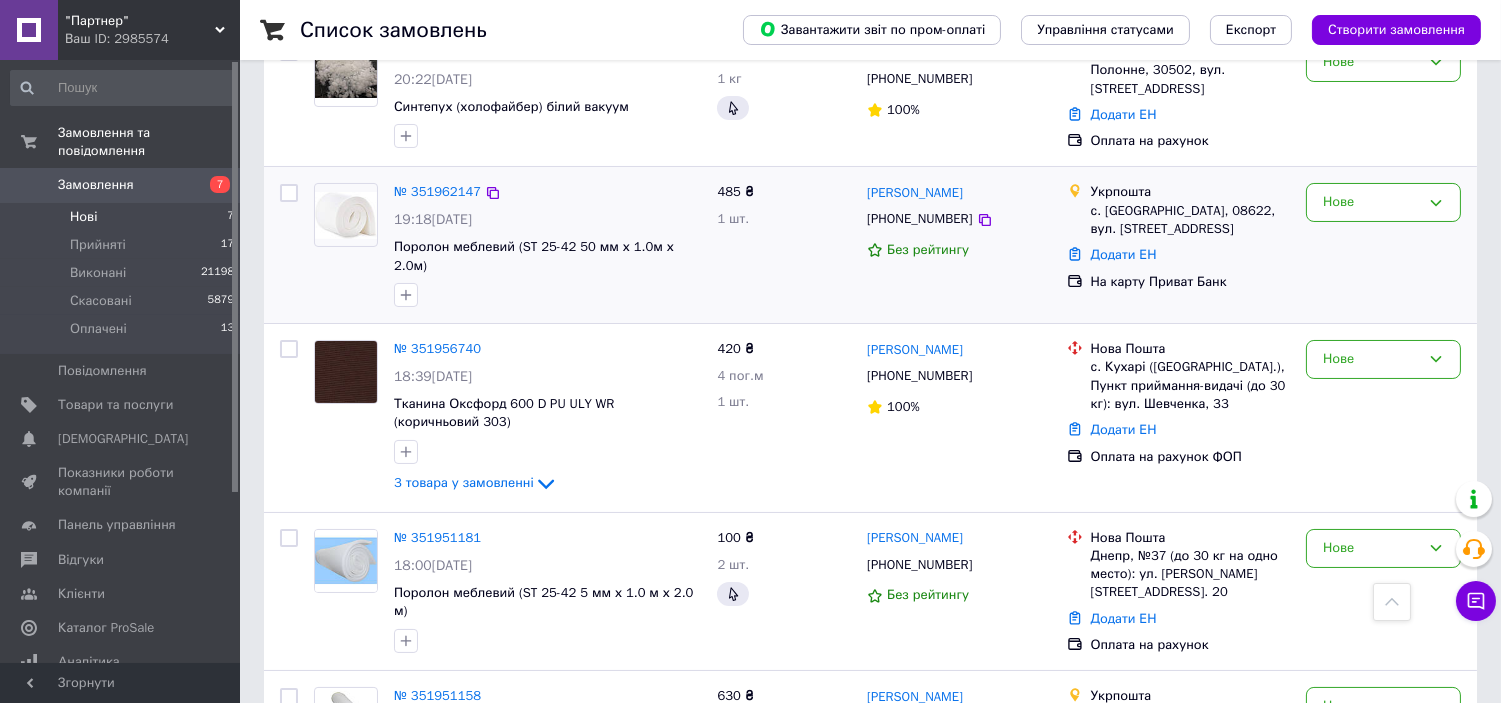 scroll, scrollTop: 183, scrollLeft: 0, axis: vertical 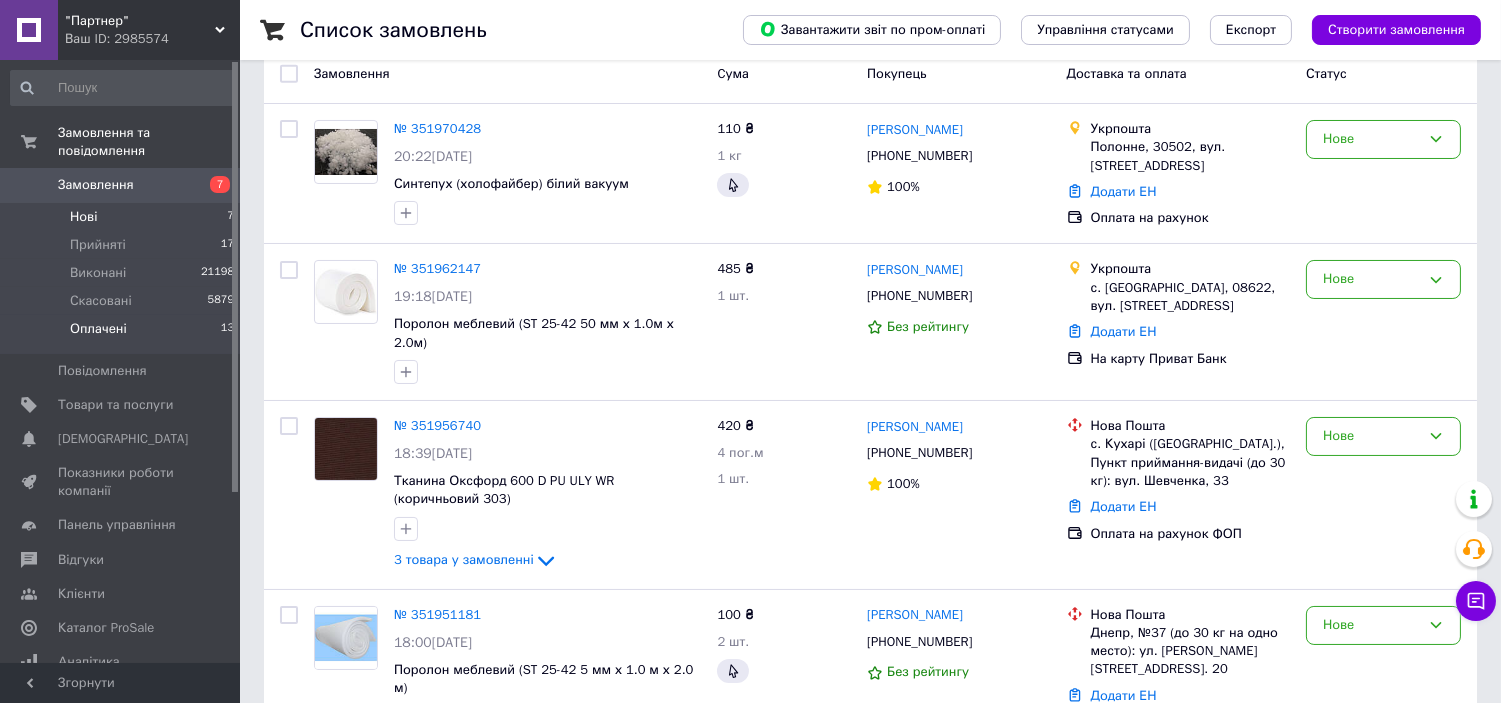 click on "Оплачені" at bounding box center (98, 329) 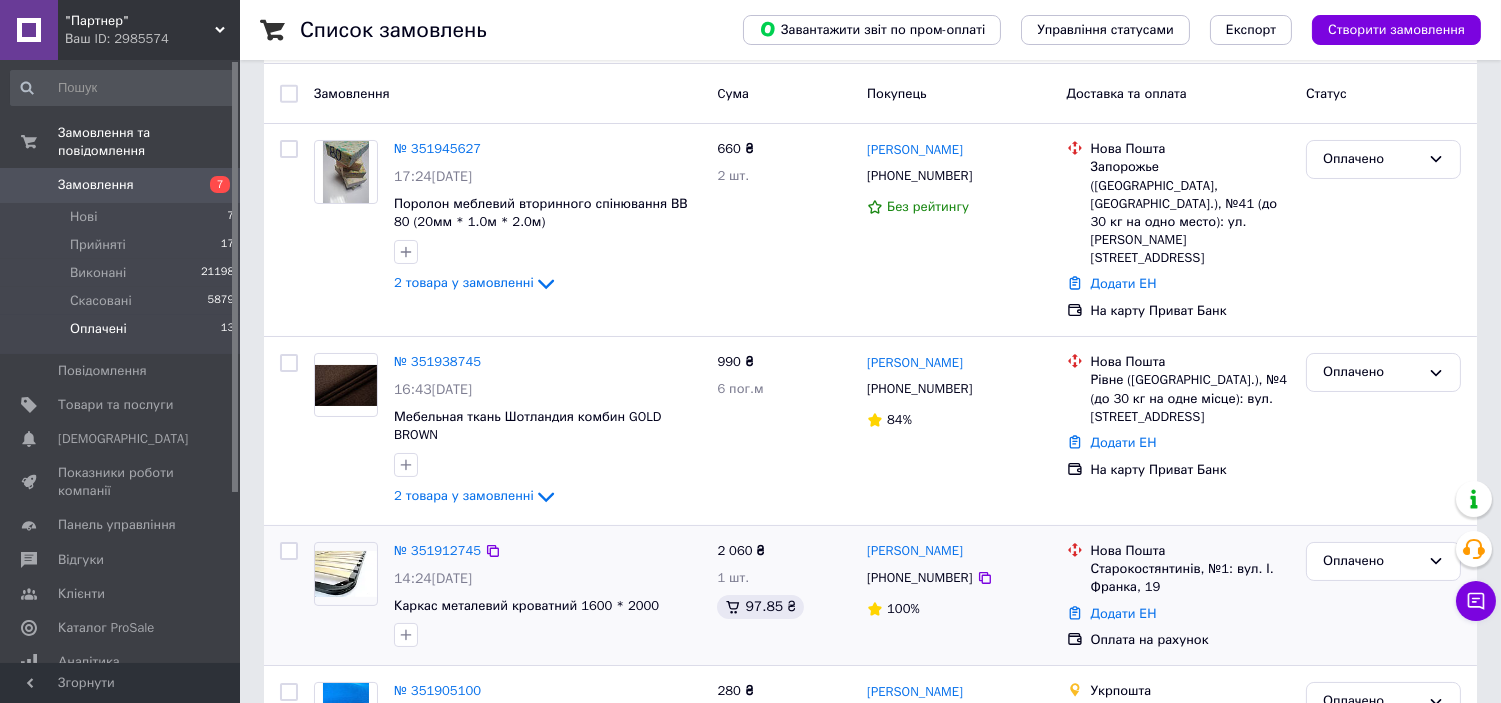 scroll, scrollTop: 0, scrollLeft: 0, axis: both 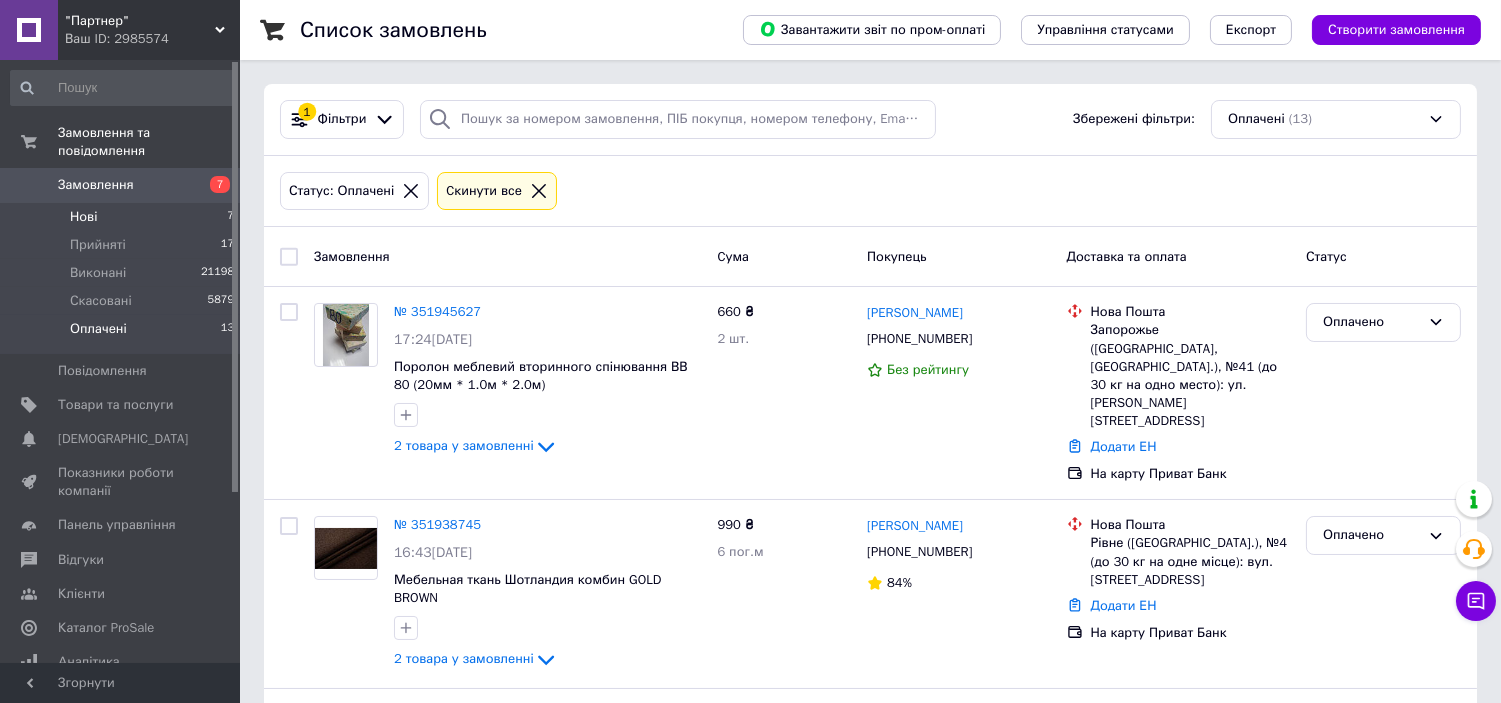 click on "Нові 7" at bounding box center (123, 217) 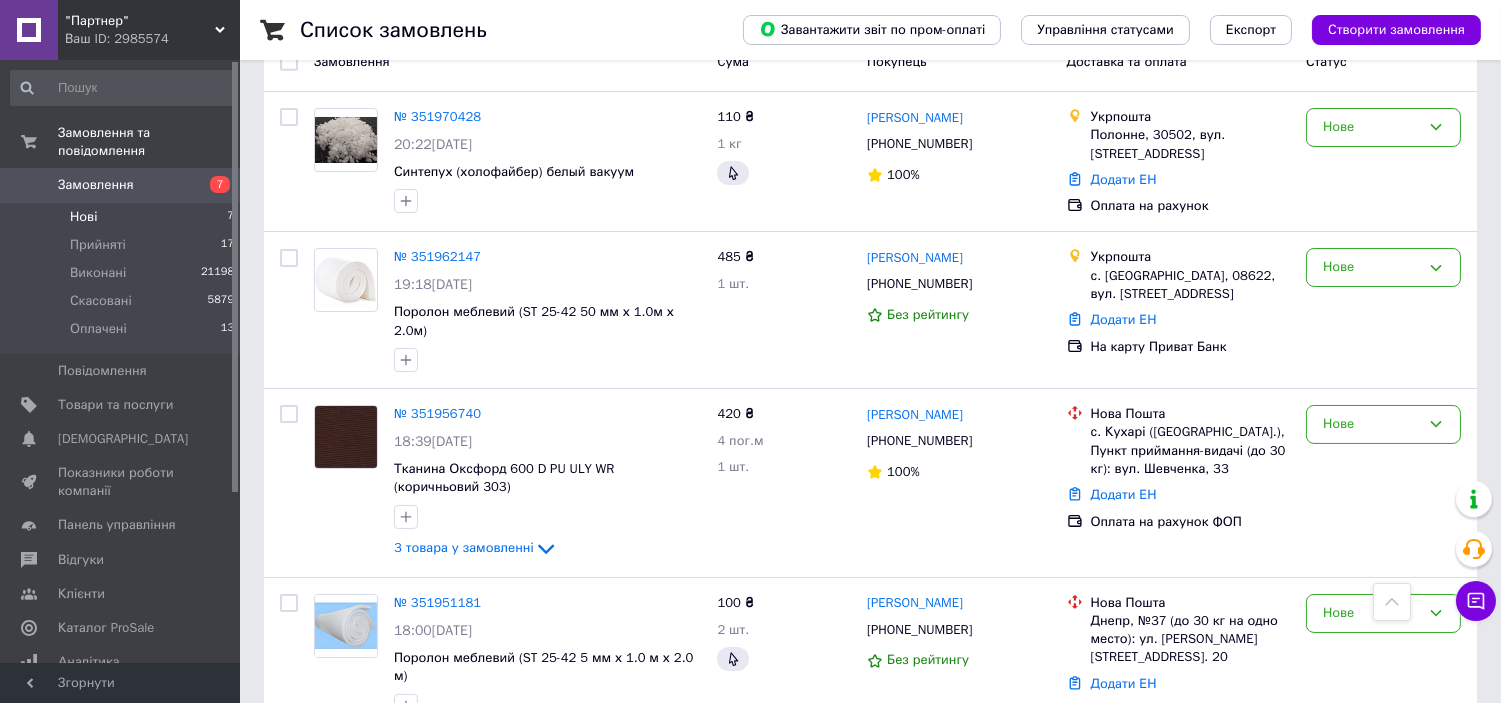 scroll, scrollTop: 183, scrollLeft: 0, axis: vertical 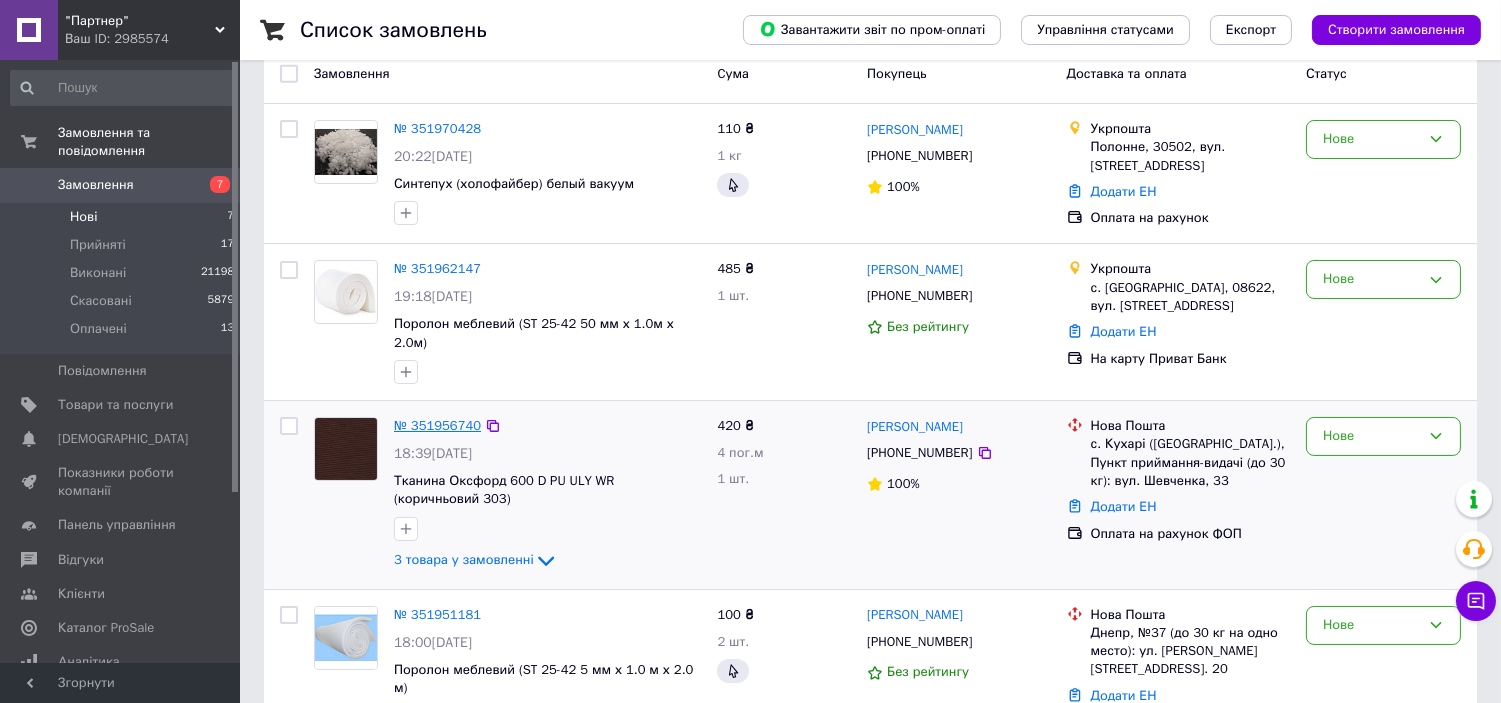 click on "№ 351956740" at bounding box center [437, 425] 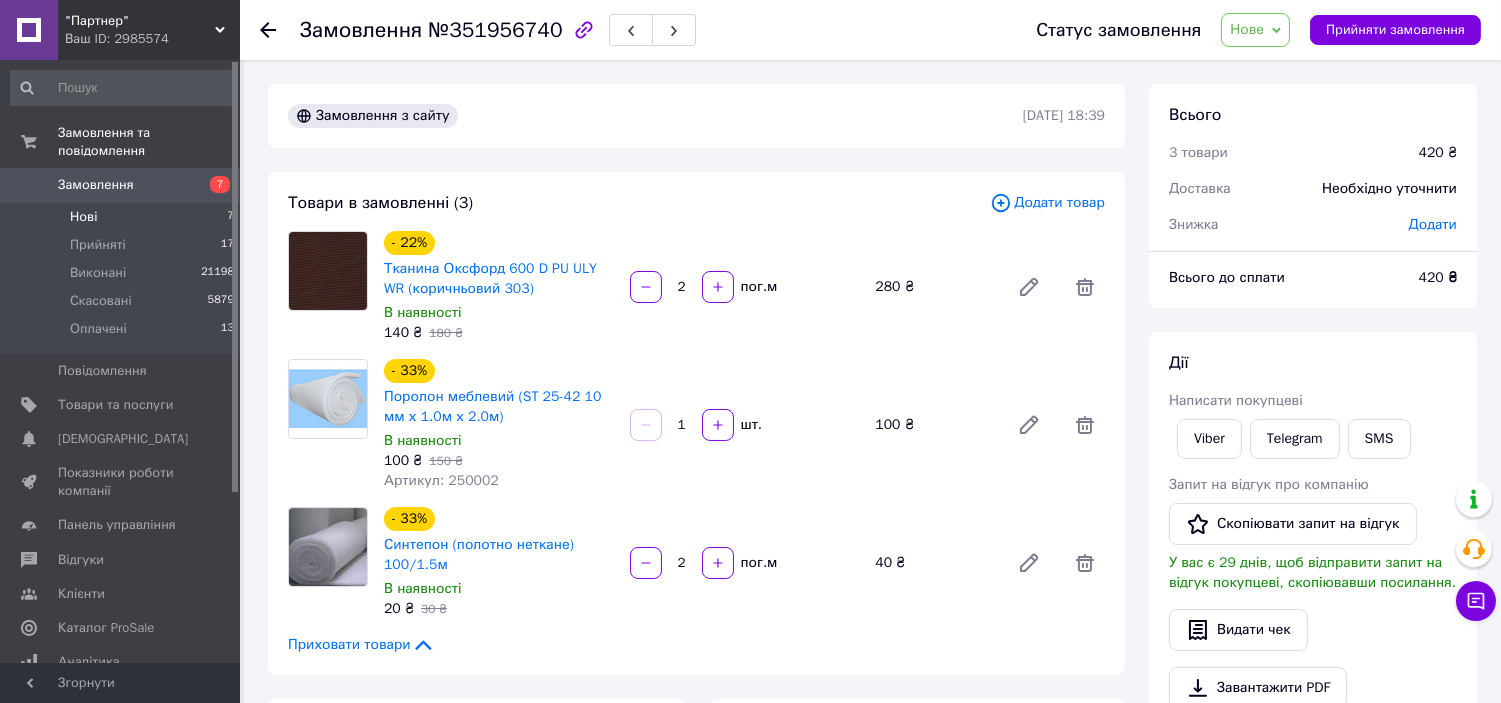 click on "Нові 7" at bounding box center (123, 217) 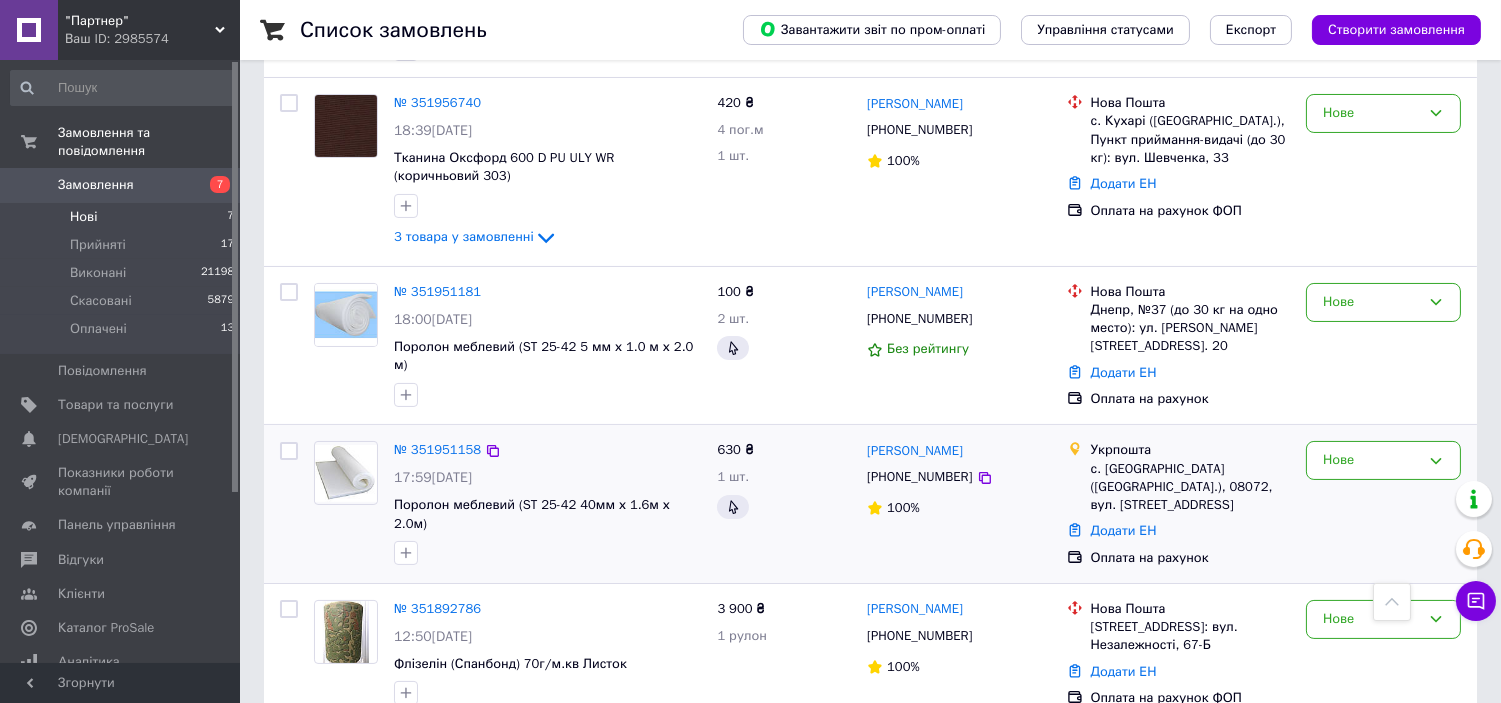 scroll, scrollTop: 516, scrollLeft: 0, axis: vertical 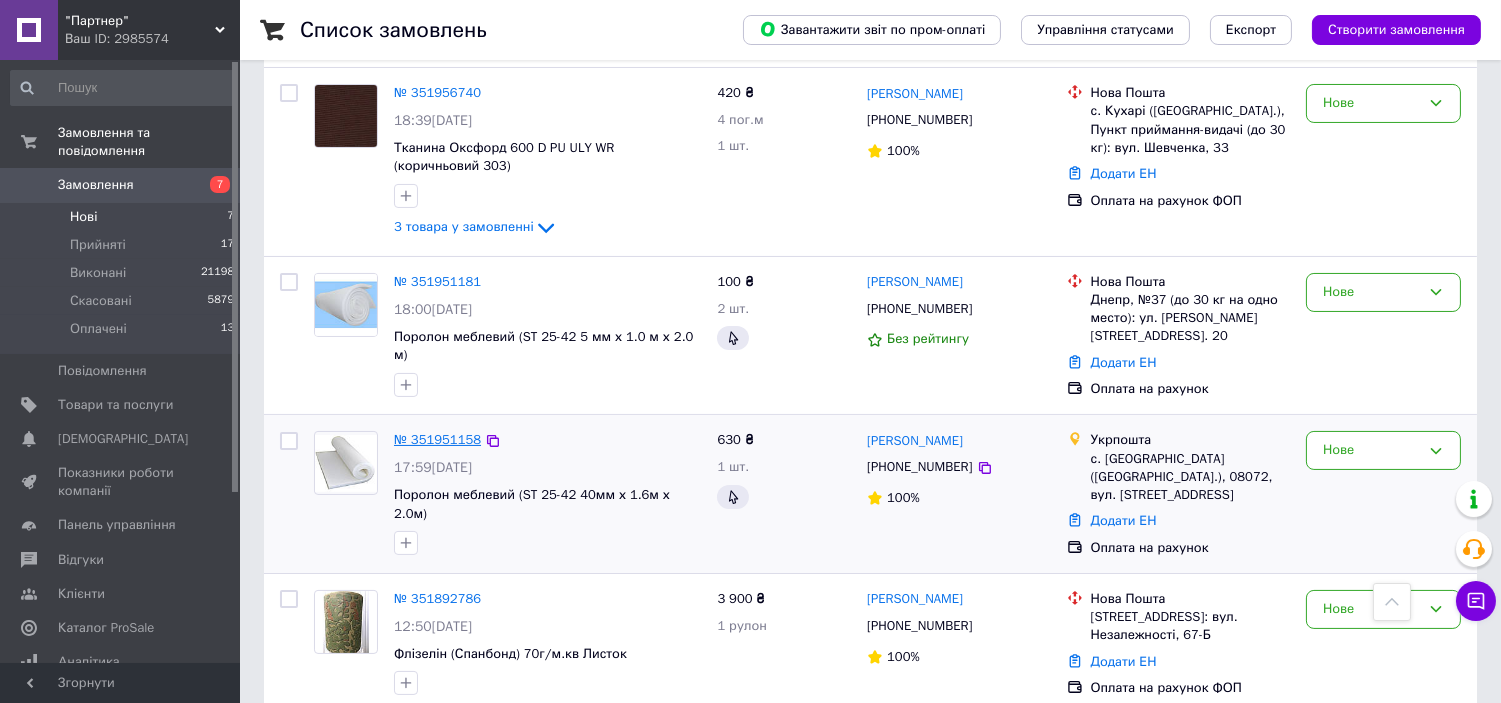 click on "№ 351951158" at bounding box center [437, 439] 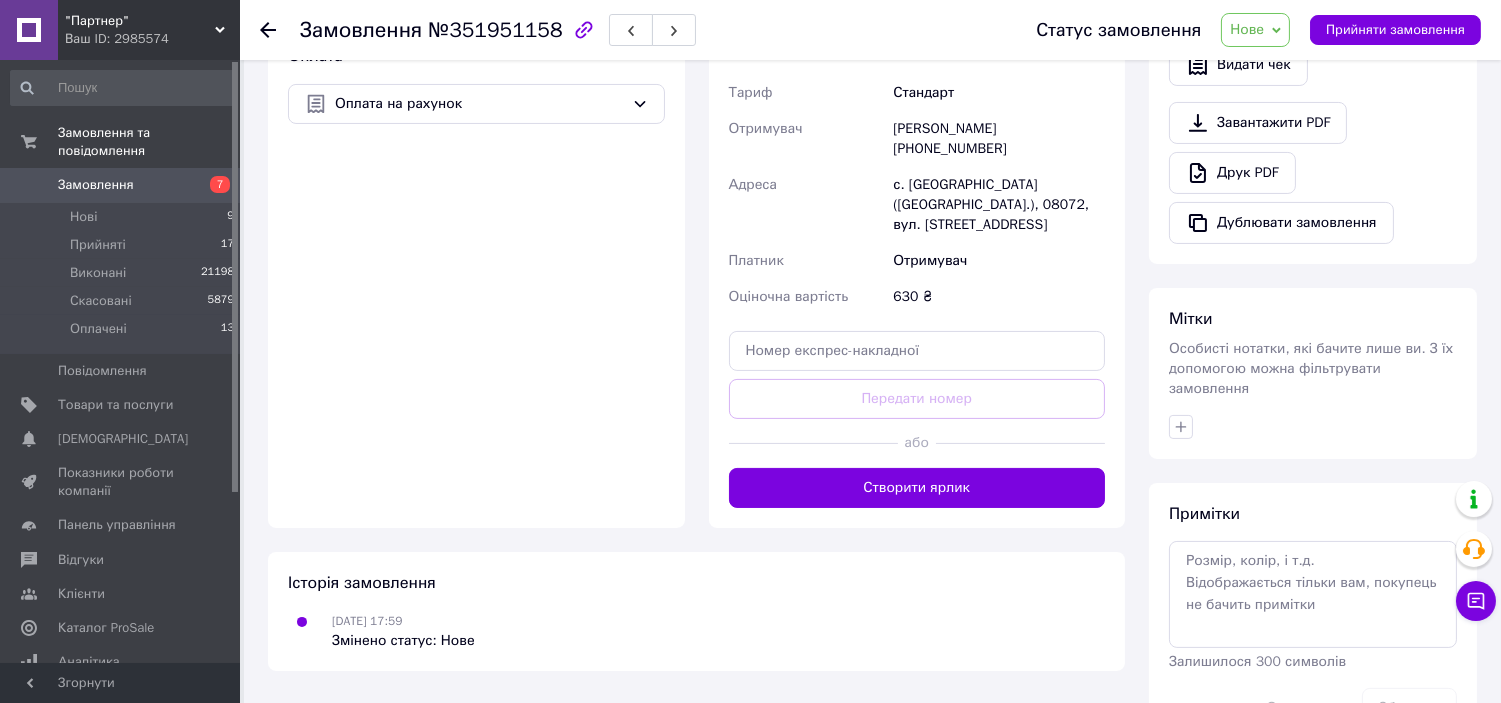 scroll, scrollTop: 714, scrollLeft: 0, axis: vertical 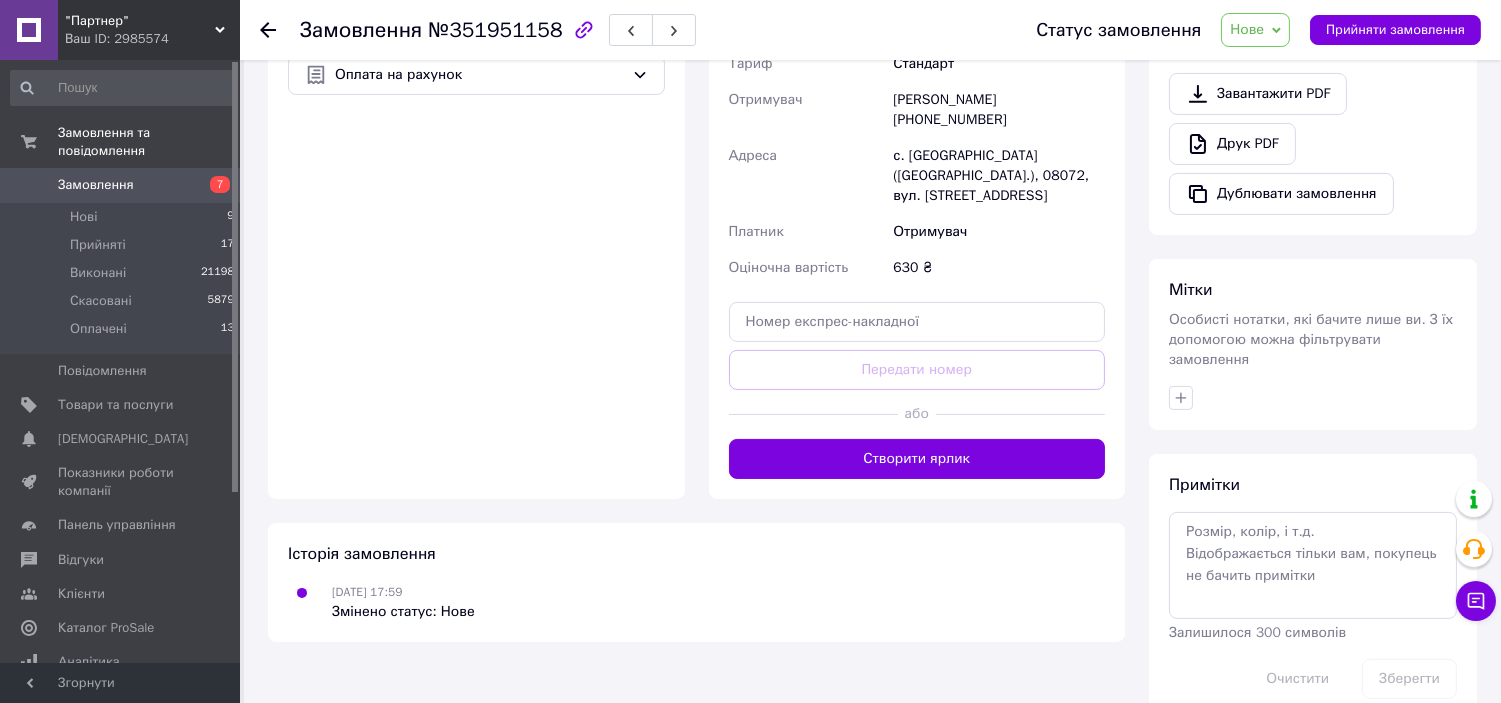 click at bounding box center [1313, 398] 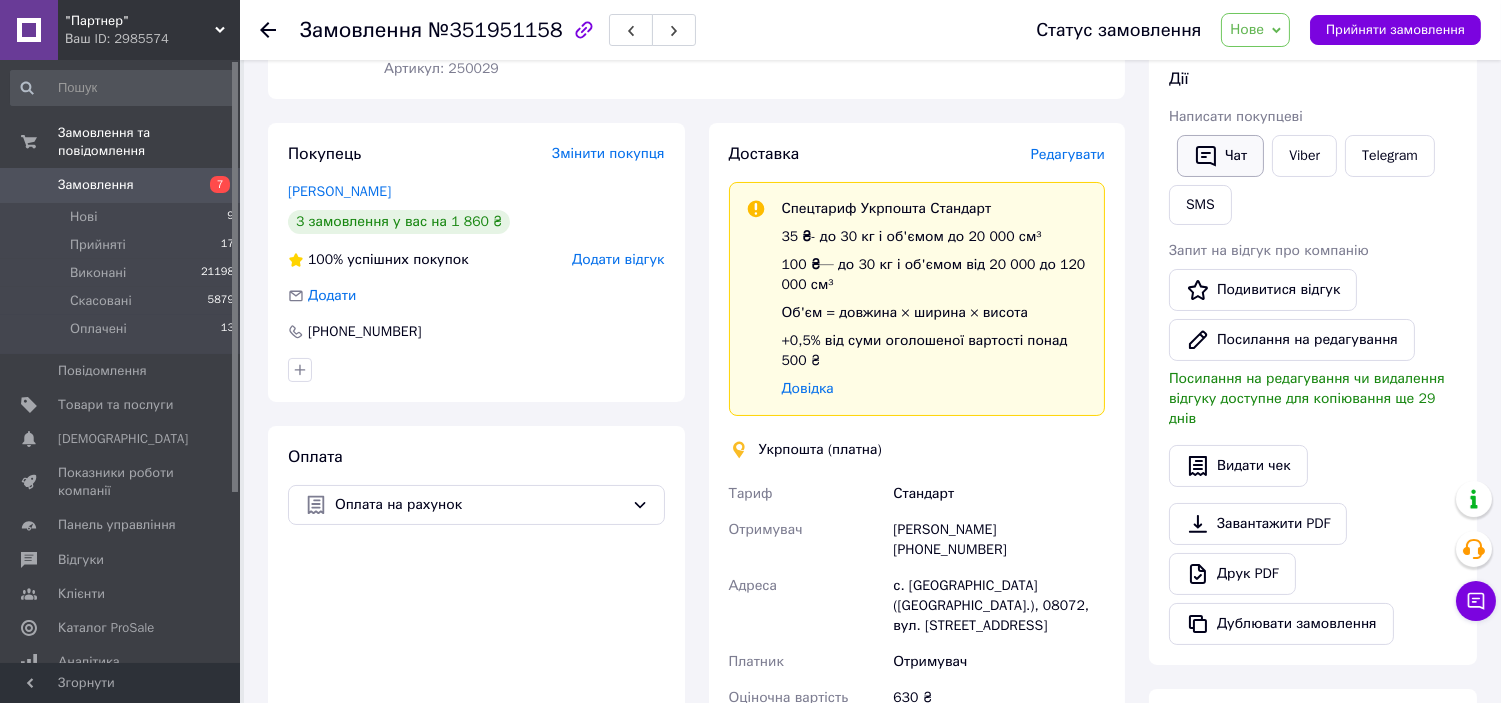 scroll, scrollTop: 158, scrollLeft: 0, axis: vertical 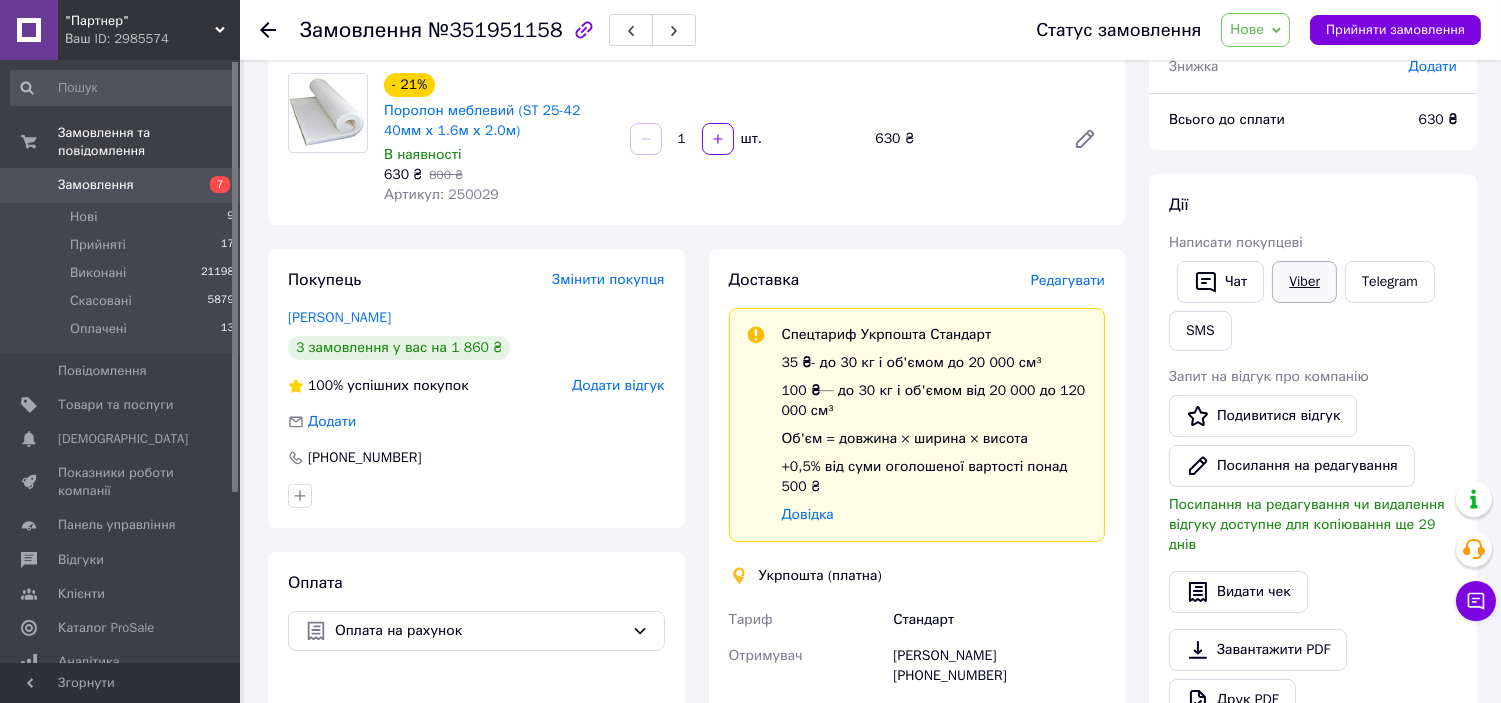 click on "Viber" at bounding box center [1304, 282] 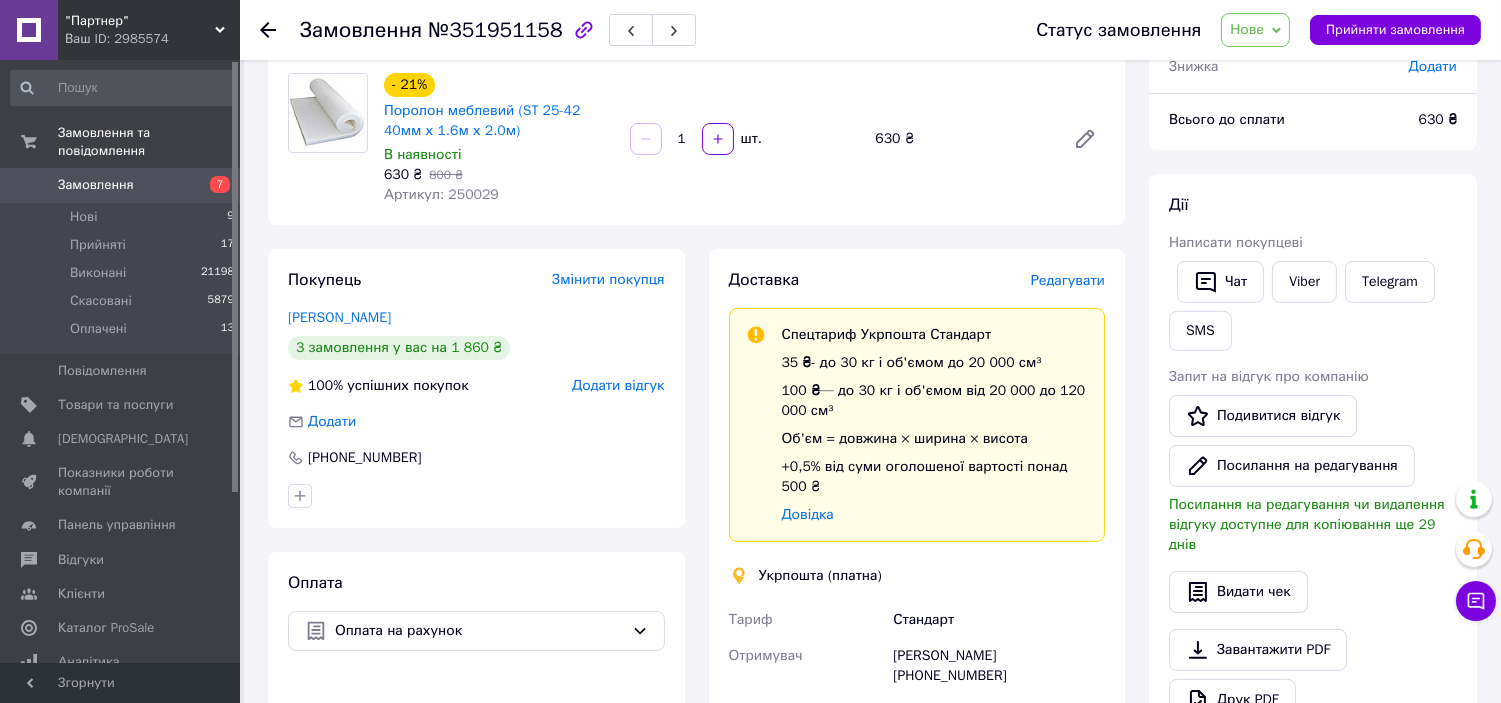 click on "Нове" at bounding box center (1247, 29) 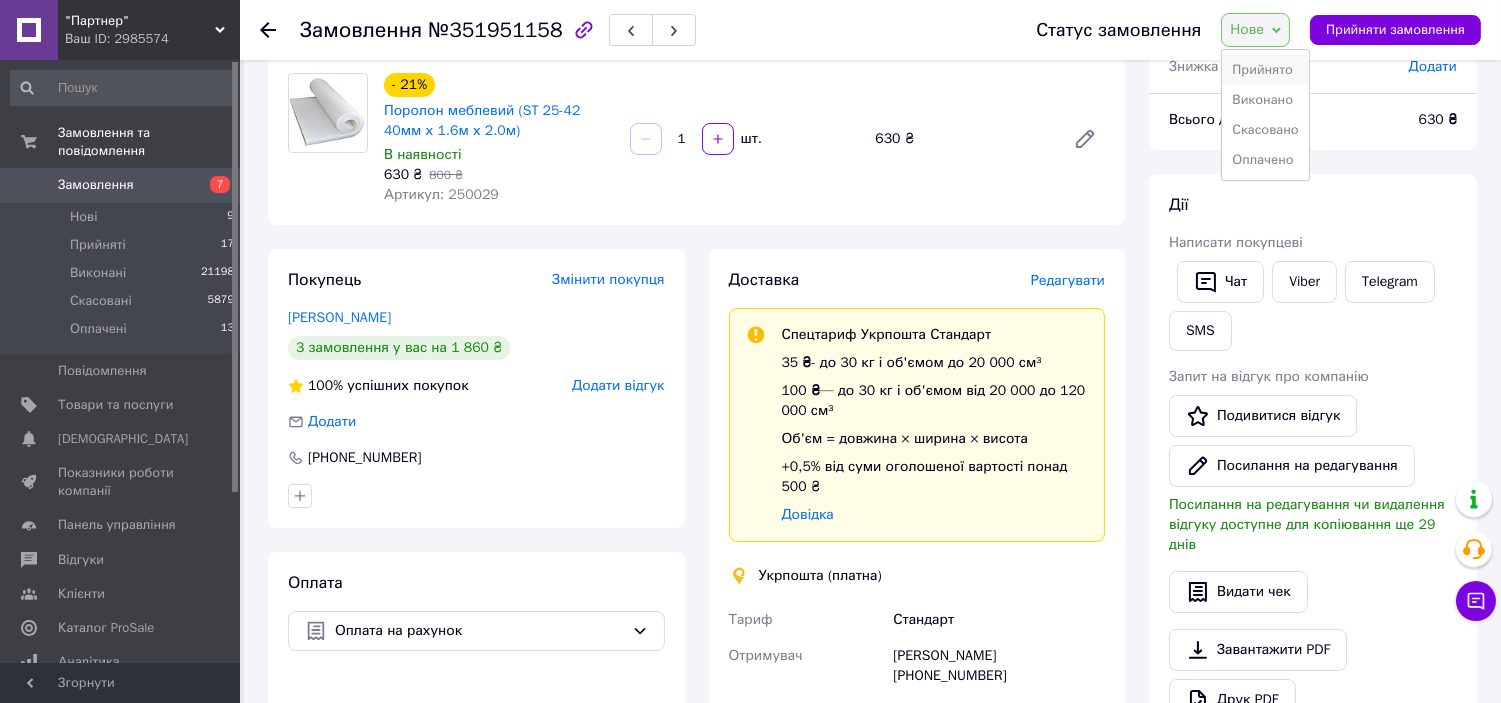 click on "Прийнято" at bounding box center (1265, 70) 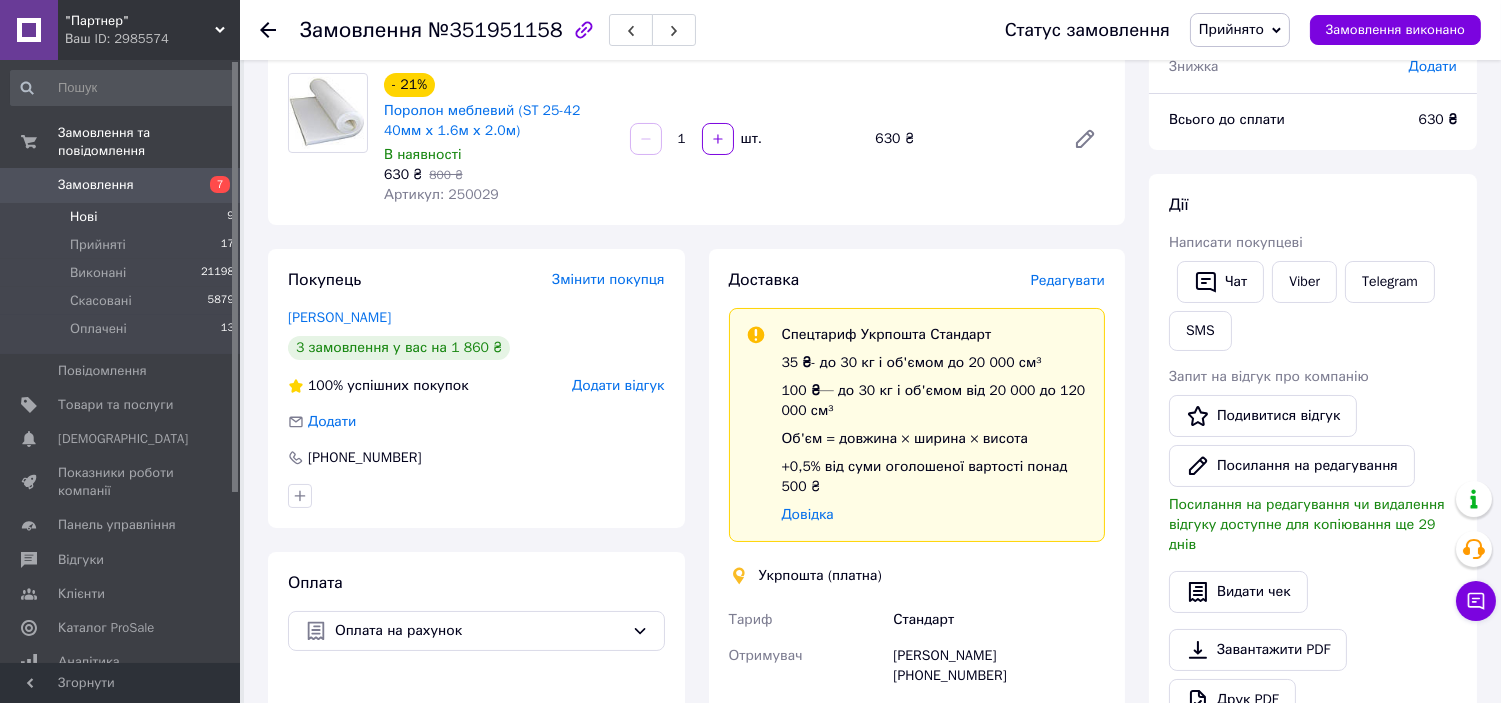 click on "Нові 9" at bounding box center (123, 217) 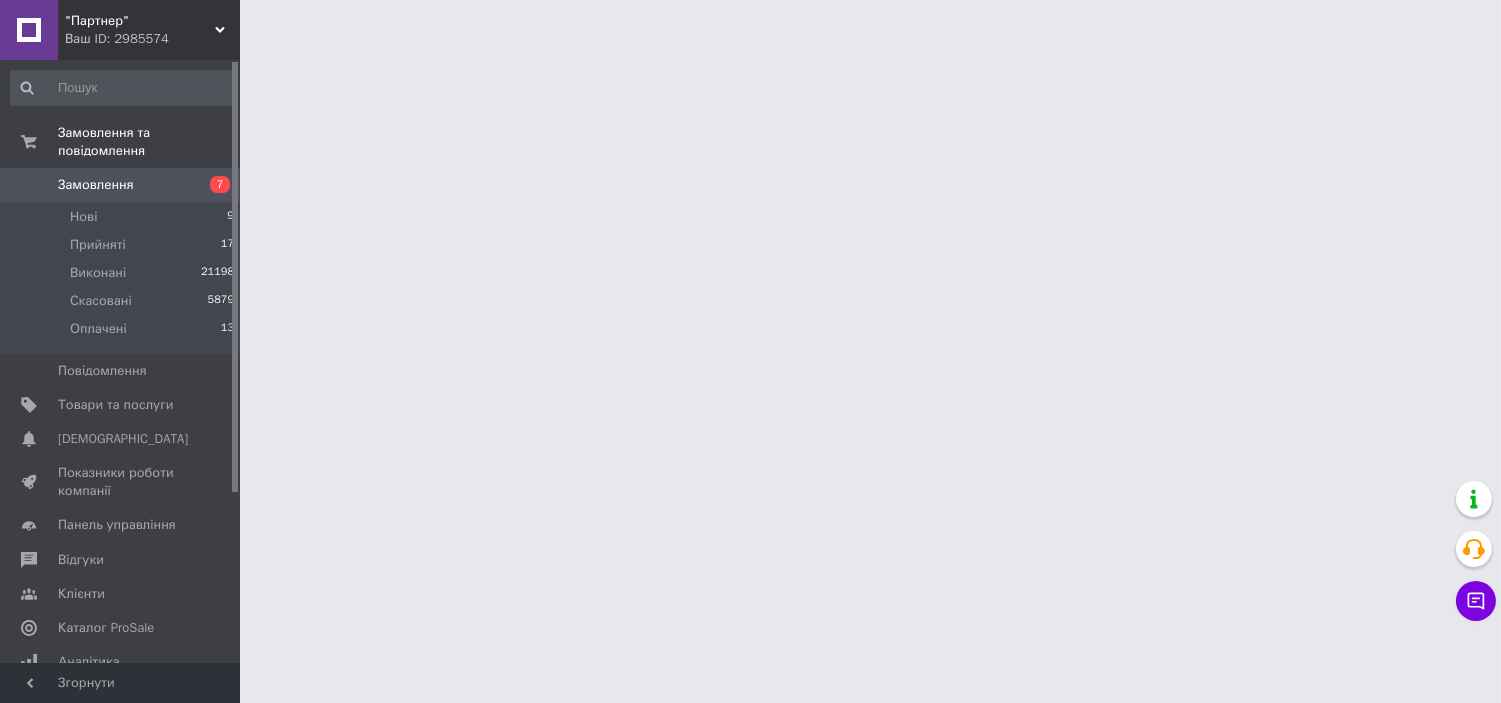 scroll, scrollTop: 0, scrollLeft: 0, axis: both 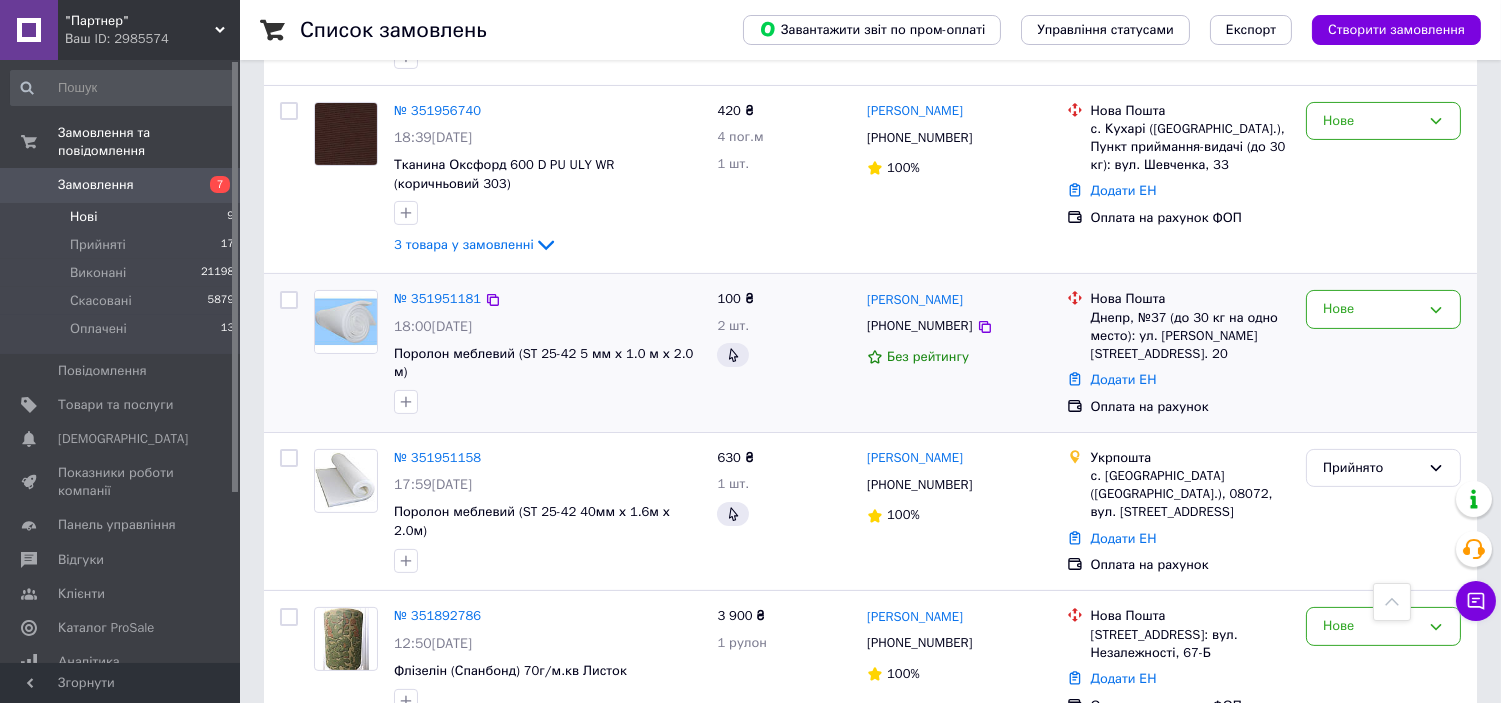 click on "№ 351951181" at bounding box center [437, 299] 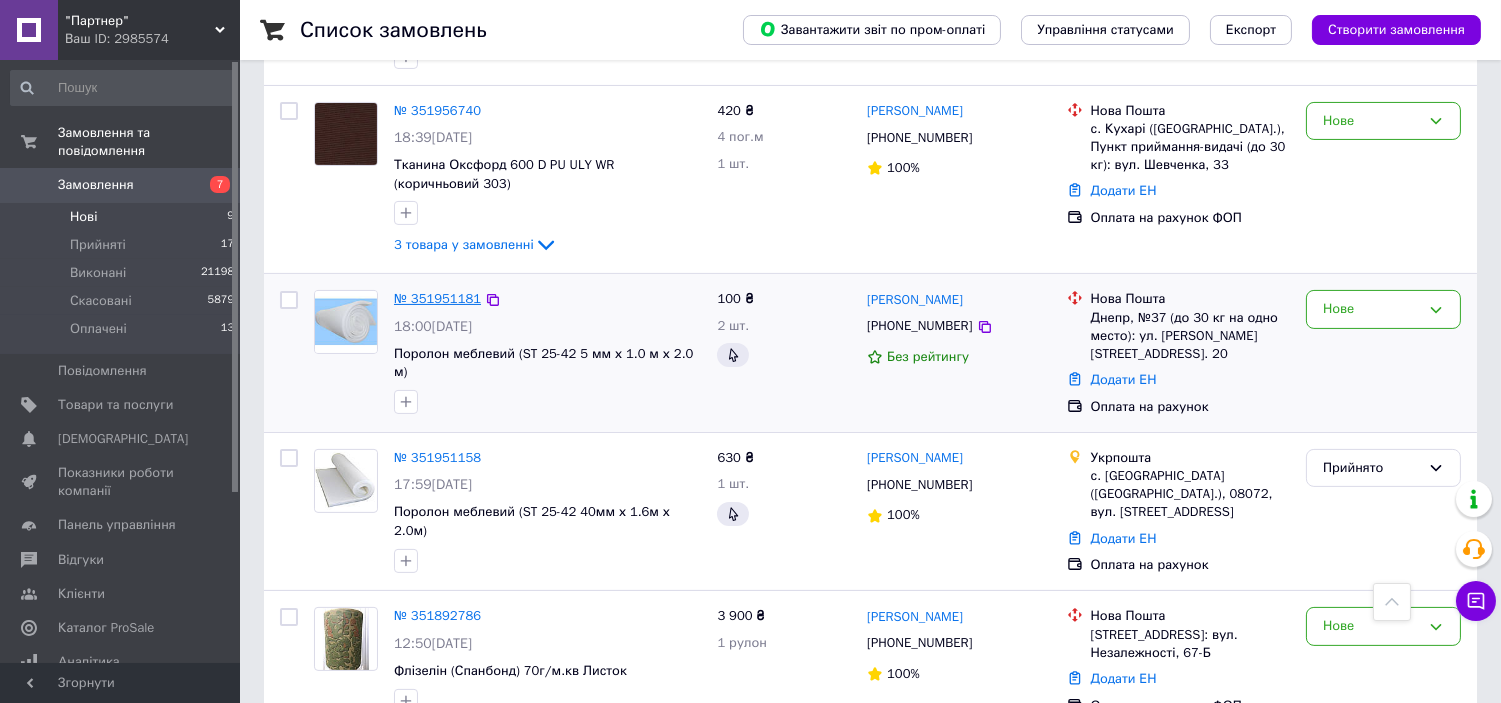 click on "№ 351951181" at bounding box center (437, 298) 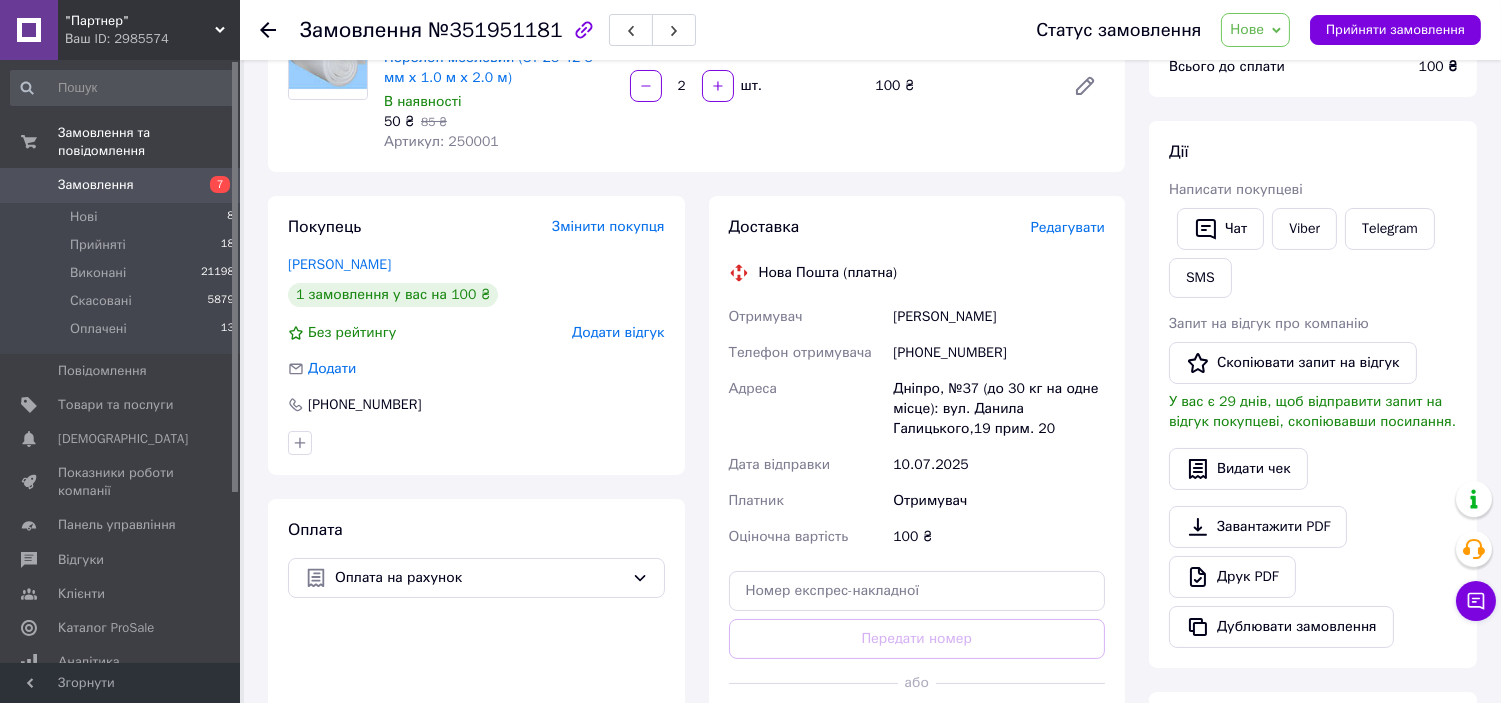 scroll, scrollTop: 0, scrollLeft: 0, axis: both 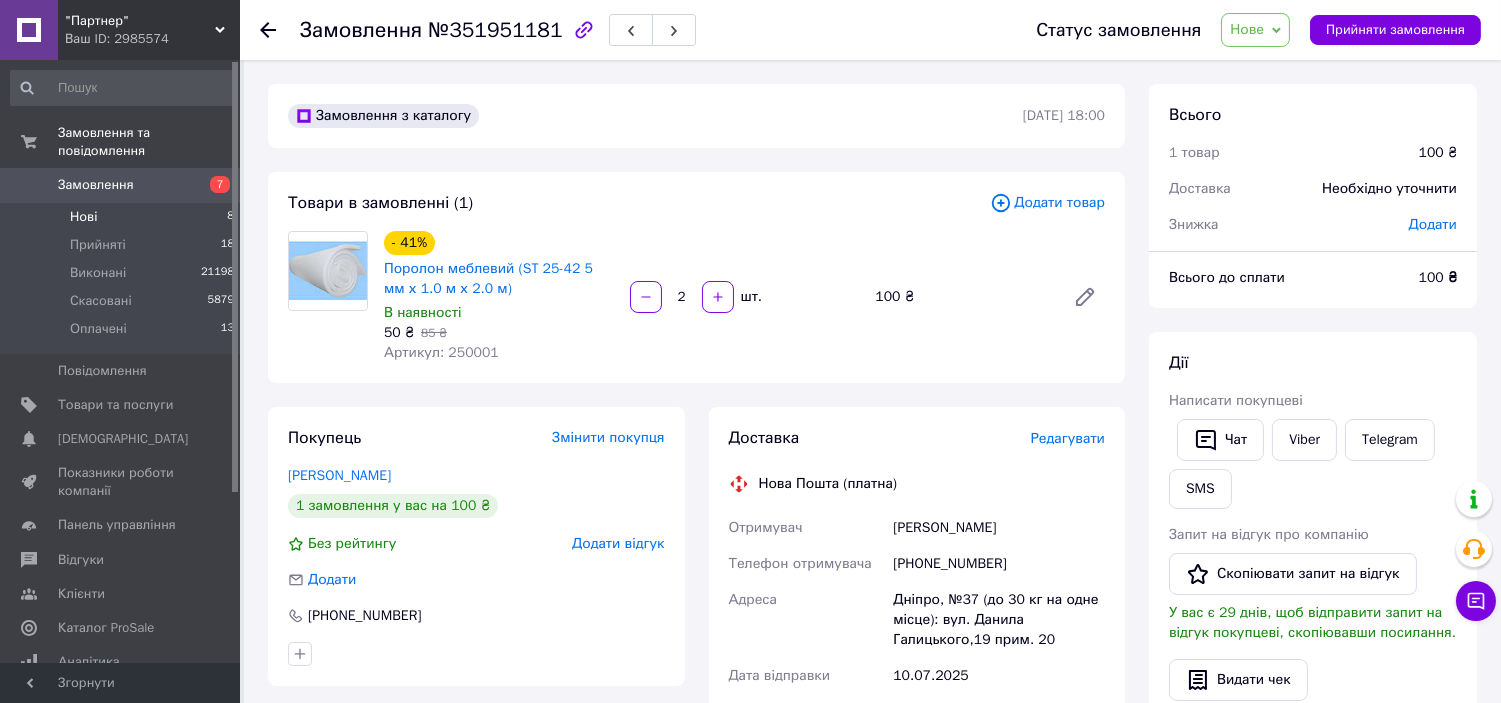 click on "Нові 8" at bounding box center (123, 217) 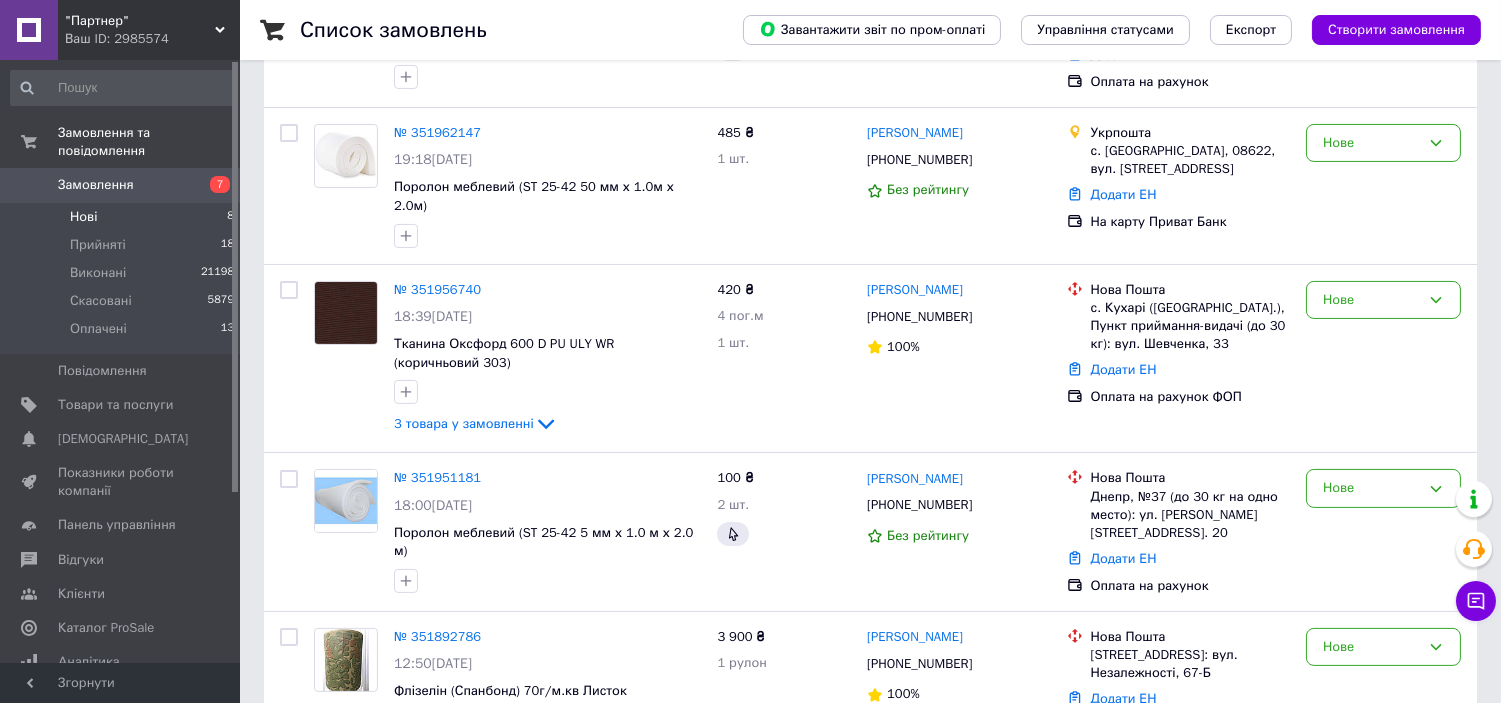 scroll, scrollTop: 711, scrollLeft: 0, axis: vertical 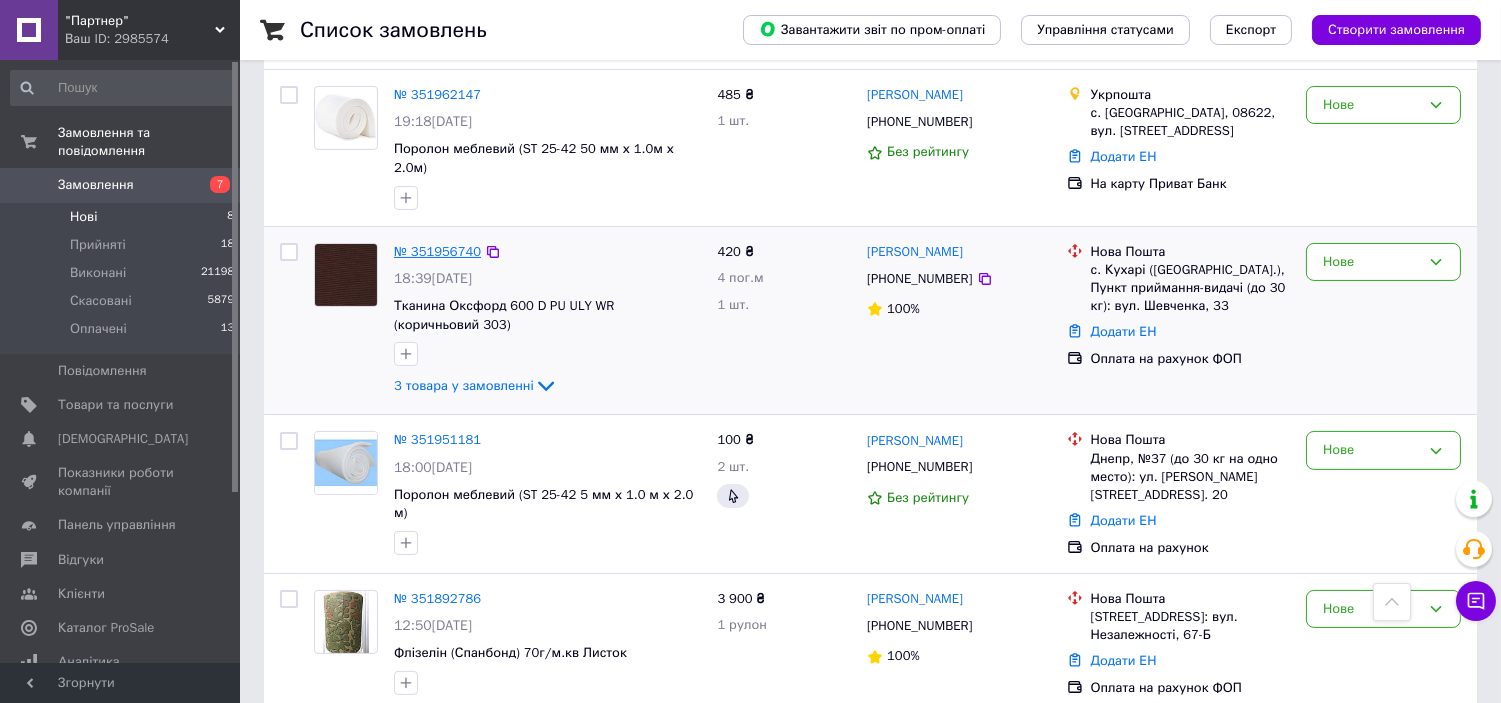 click on "№ 351956740" at bounding box center [437, 251] 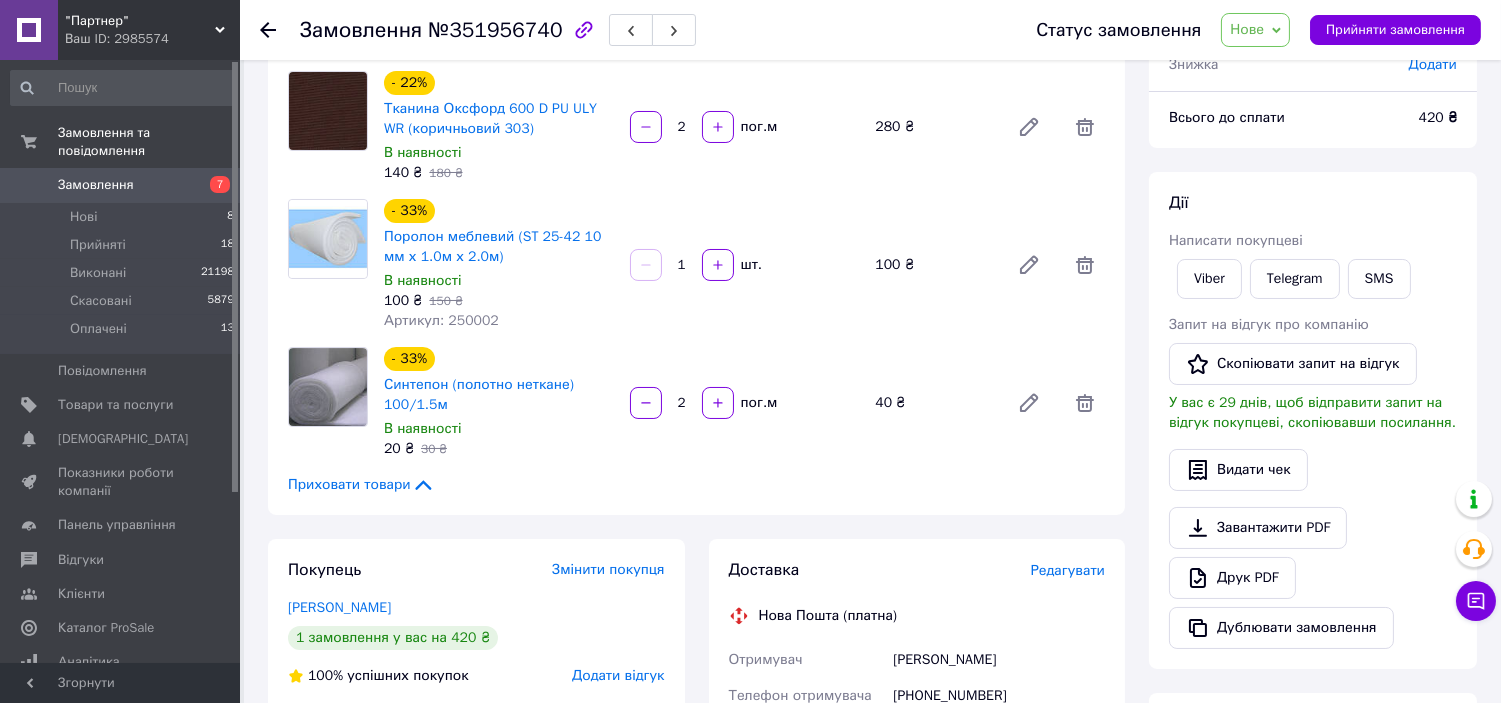 scroll, scrollTop: 155, scrollLeft: 0, axis: vertical 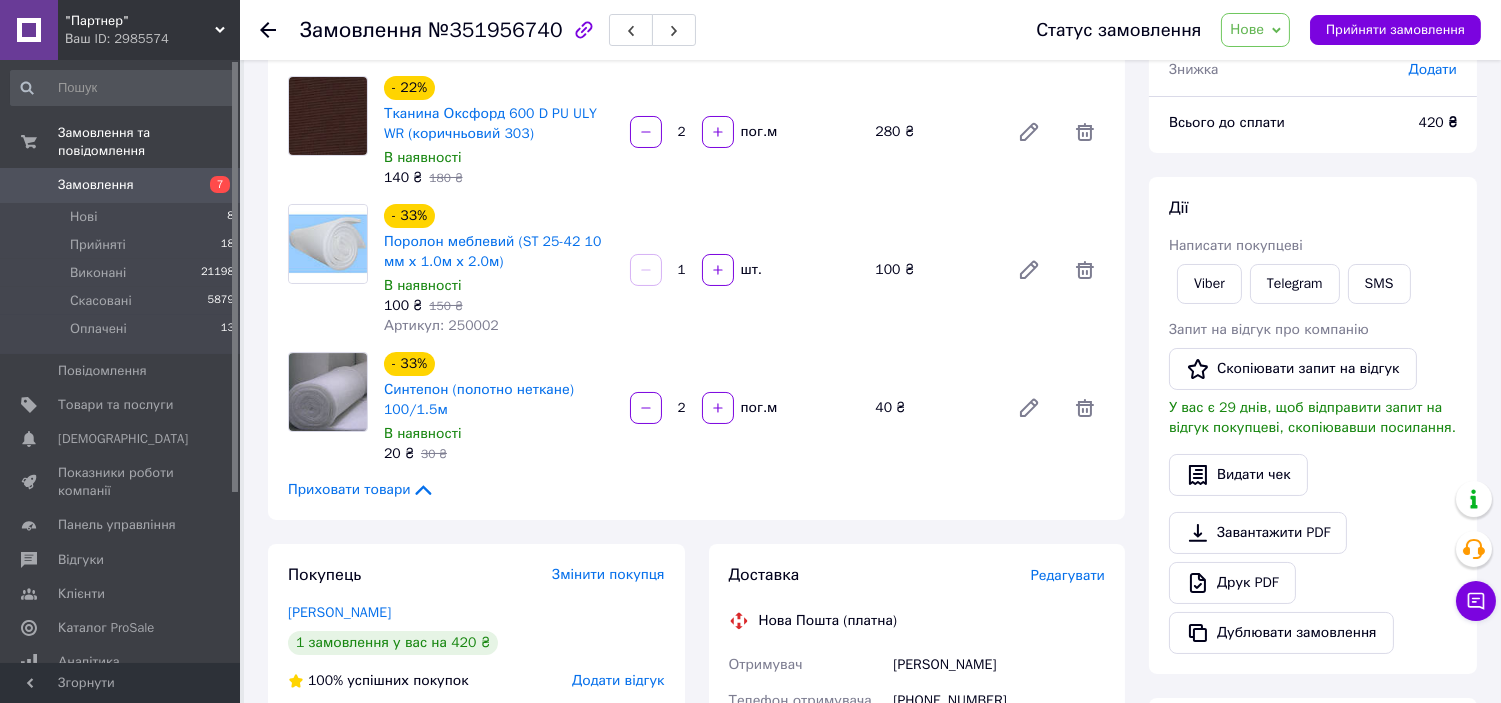 click on "Написати покупцеві" at bounding box center [1313, 246] 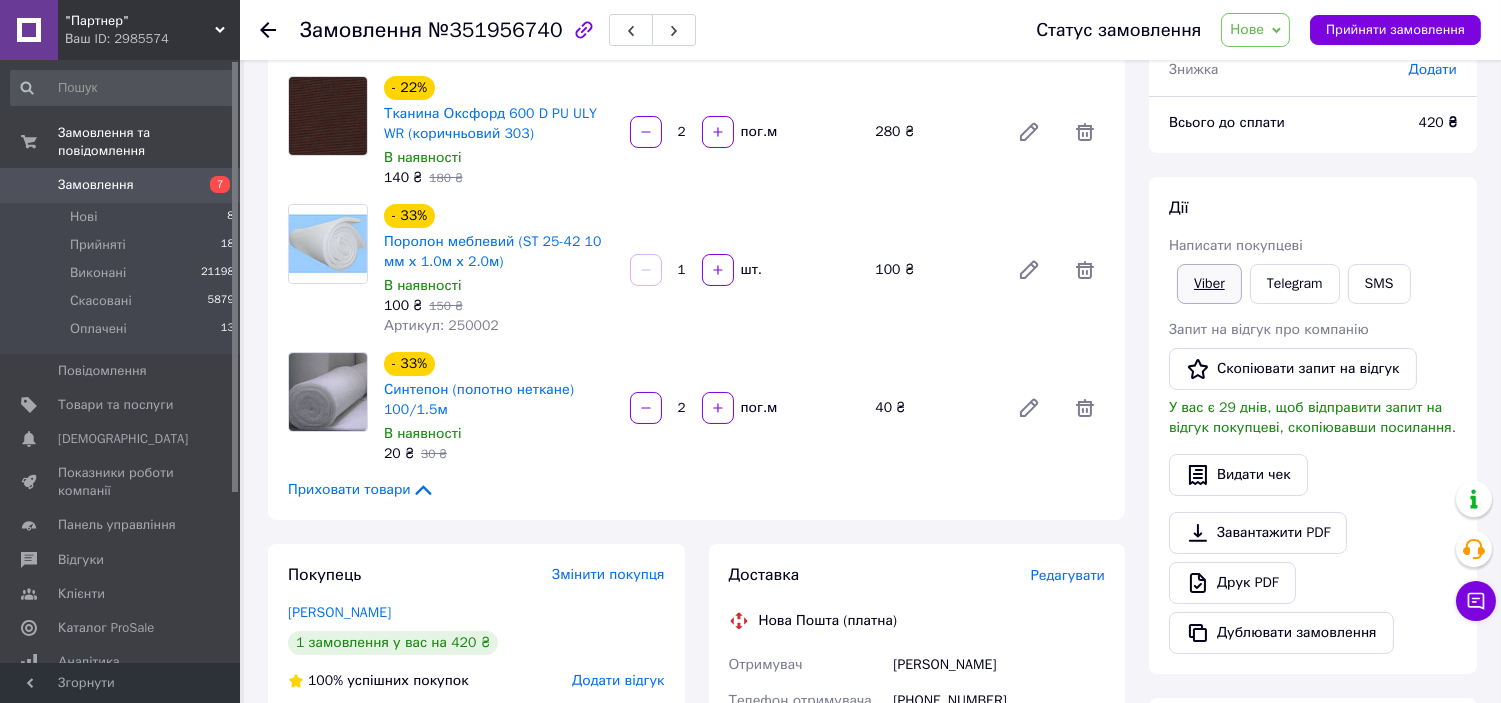 click on "Viber" at bounding box center (1209, 284) 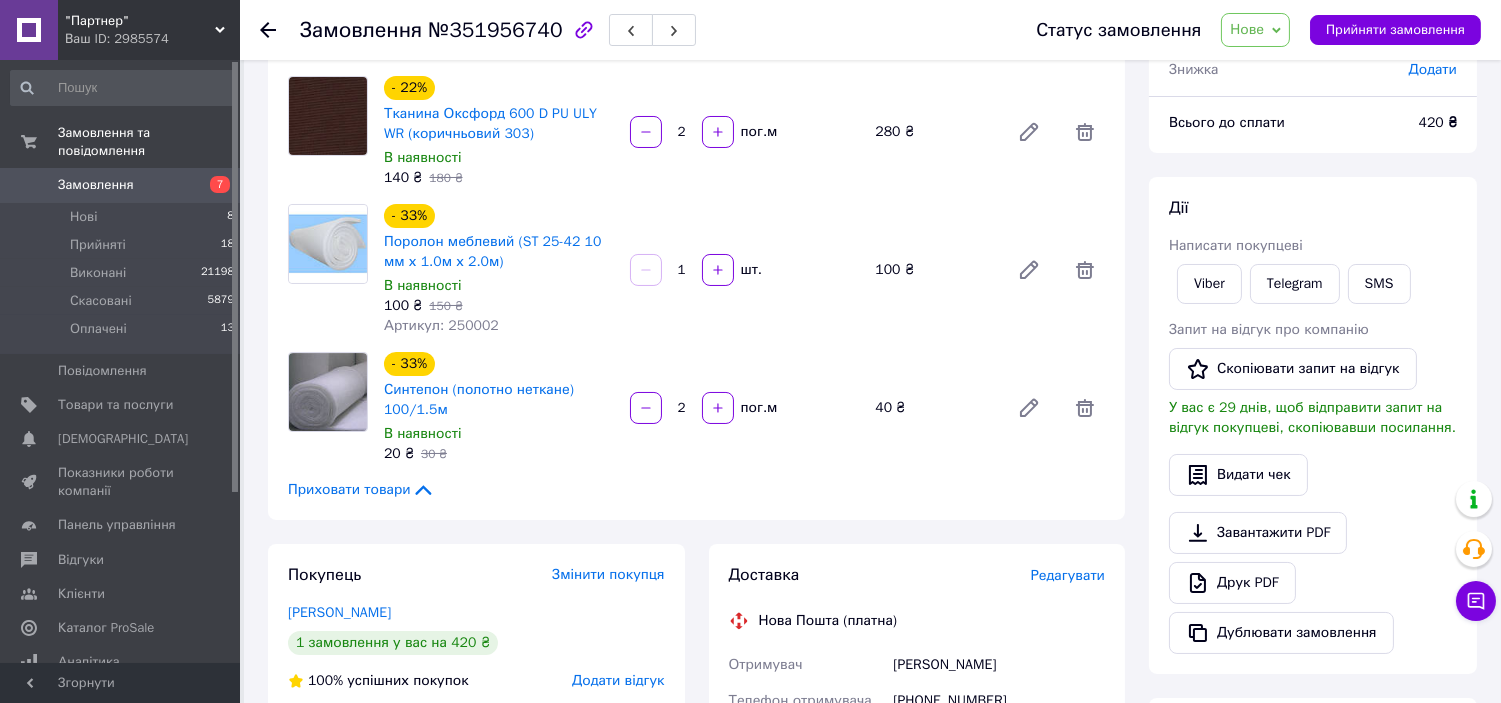 click on "Нове" at bounding box center (1247, 29) 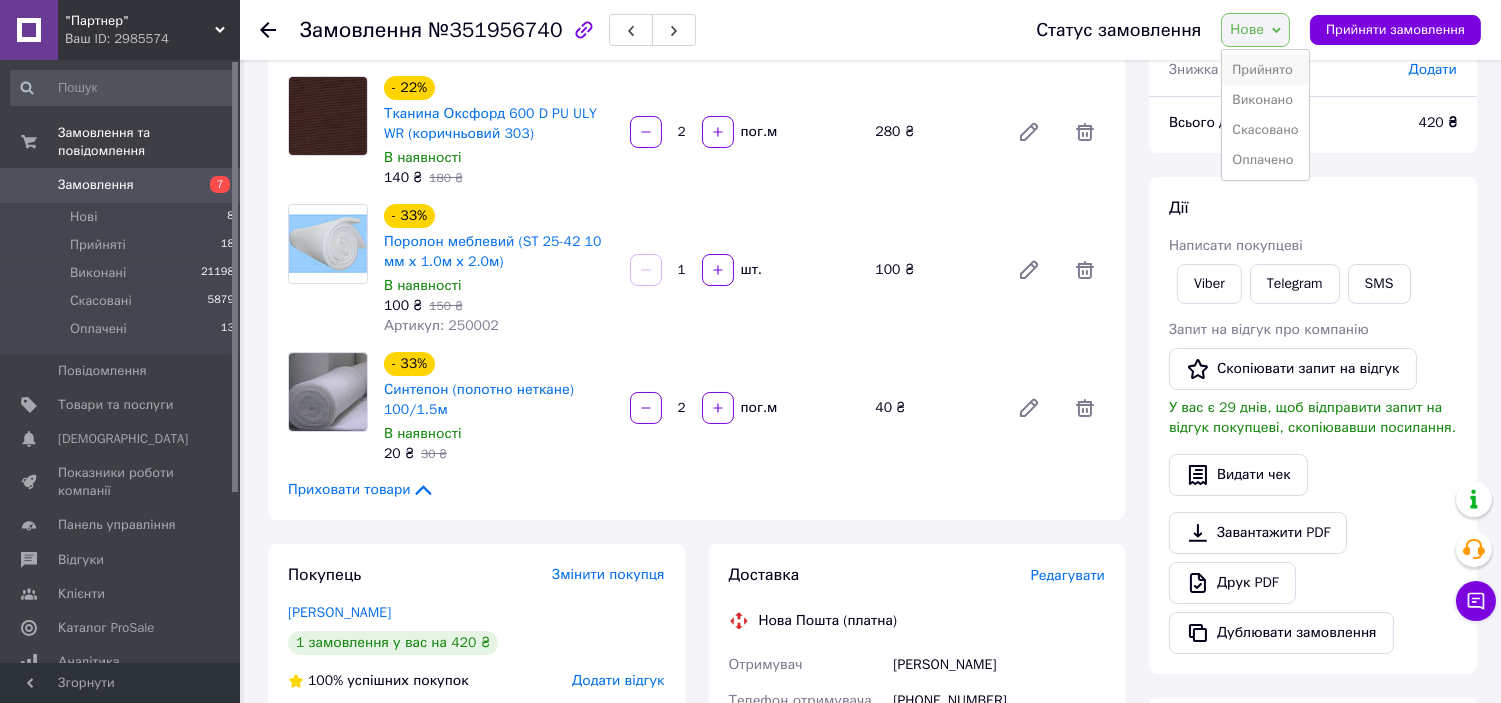 click on "Прийнято" at bounding box center [1265, 70] 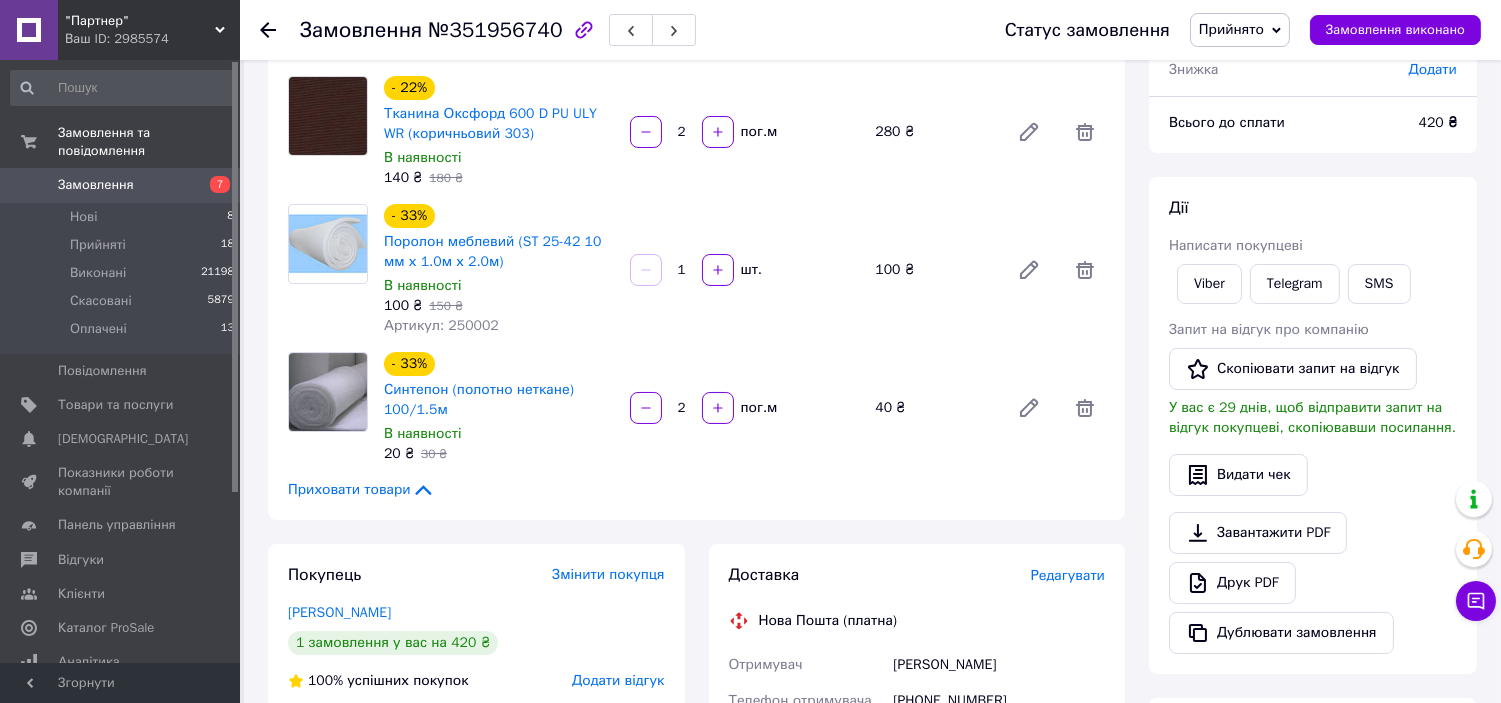 click on "Нові 8" at bounding box center (123, 217) 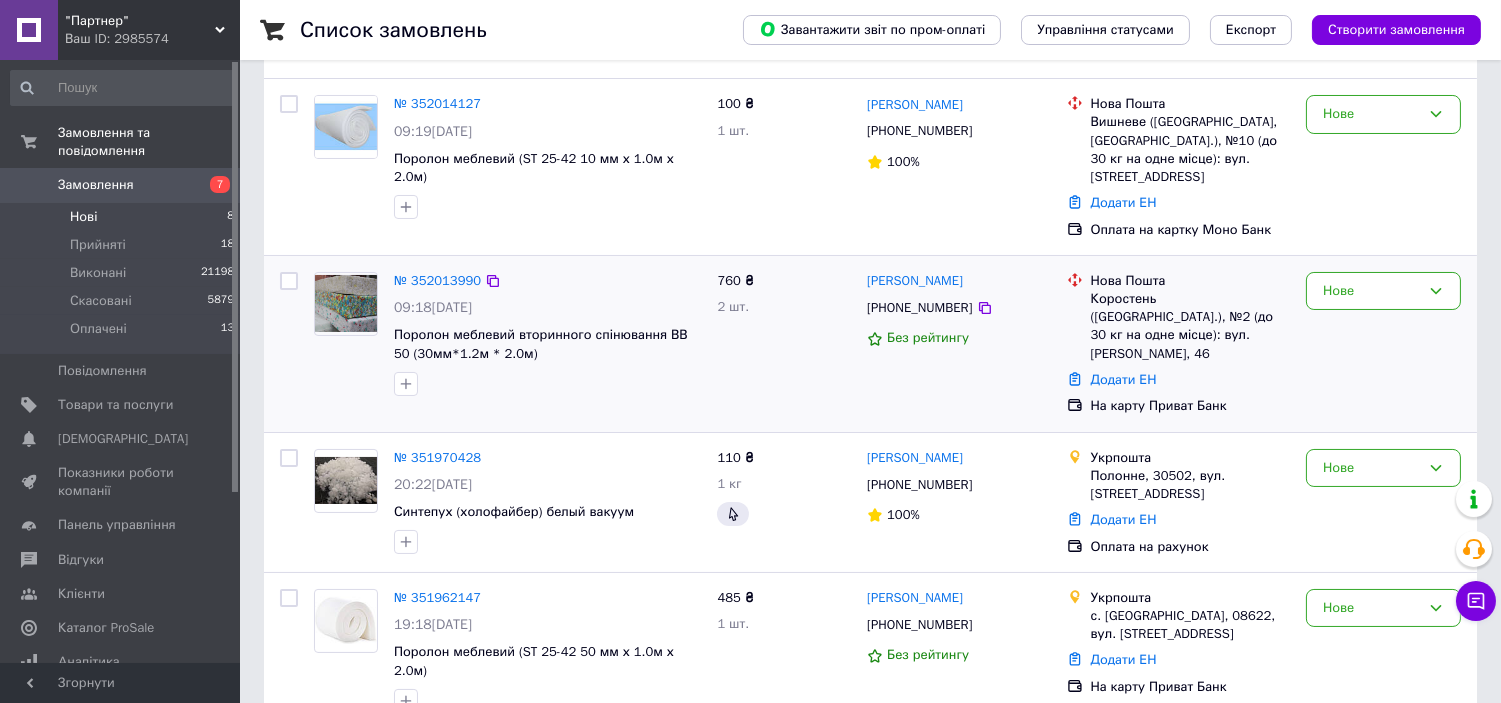 scroll, scrollTop: 333, scrollLeft: 0, axis: vertical 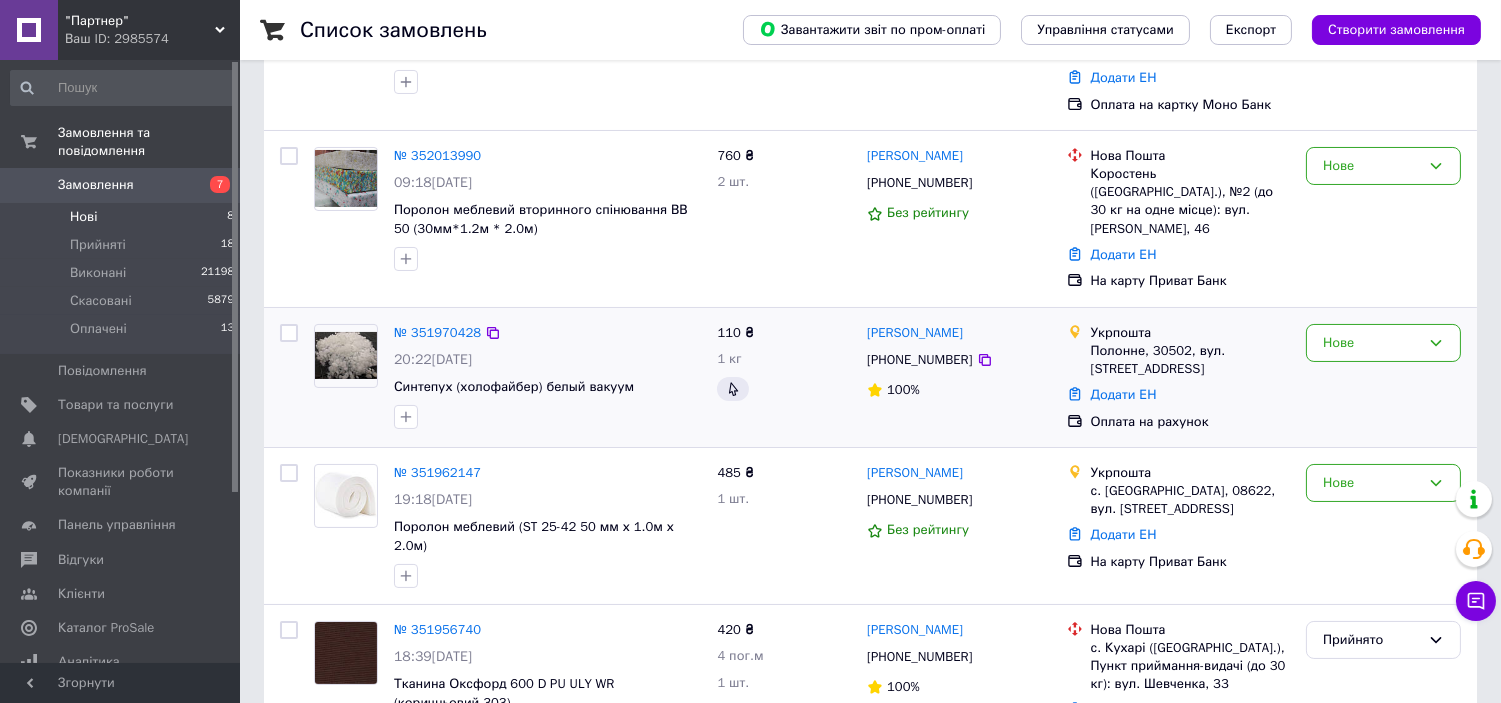 click on "Нове" at bounding box center [1383, 377] 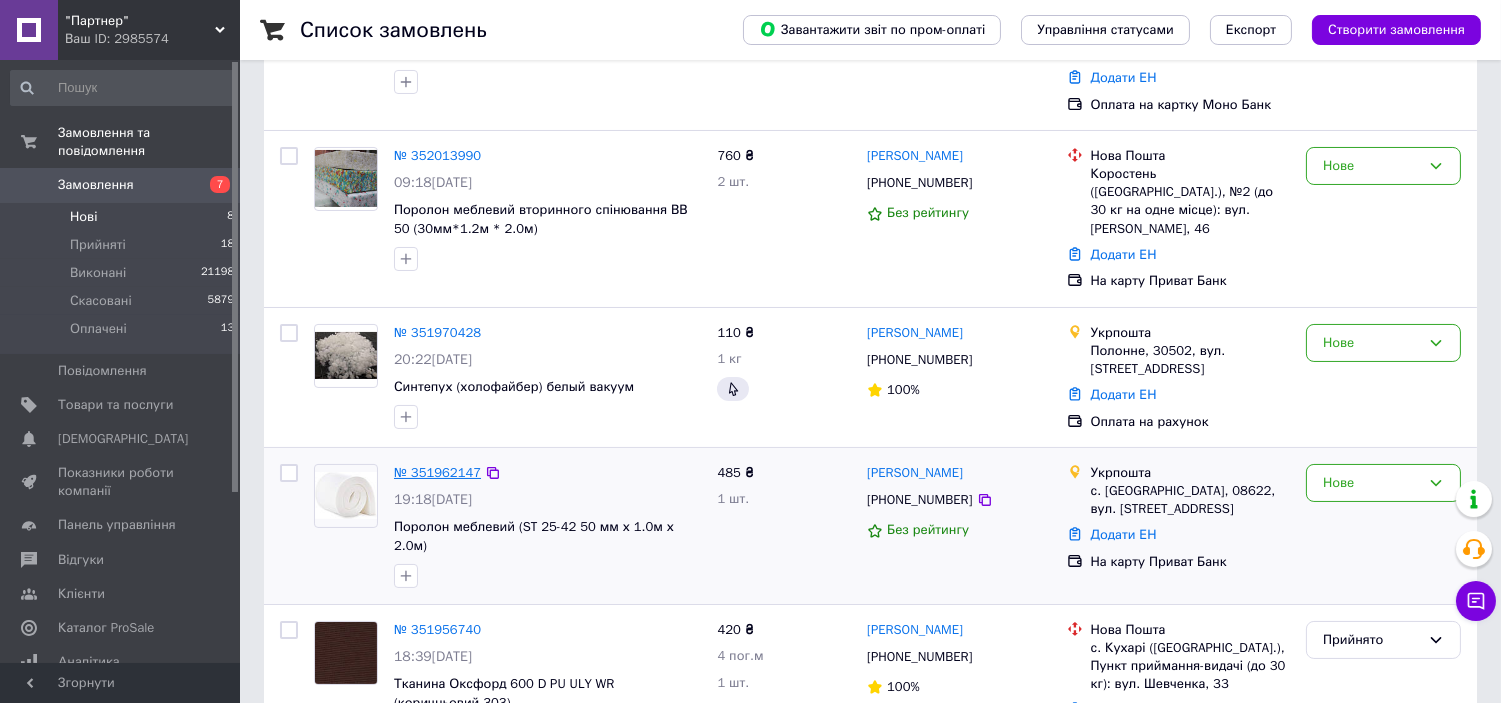 click on "№ 351962147" at bounding box center [437, 472] 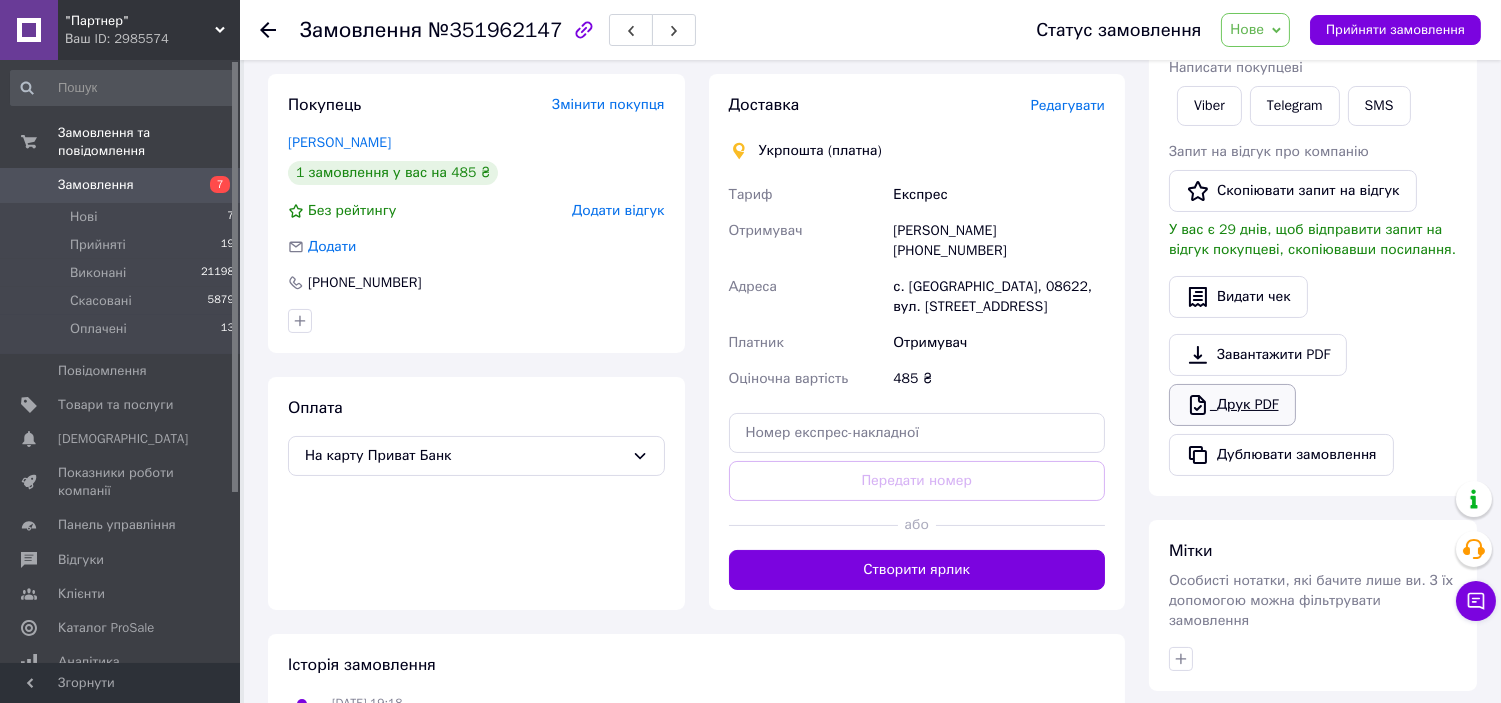 scroll, scrollTop: 0, scrollLeft: 0, axis: both 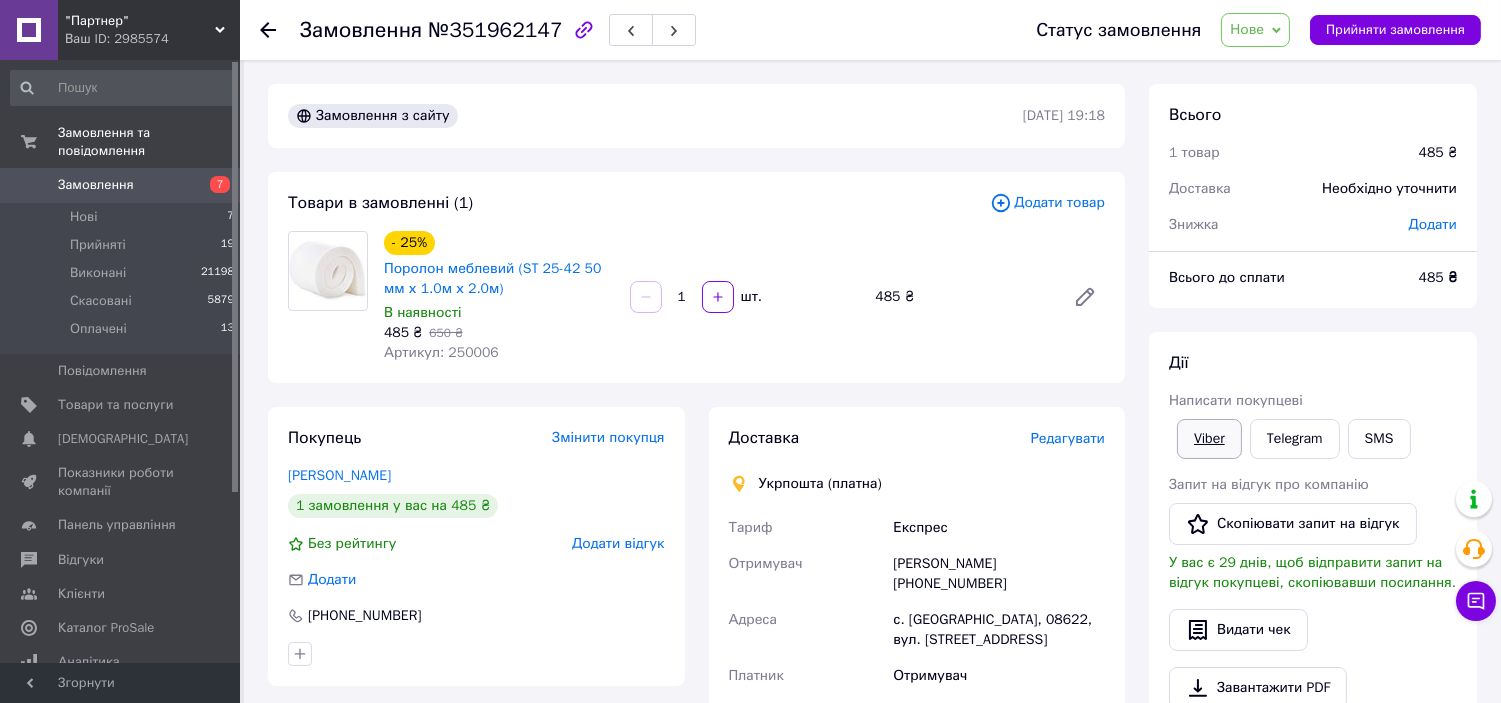 click on "Viber" at bounding box center (1209, 439) 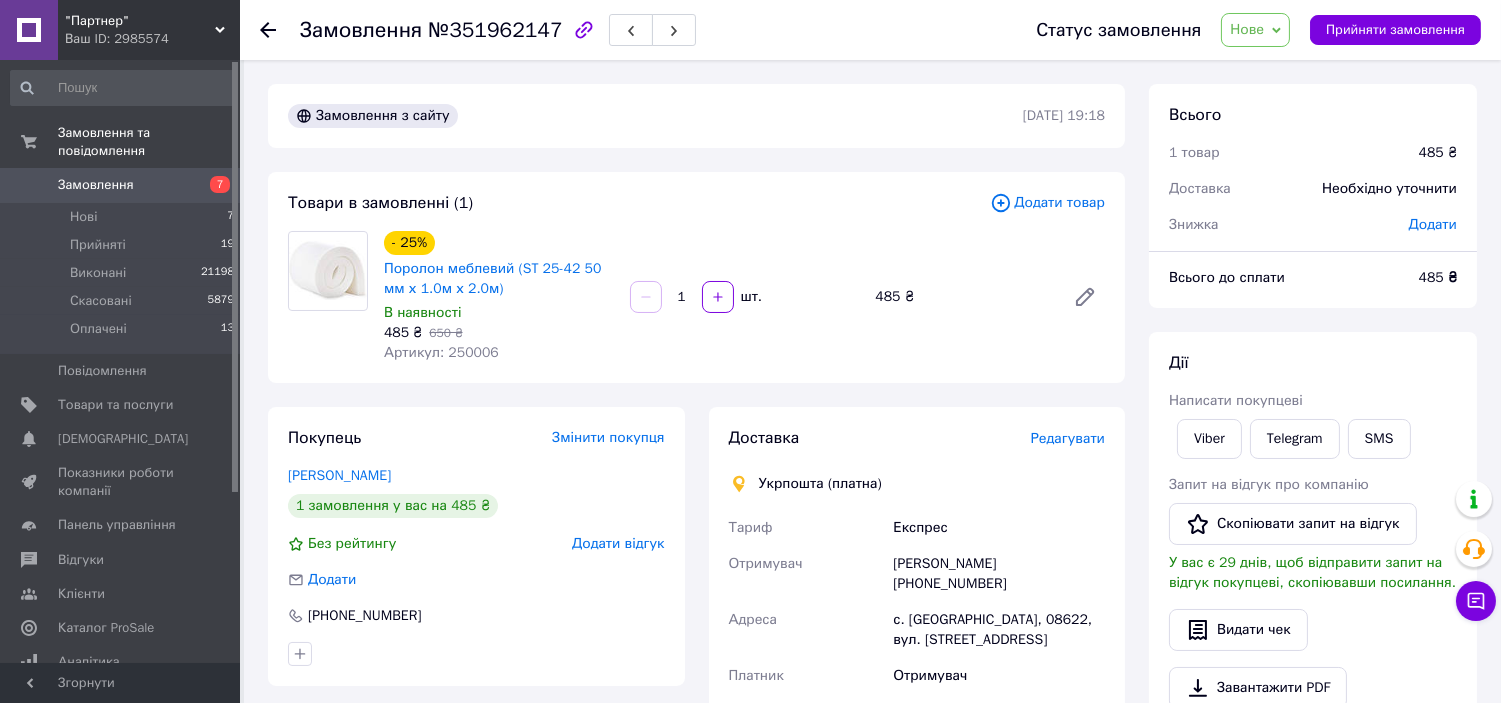 click on "Нове" at bounding box center [1255, 30] 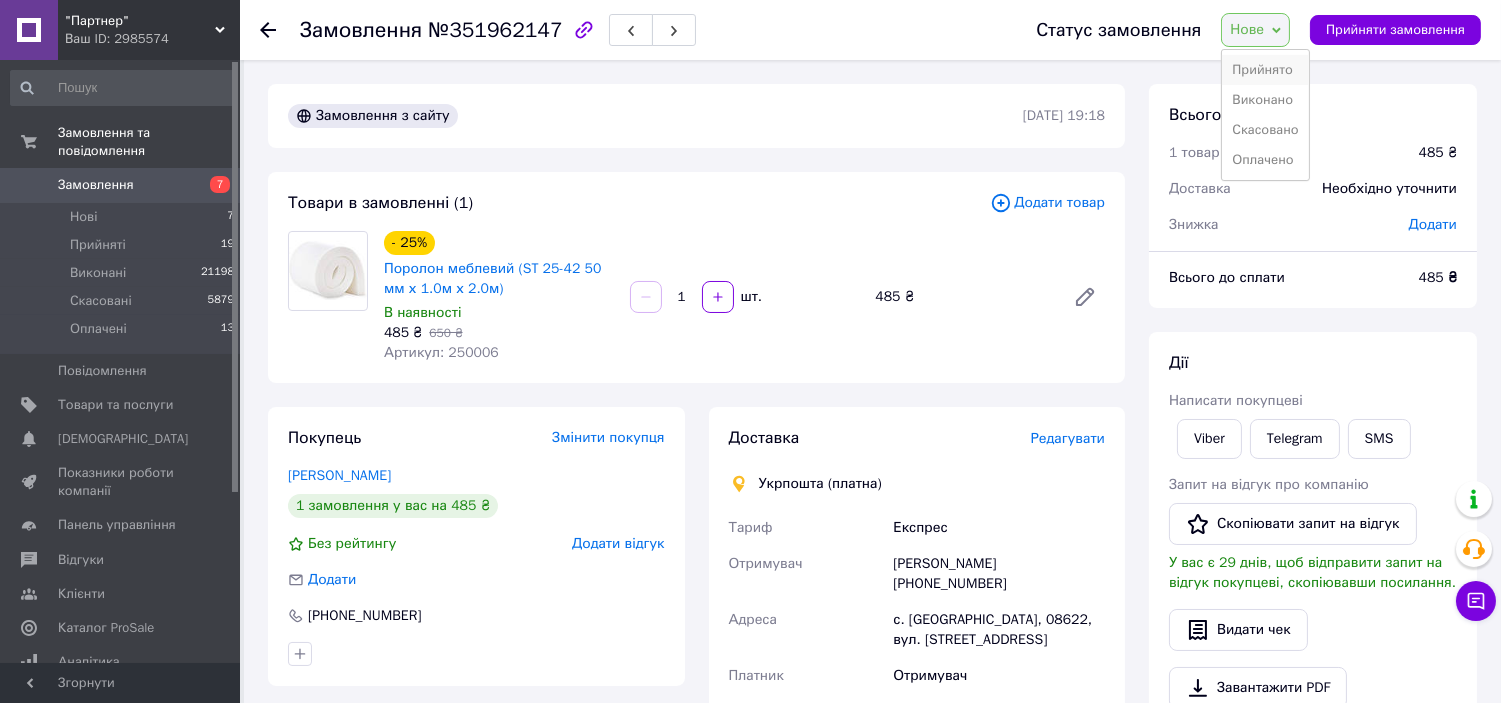 click on "Прийнято" at bounding box center (1265, 70) 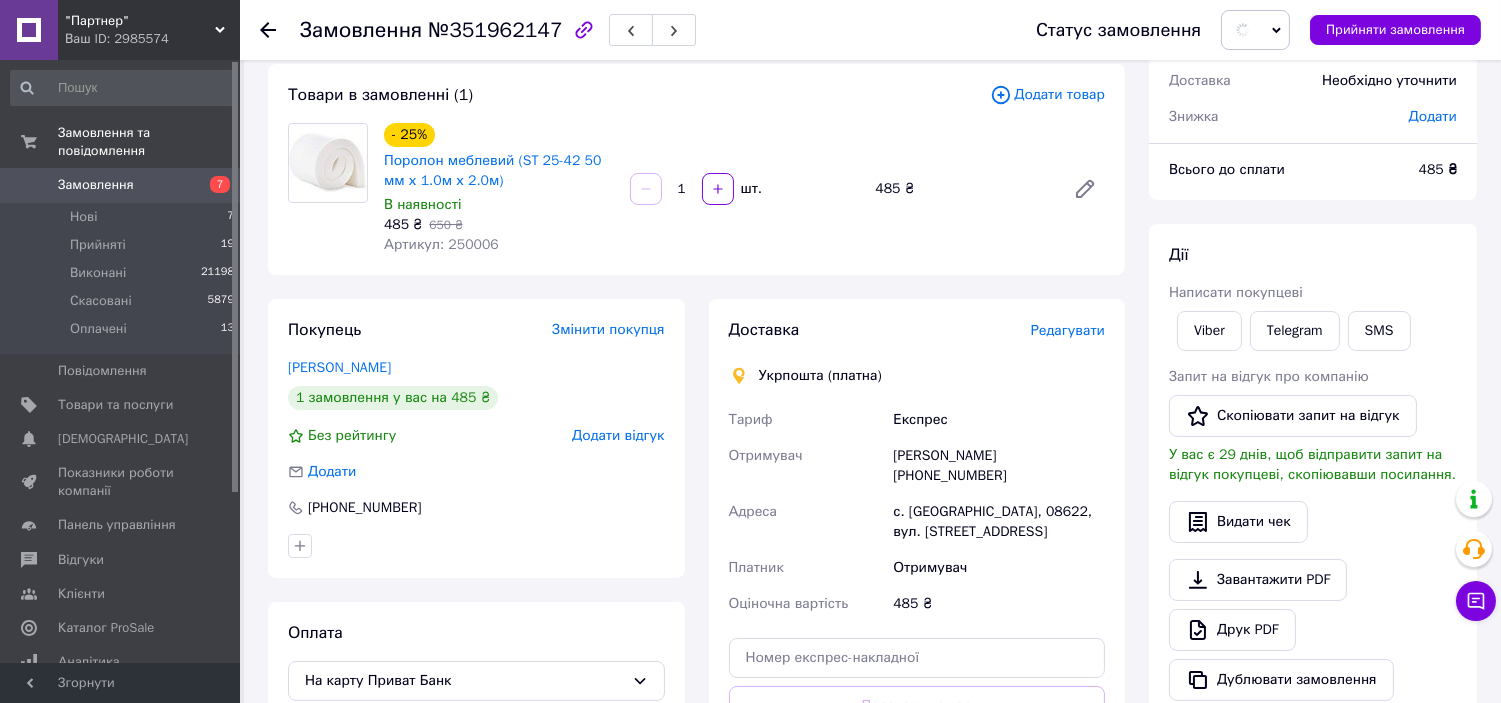 scroll, scrollTop: 333, scrollLeft: 0, axis: vertical 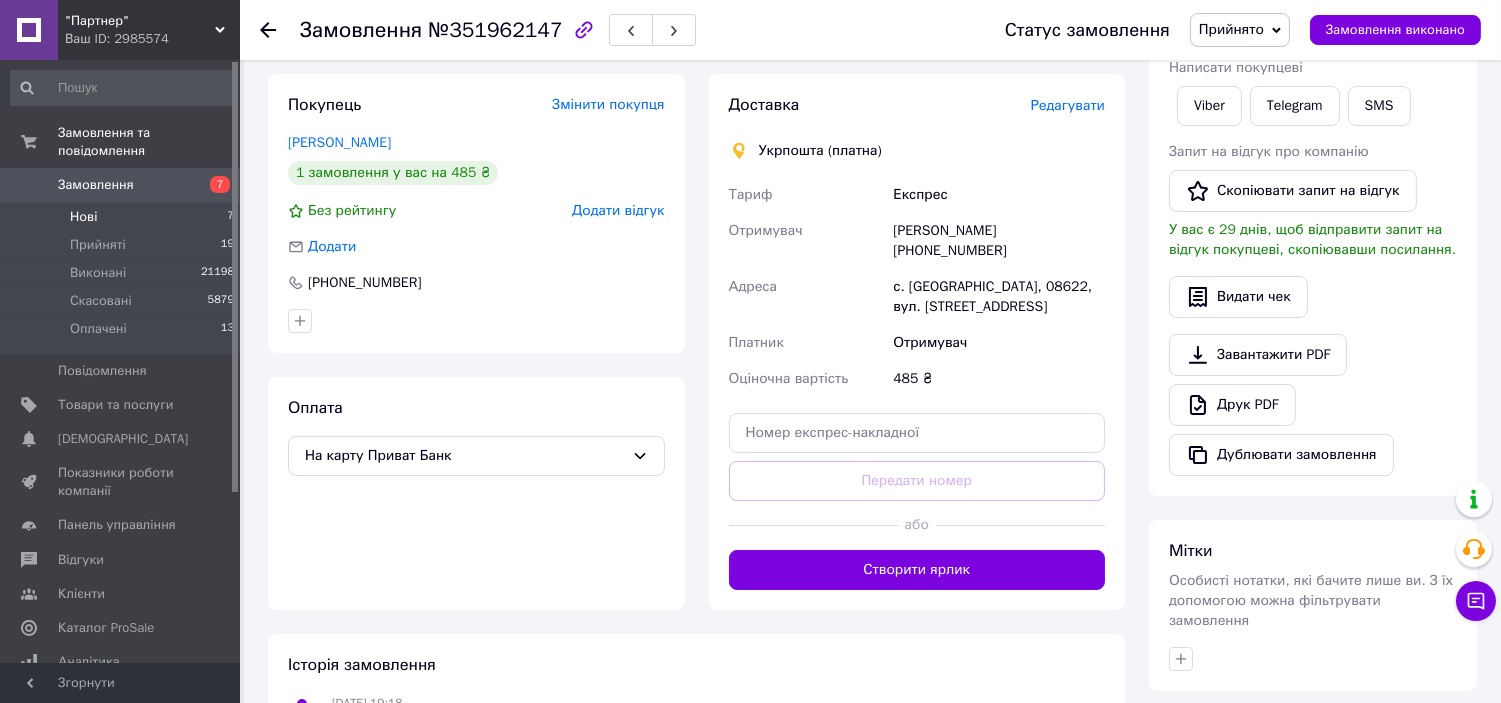 click on "Нові 7" at bounding box center (123, 217) 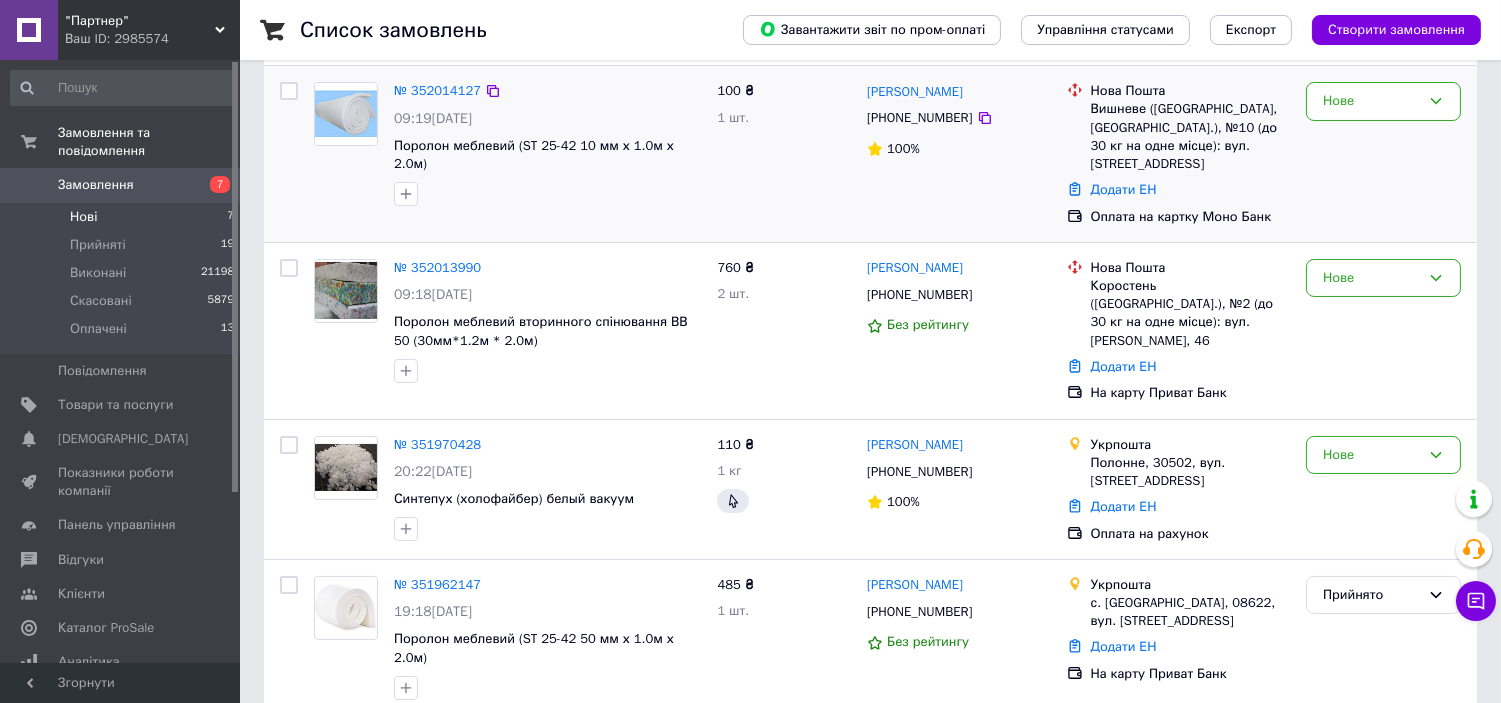 scroll, scrollTop: 222, scrollLeft: 0, axis: vertical 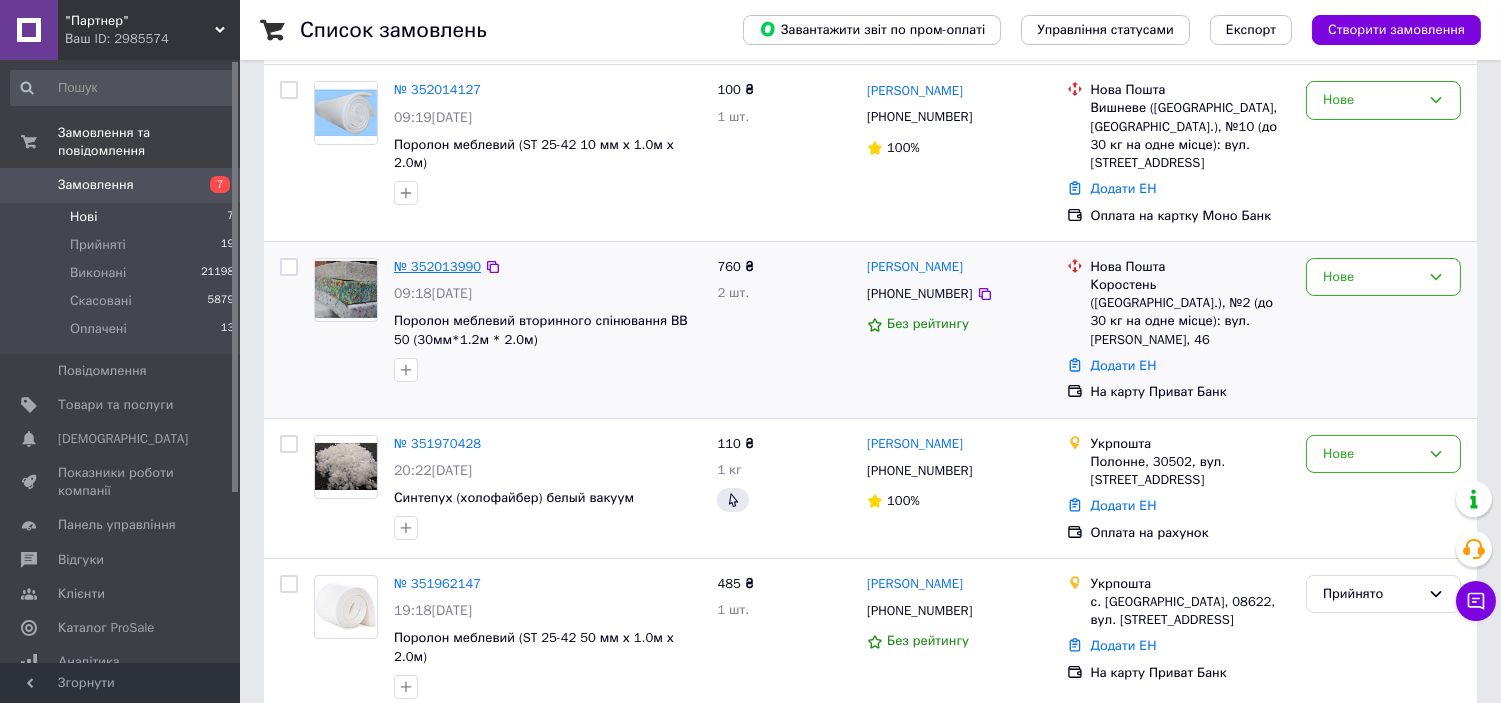 click on "№ 352013990" at bounding box center [437, 266] 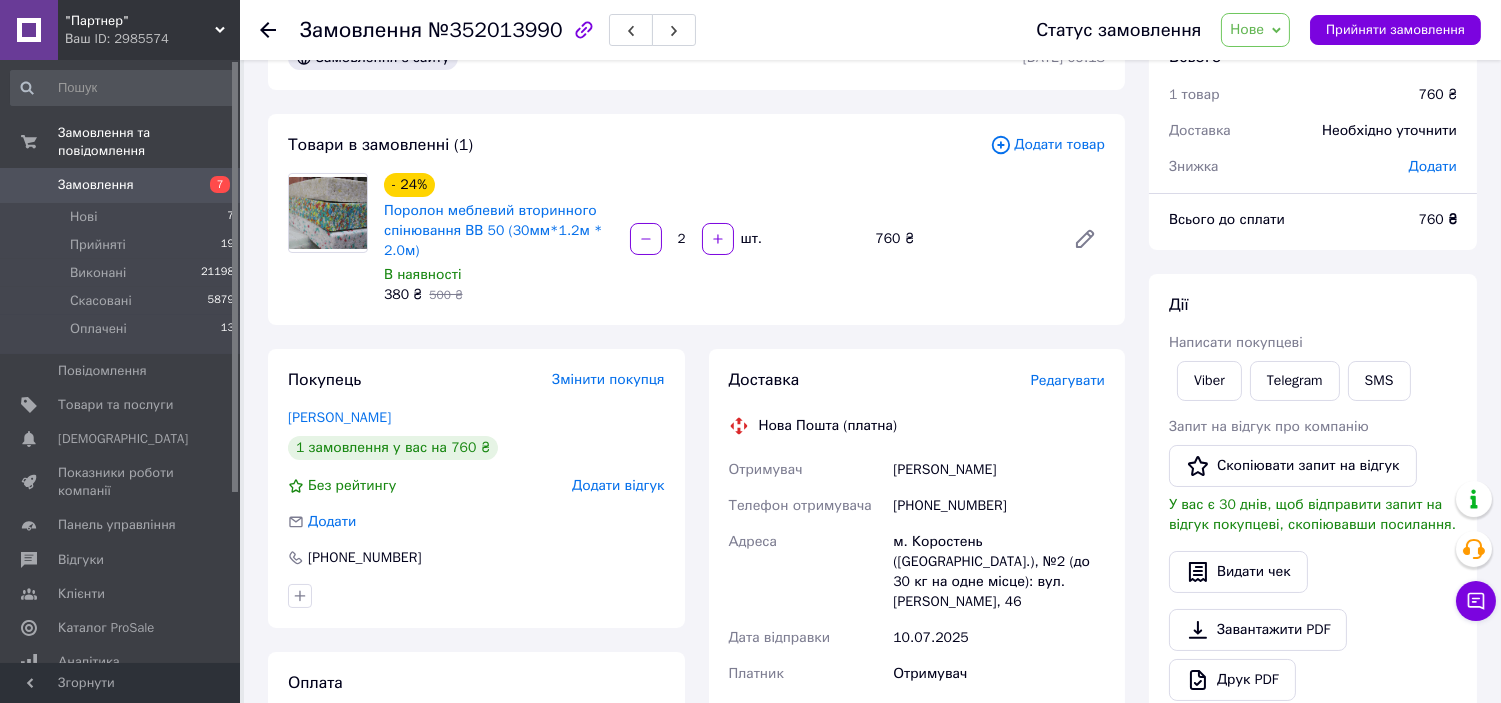 scroll, scrollTop: 0, scrollLeft: 0, axis: both 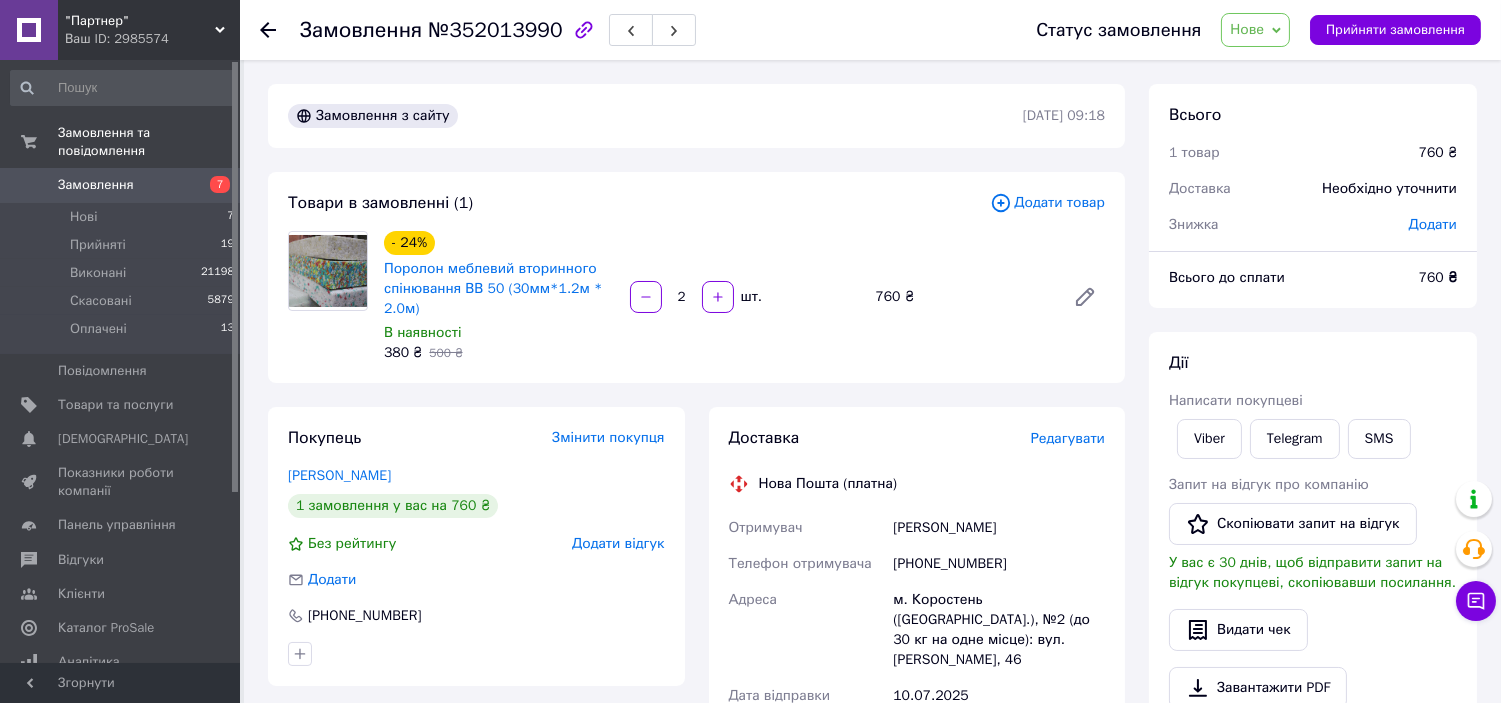 click on "Дії Написати покупцеві Viber Telegram SMS Запит на відгук про компанію   Скопіювати запит на відгук У вас є 30 днів, щоб відправити запит на відгук покупцеві, скопіювавши посилання.   Видати чек   Завантажити PDF   Друк PDF   Дублювати замовлення" at bounding box center (1313, 580) 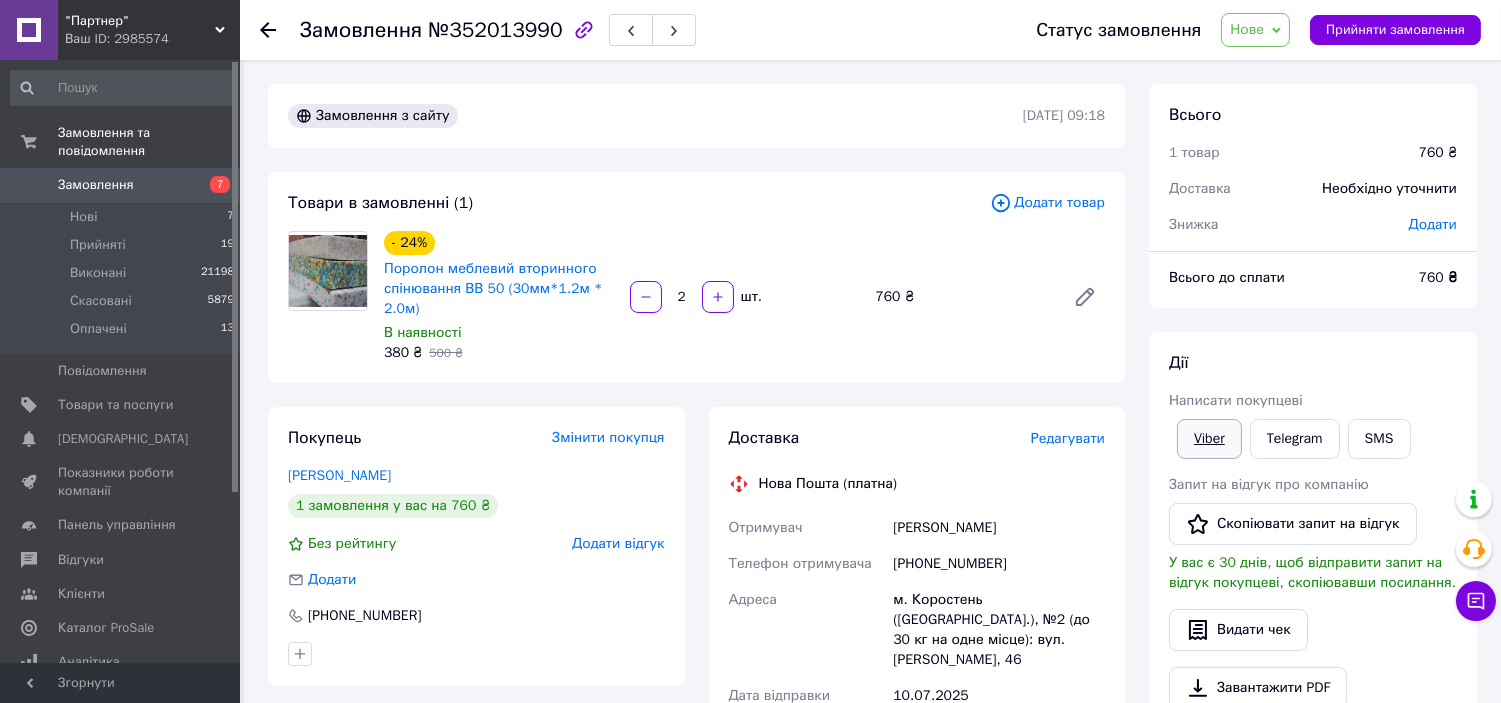 click on "Viber" at bounding box center [1209, 439] 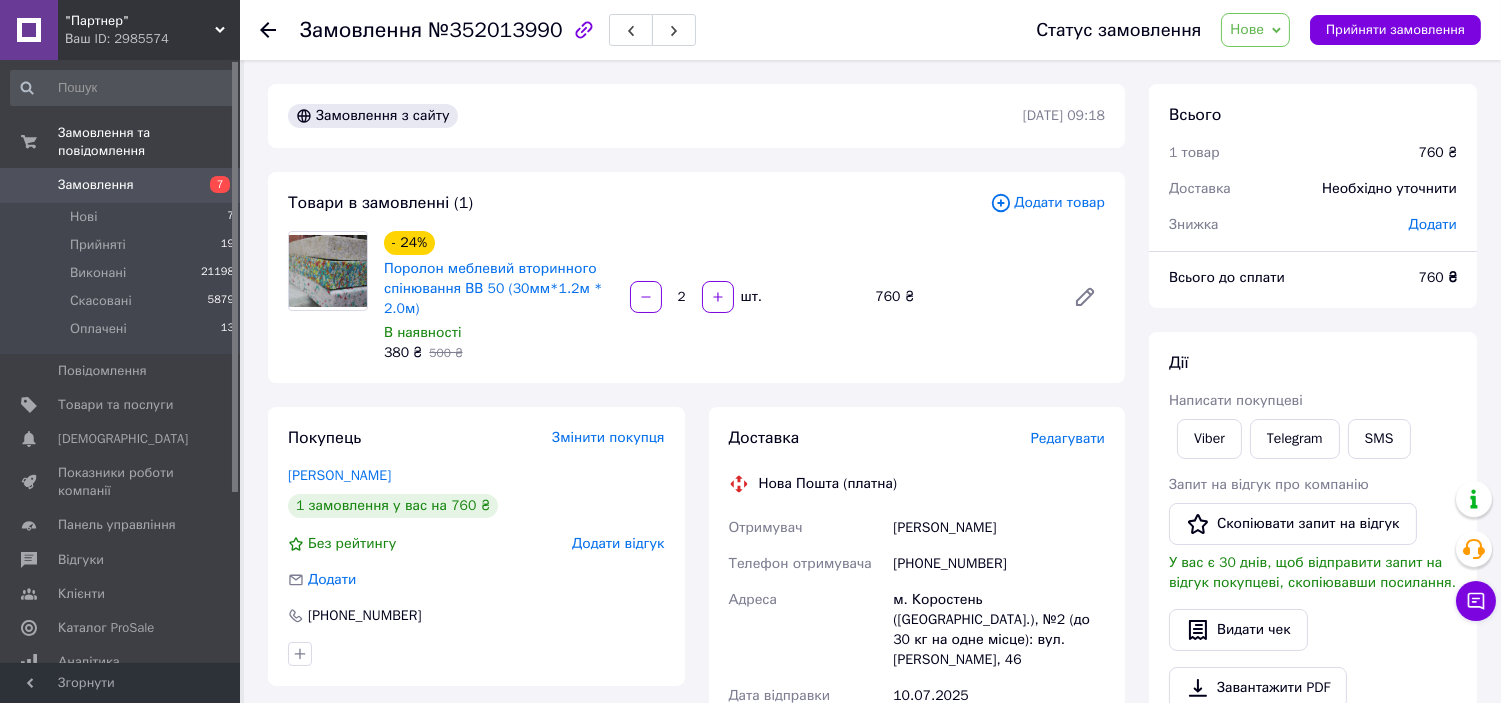 click on "Нове" at bounding box center (1247, 29) 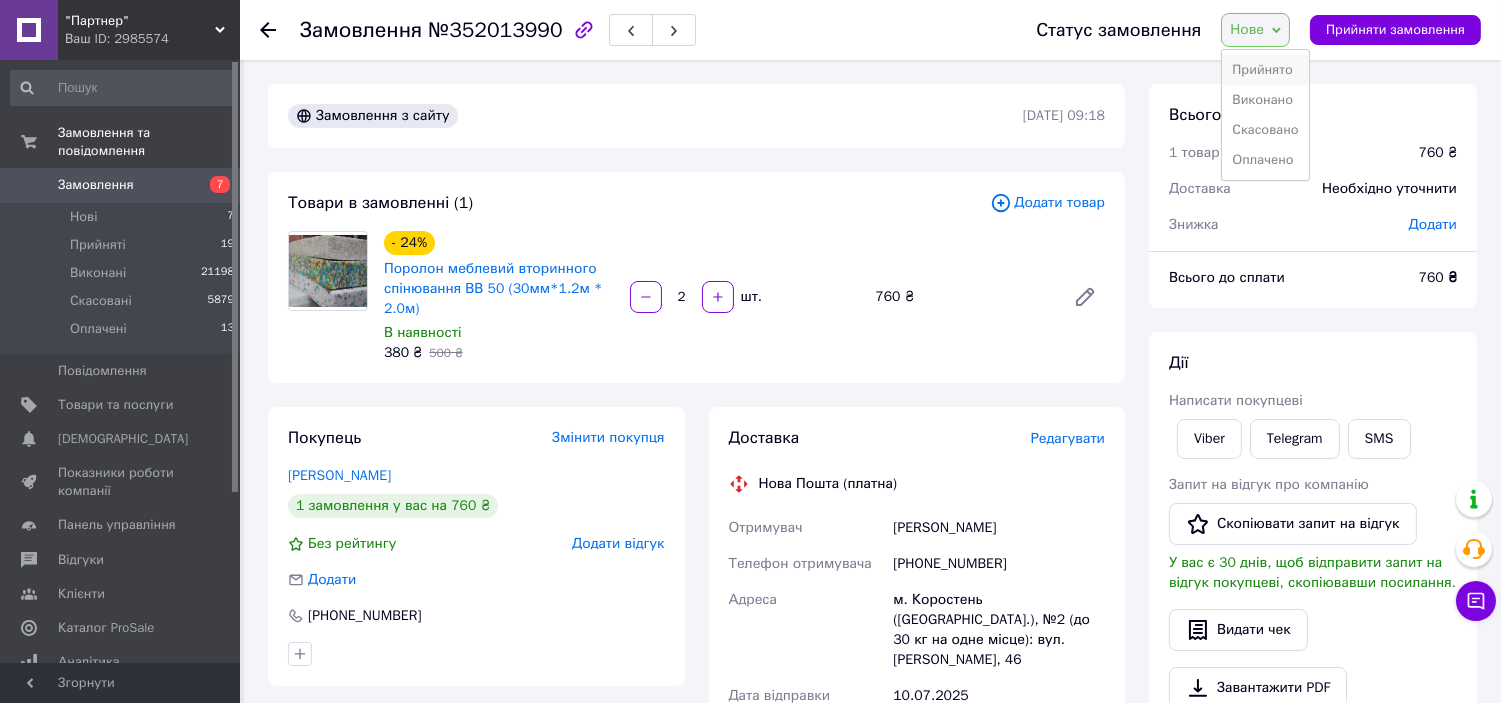 click on "Прийнято" at bounding box center (1265, 70) 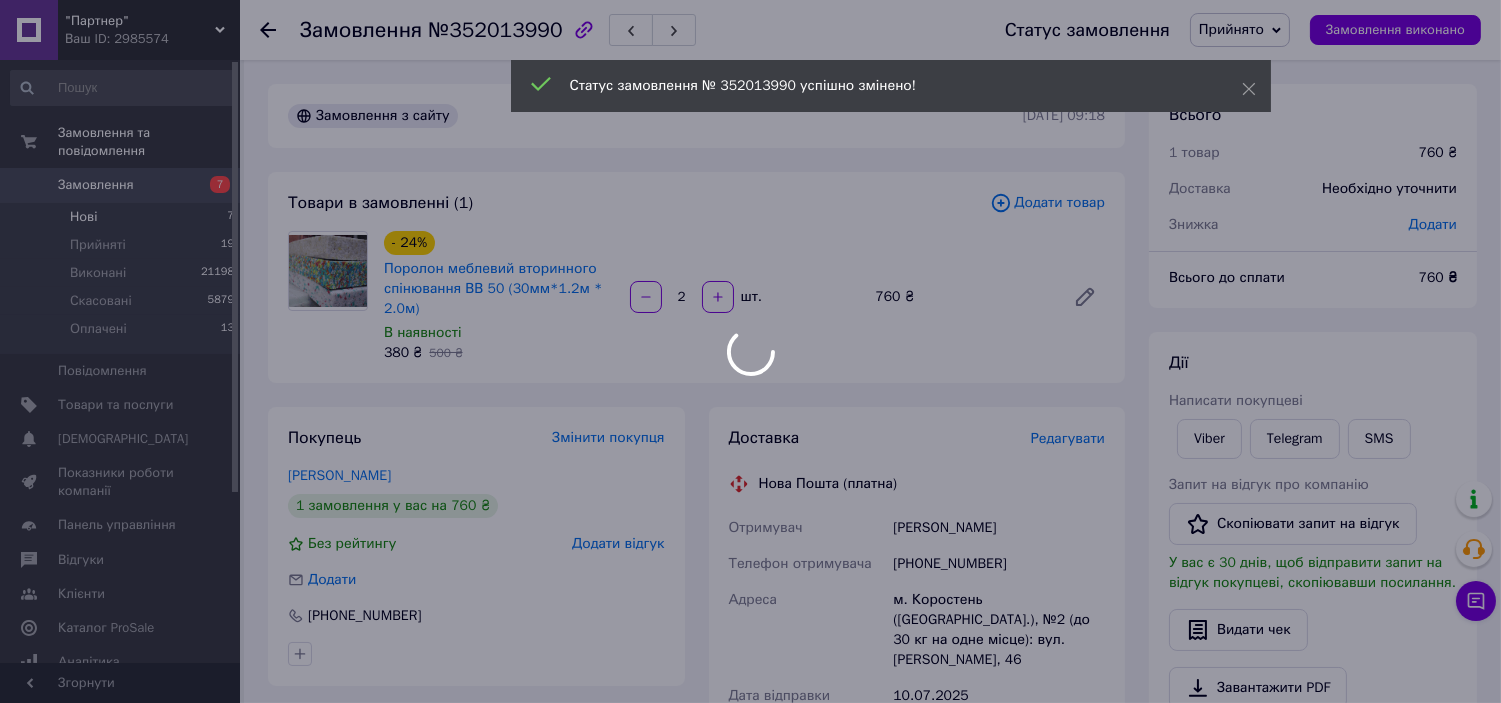 click at bounding box center (750, 351) 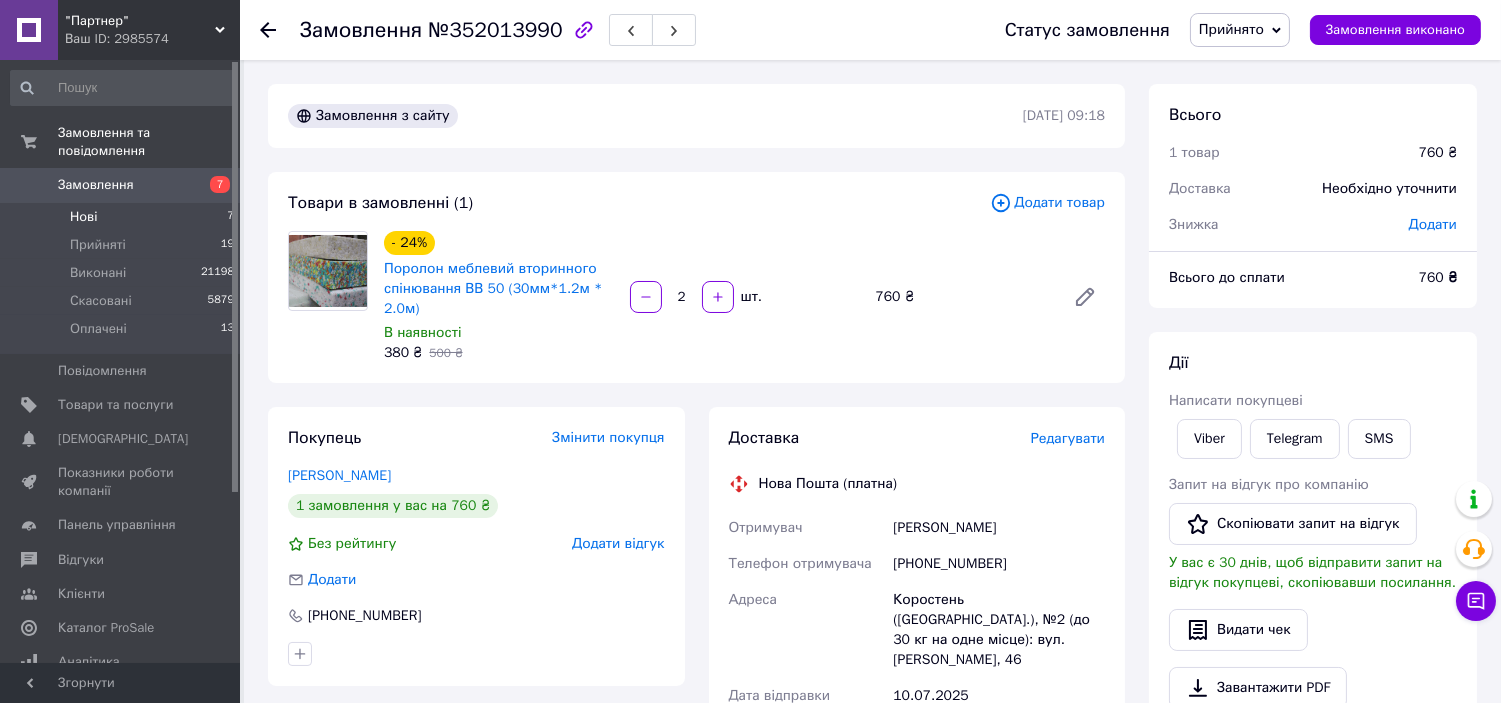 click on "Нові 7" at bounding box center (123, 217) 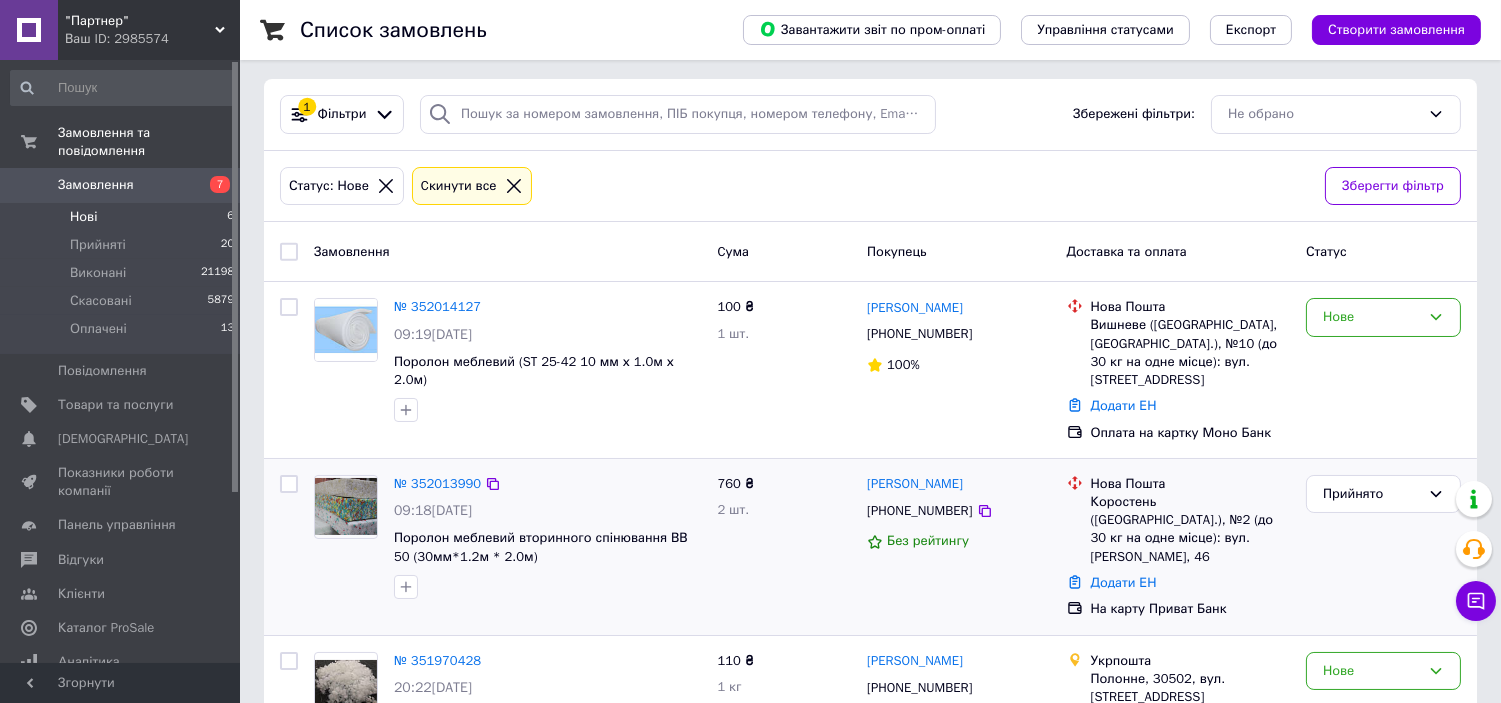 scroll, scrollTop: 0, scrollLeft: 0, axis: both 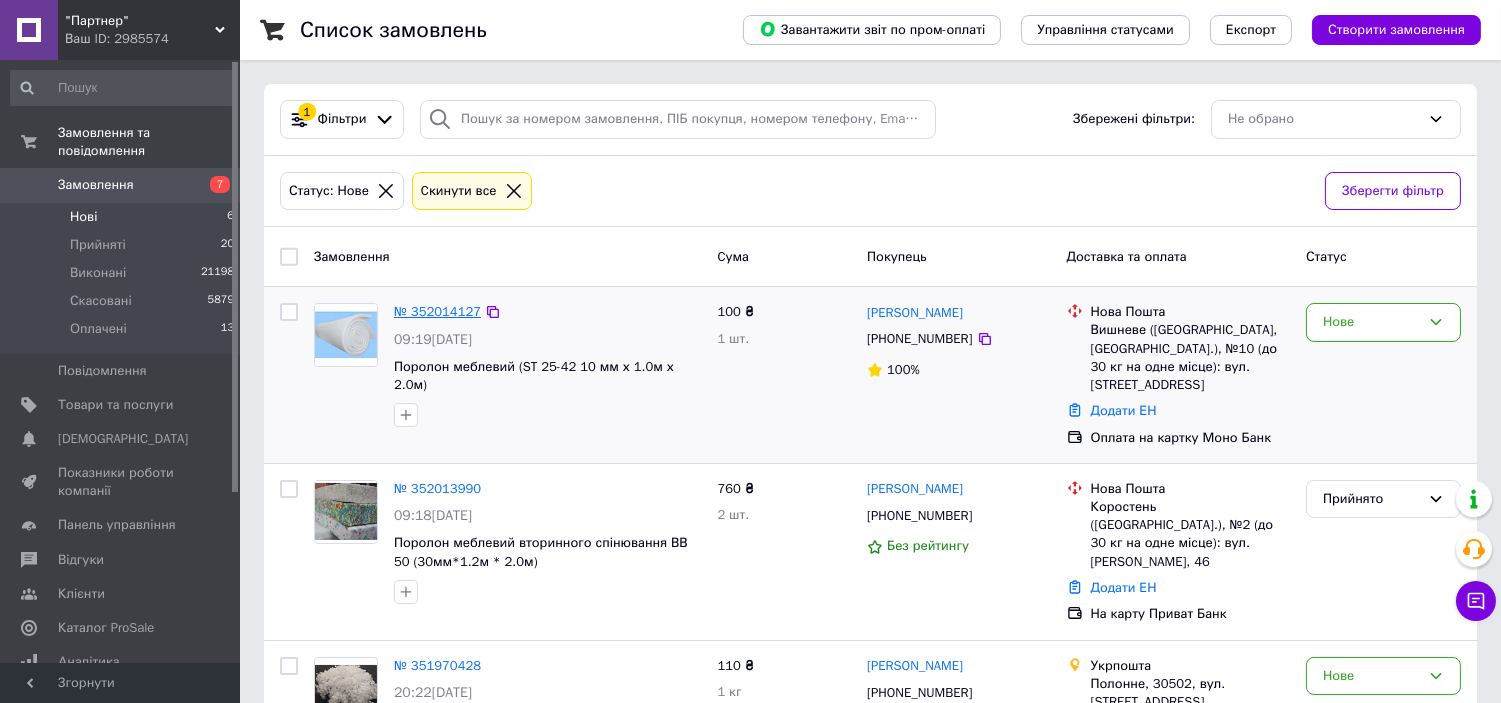 click on "№ 352014127" at bounding box center [437, 311] 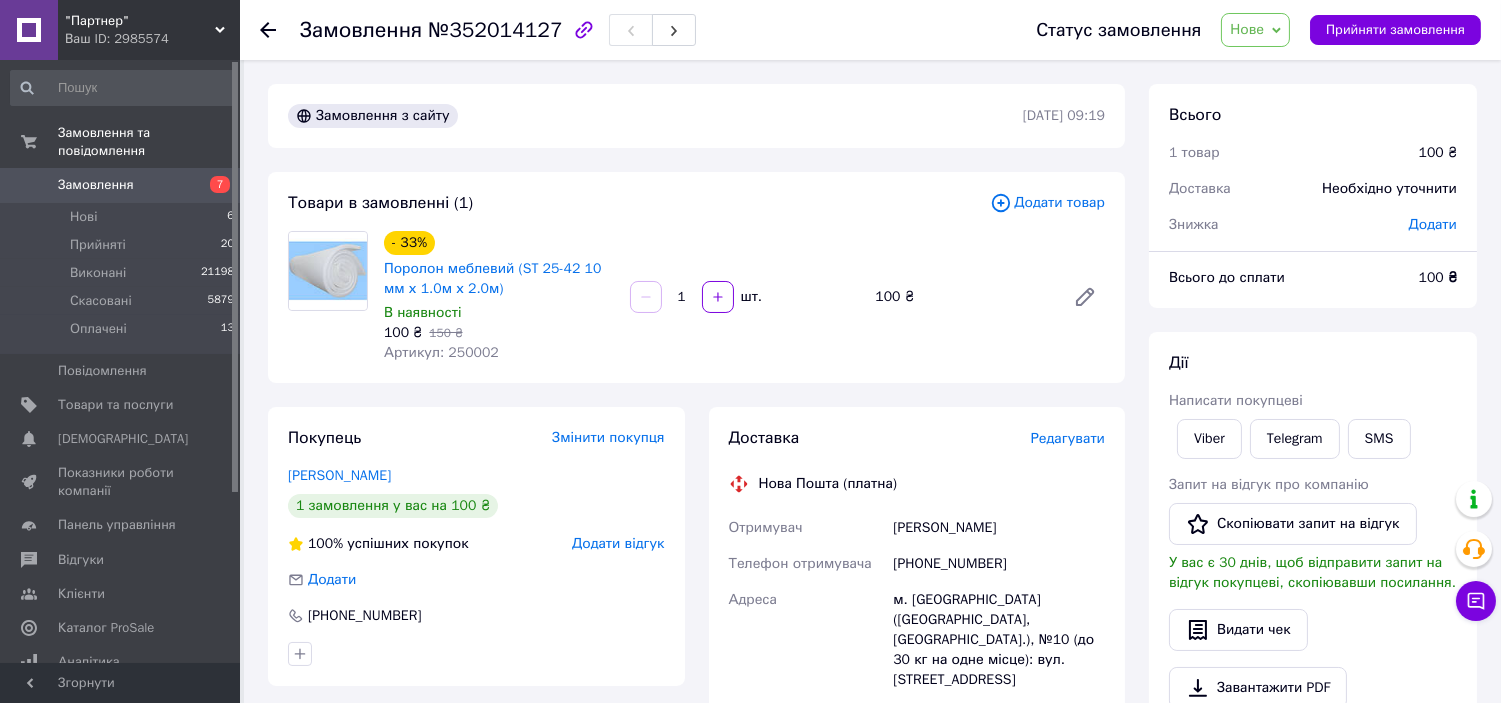 click on "Написати покупцеві" at bounding box center [1313, 401] 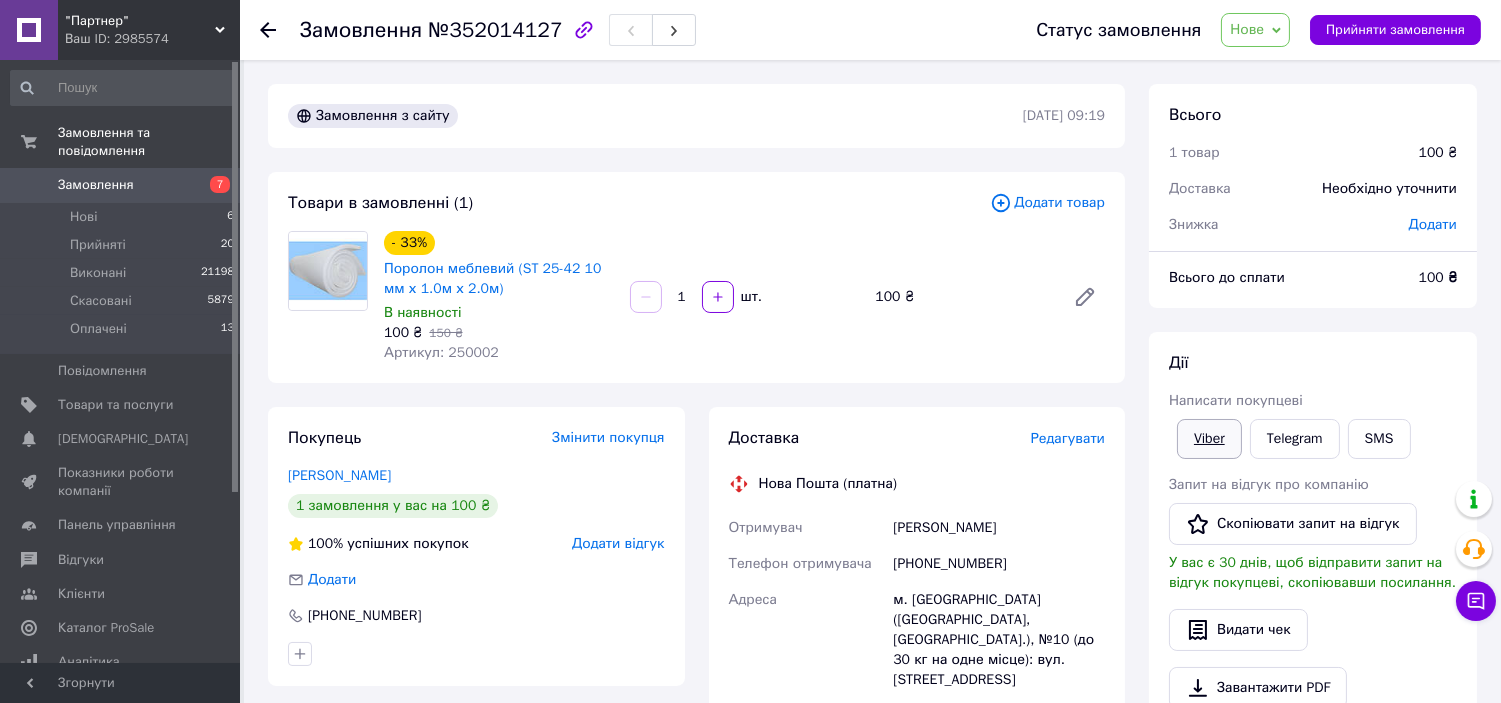 click on "Viber" at bounding box center [1209, 439] 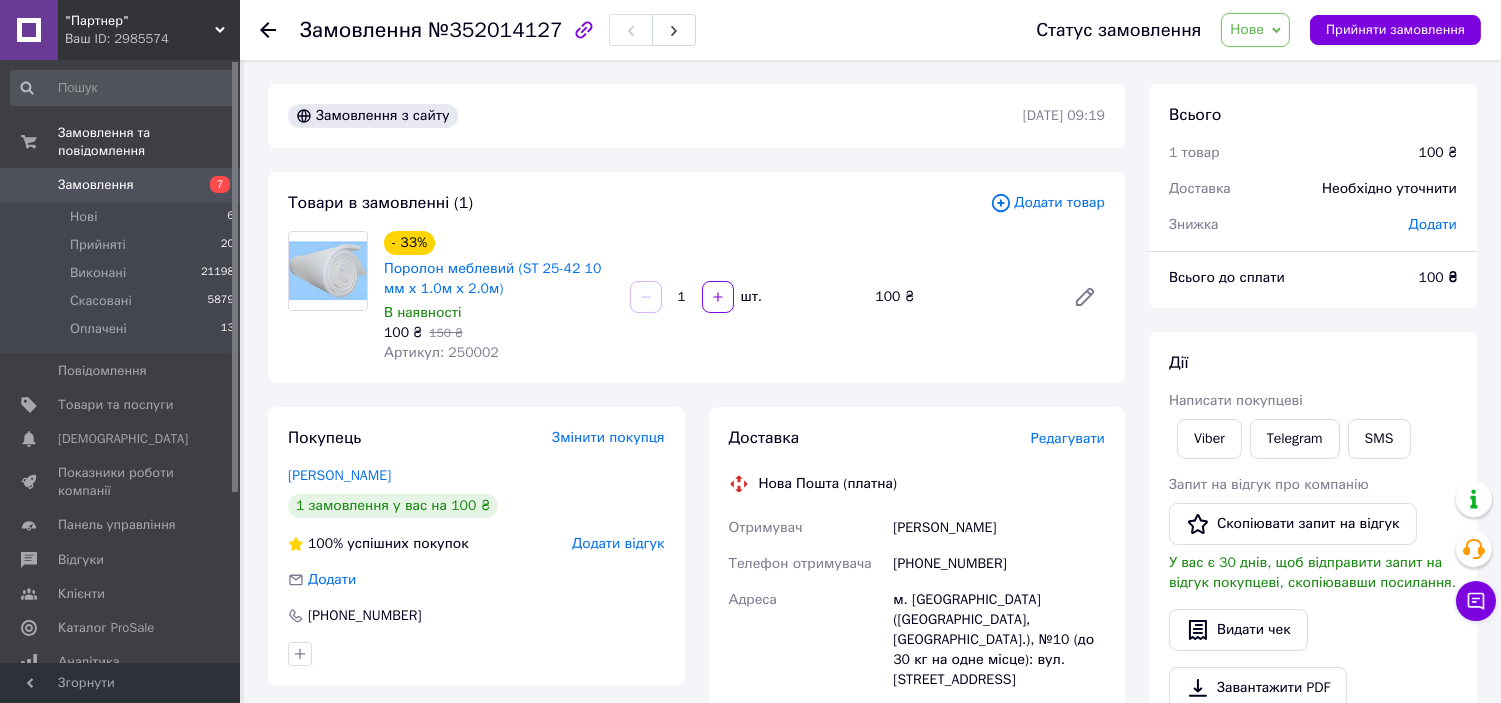 click on "Нове" at bounding box center [1255, 30] 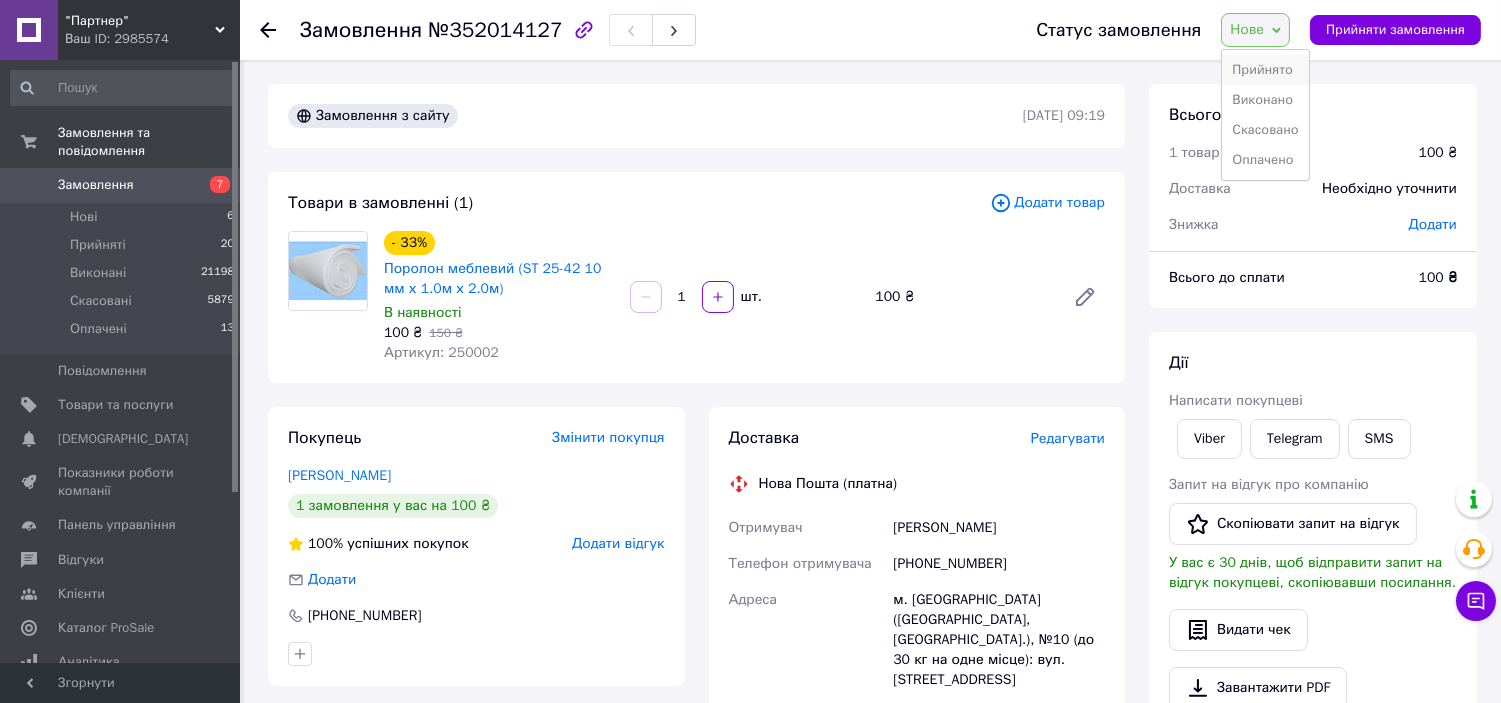 click on "Прийнято" at bounding box center [1265, 70] 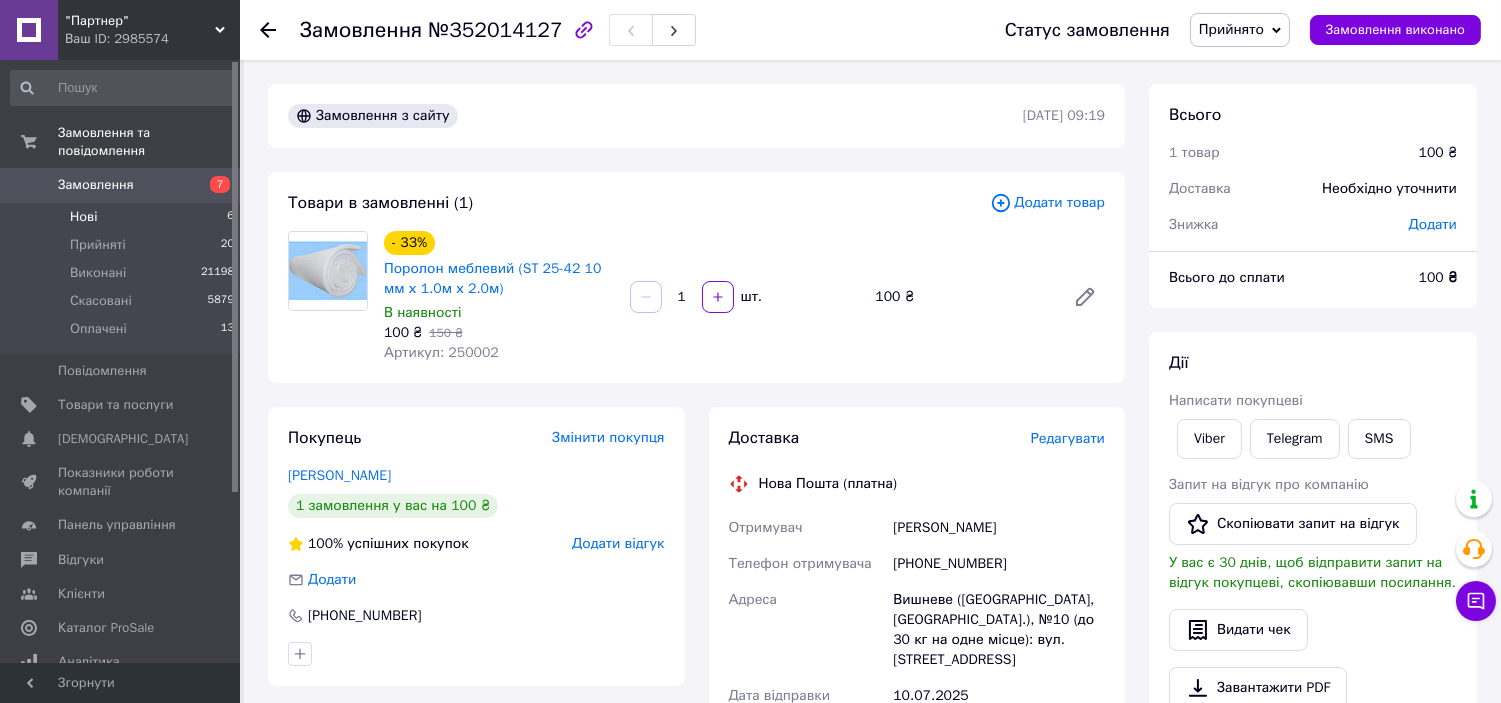 click on "Нові 6" at bounding box center (123, 217) 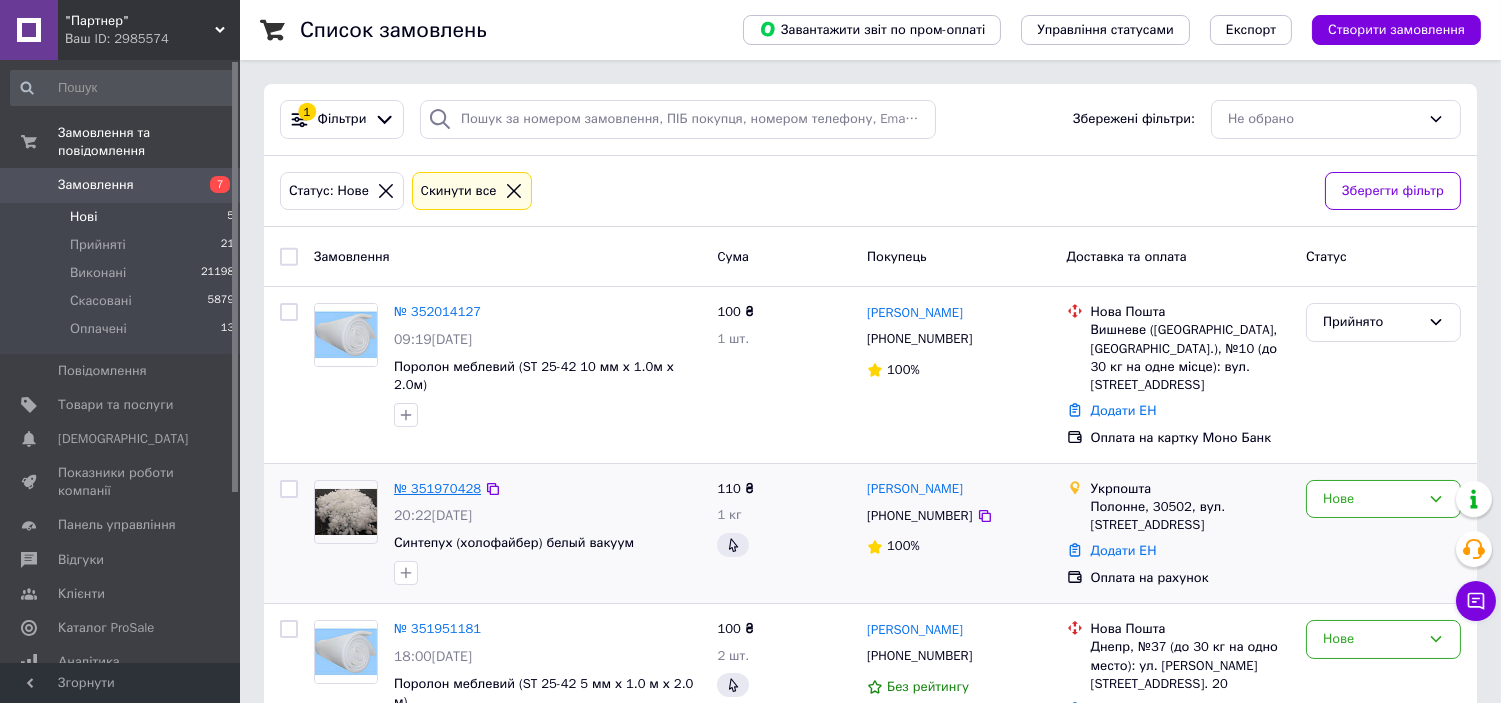 click on "№ 351970428" at bounding box center [437, 488] 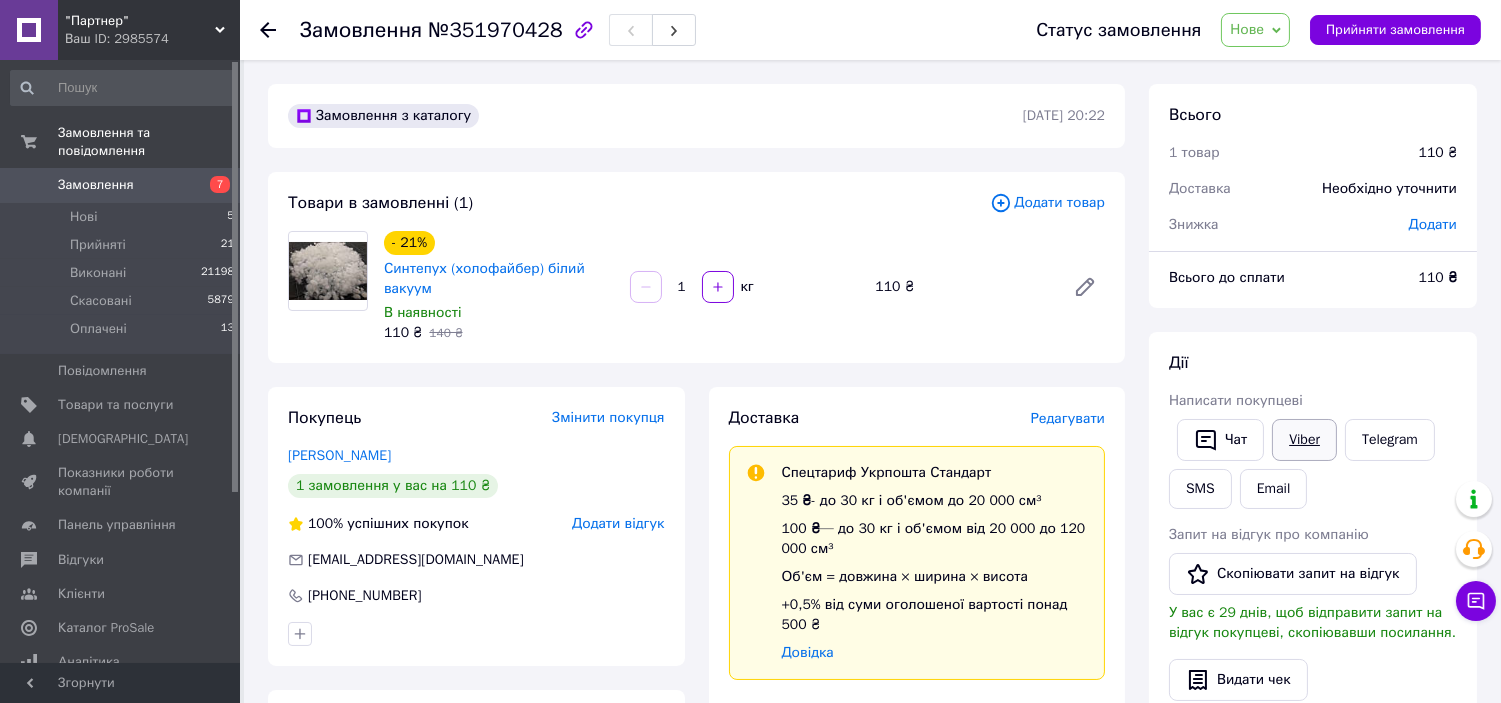 click on "Viber" at bounding box center (1304, 440) 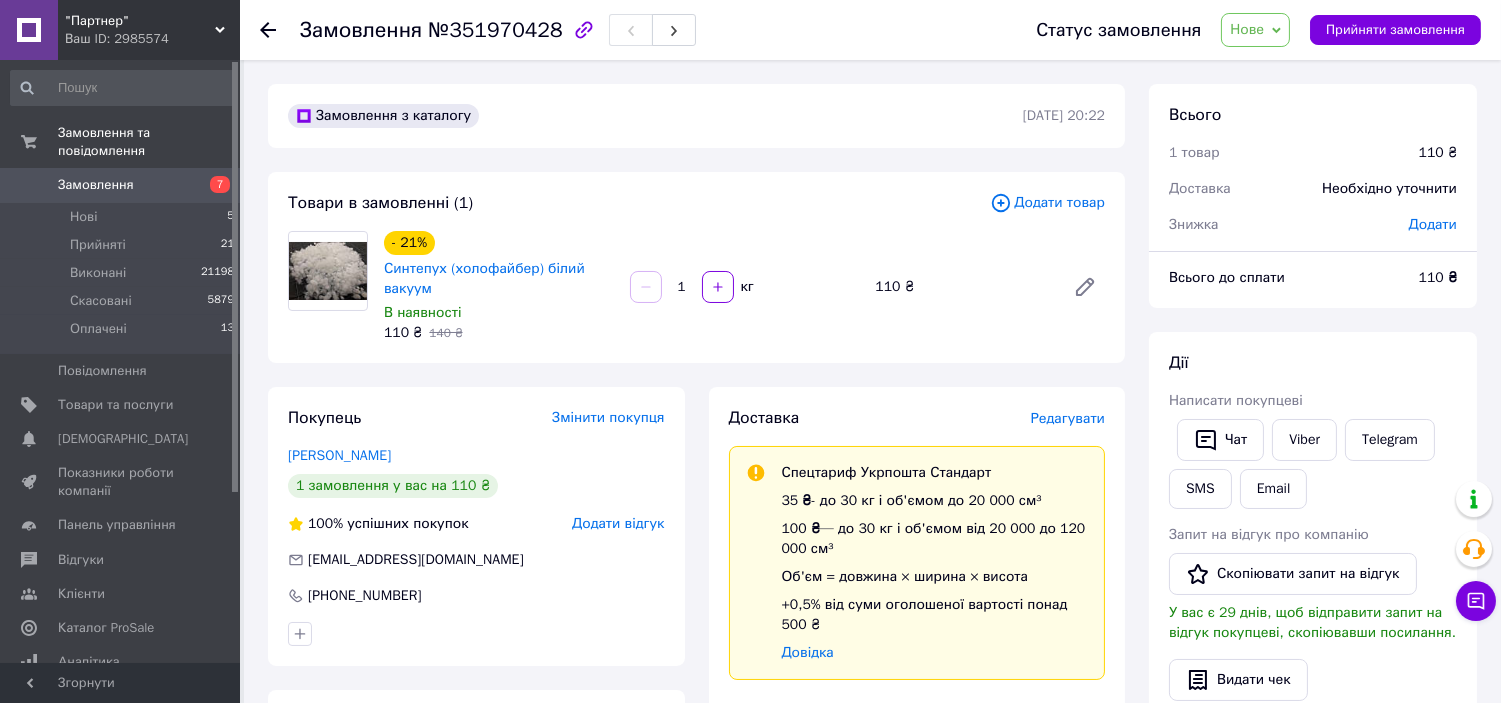 click on "Дії Написати покупцеві   Чат Viber Telegram SMS Email Запит на відгук про компанію   Скопіювати запит на відгук У вас є 29 днів, щоб відправити запит на відгук покупцеві, скопіювавши посилання.   Видати чек   Завантажити PDF   Друк PDF   Дублювати замовлення" at bounding box center (1313, 605) 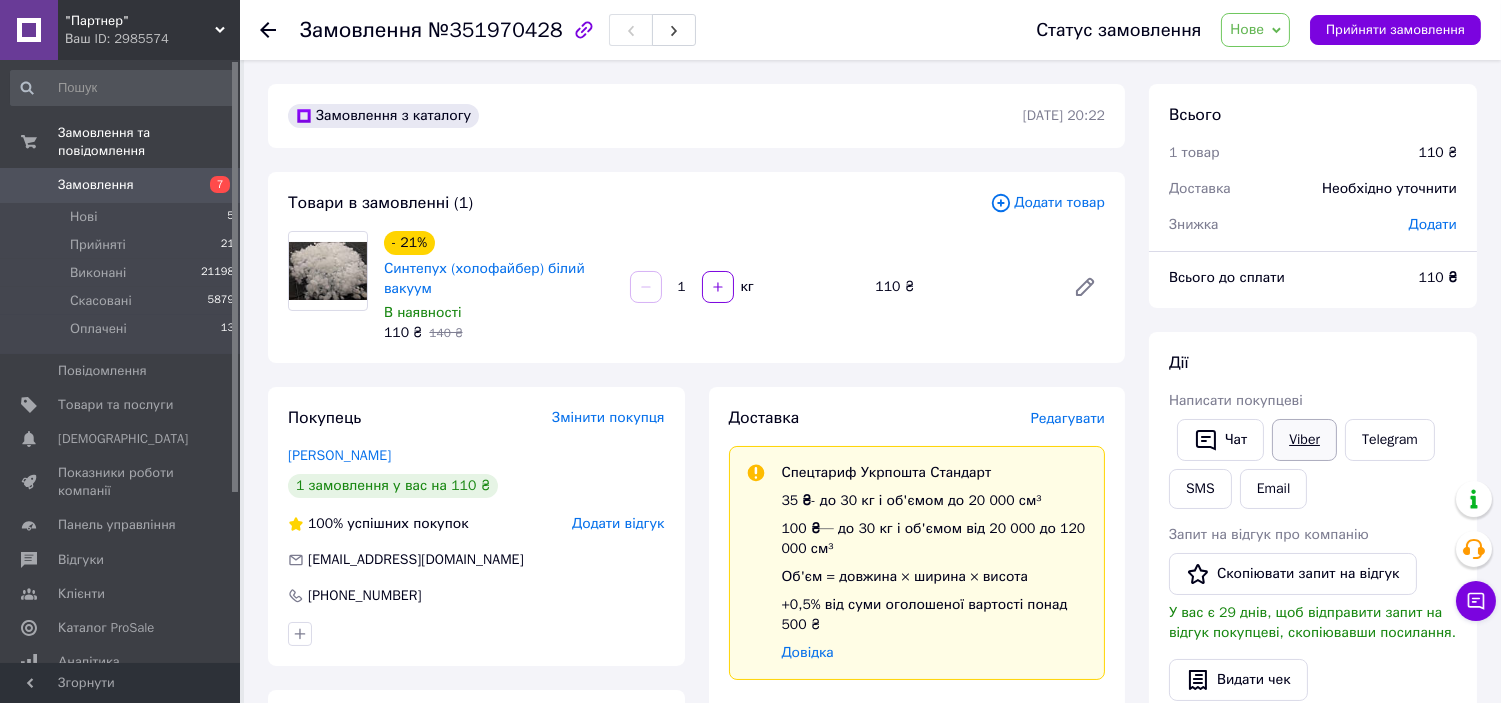 click on "Viber" at bounding box center [1304, 440] 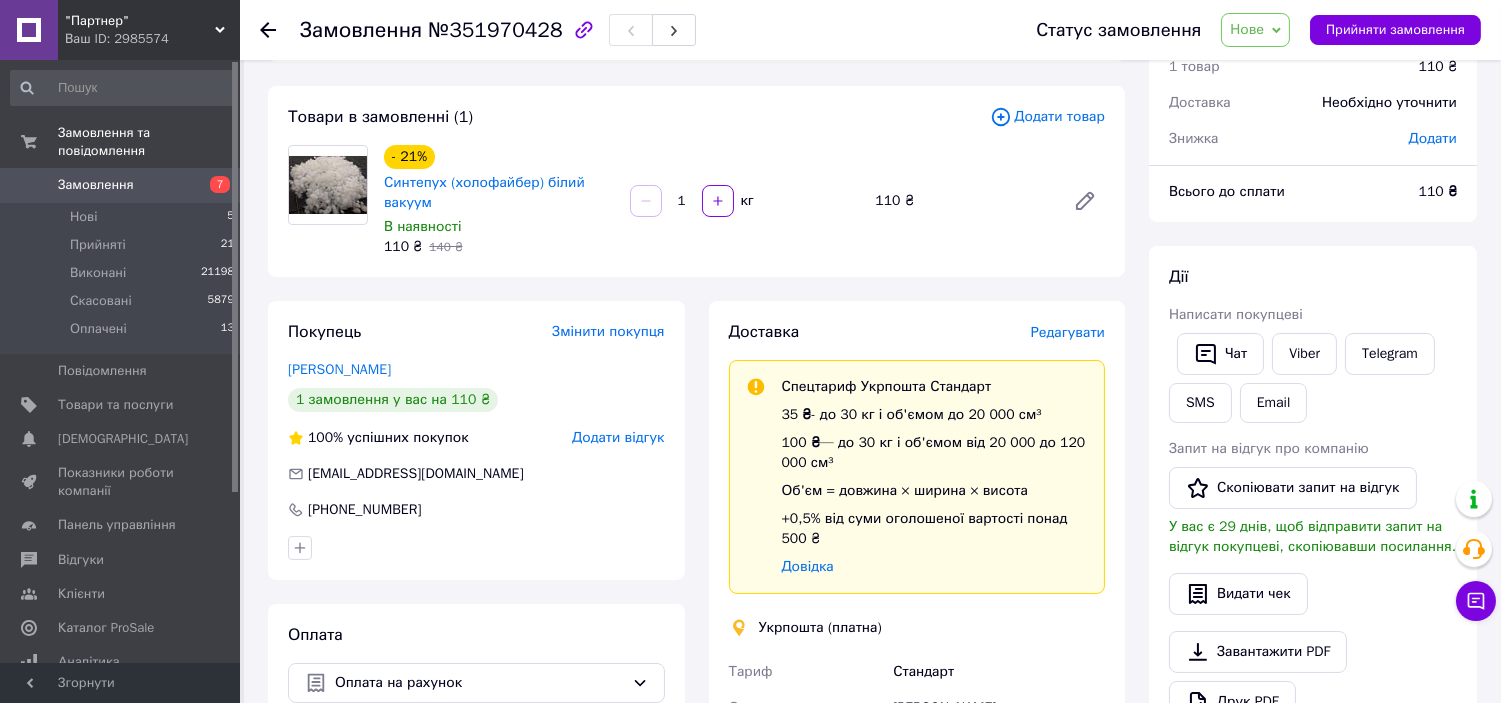 scroll, scrollTop: 222, scrollLeft: 0, axis: vertical 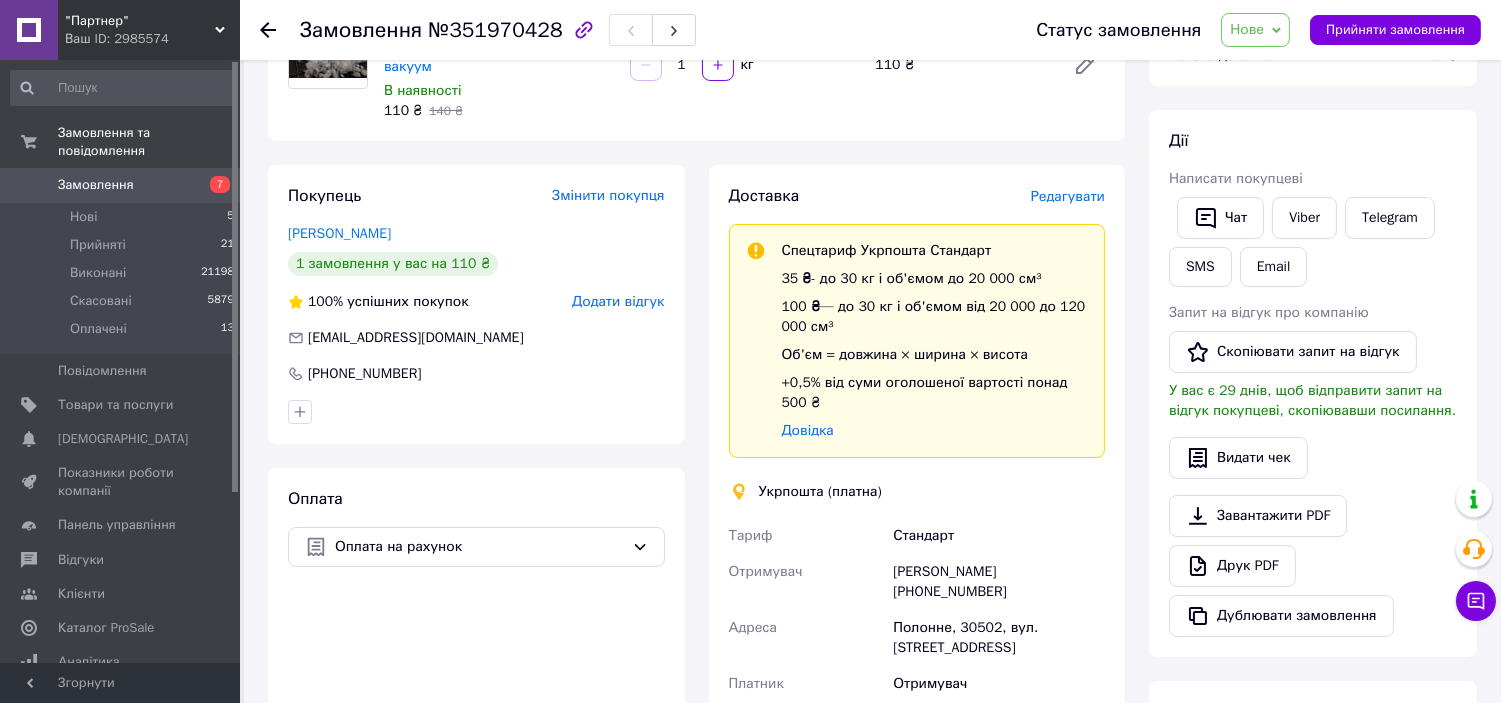 click 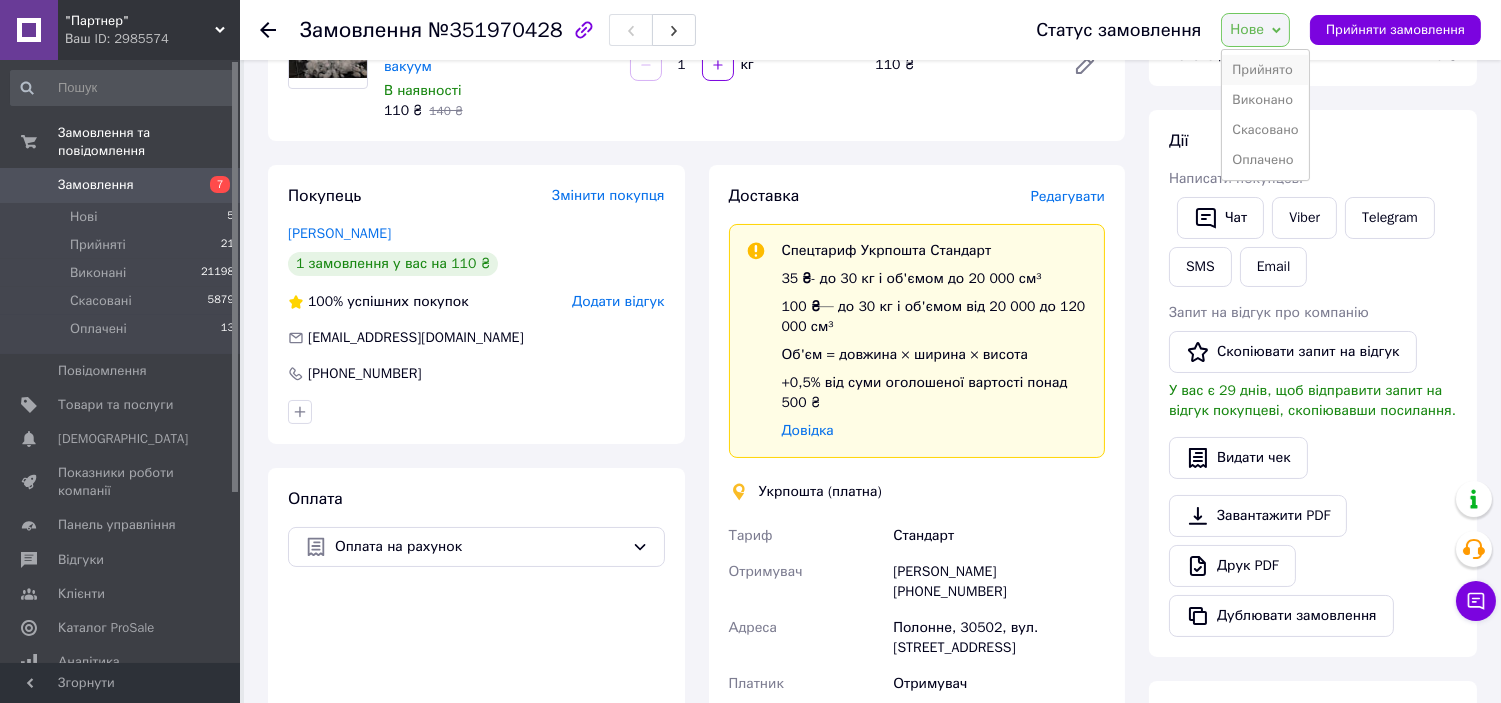 click on "Прийнято" at bounding box center [1265, 70] 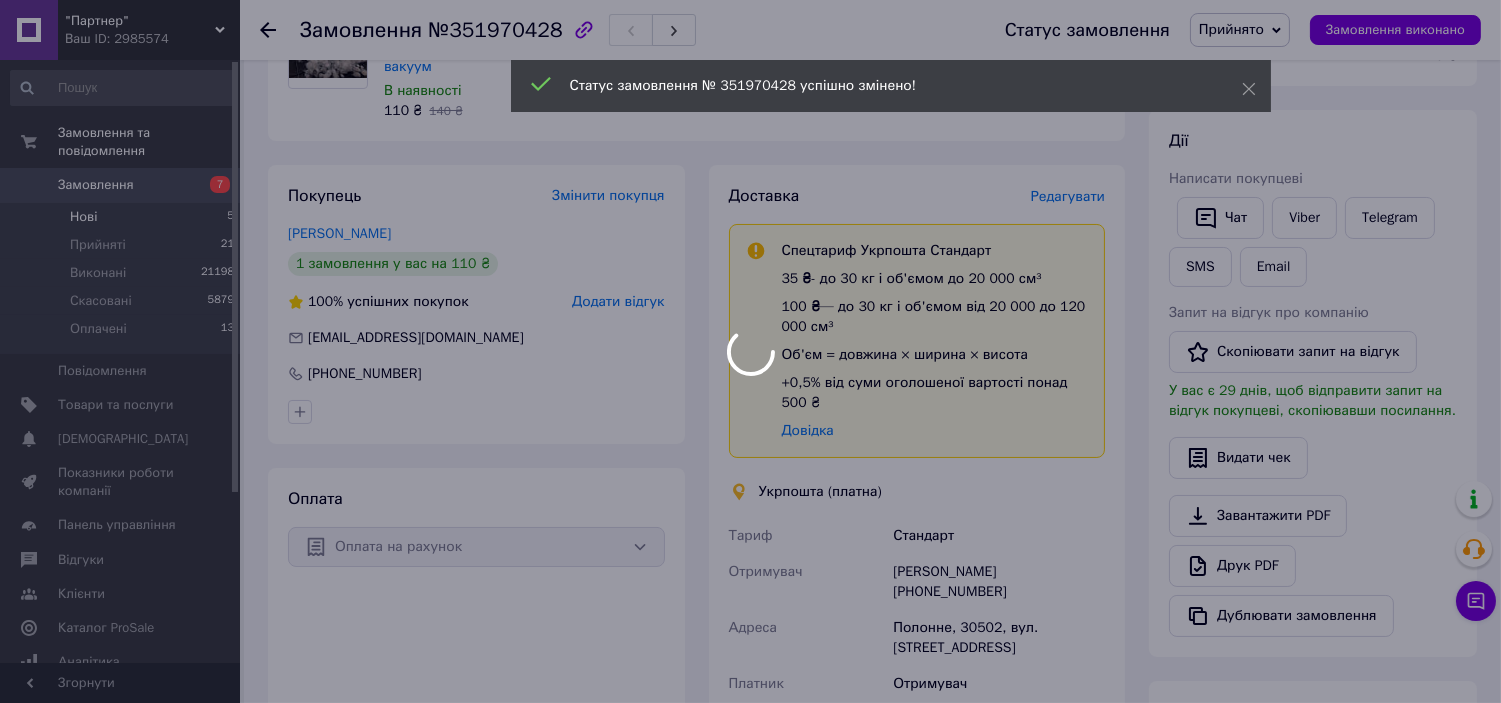 click at bounding box center (750, 351) 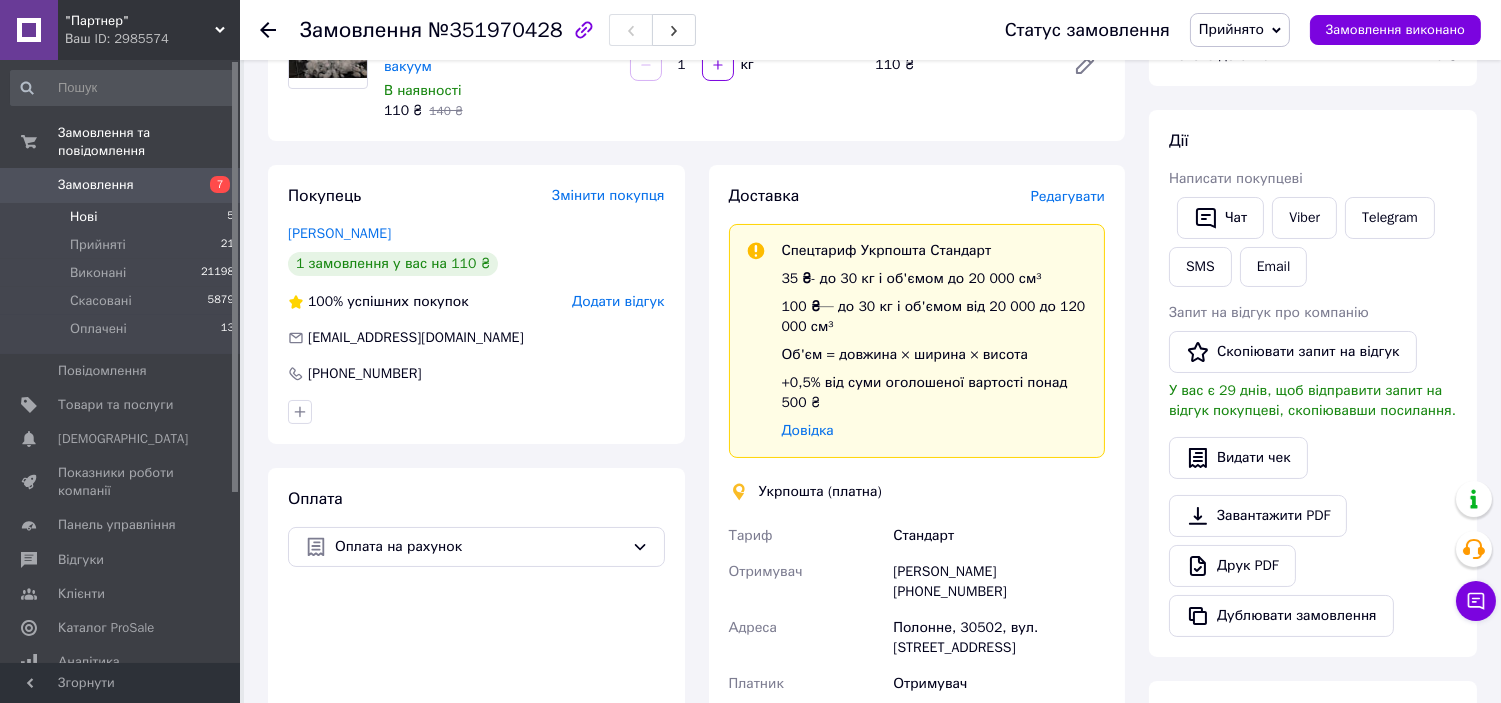 click on "Нові 5" at bounding box center [123, 217] 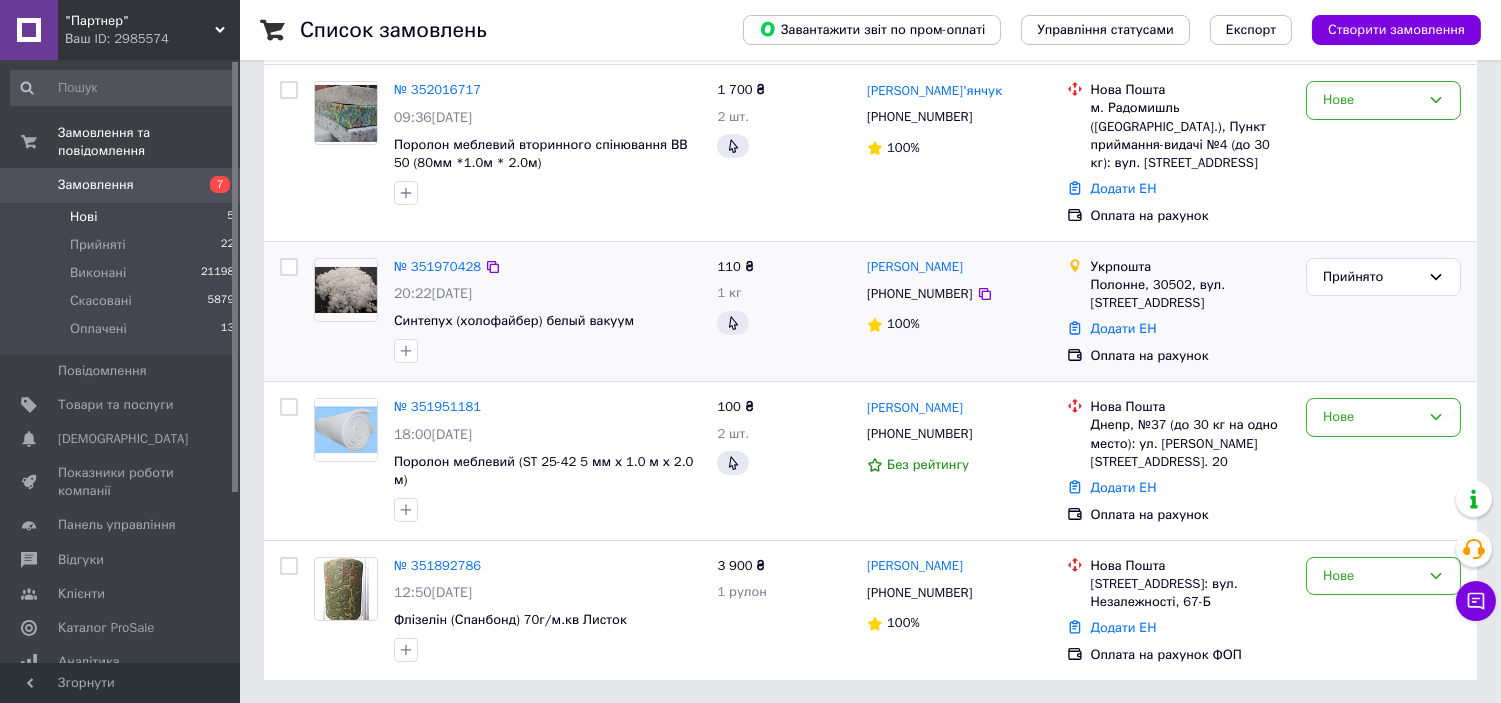 scroll, scrollTop: 223, scrollLeft: 0, axis: vertical 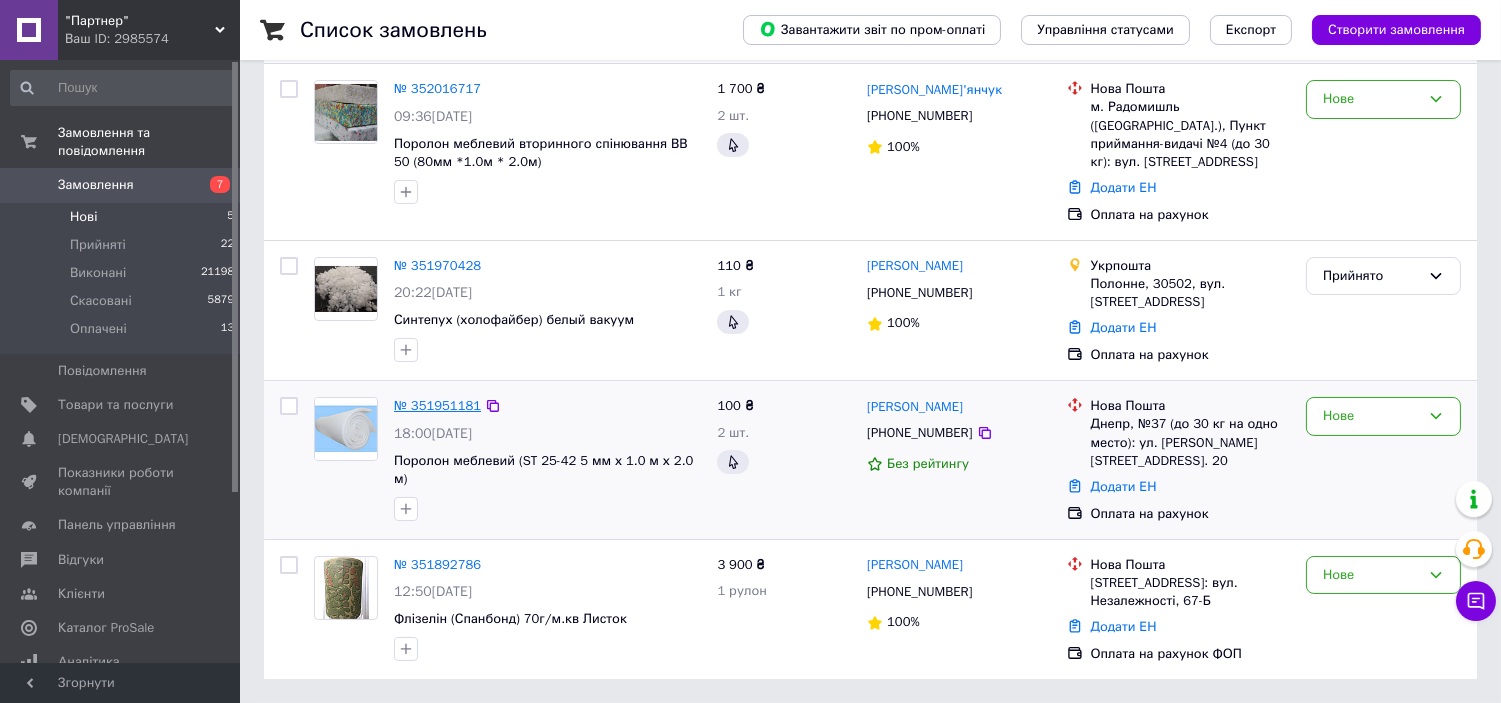 click on "№ 351951181" at bounding box center (437, 405) 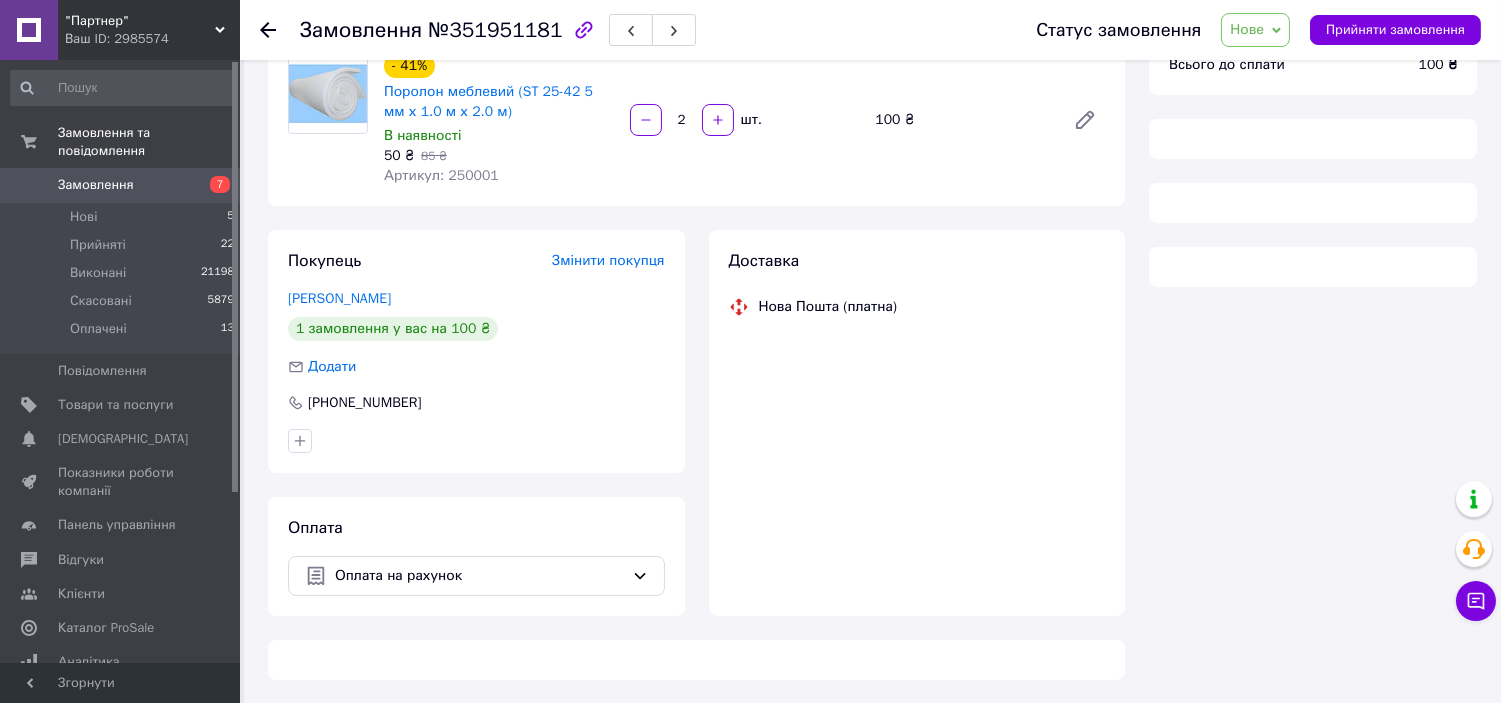 scroll, scrollTop: 223, scrollLeft: 0, axis: vertical 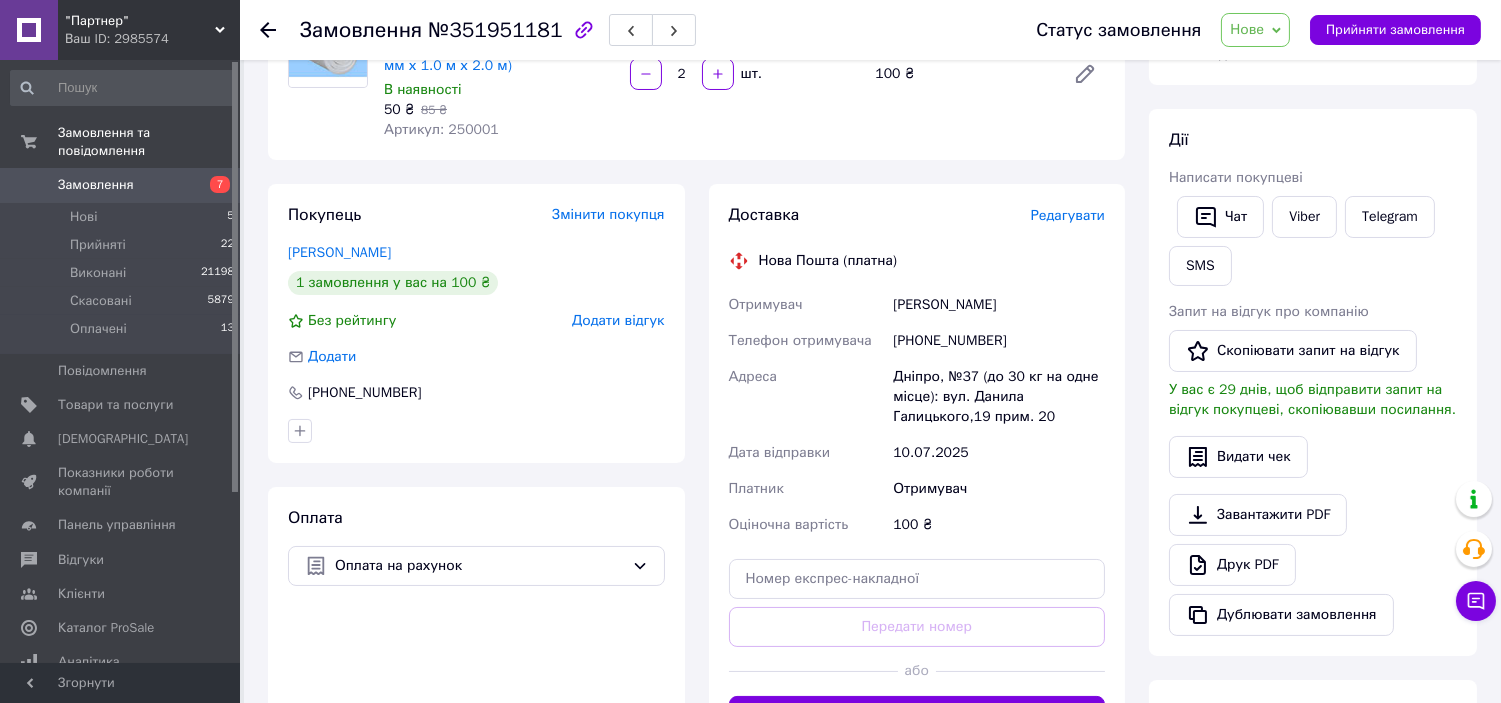drag, startPoint x: 1385, startPoint y: 484, endPoint x: 1334, endPoint y: 483, distance: 51.009804 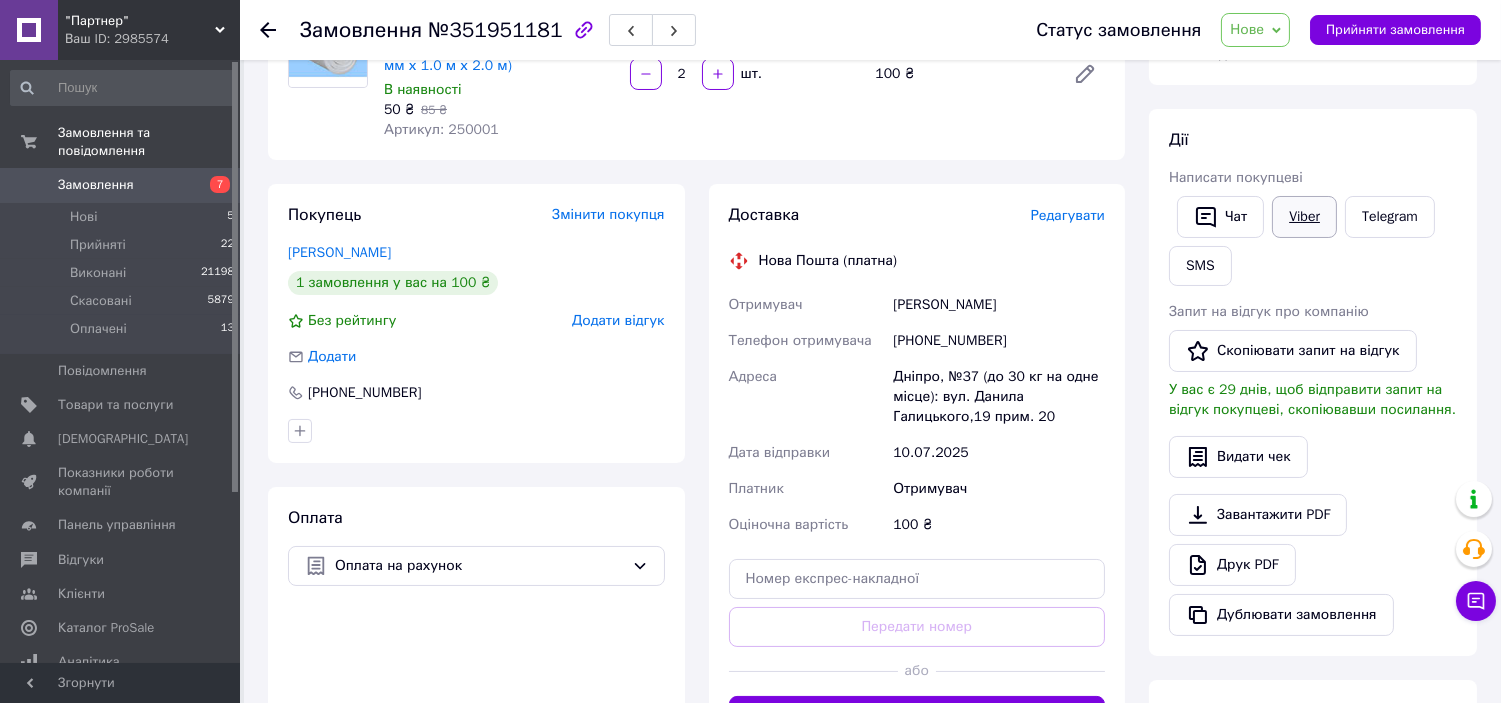 click on "Viber" at bounding box center [1304, 217] 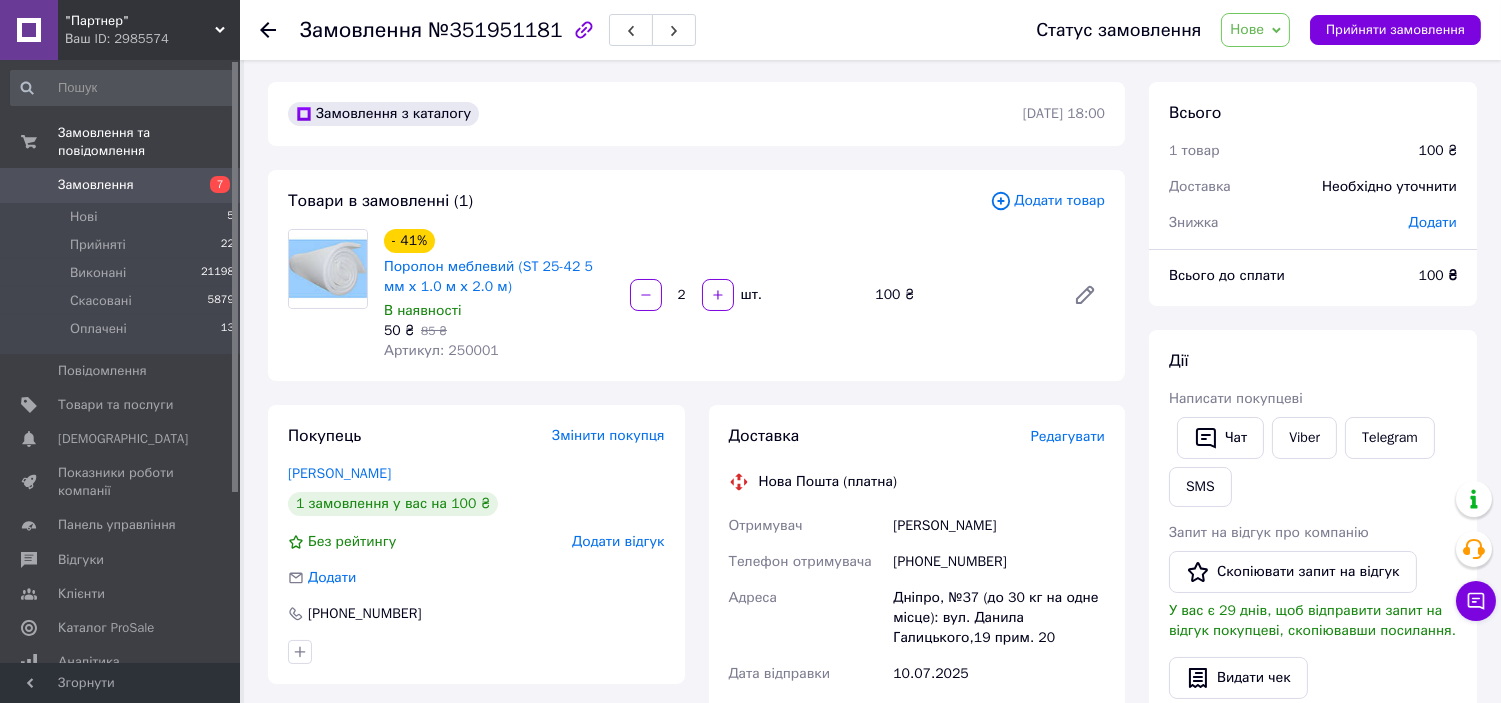 scroll, scrollTop: 0, scrollLeft: 0, axis: both 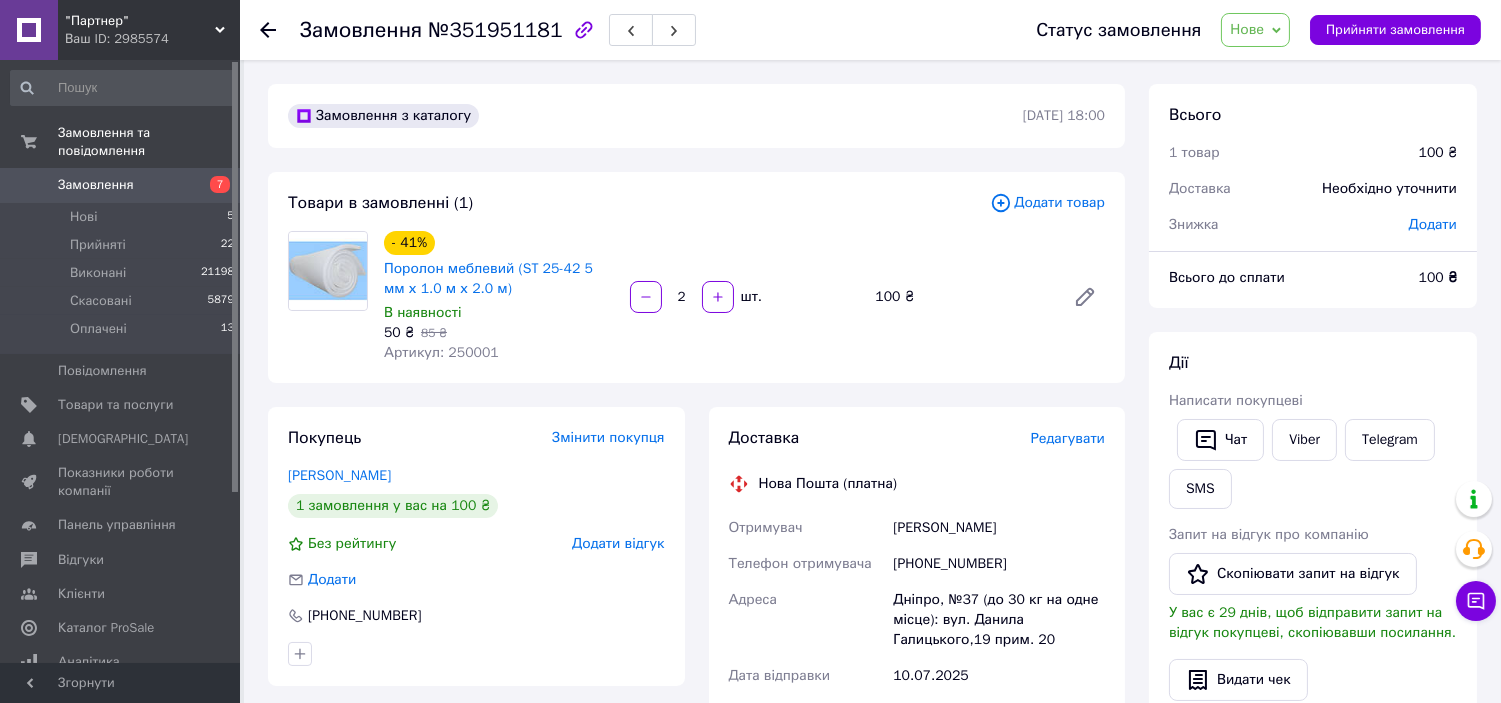 click on "Статус замовлення Нове Прийнято Виконано Скасовано Оплачено Прийняти замовлення" at bounding box center [1238, 30] 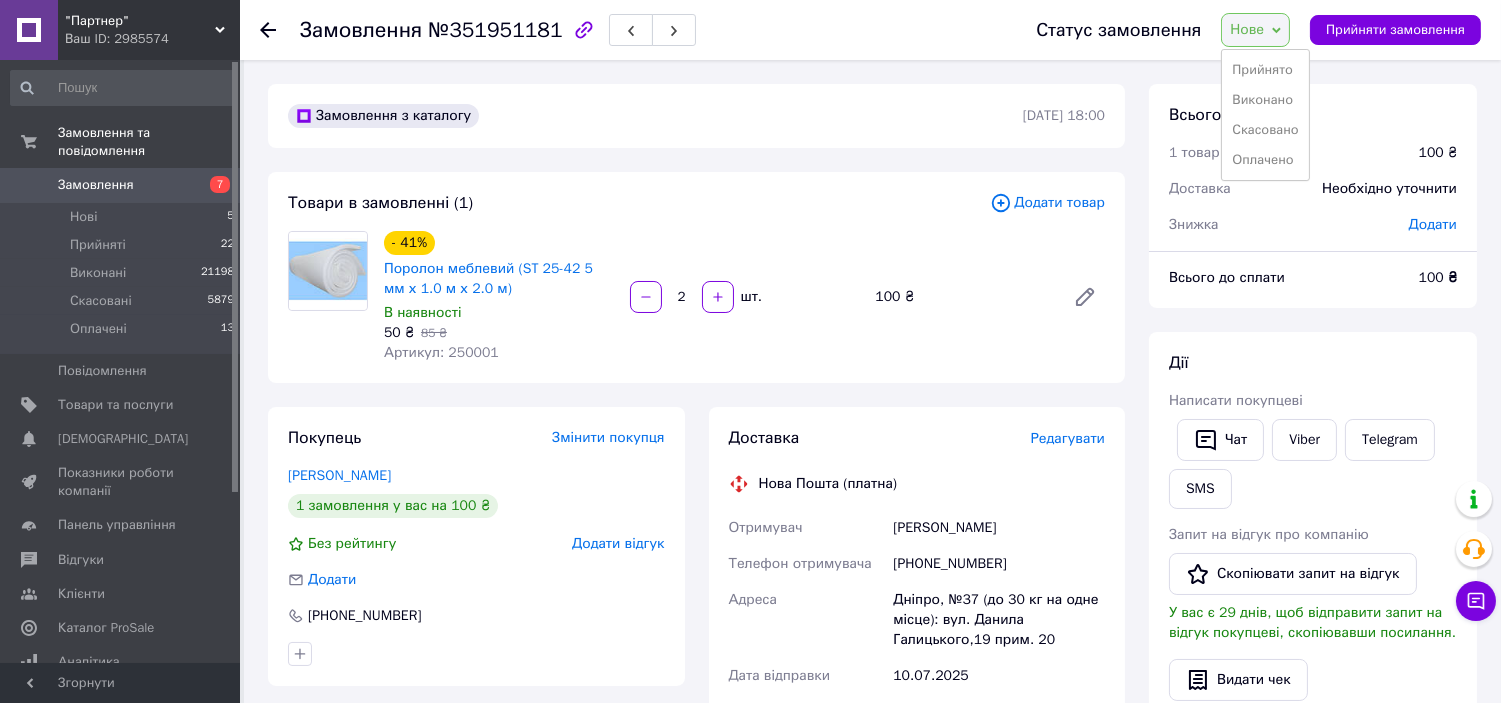 click on "Прийнято Виконано Скасовано Оплачено" at bounding box center (1265, 115) 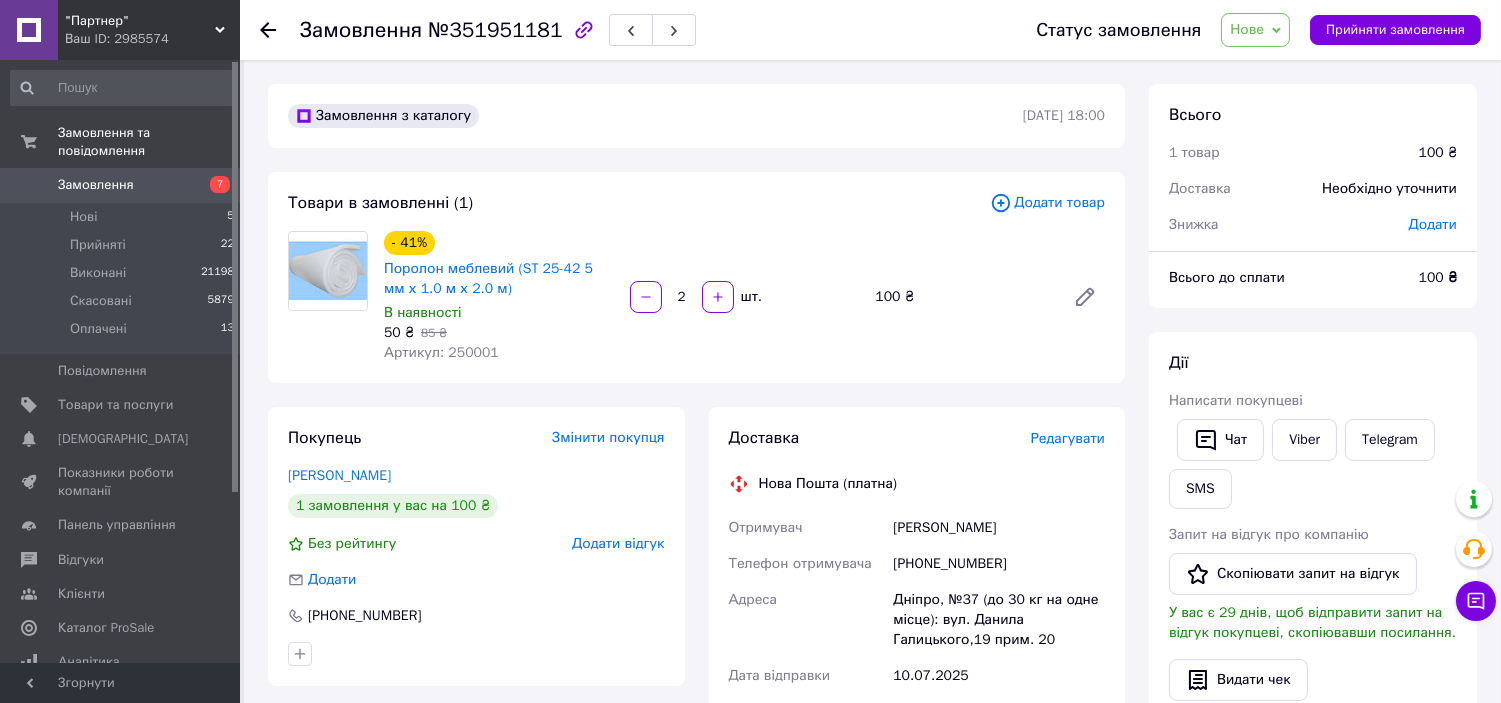 click on "Нове" at bounding box center [1255, 30] 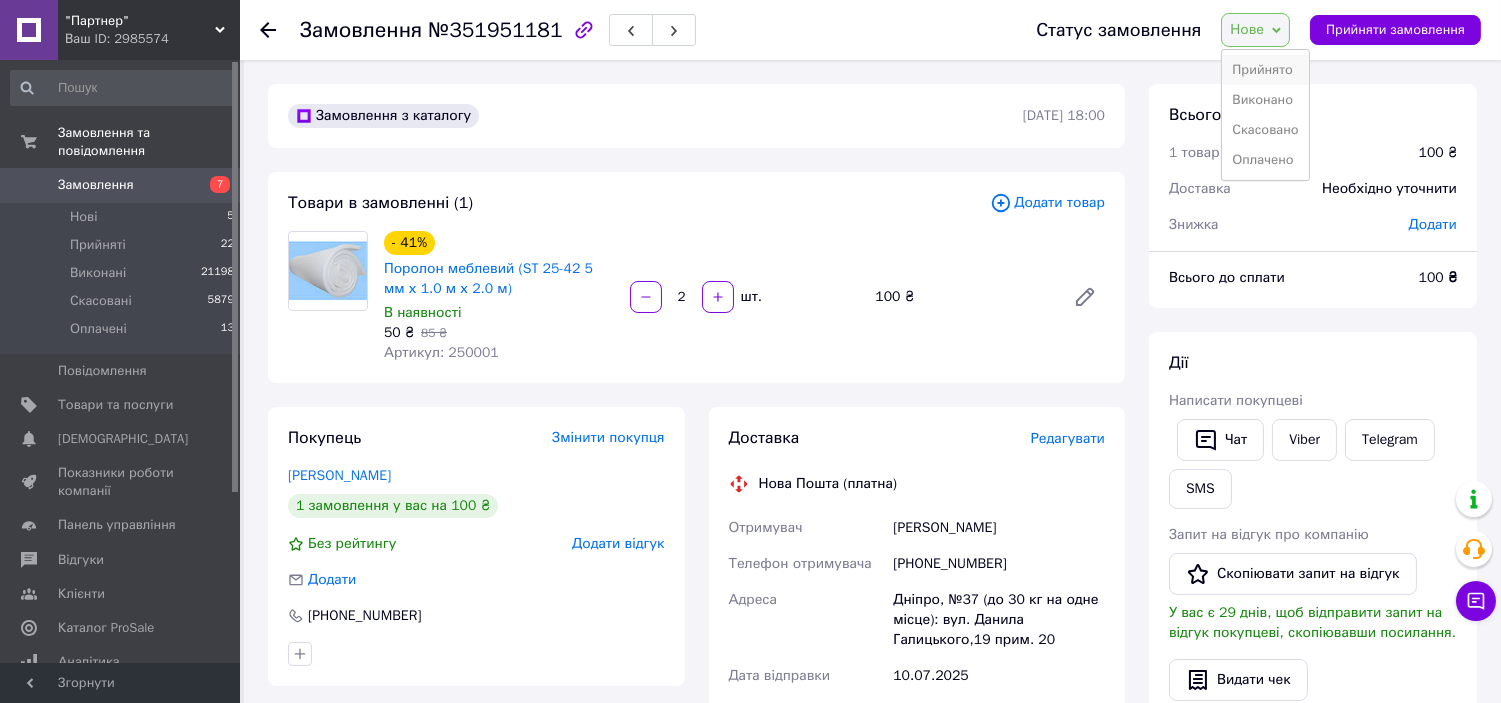 click on "Прийнято" at bounding box center (1265, 70) 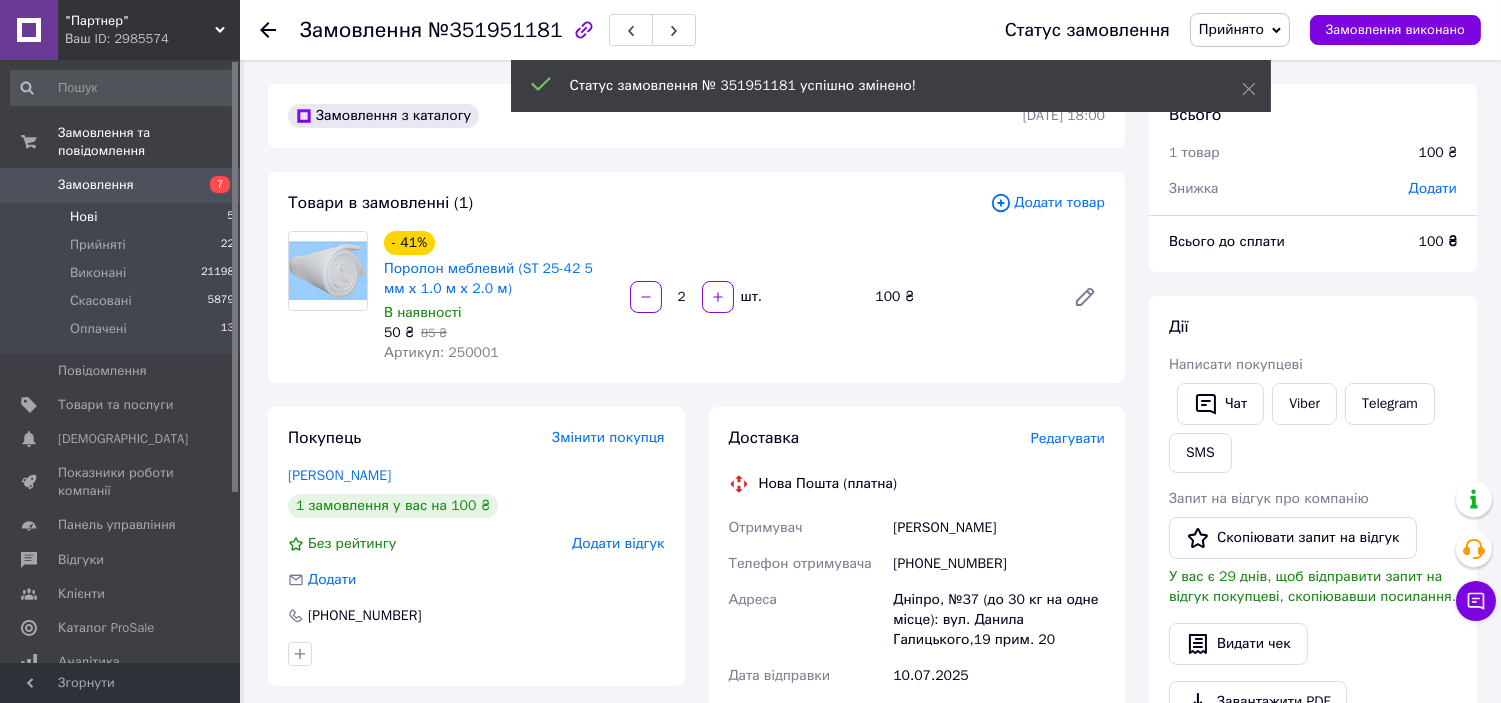 click on "Нові 5" at bounding box center (123, 217) 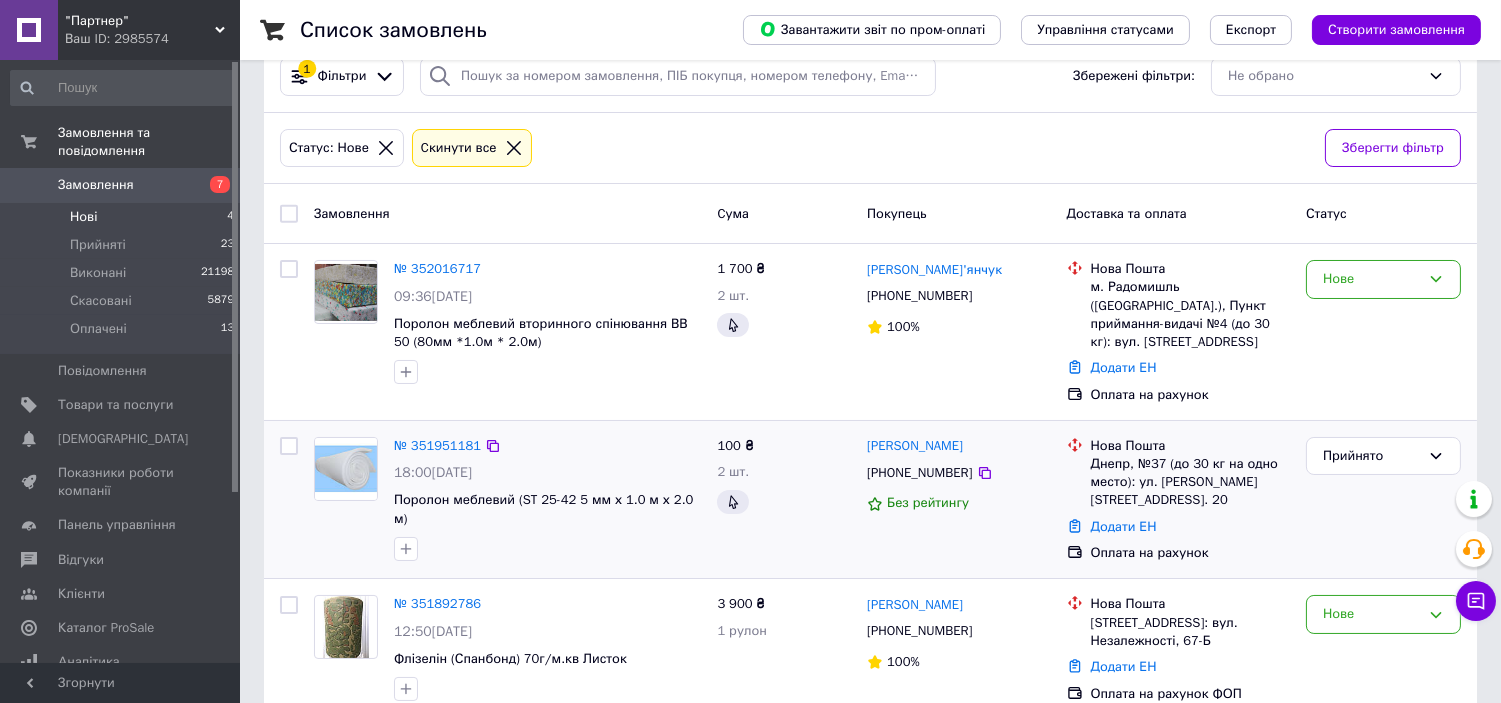 scroll, scrollTop: 83, scrollLeft: 0, axis: vertical 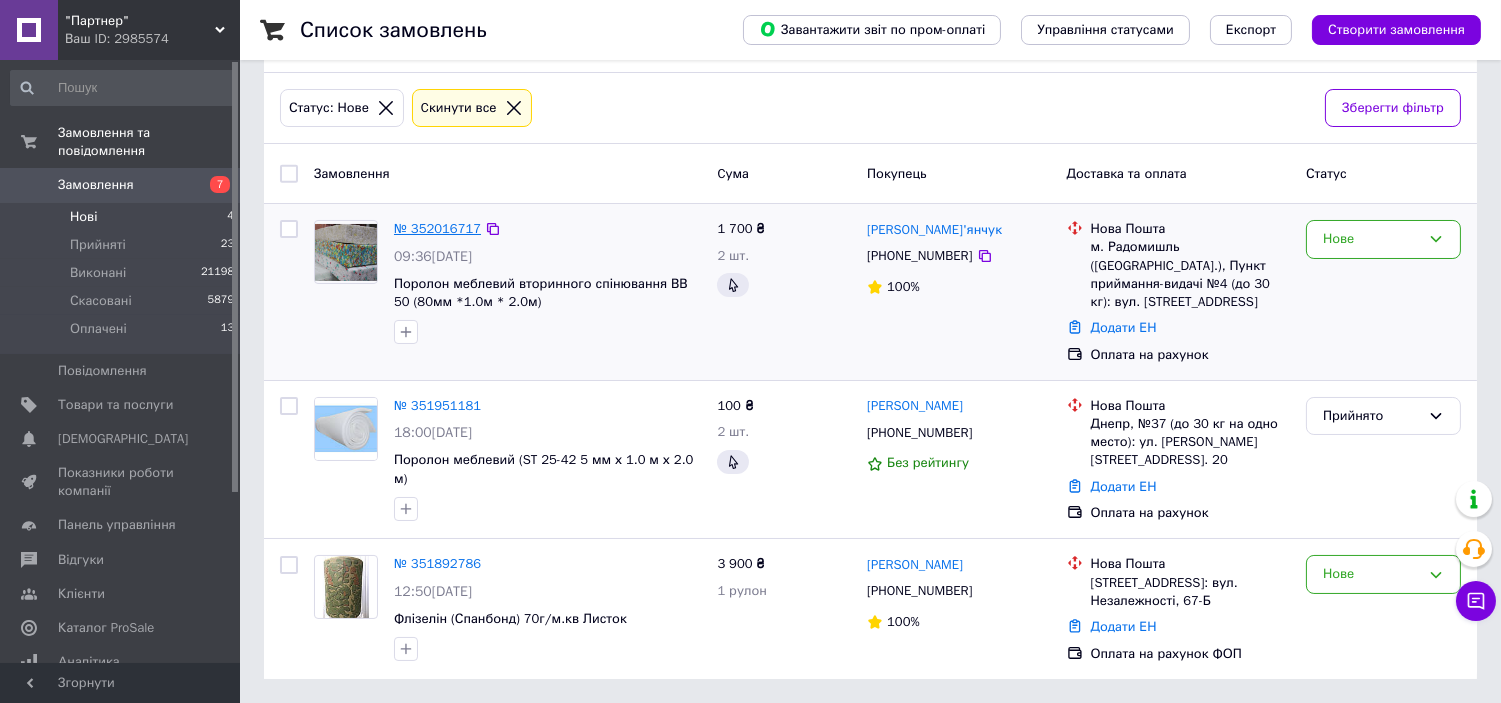 click on "№ 352016717" at bounding box center [437, 228] 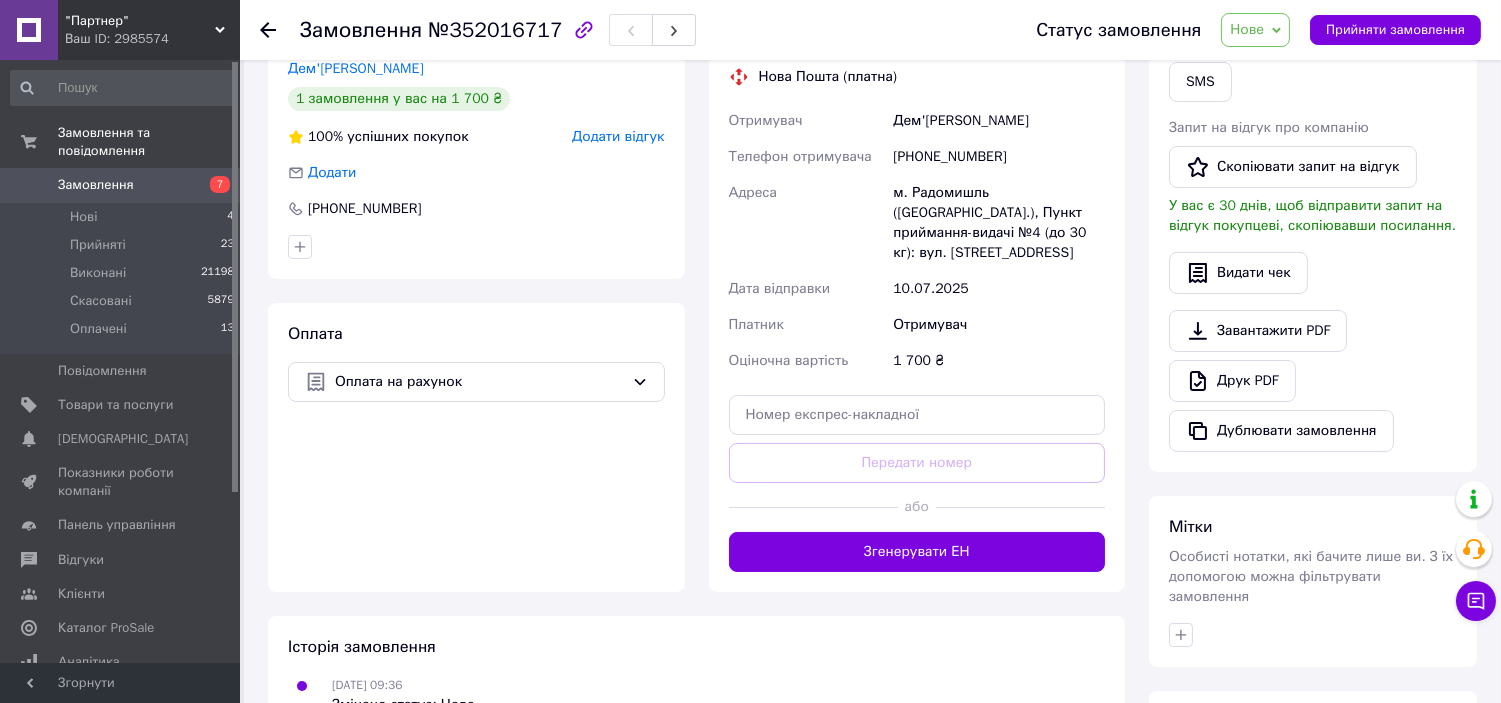scroll, scrollTop: 416, scrollLeft: 0, axis: vertical 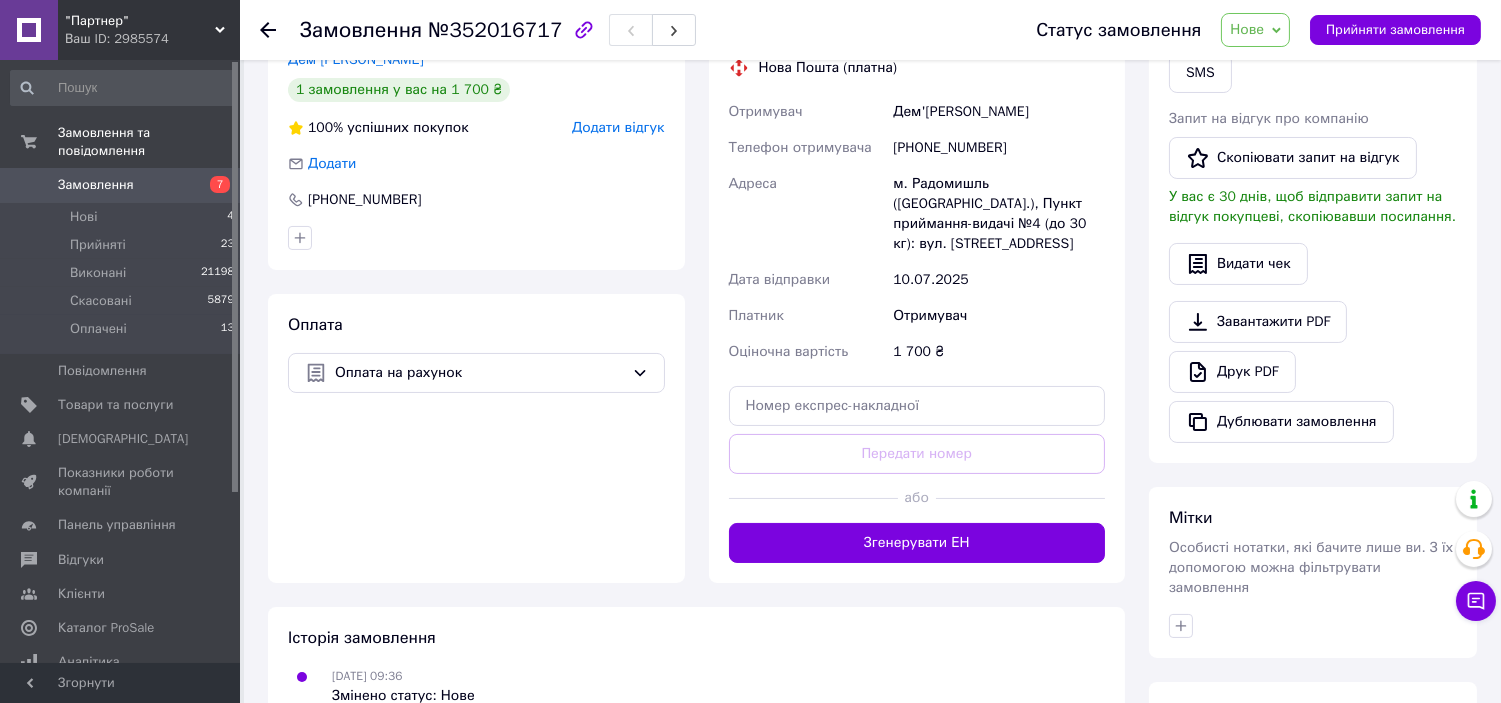click on "Завантажити PDF   Друк PDF   Дублювати замовлення" at bounding box center [1313, 372] 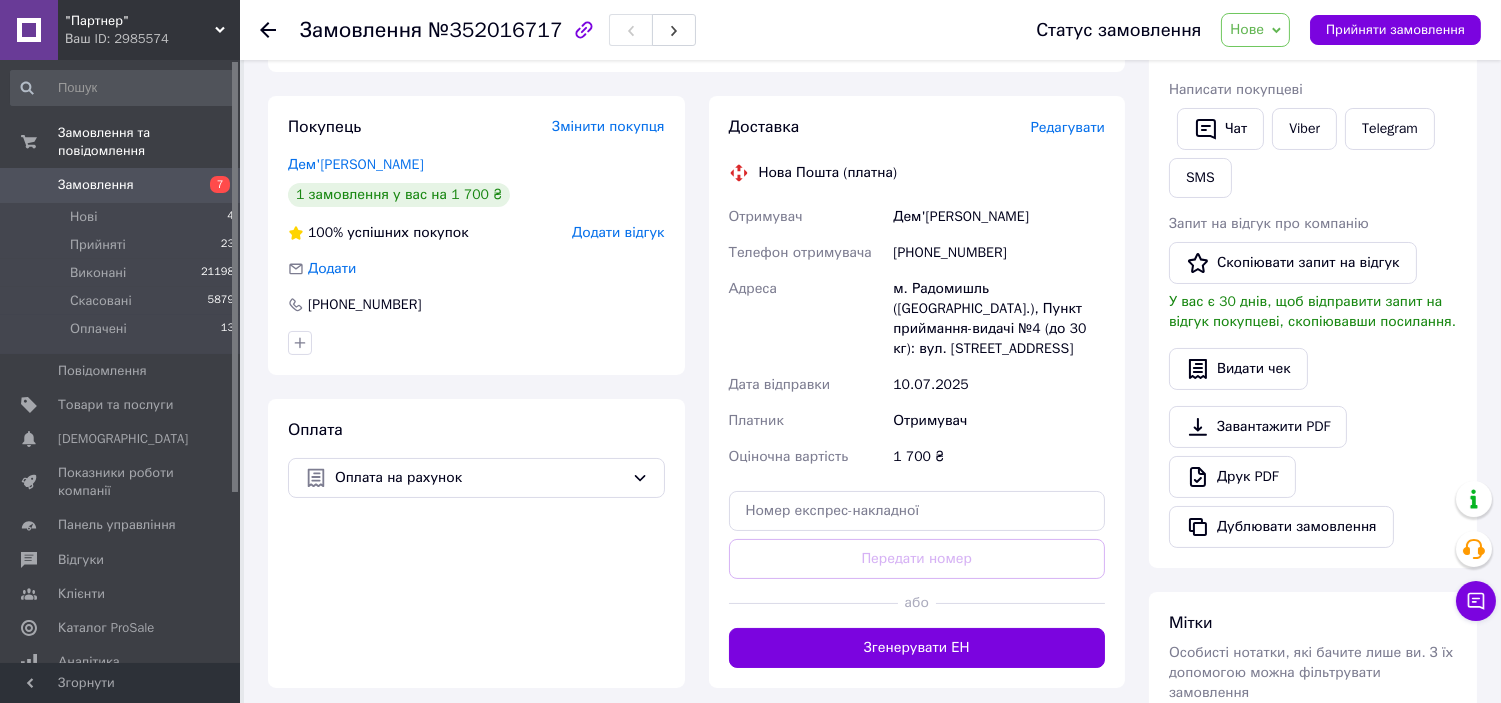 scroll, scrollTop: 83, scrollLeft: 0, axis: vertical 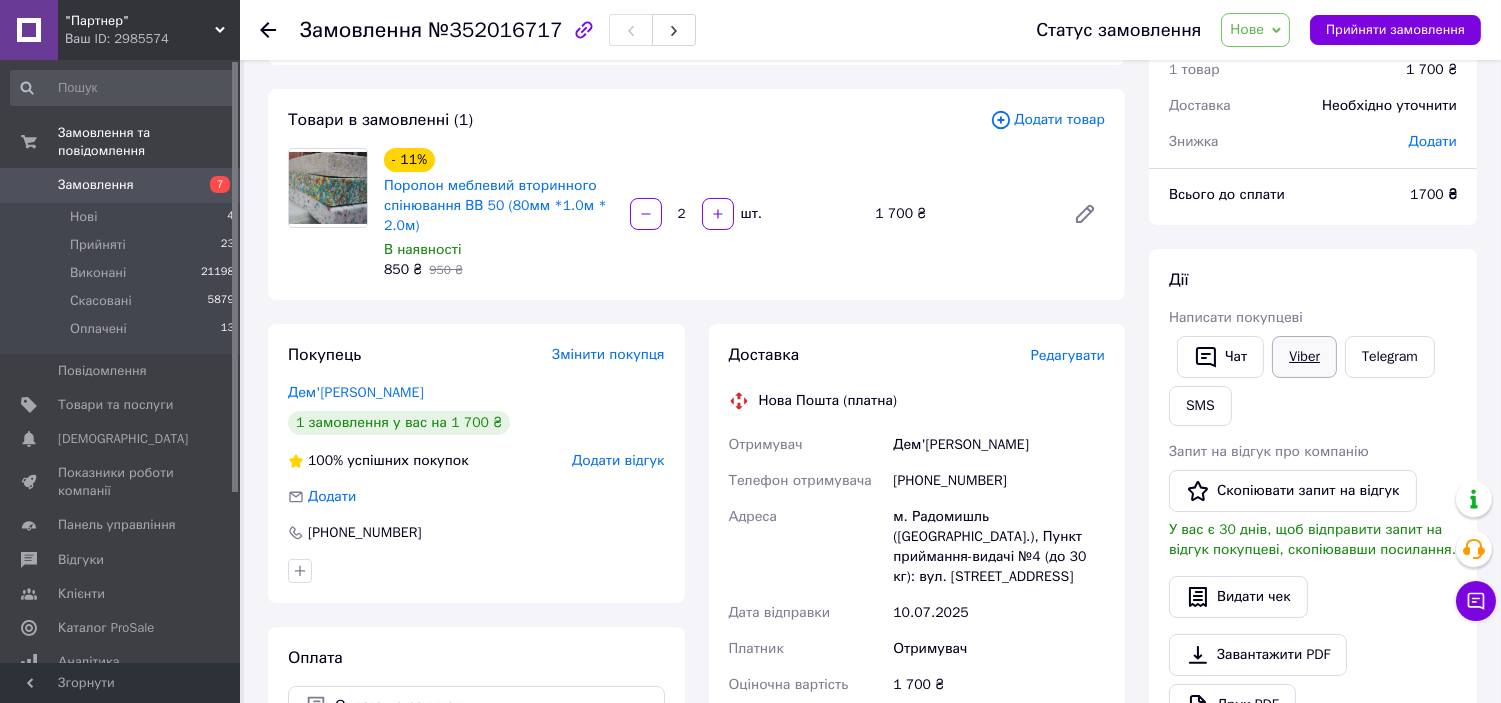 click on "Viber" at bounding box center [1304, 357] 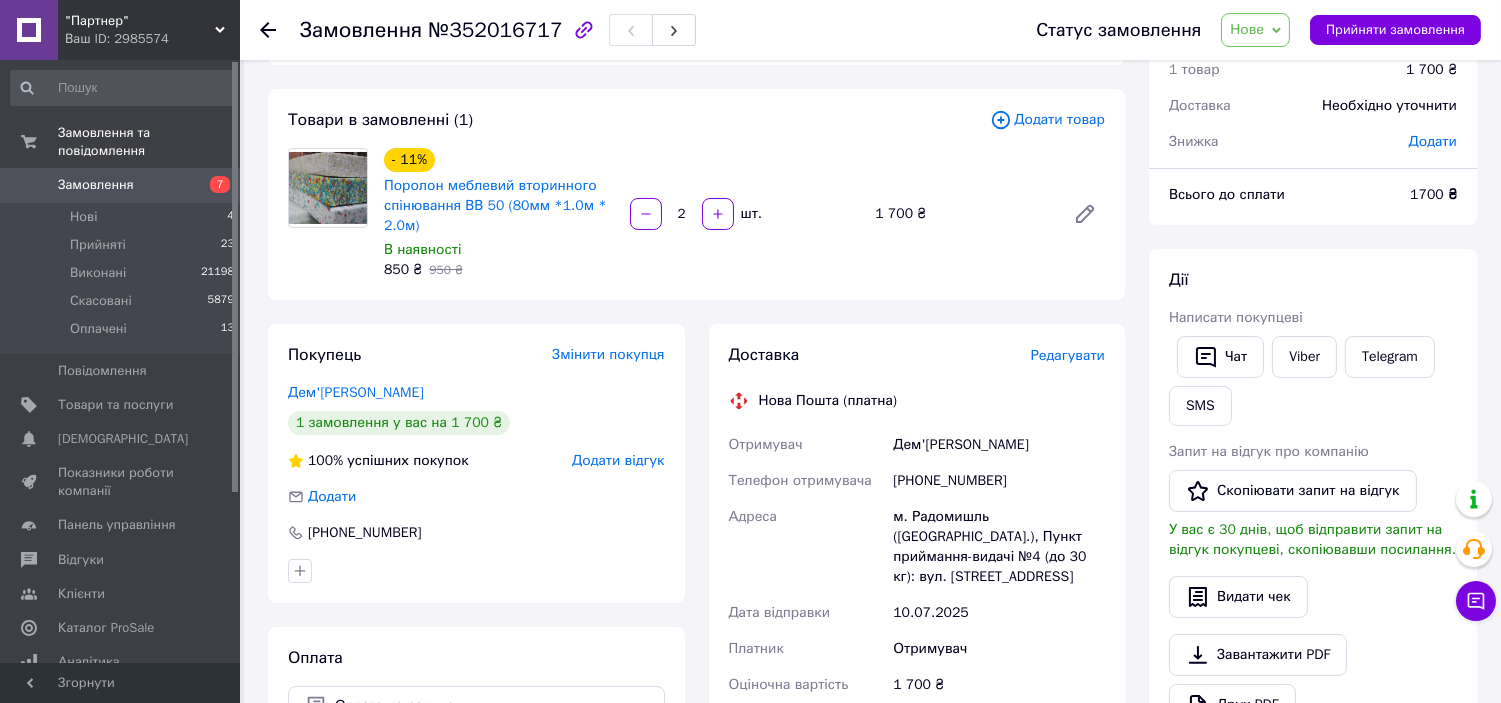 click on "Нове" at bounding box center (1247, 29) 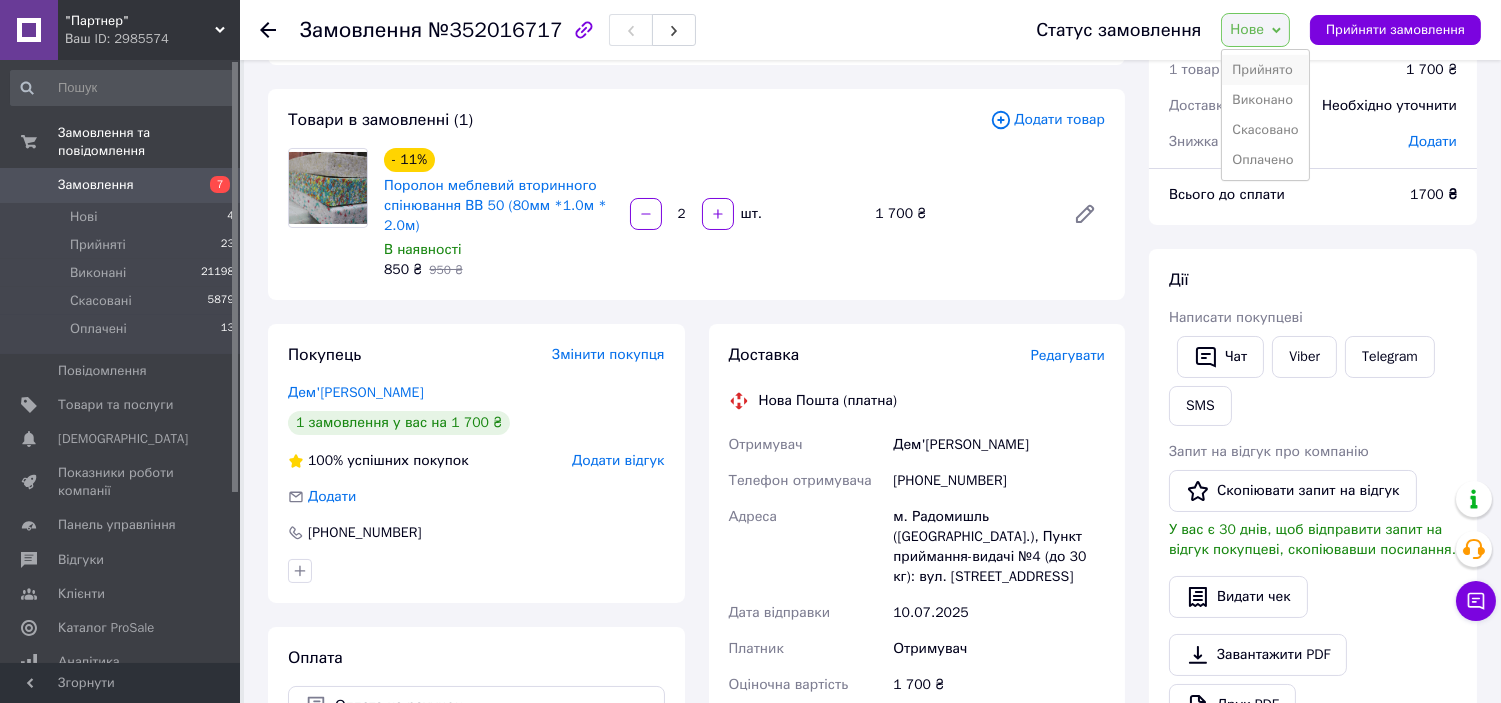click on "Прийнято" at bounding box center (1265, 70) 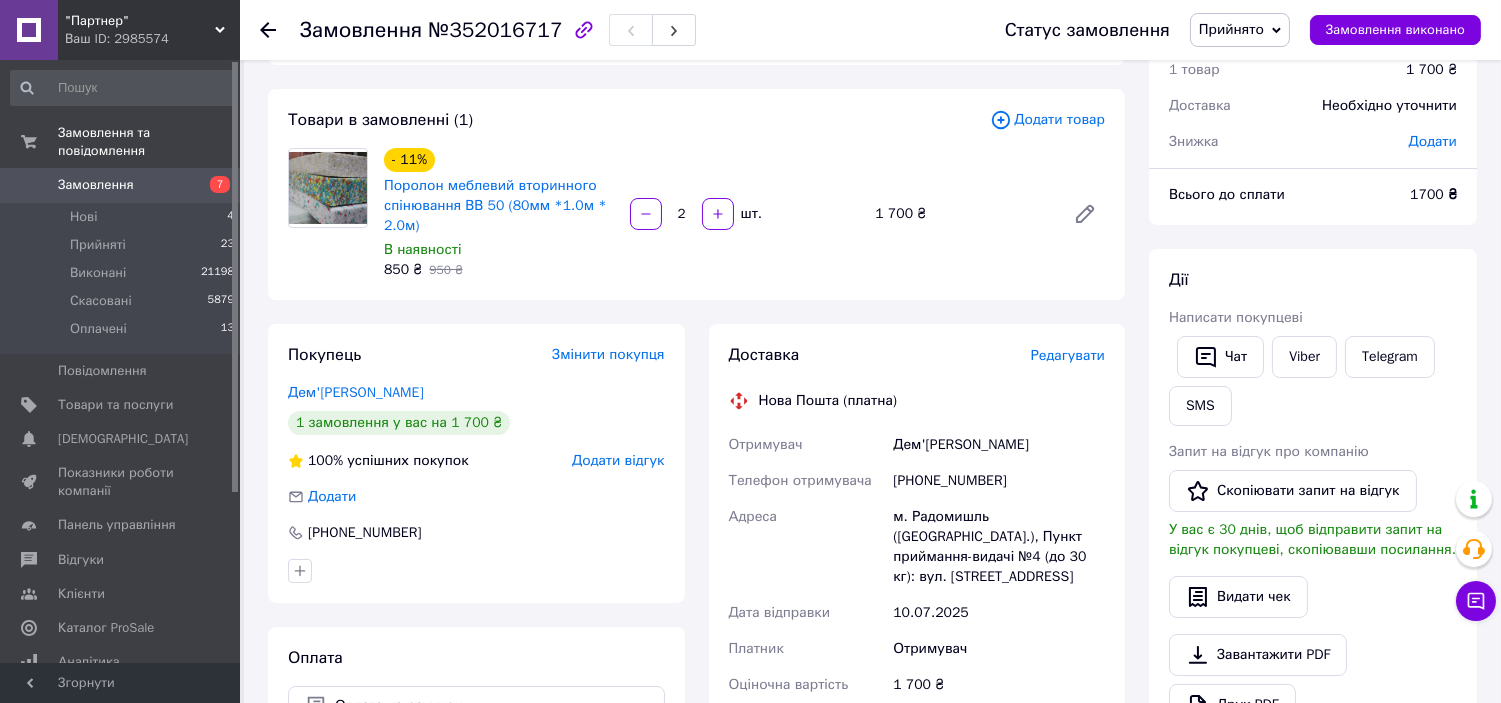 click on "Нові 4" at bounding box center [123, 217] 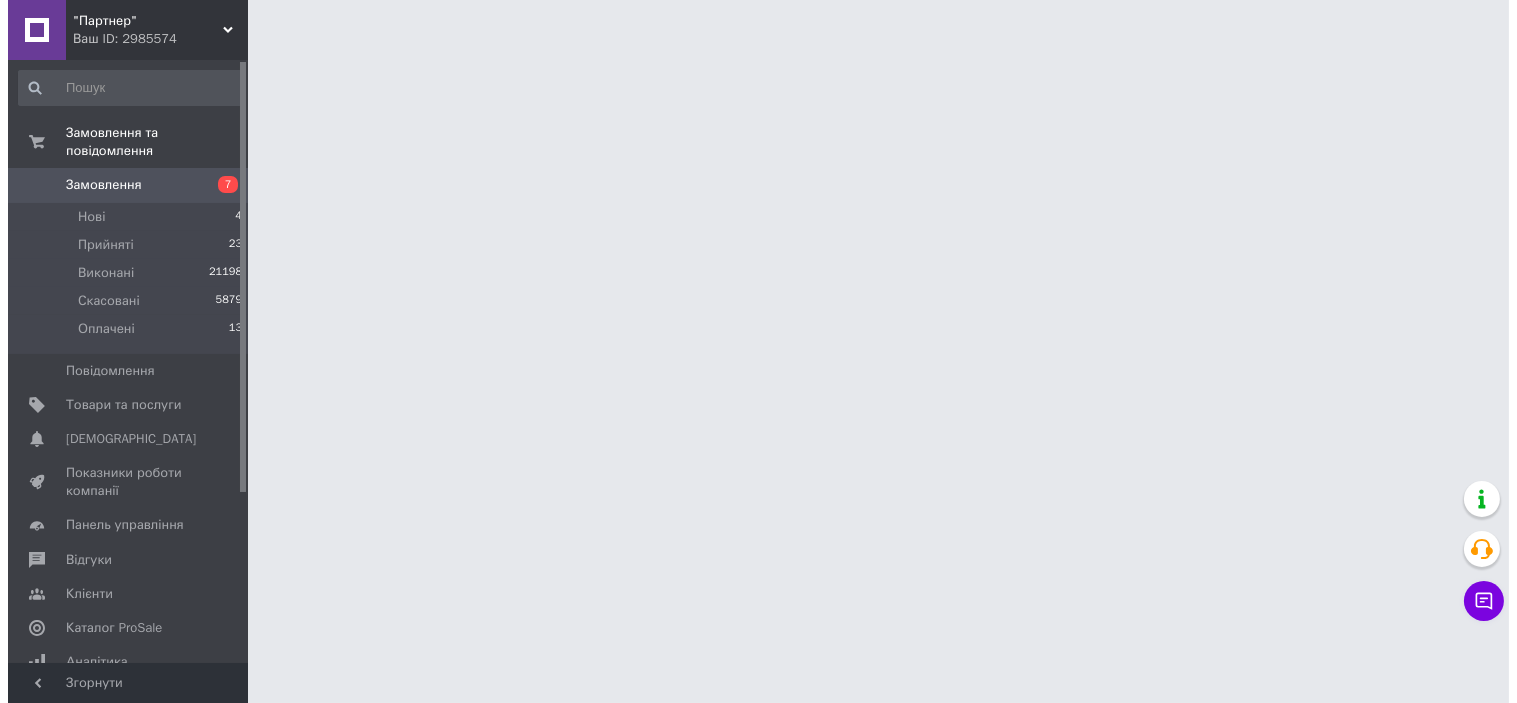 scroll, scrollTop: 0, scrollLeft: 0, axis: both 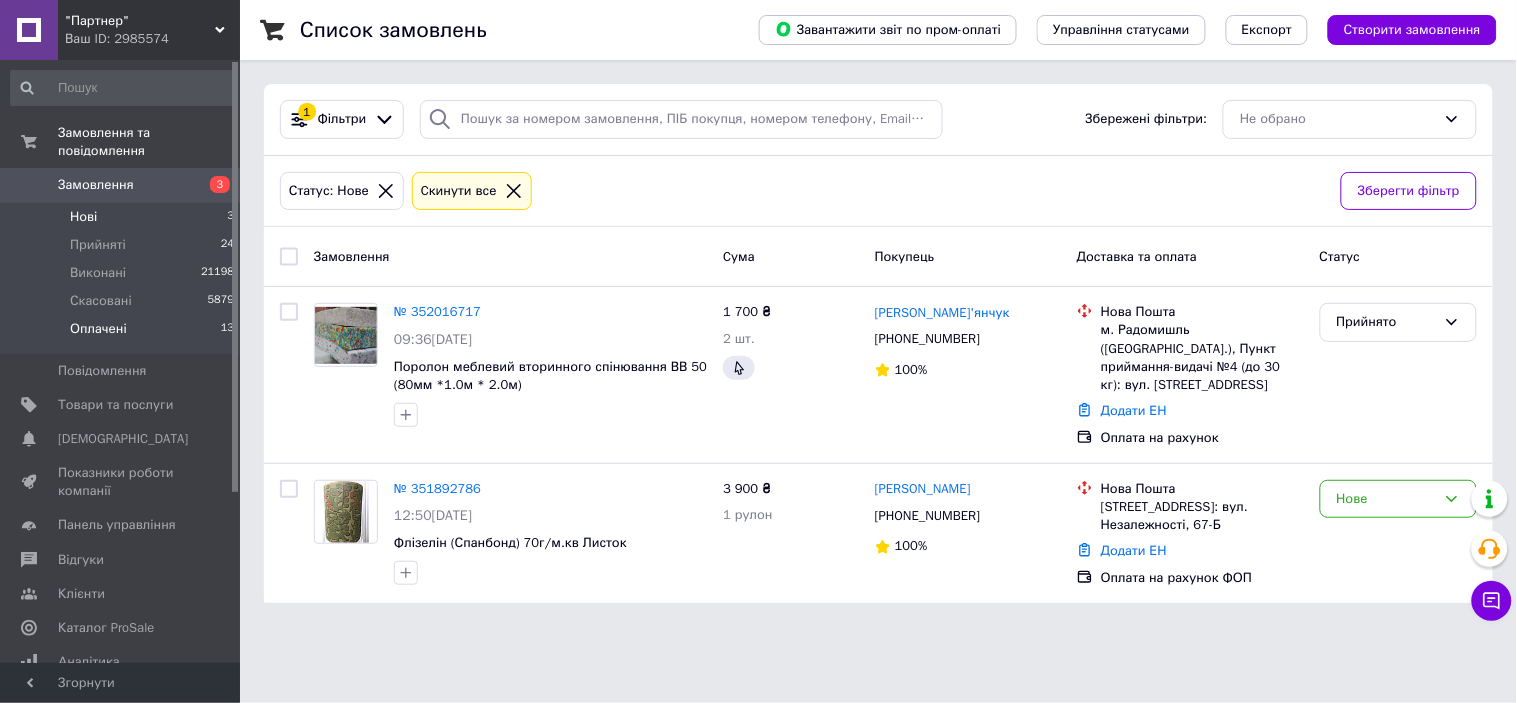 click on "Оплачені 13" at bounding box center [123, 334] 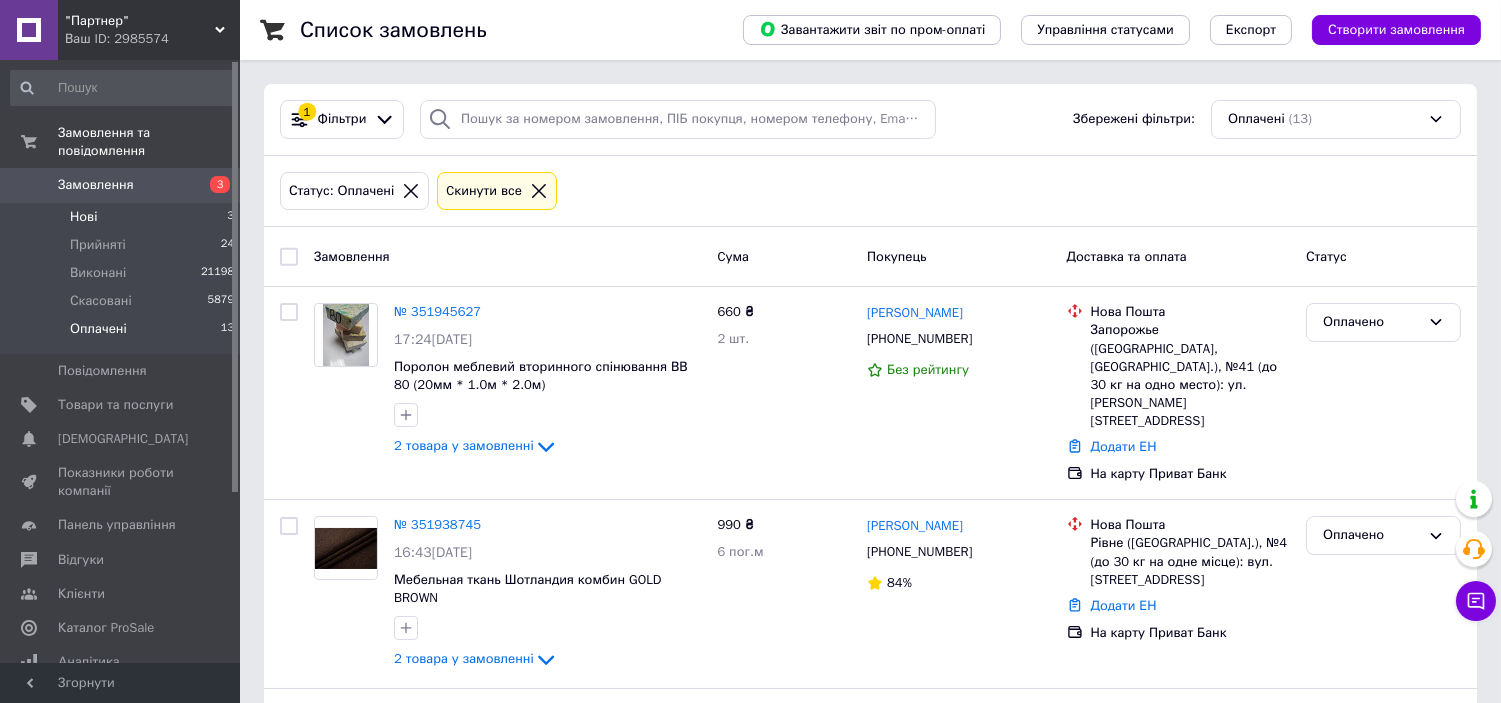 click on "Нові" at bounding box center (83, 217) 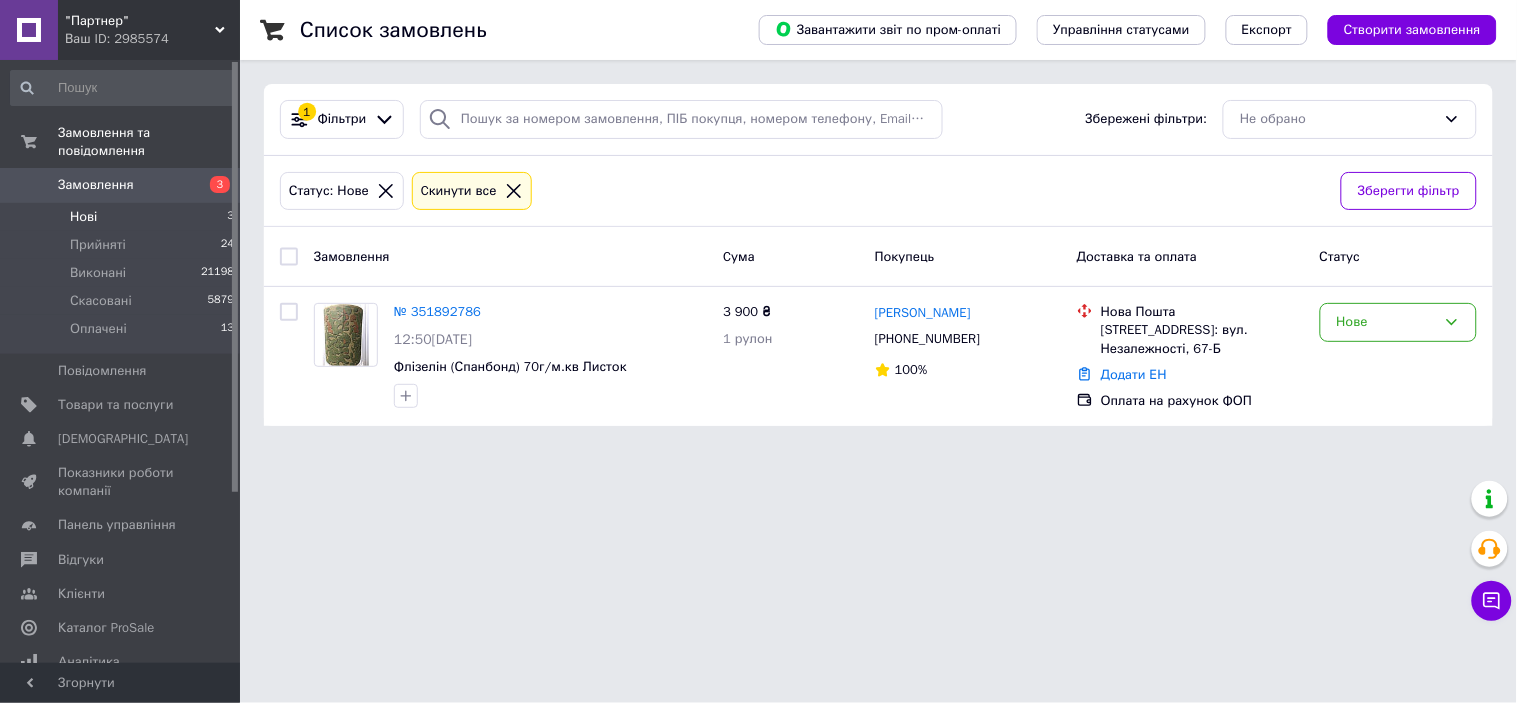 click on "Нові 3" at bounding box center (123, 217) 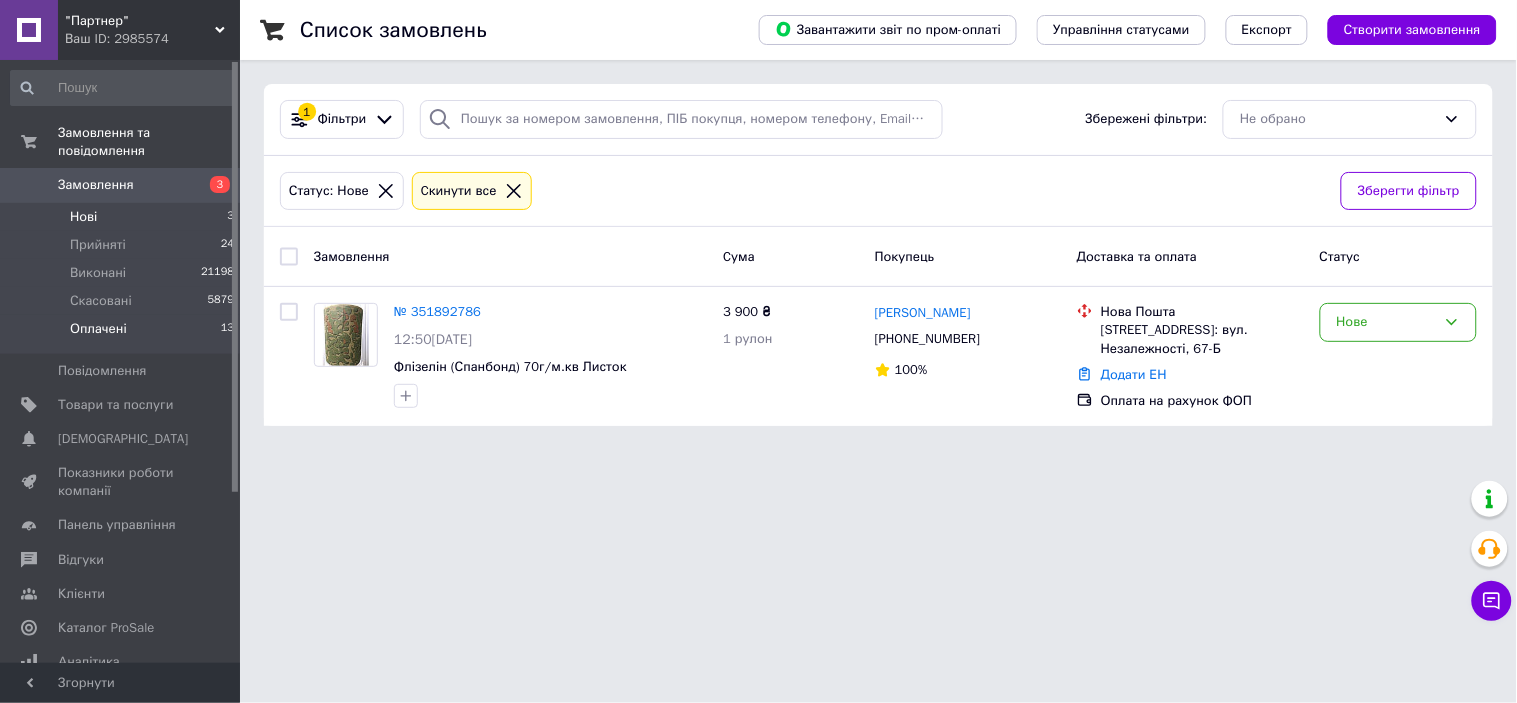 click on "Оплачені 13" at bounding box center [123, 334] 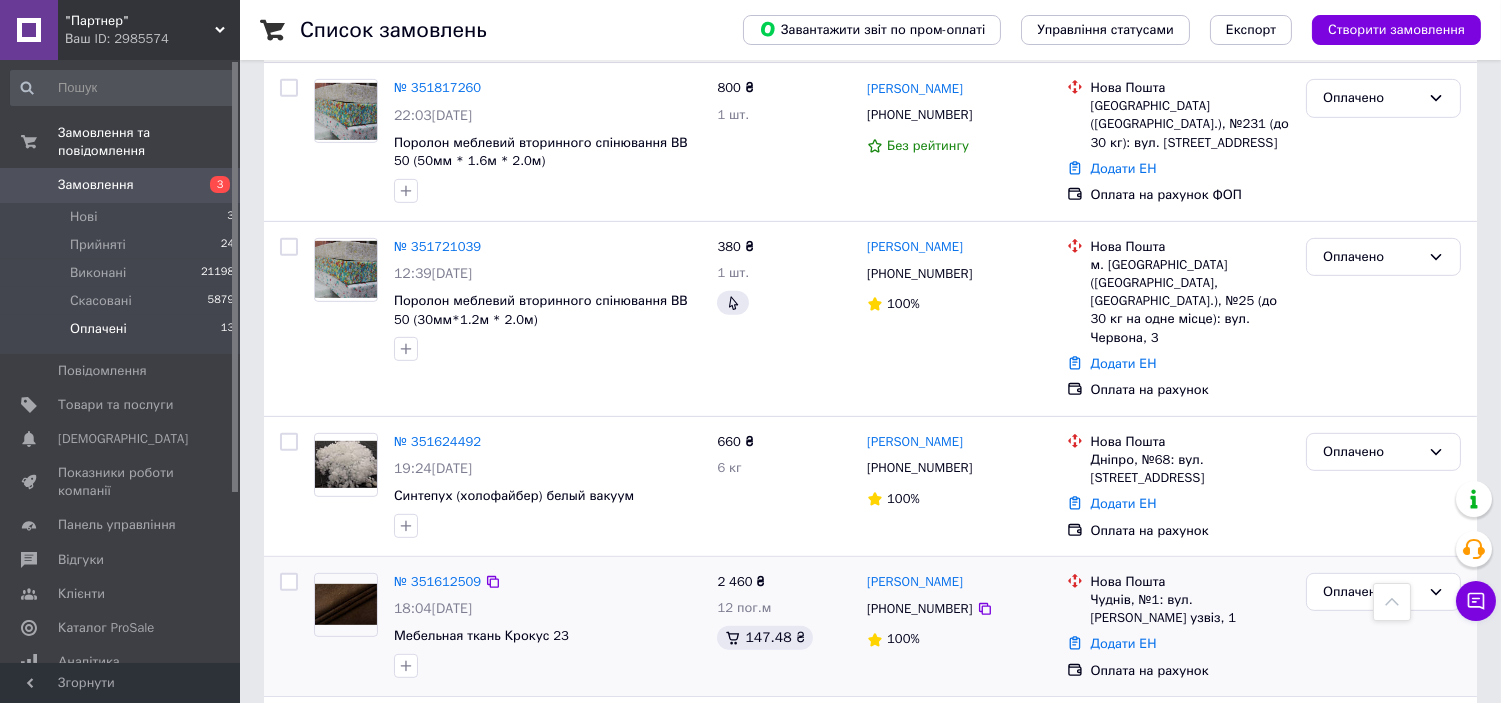 scroll, scrollTop: 1666, scrollLeft: 0, axis: vertical 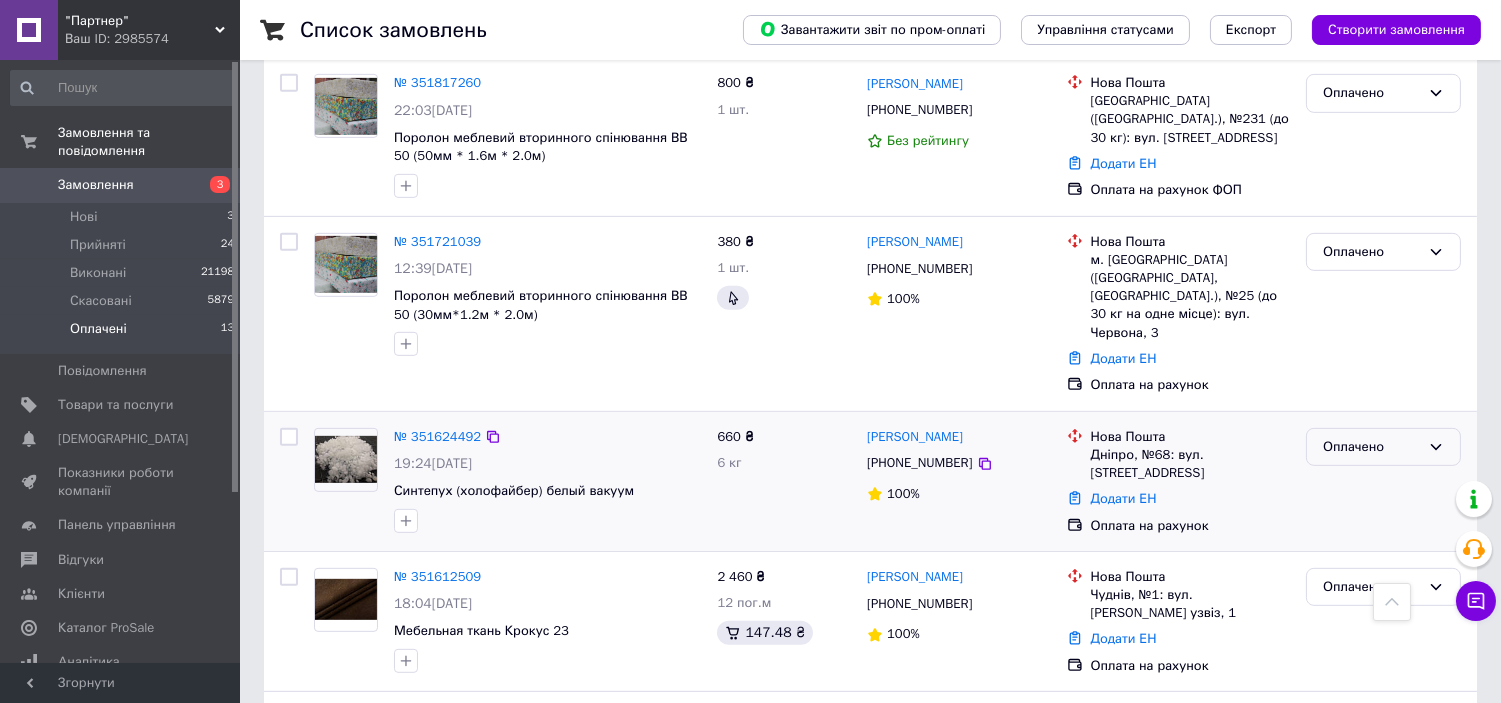 click on "Оплачено" at bounding box center (1383, 447) 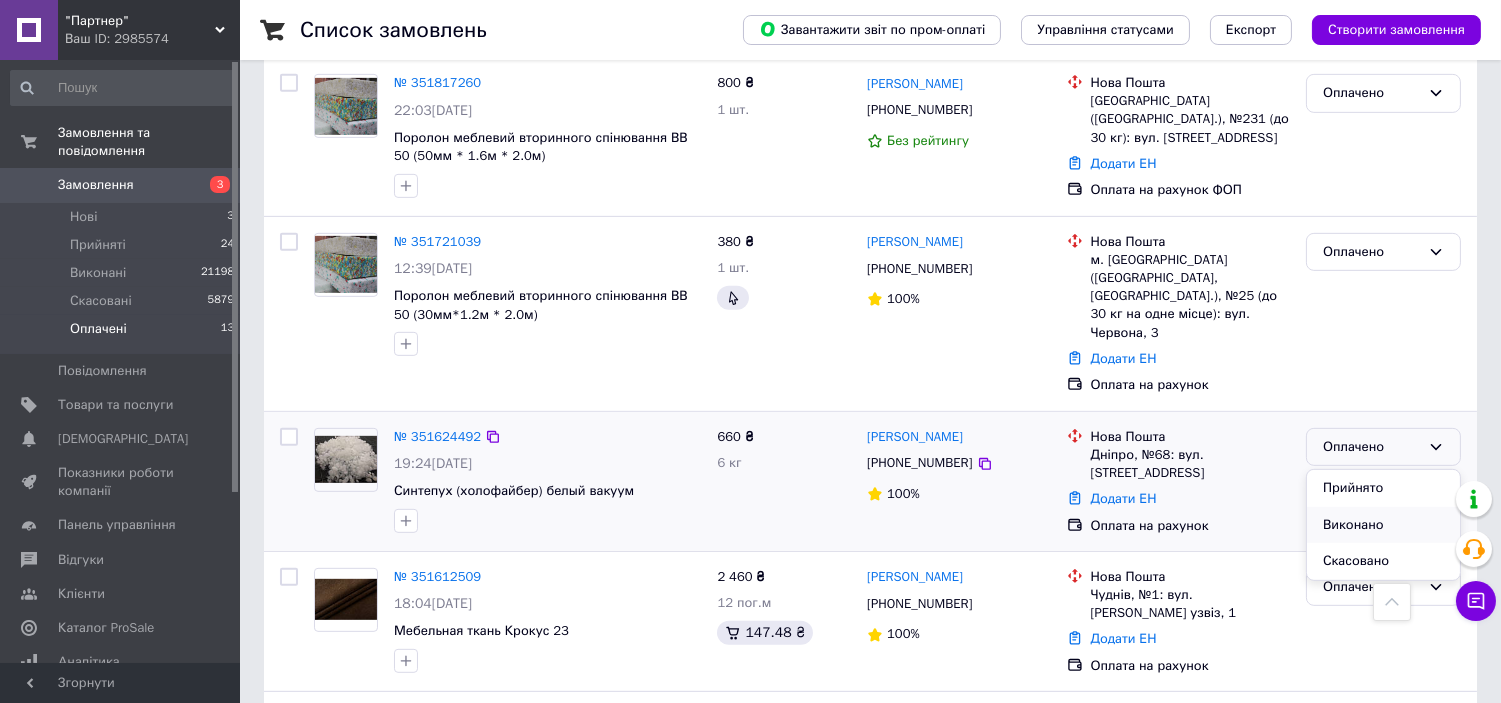 click on "Виконано" at bounding box center [1383, 525] 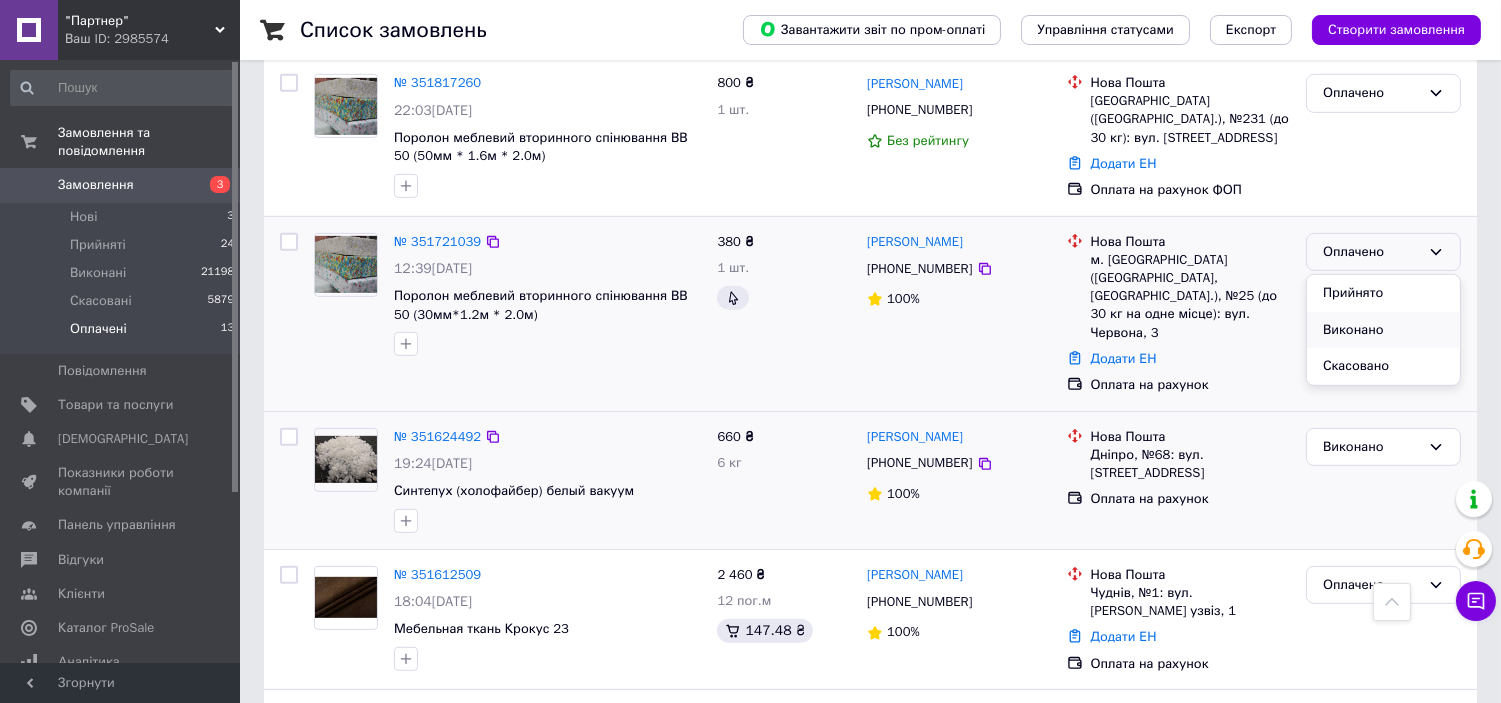 click on "Виконано" at bounding box center [1383, 330] 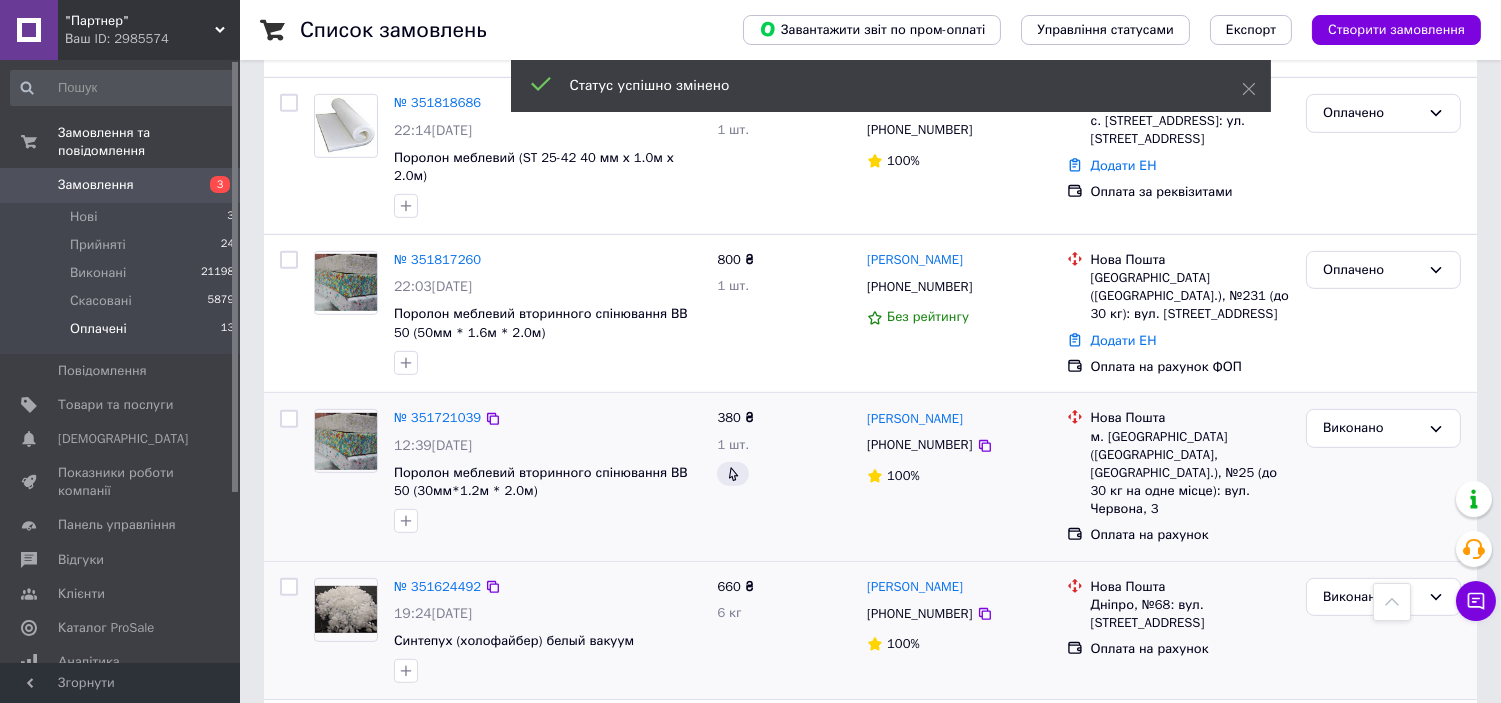 scroll, scrollTop: 1825, scrollLeft: 0, axis: vertical 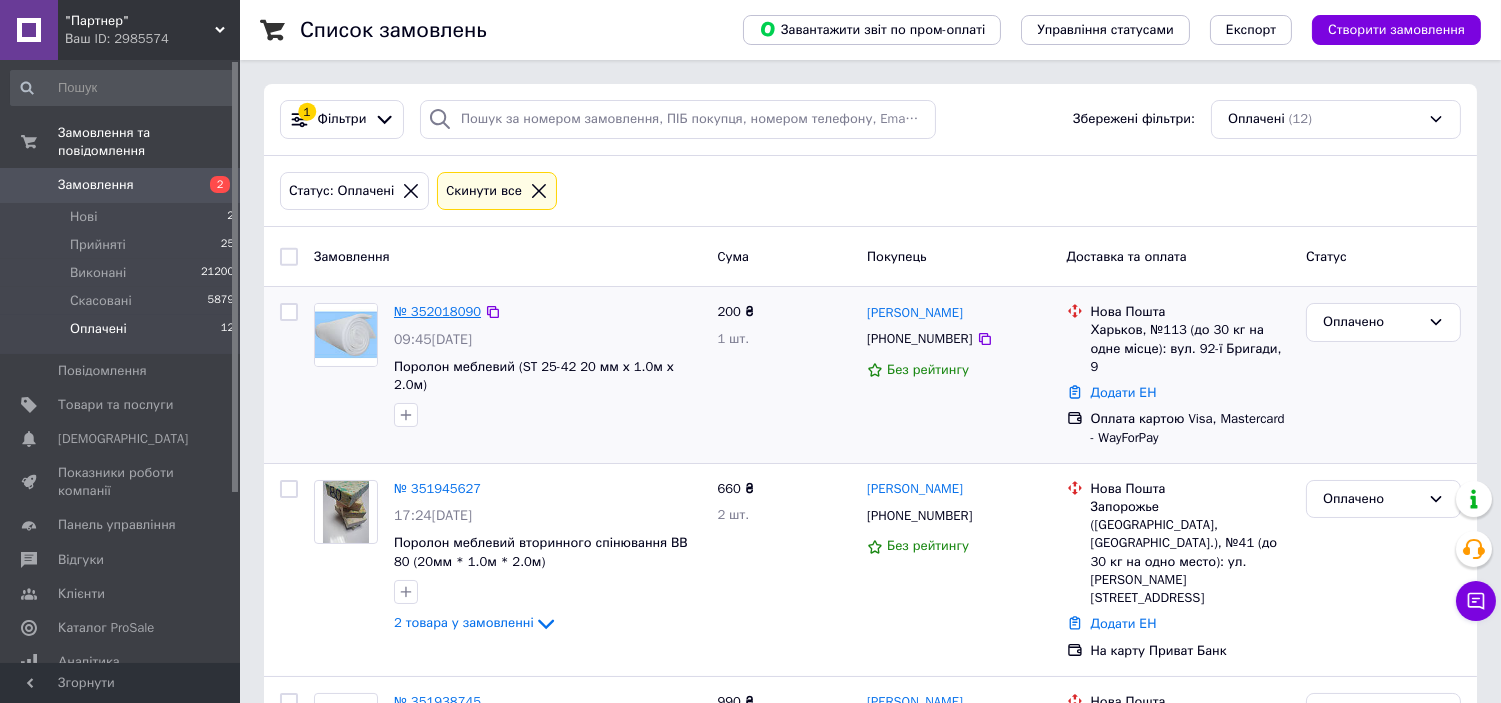 click on "№ 352018090" at bounding box center (437, 311) 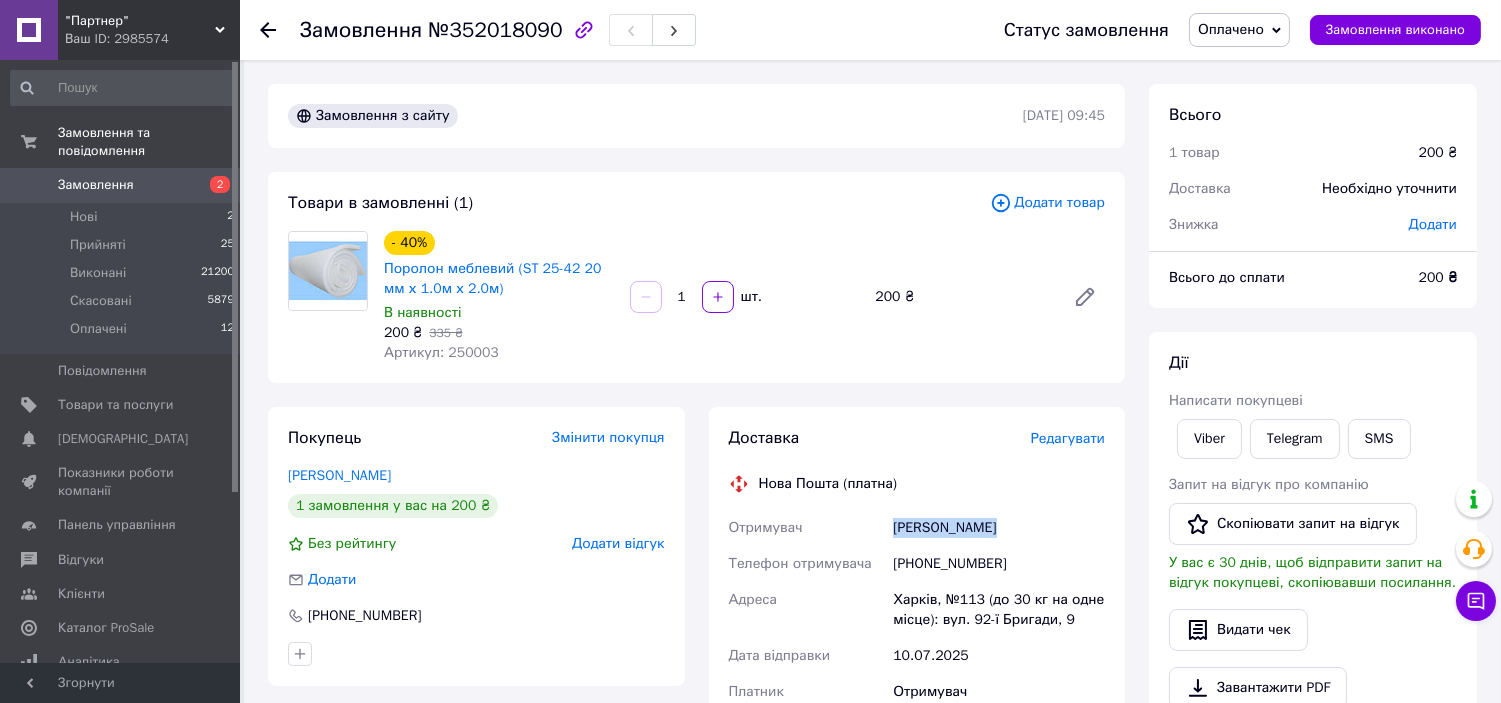 drag, startPoint x: 895, startPoint y: 522, endPoint x: 995, endPoint y: 542, distance: 101.98039 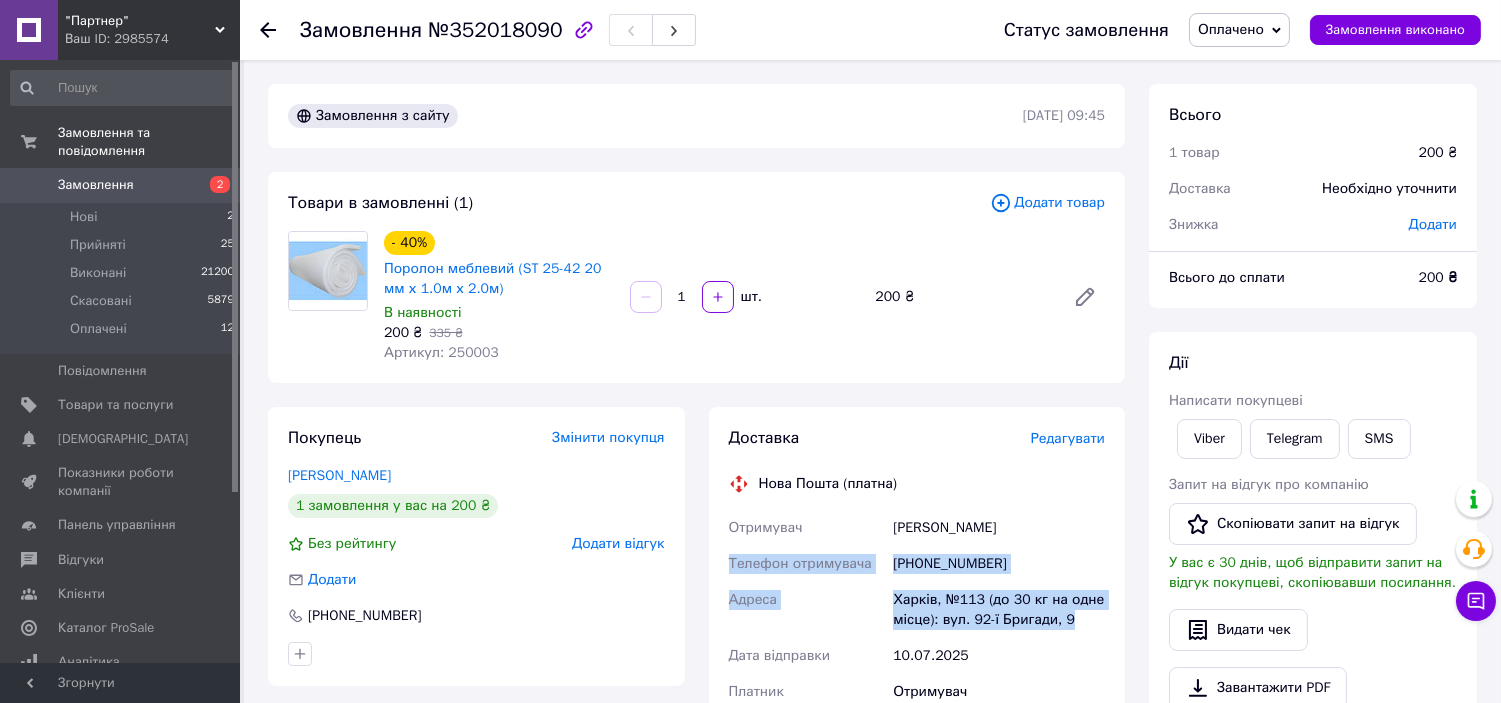 drag, startPoint x: 728, startPoint y: 558, endPoint x: 1086, endPoint y: 626, distance: 364.40088 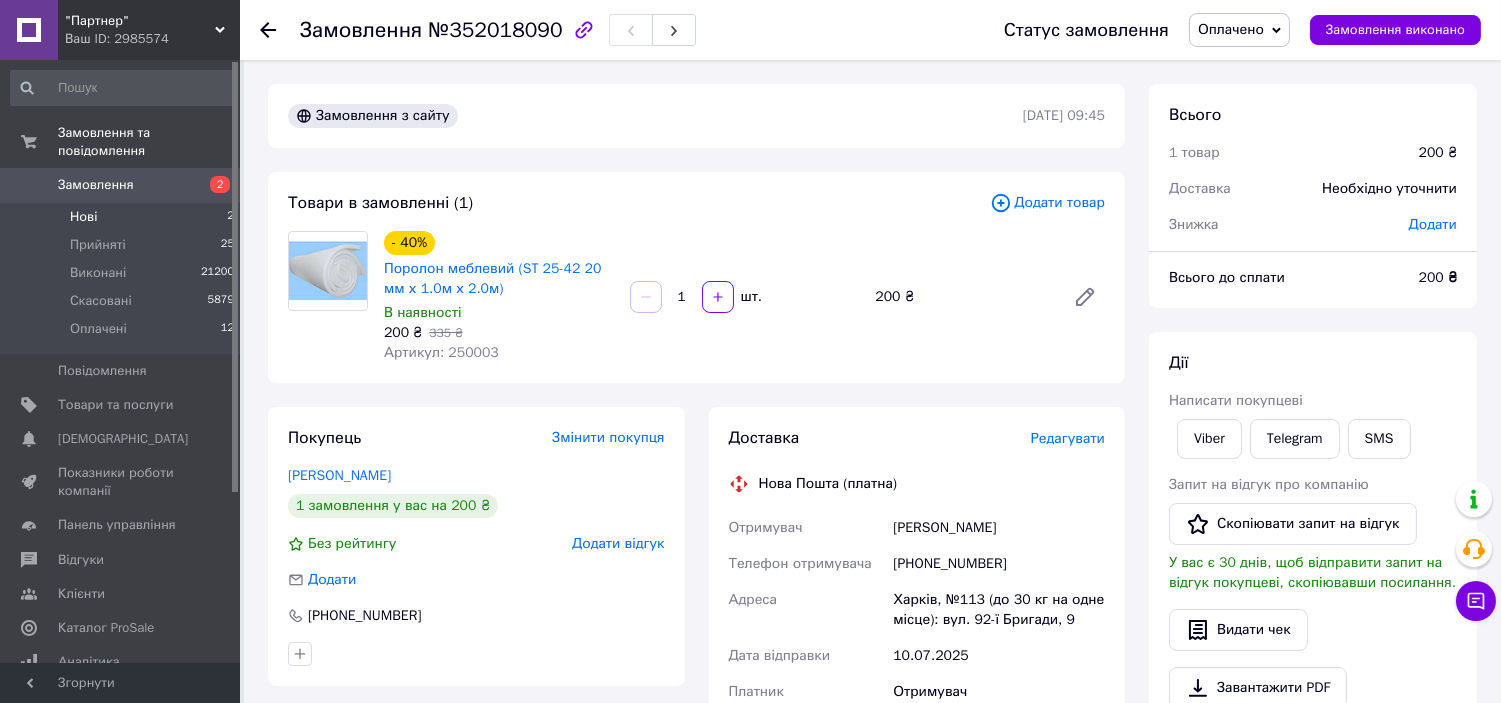 click on "Нові 2" at bounding box center (123, 217) 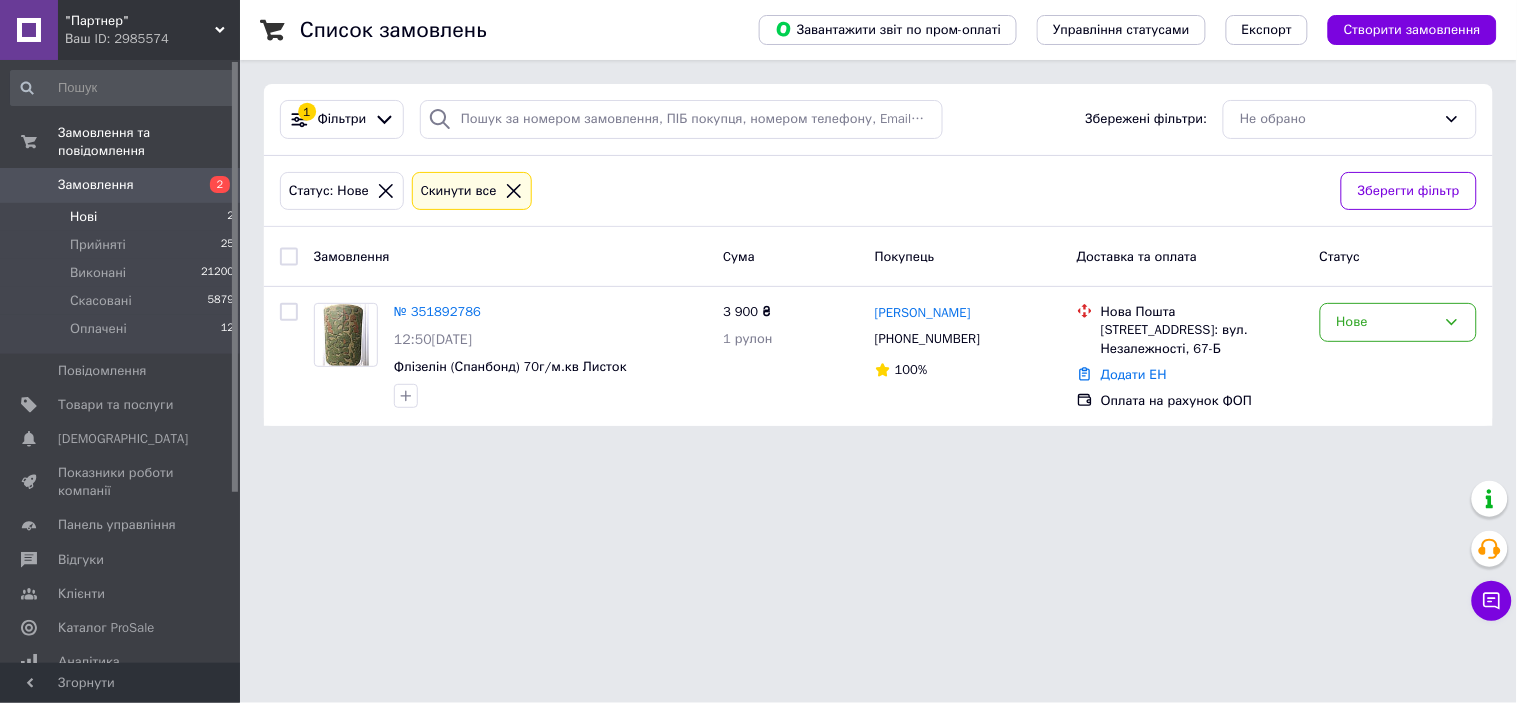 click on "Нові 2" at bounding box center (123, 217) 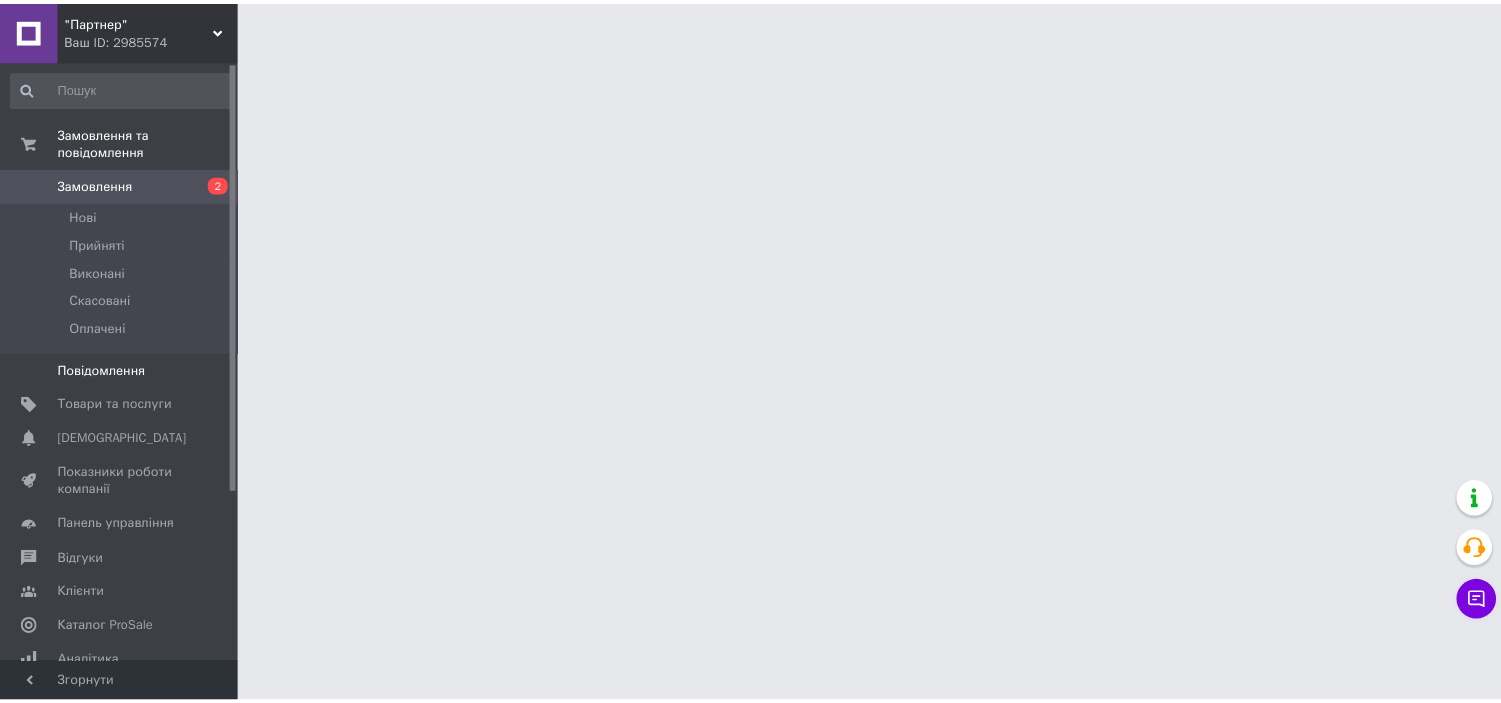 scroll, scrollTop: 0, scrollLeft: 0, axis: both 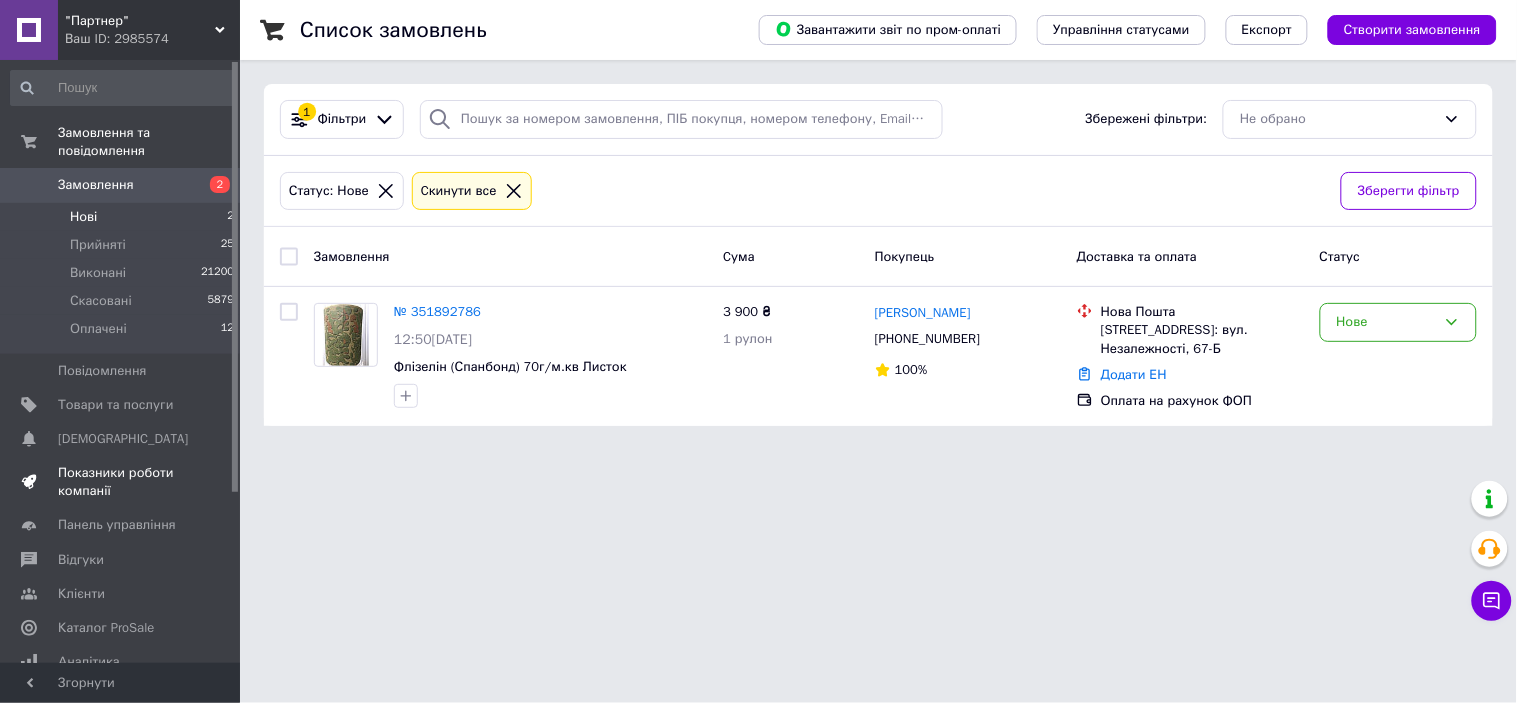 click on "Показники роботи компанії" at bounding box center (121, 482) 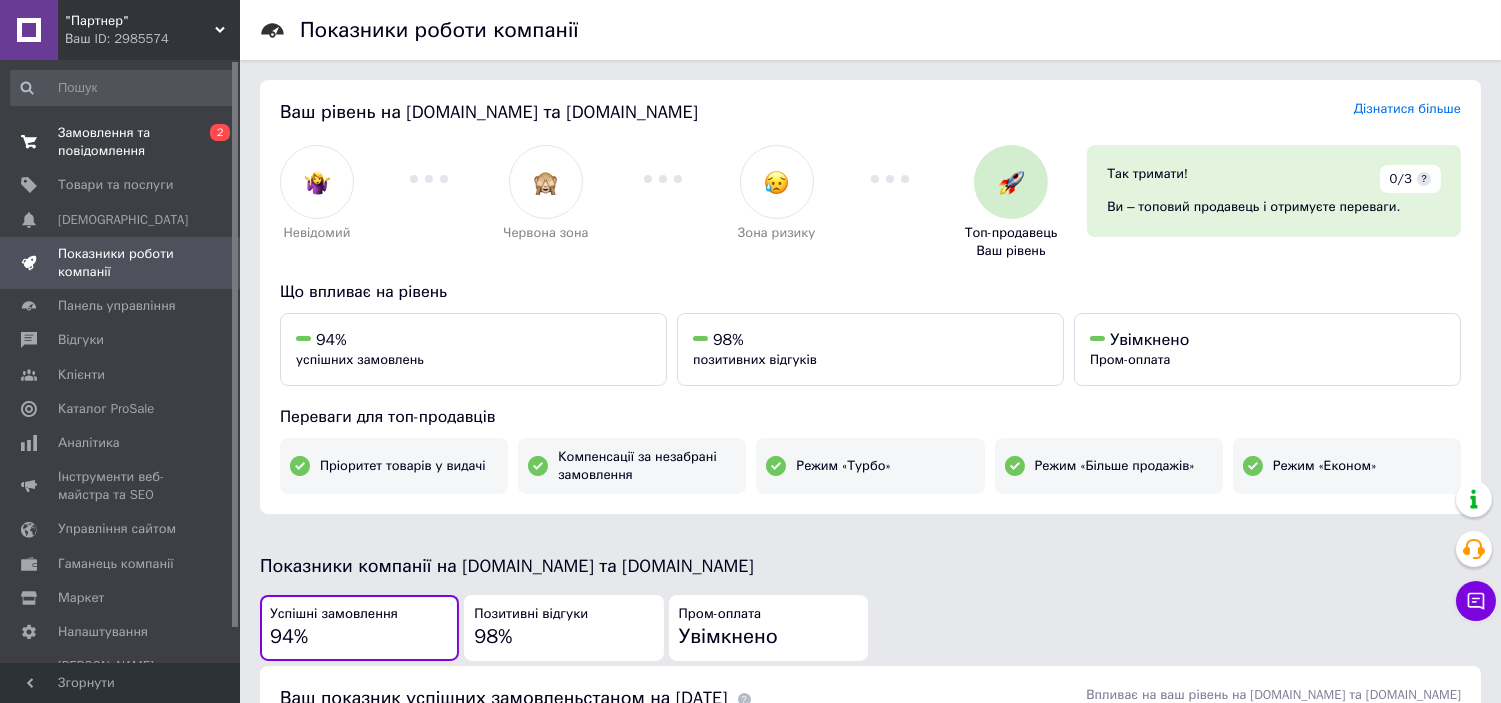 click on "Замовлення та повідомлення" at bounding box center [121, 142] 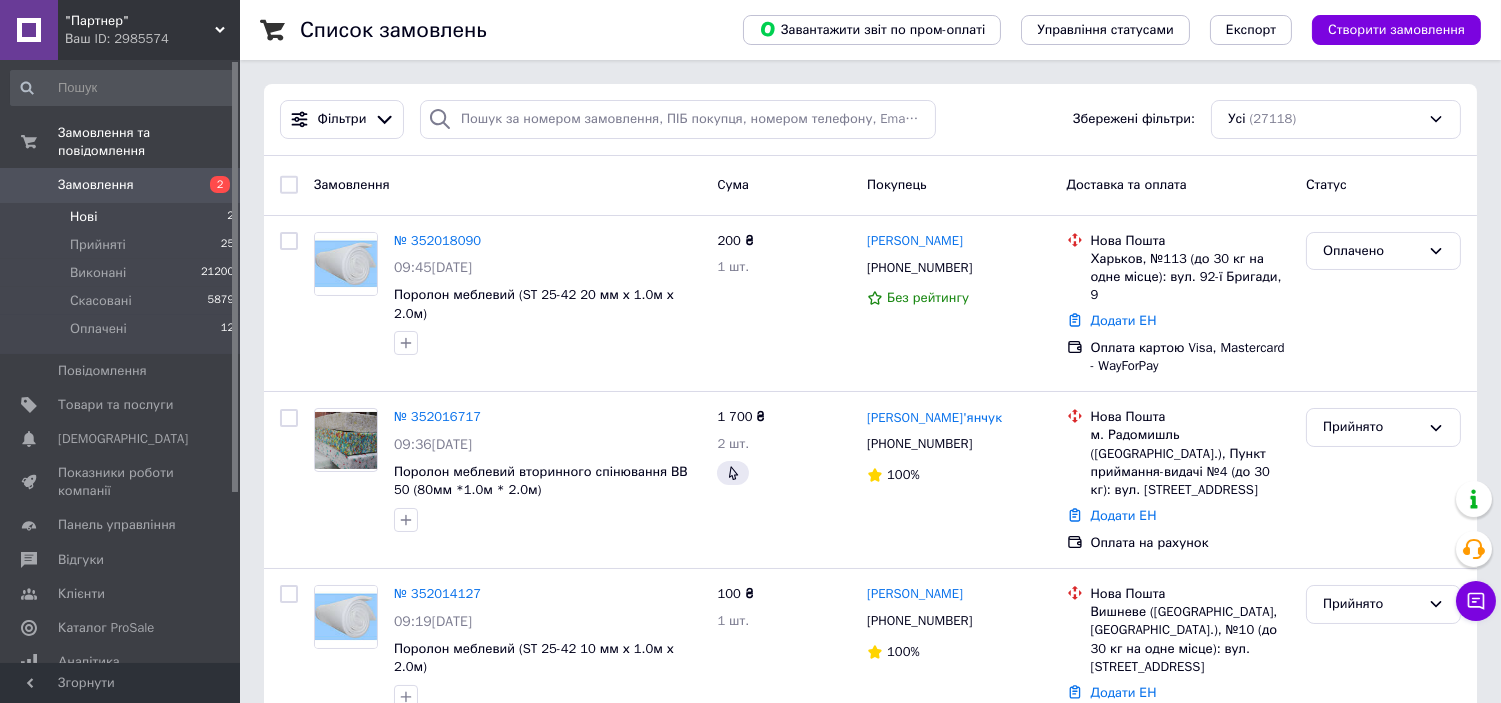 click on "Нові 2" at bounding box center [123, 217] 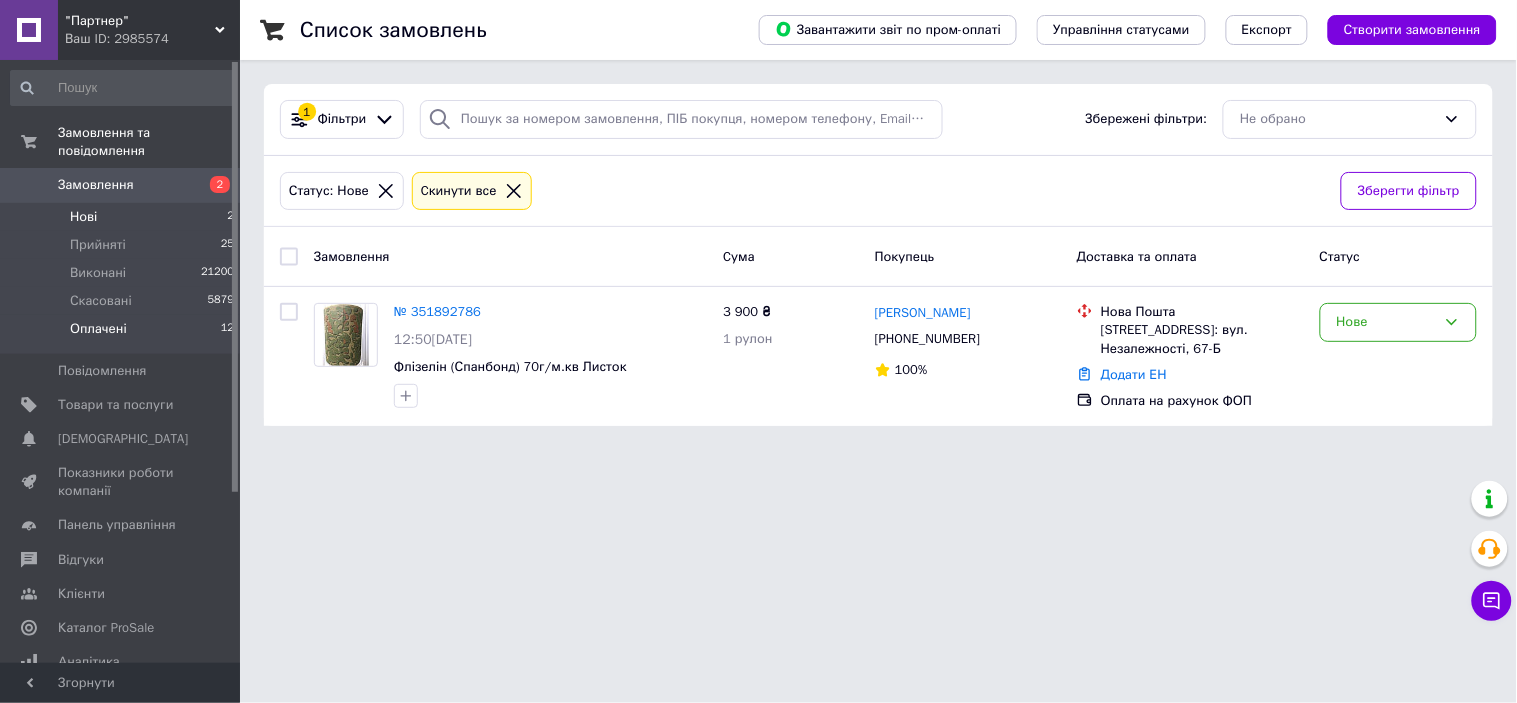 click on "Оплачені 12" at bounding box center [123, 334] 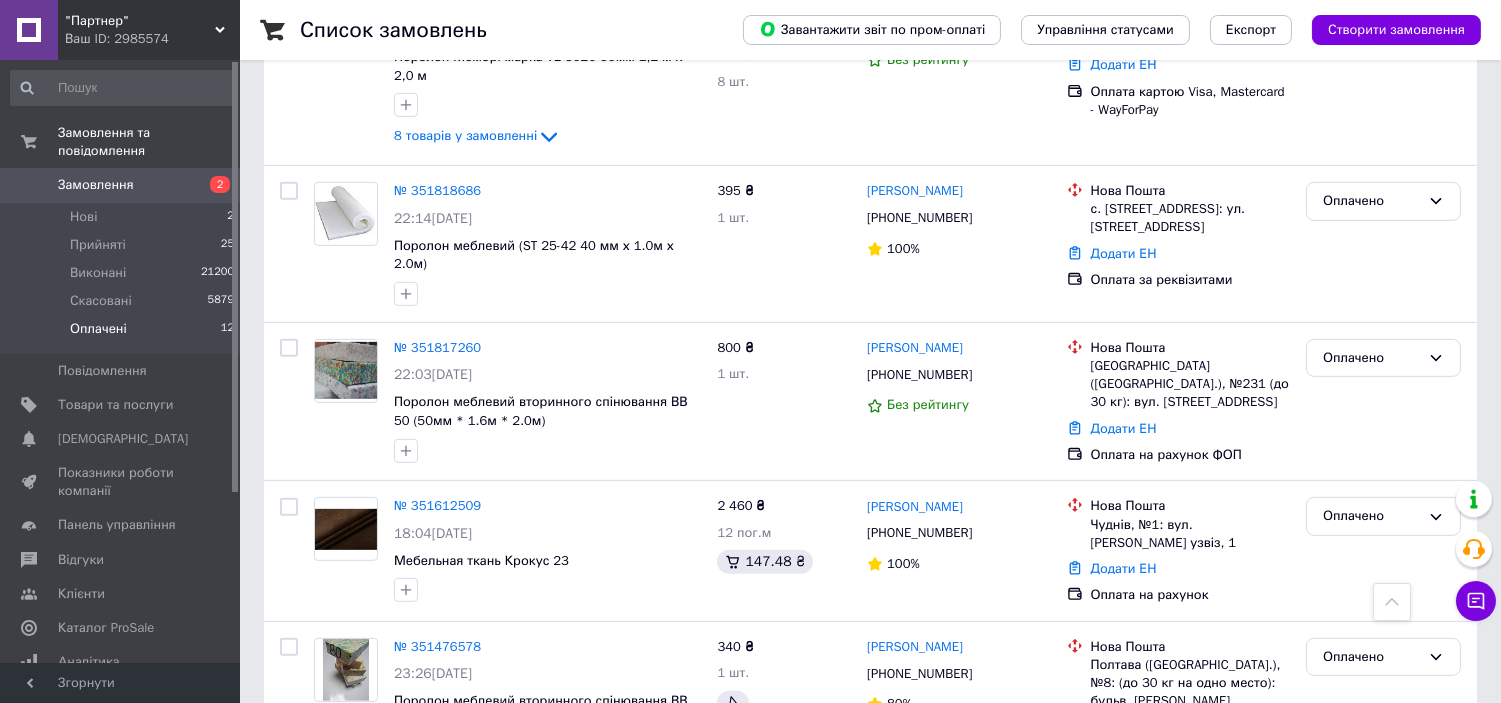 scroll, scrollTop: 1585, scrollLeft: 0, axis: vertical 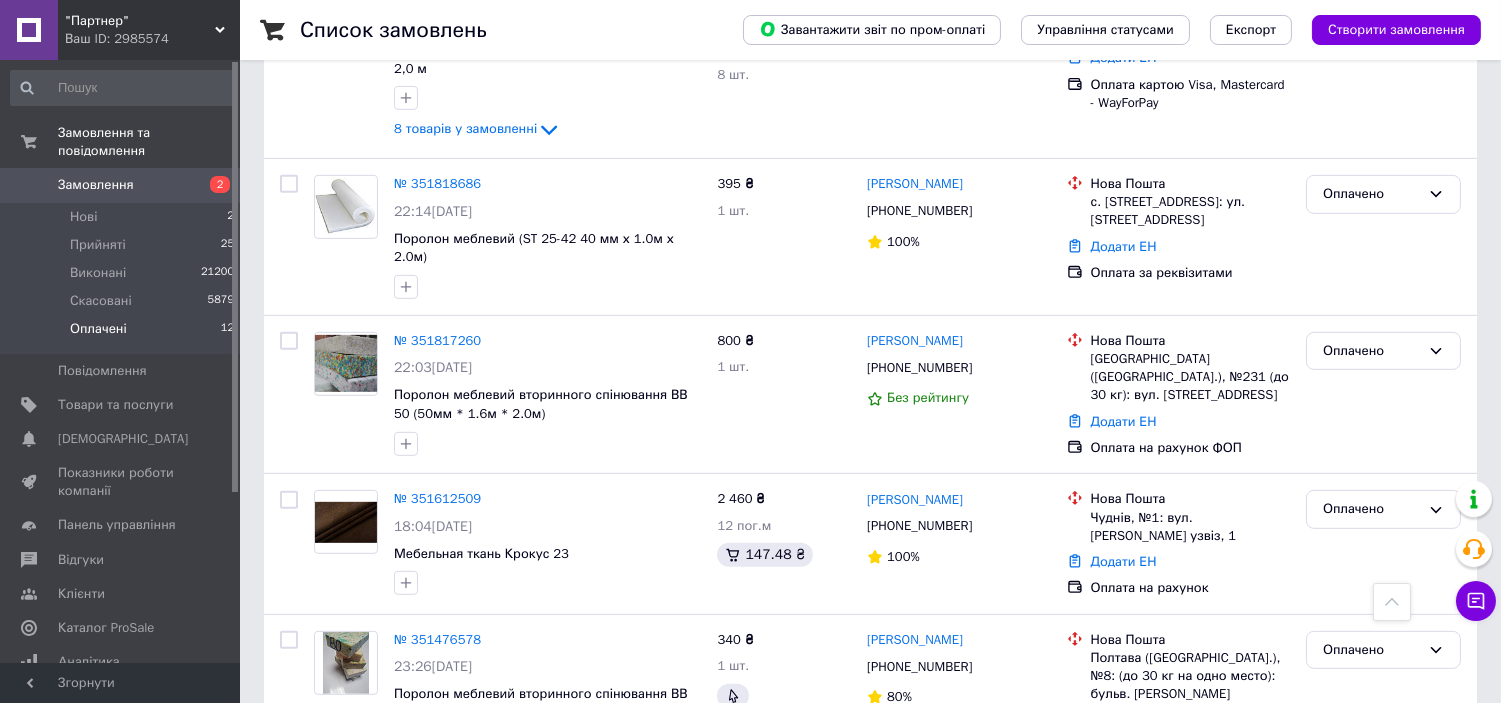 click on "Замовлення" at bounding box center (121, 185) 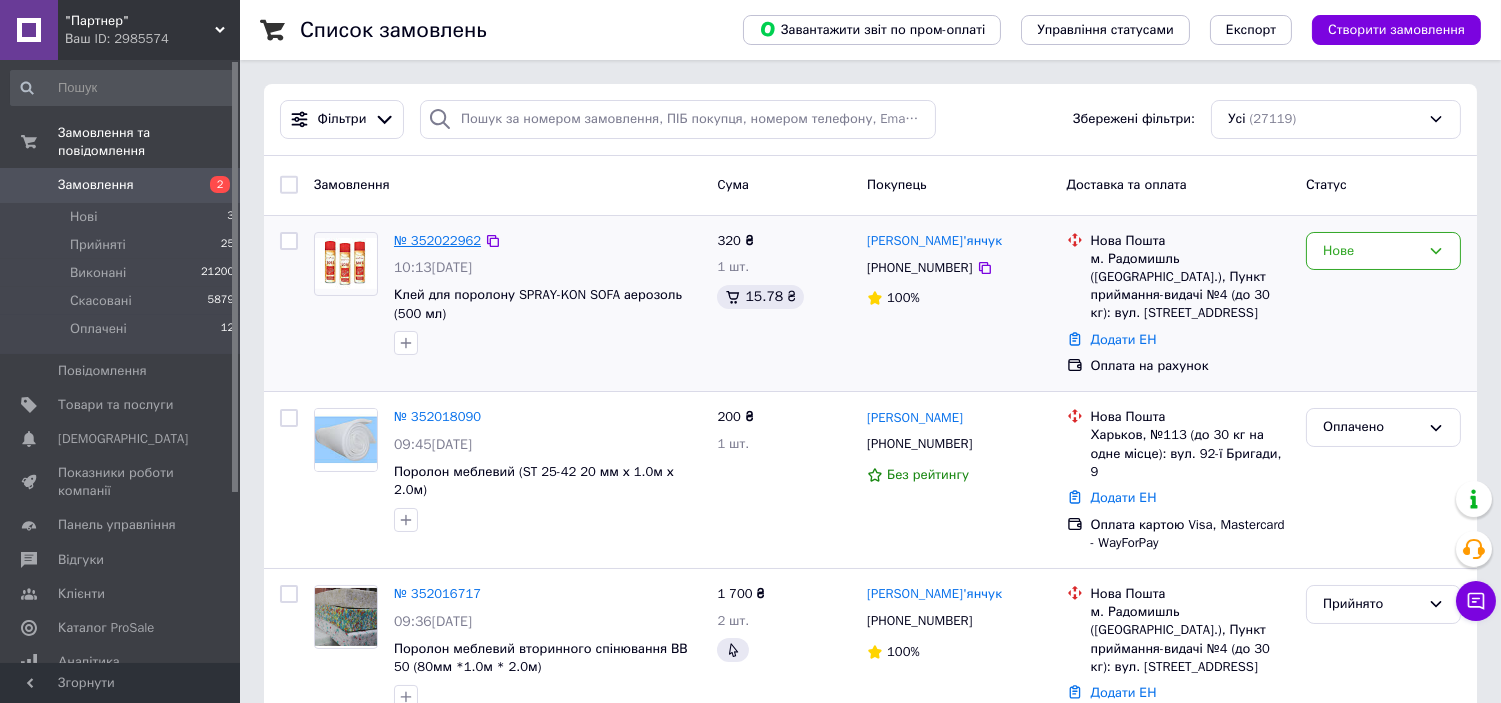 click on "№ 352022962" at bounding box center (437, 240) 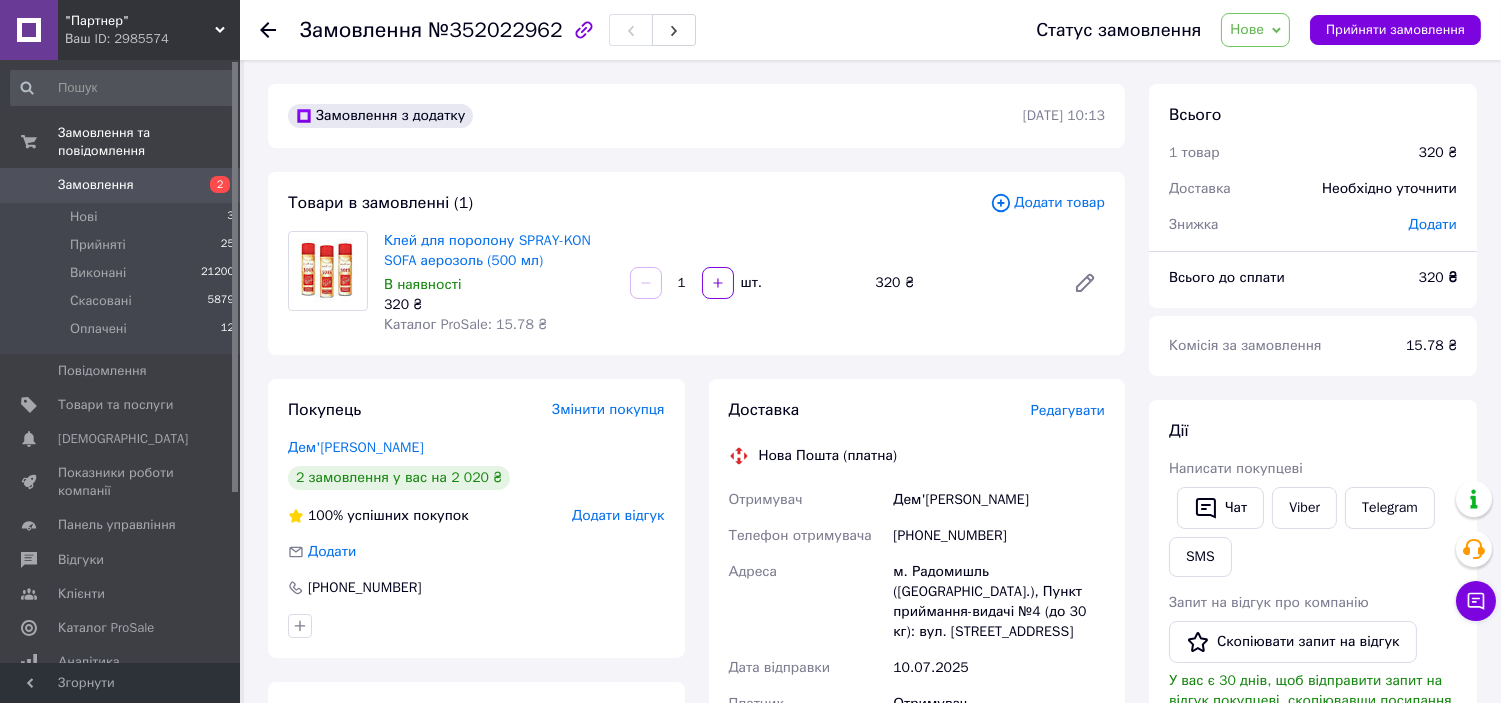 click on "Дії Написати покупцеві   Чат Viber Telegram SMS Запит на відгук про компанію   Скопіювати запит на відгук У вас є 30 днів, щоб відправити запит на відгук покупцеві, скопіювавши посилання.   Видати чек   Завантажити PDF   Друк PDF   Дублювати замовлення" at bounding box center [1313, 673] 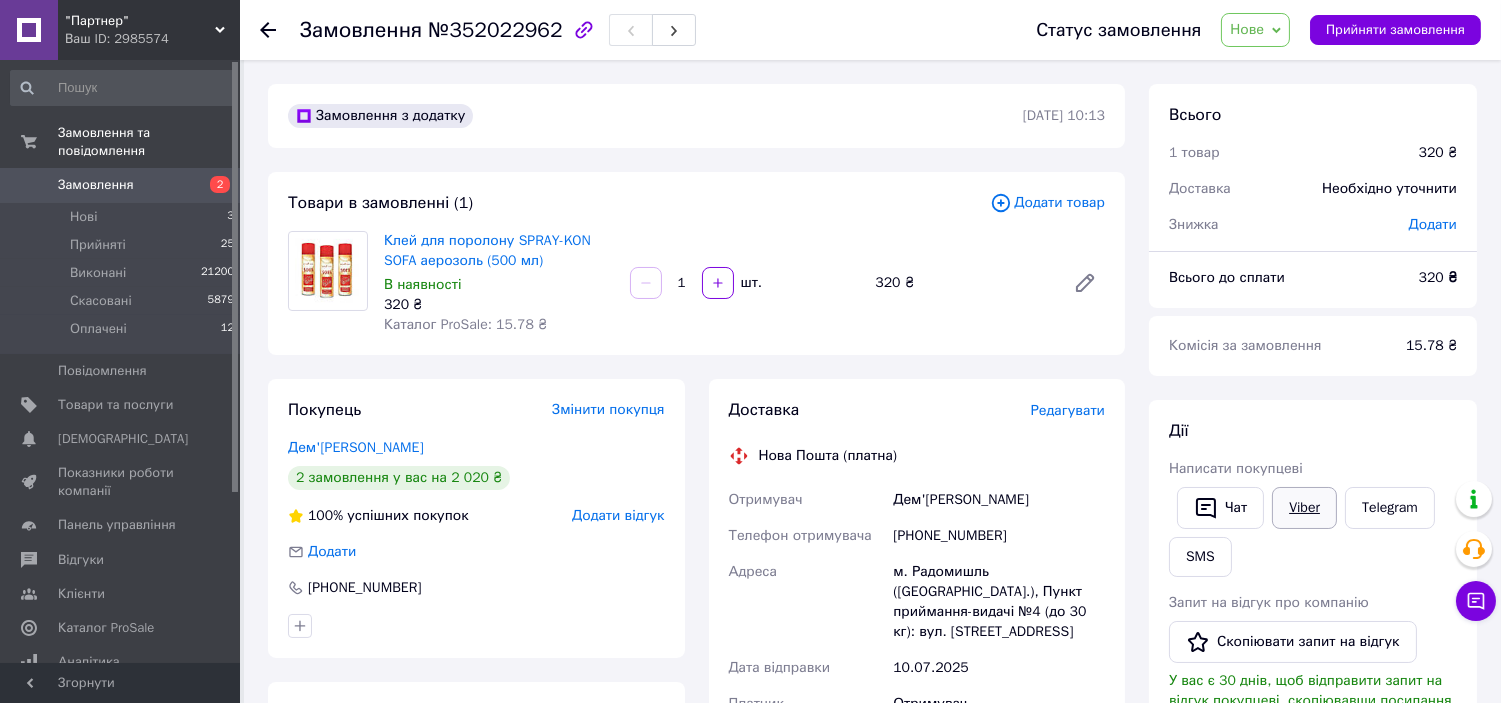 click on "Viber" at bounding box center [1304, 508] 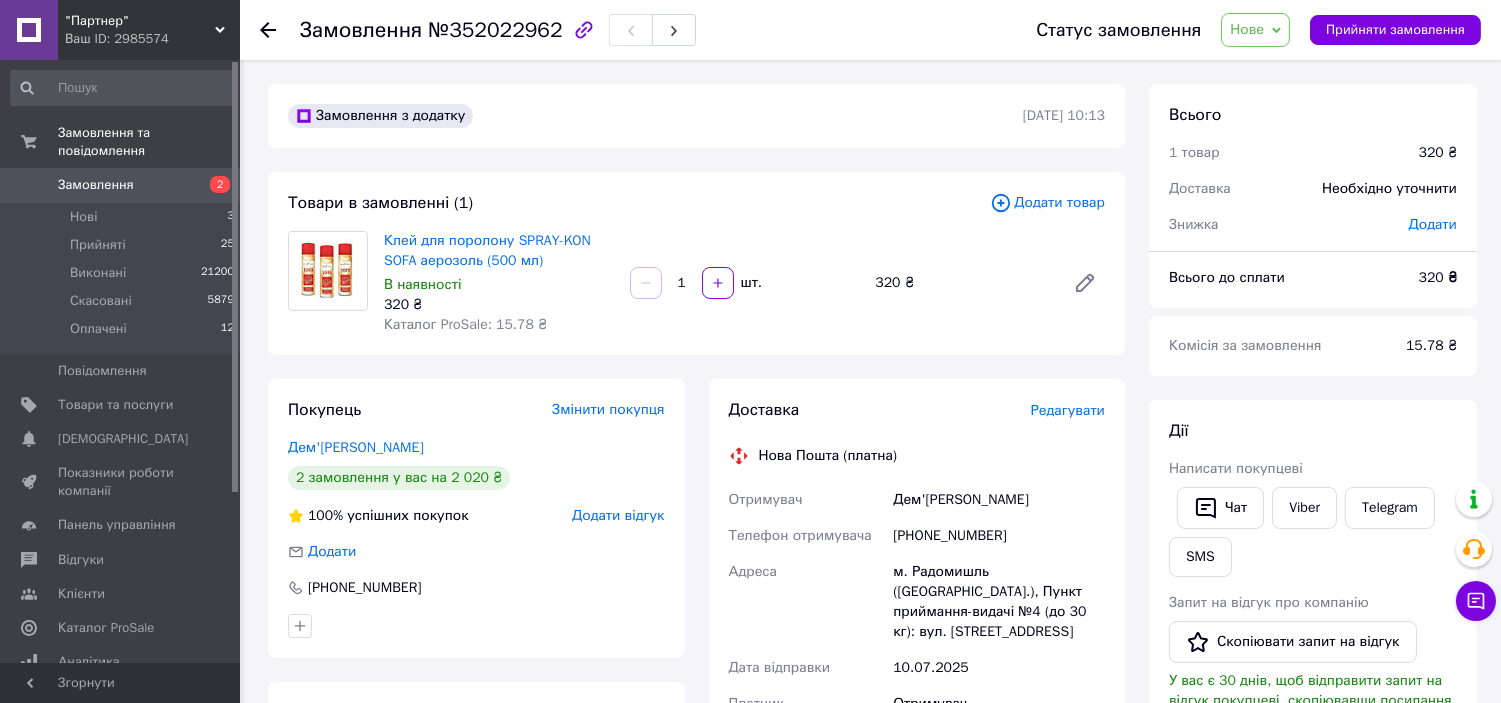 scroll, scrollTop: 111, scrollLeft: 0, axis: vertical 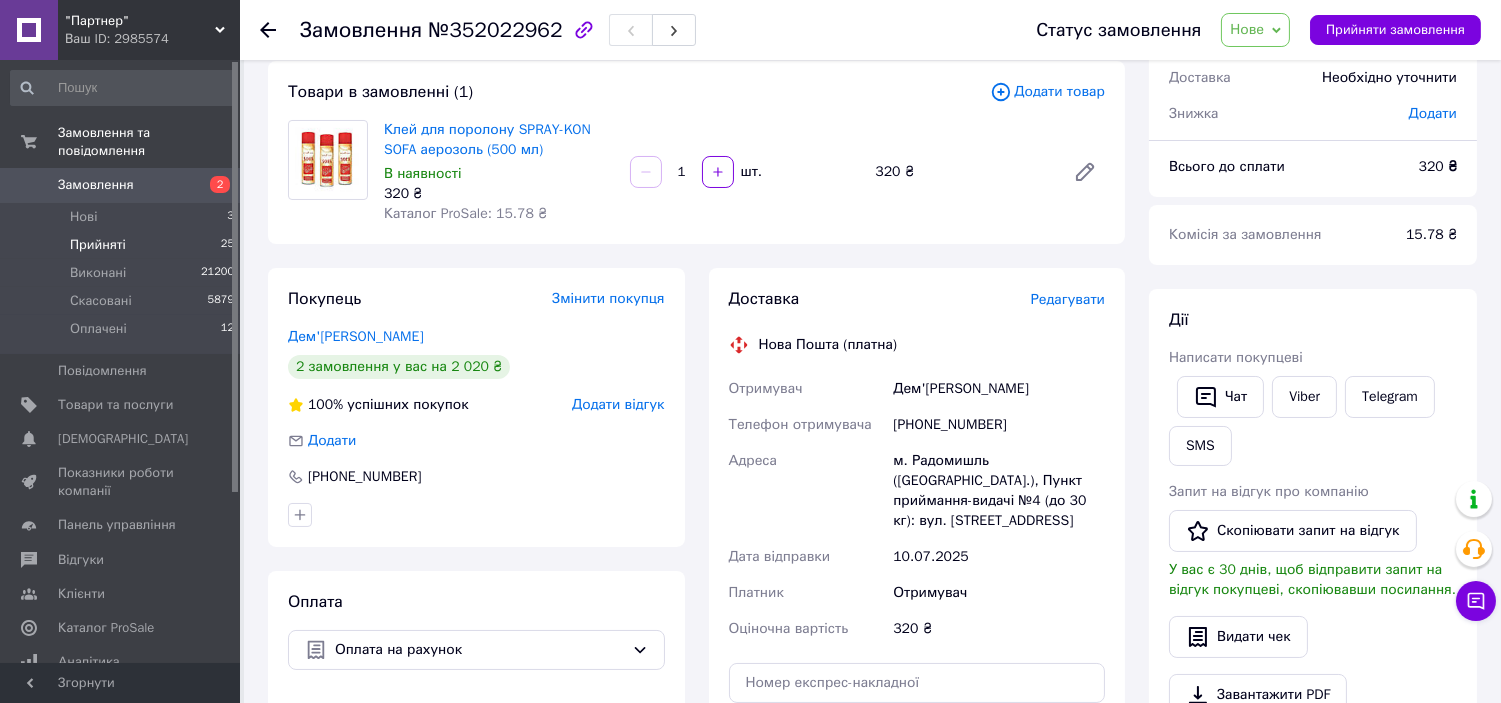 click on "Прийняті 25" at bounding box center (123, 245) 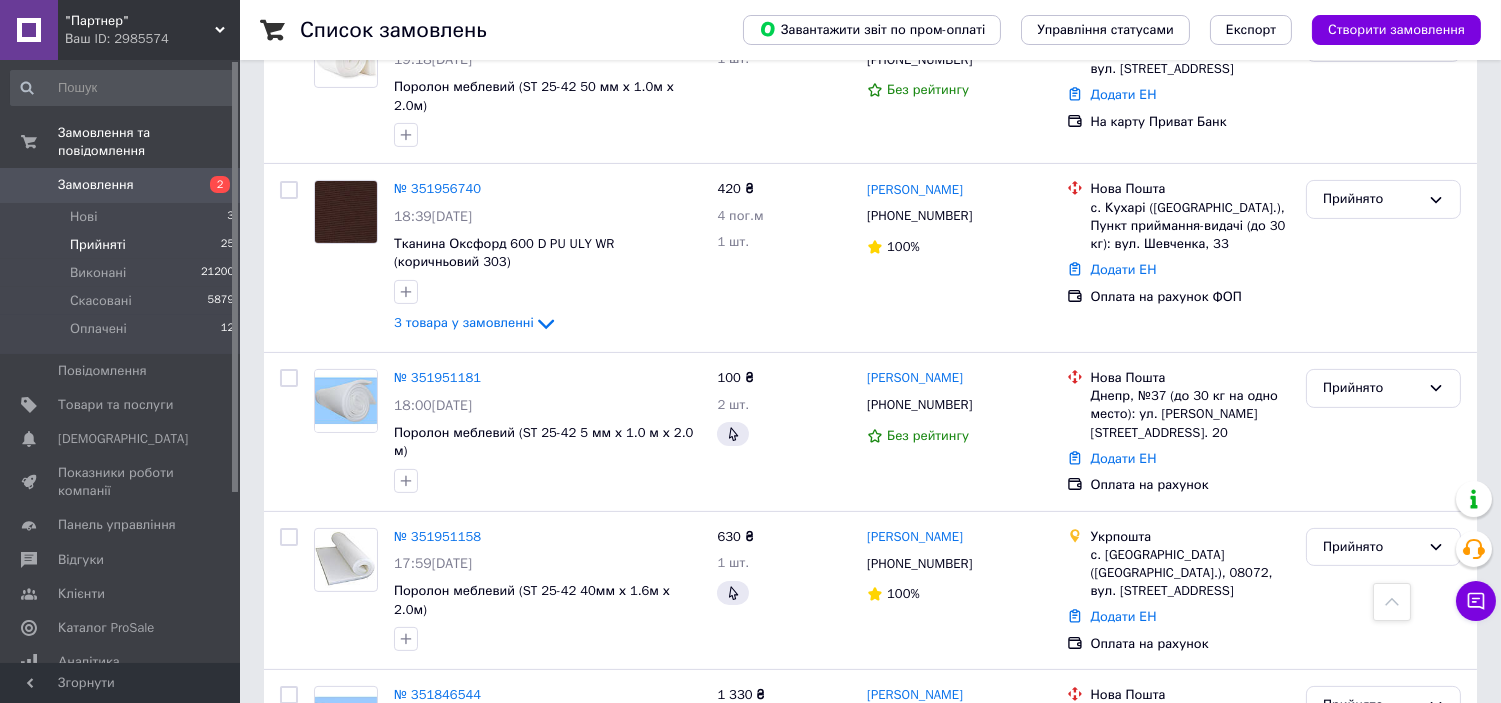 scroll, scrollTop: 1000, scrollLeft: 0, axis: vertical 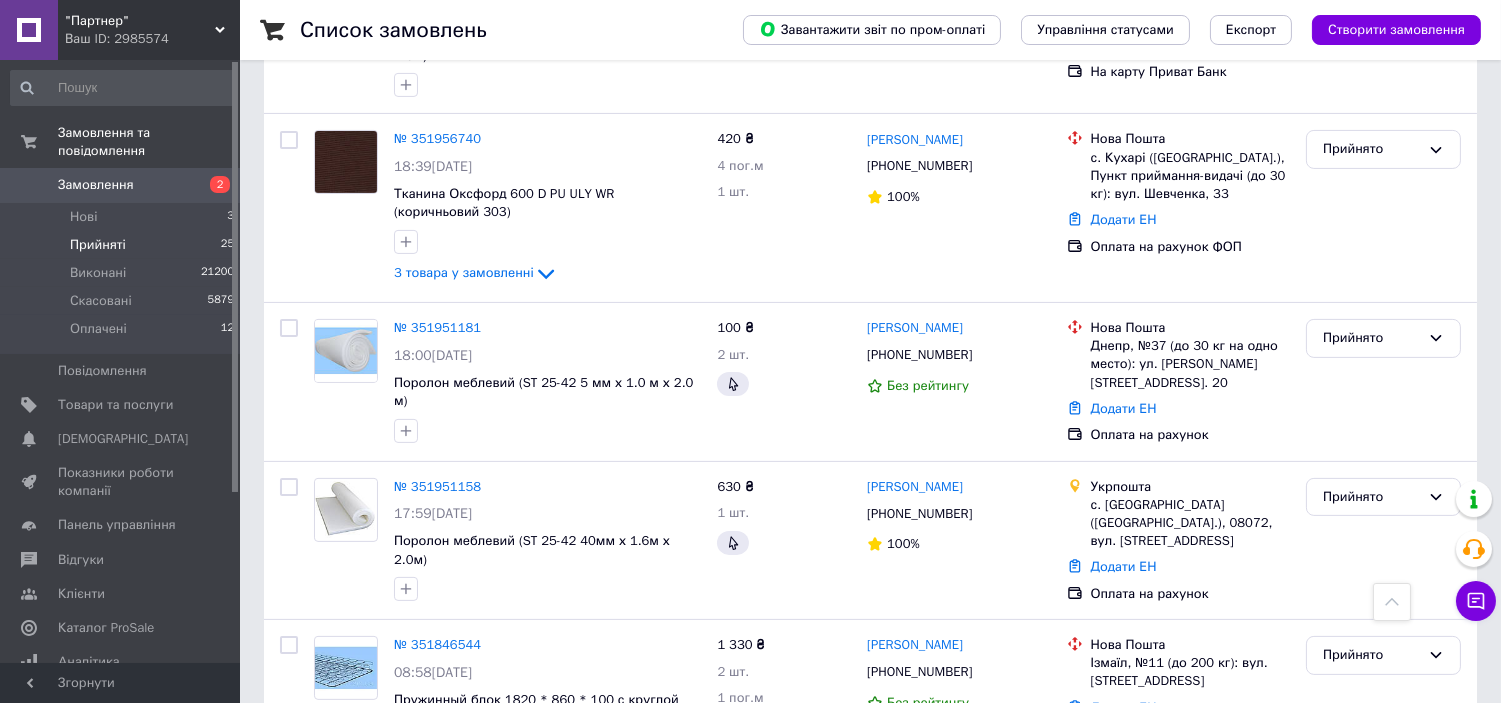 click on "Прийняті 25" at bounding box center (123, 245) 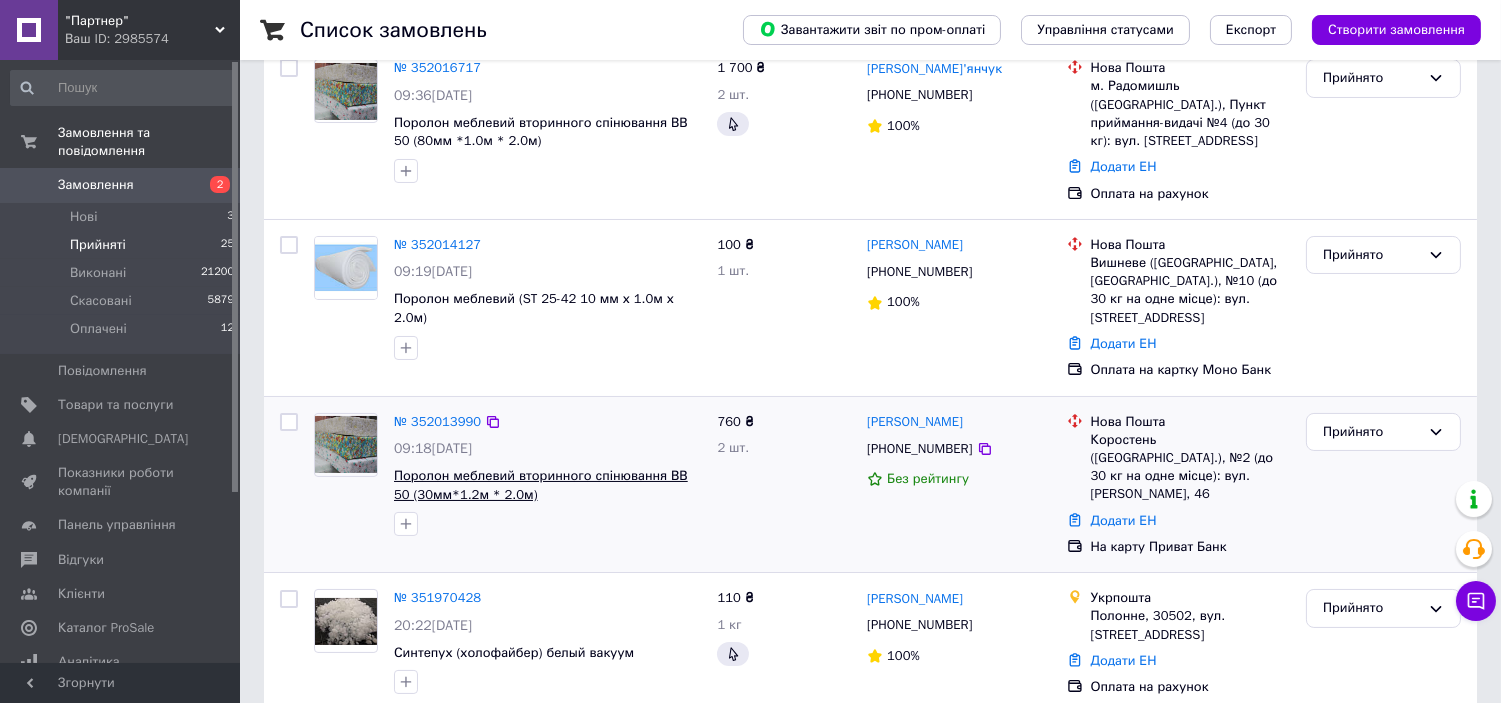 scroll, scrollTop: 0, scrollLeft: 0, axis: both 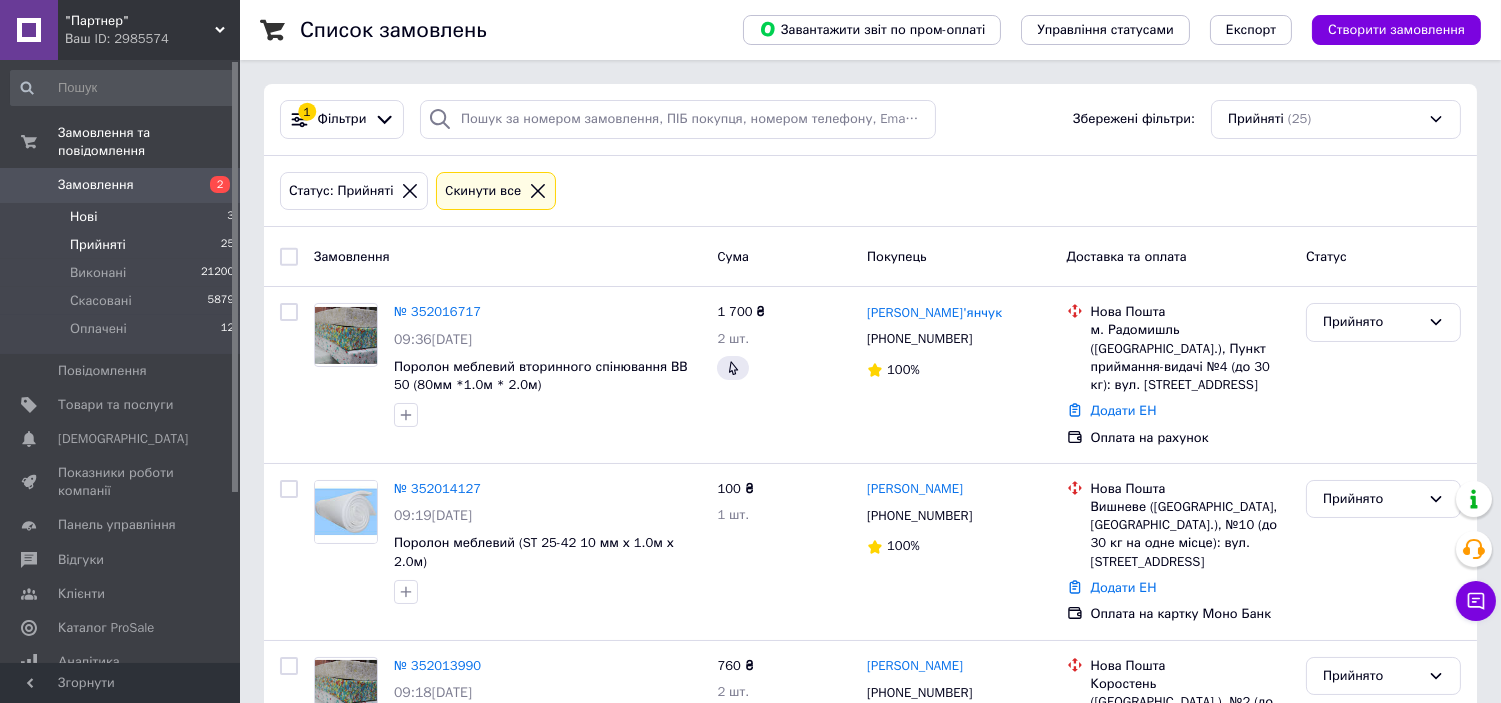 click on "Нові 3" at bounding box center (123, 217) 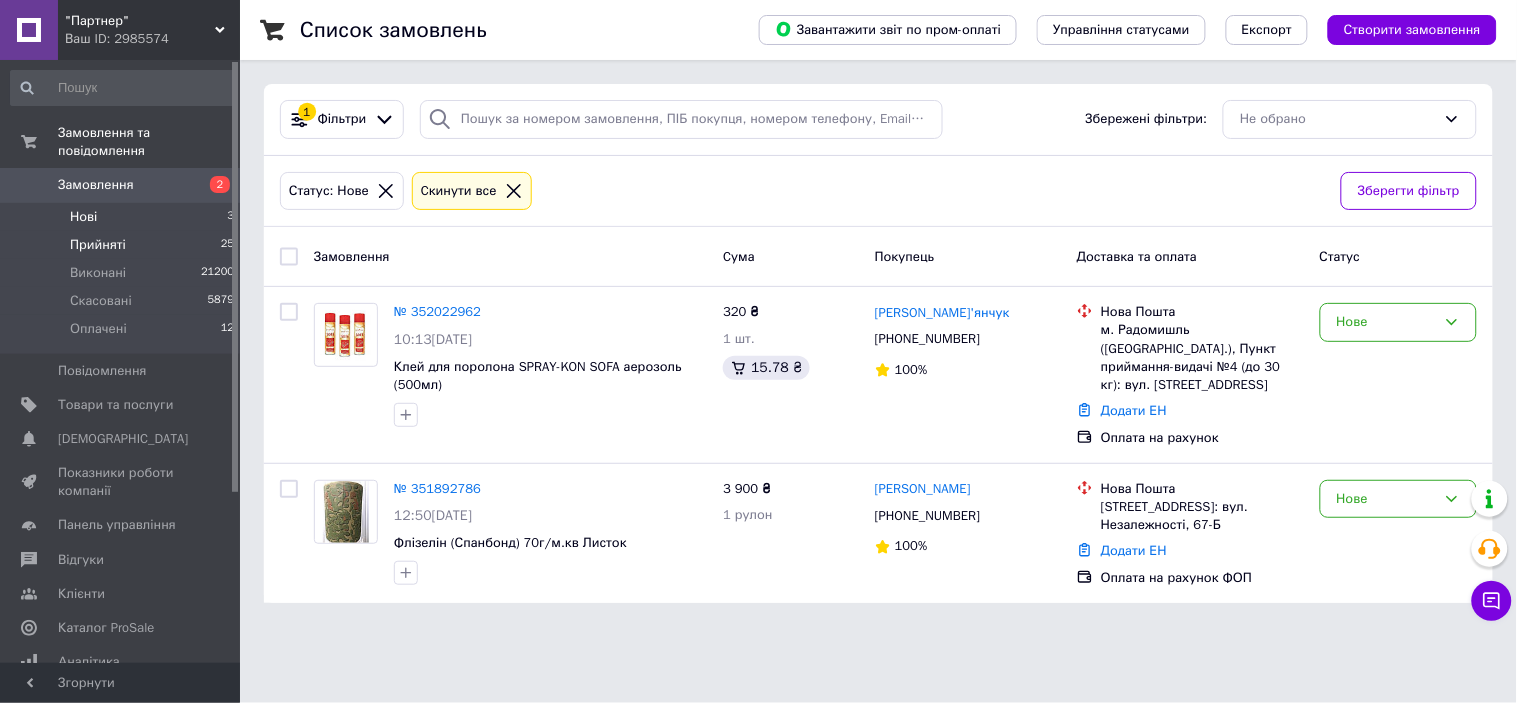 click on "Прийняті 25" at bounding box center [123, 245] 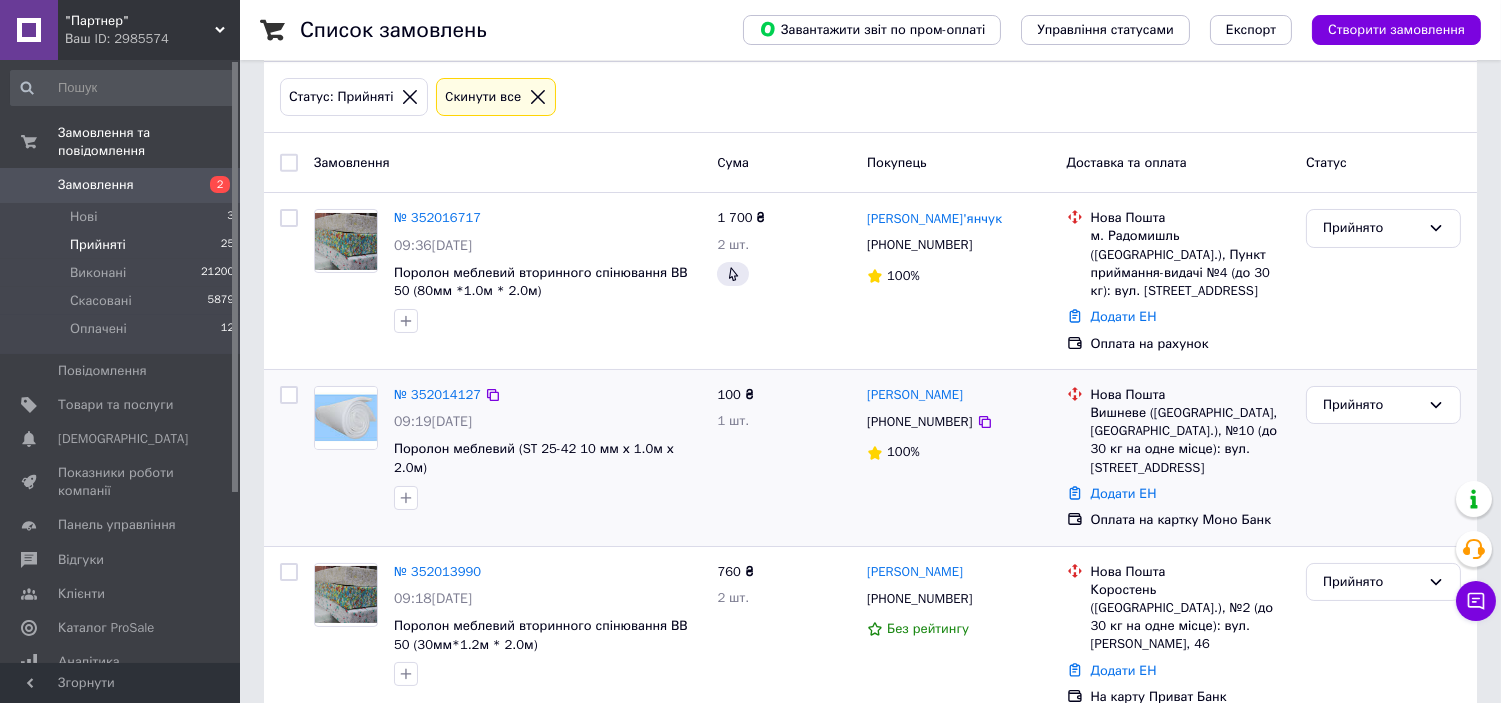 scroll, scrollTop: 333, scrollLeft: 0, axis: vertical 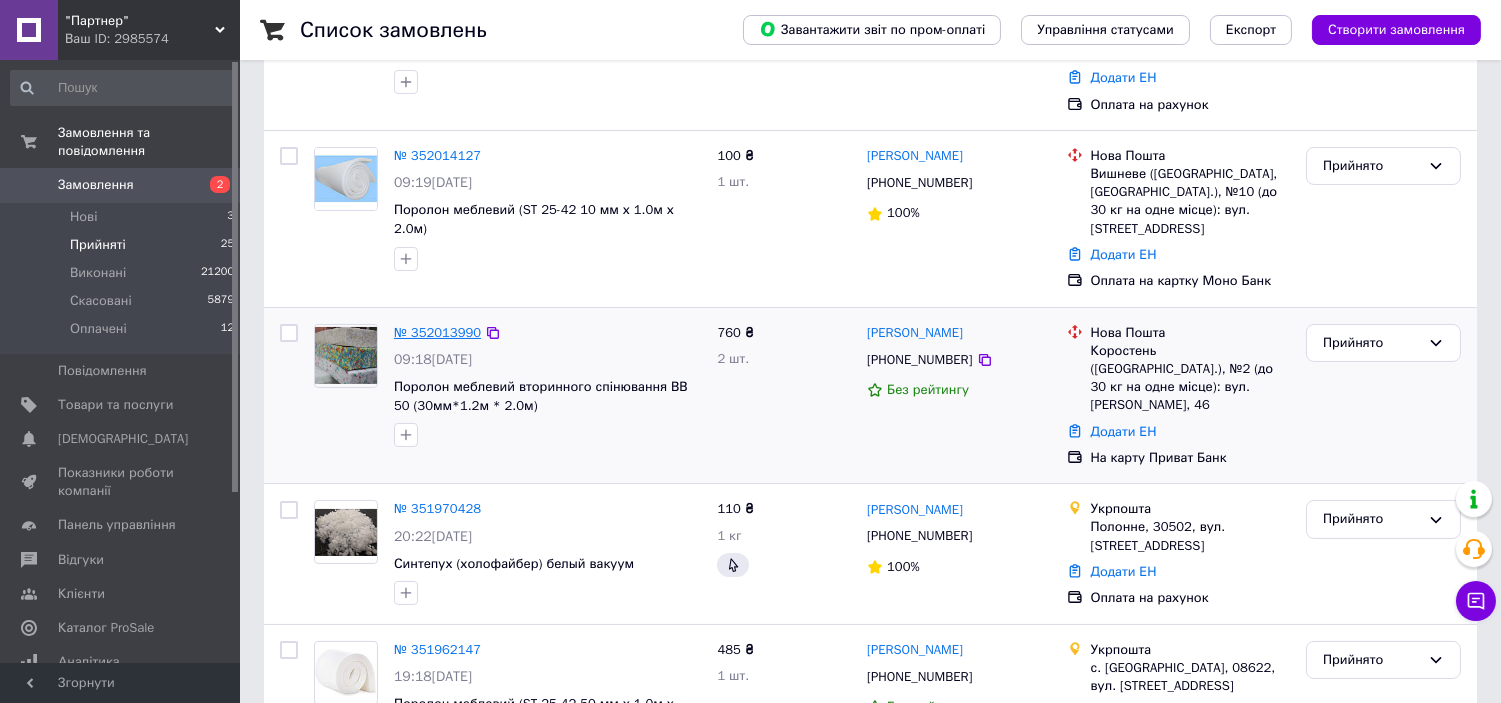 click on "№ 352013990" at bounding box center (437, 332) 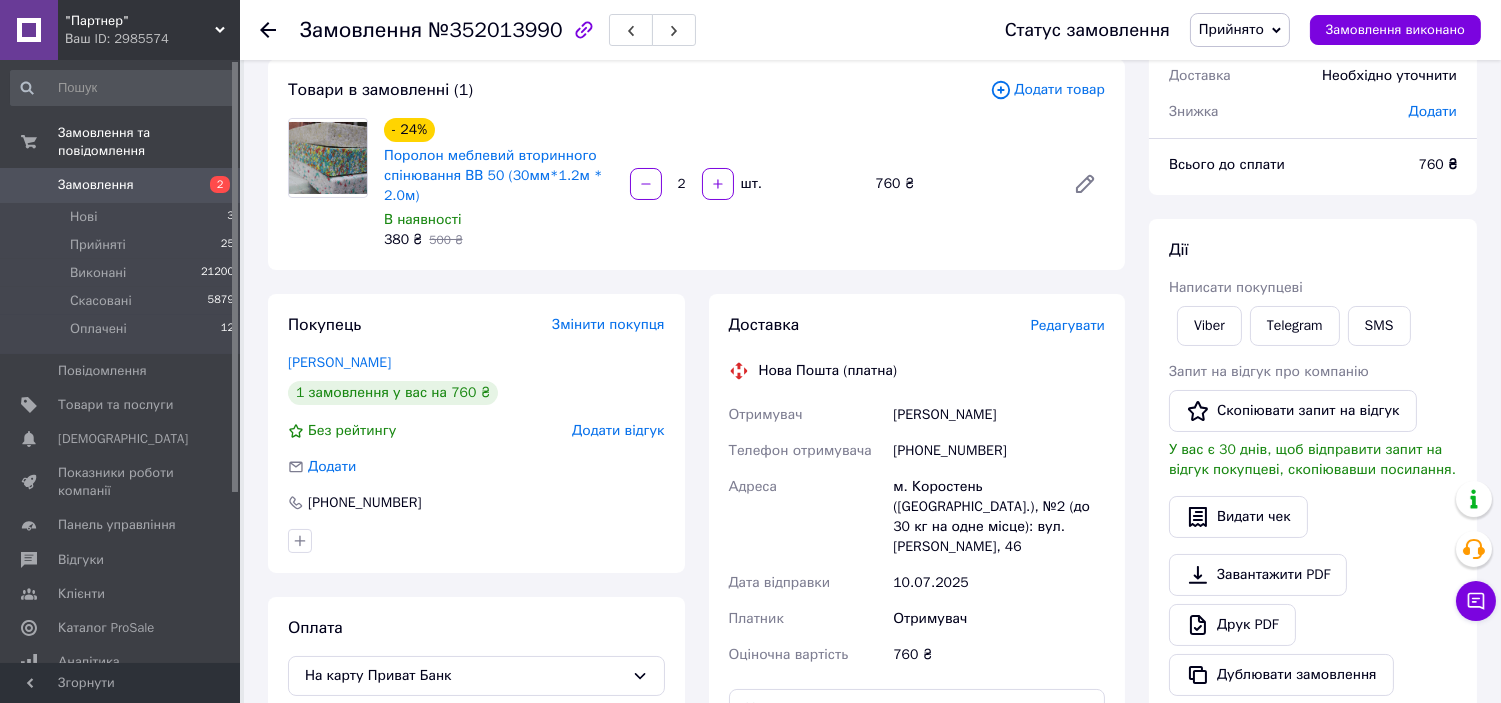 scroll, scrollTop: 111, scrollLeft: 0, axis: vertical 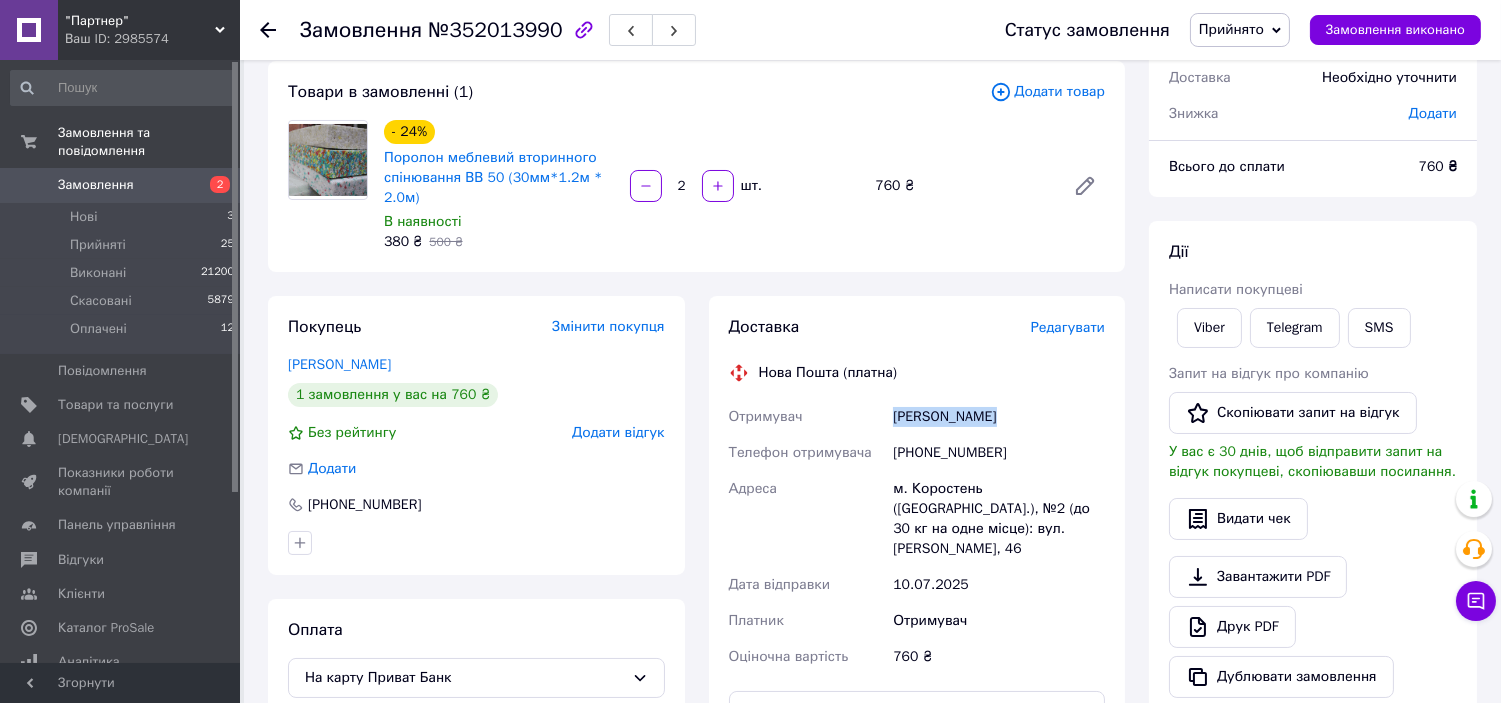 drag, startPoint x: 891, startPoint y: 420, endPoint x: 1002, endPoint y: 421, distance: 111.0045 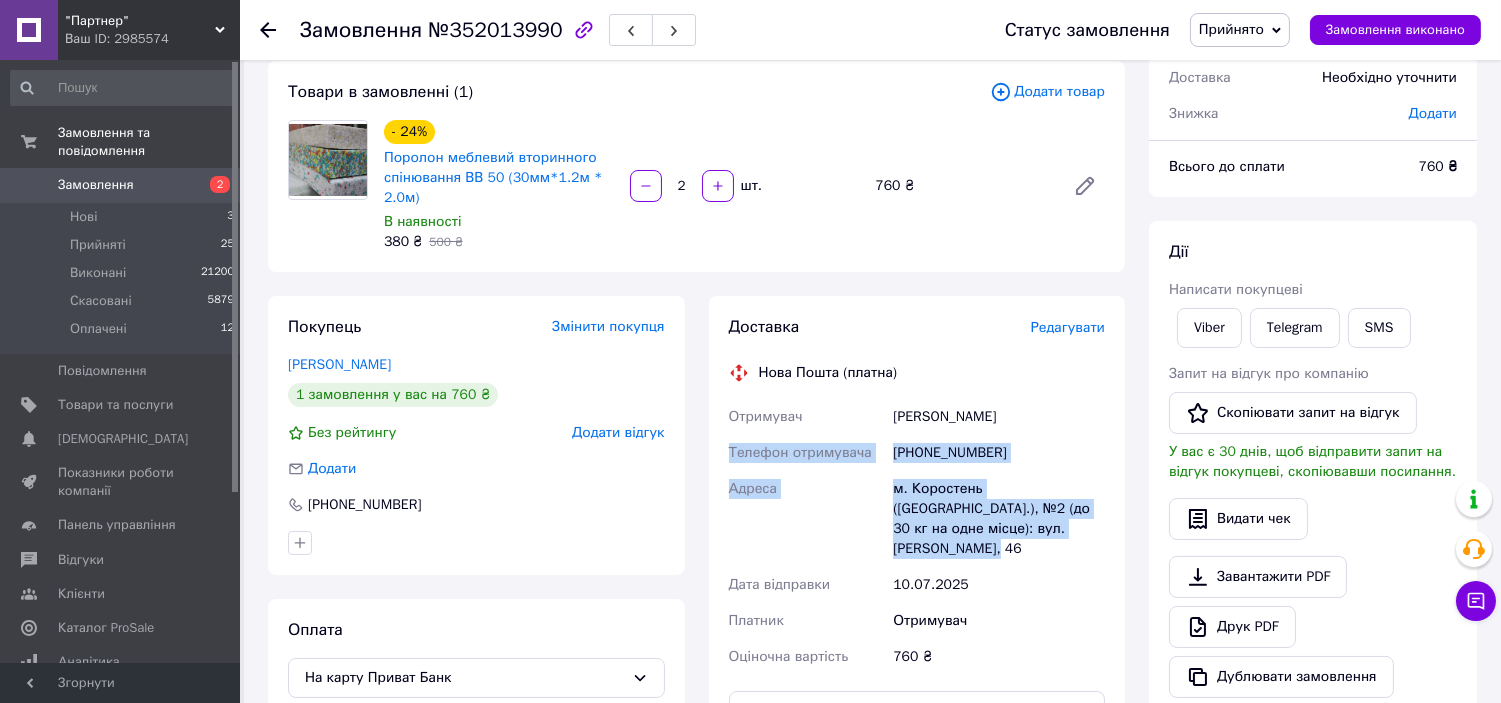 drag, startPoint x: 730, startPoint y: 448, endPoint x: 1093, endPoint y: 533, distance: 372.819 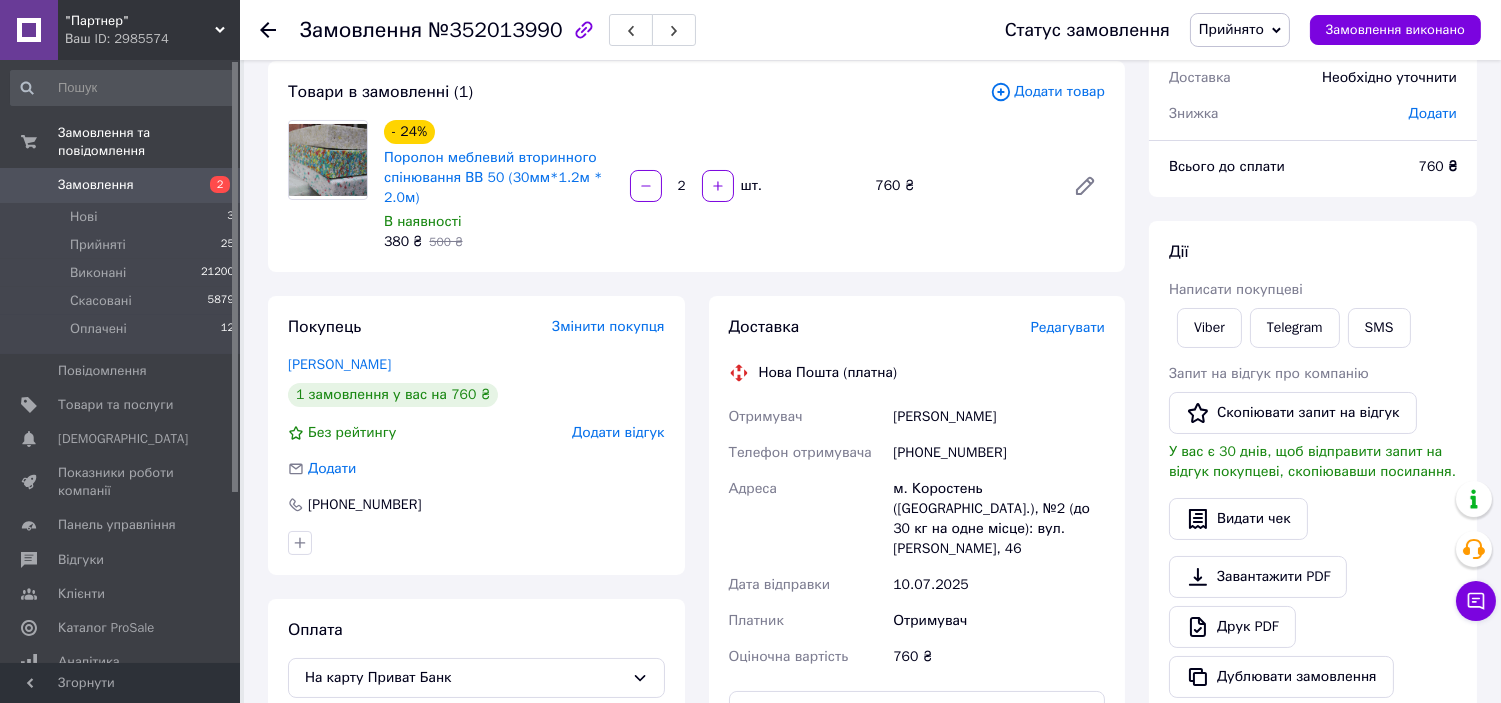 click 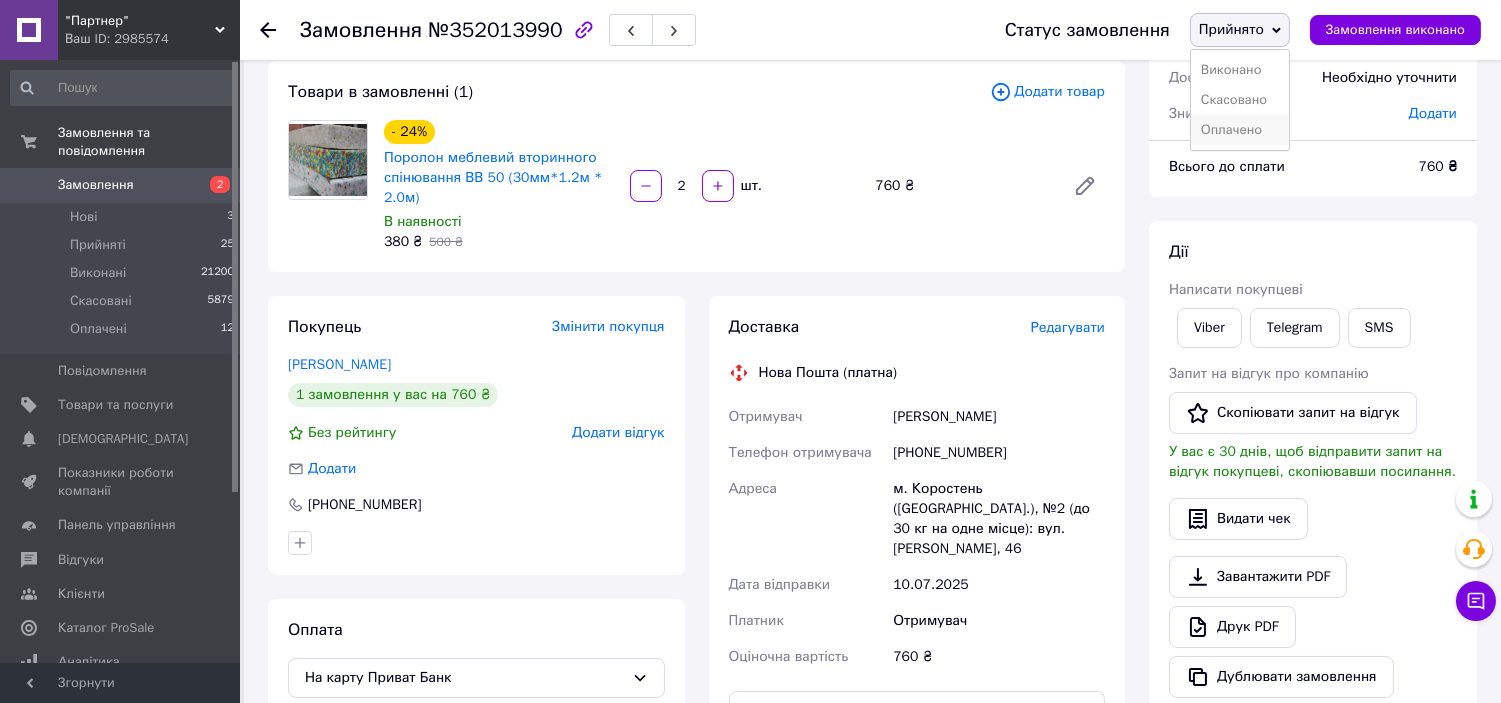 click on "Оплачено" at bounding box center (1240, 130) 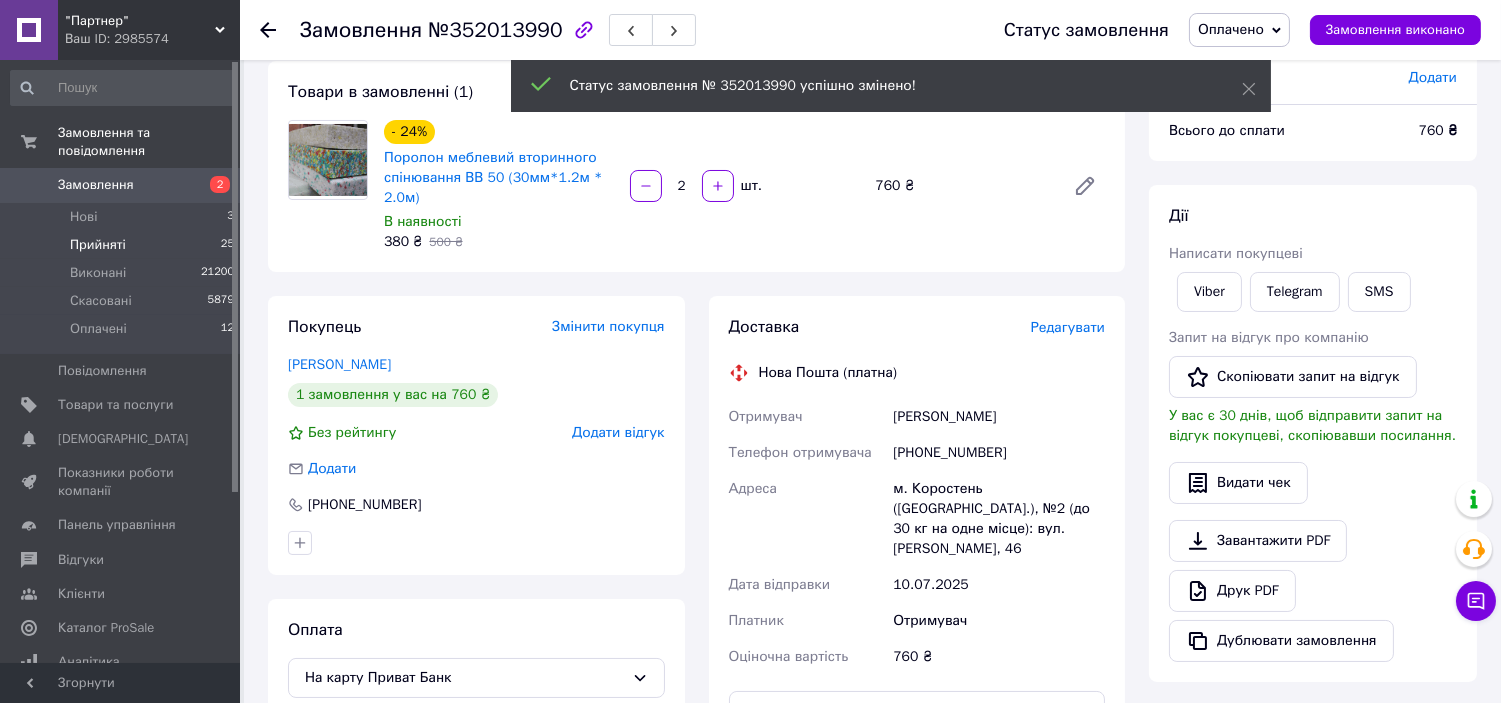 click on "Прийняті 25" at bounding box center [123, 245] 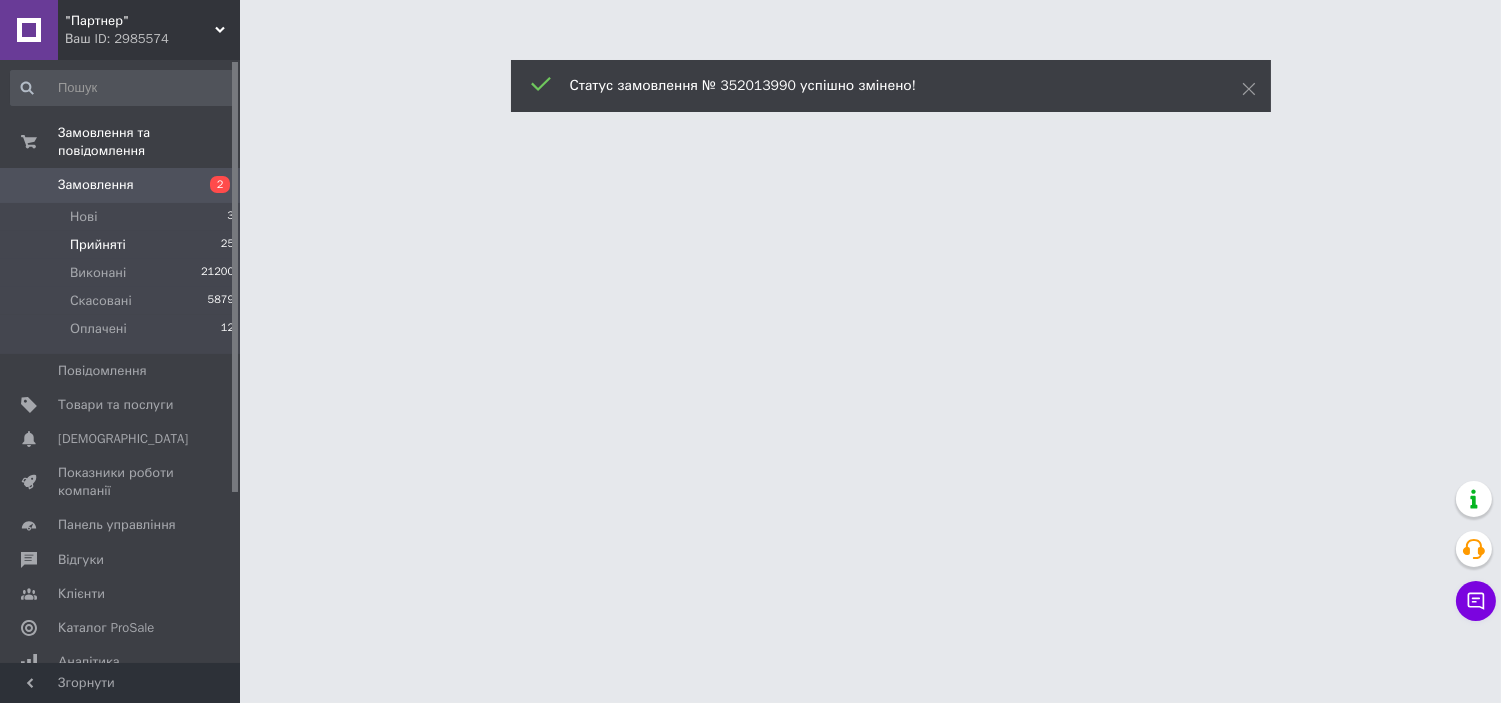 scroll, scrollTop: 0, scrollLeft: 0, axis: both 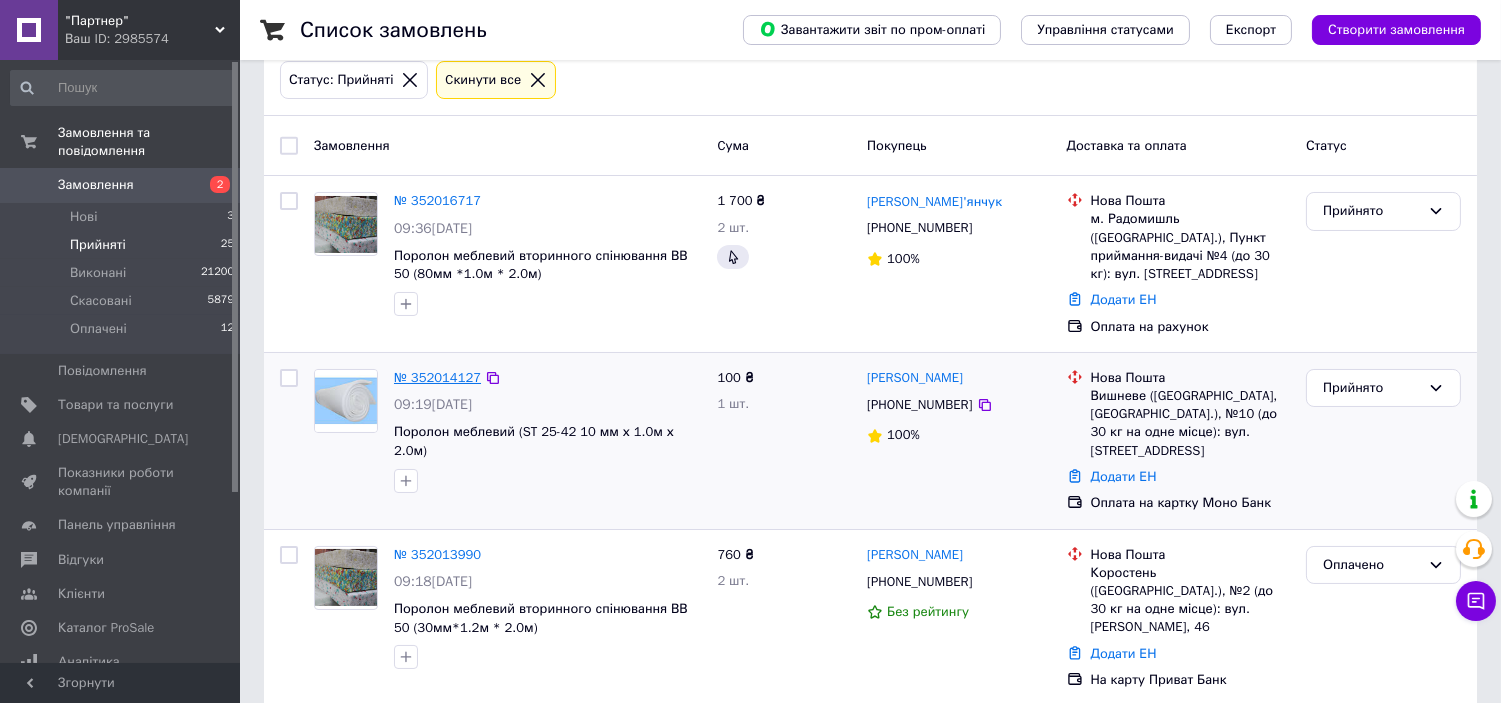 click on "№ 352014127" at bounding box center (437, 377) 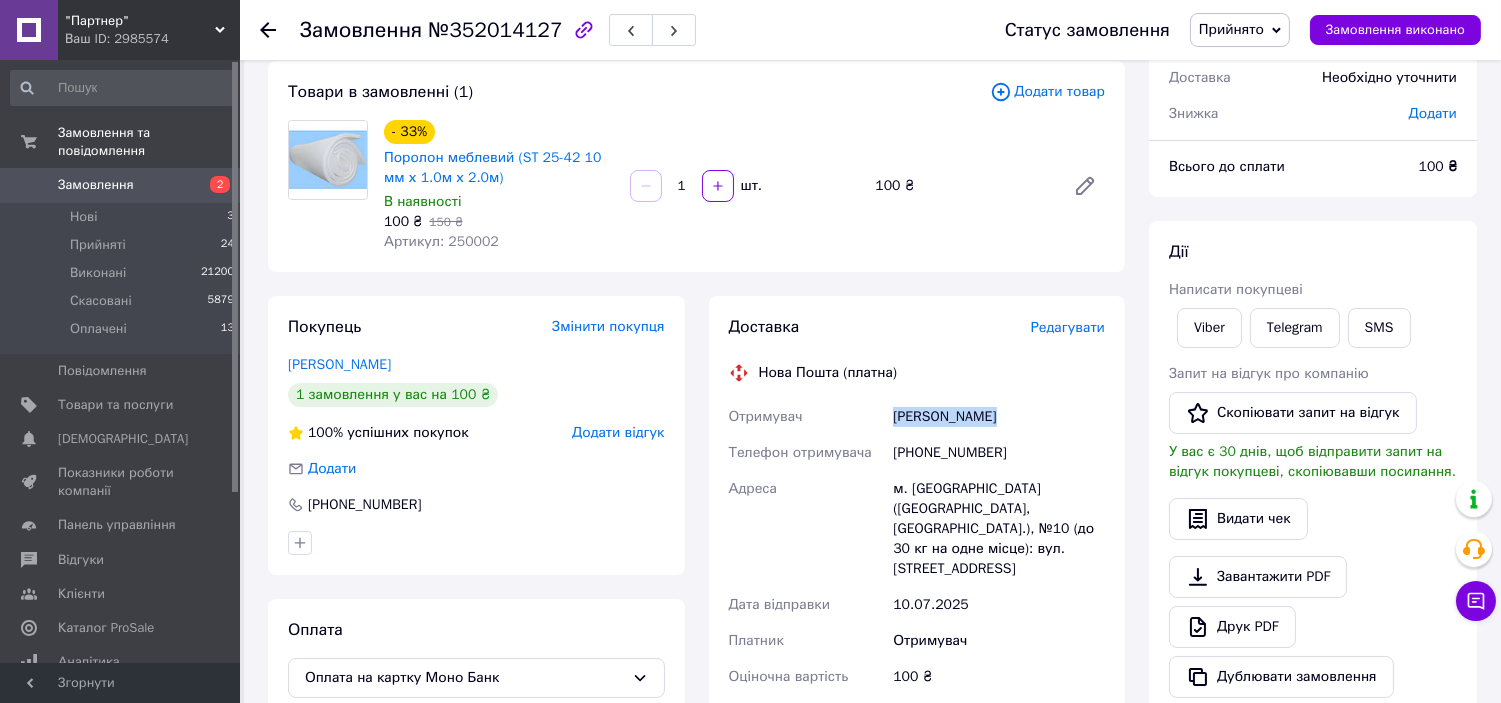 drag, startPoint x: 891, startPoint y: 417, endPoint x: 1012, endPoint y: 417, distance: 121 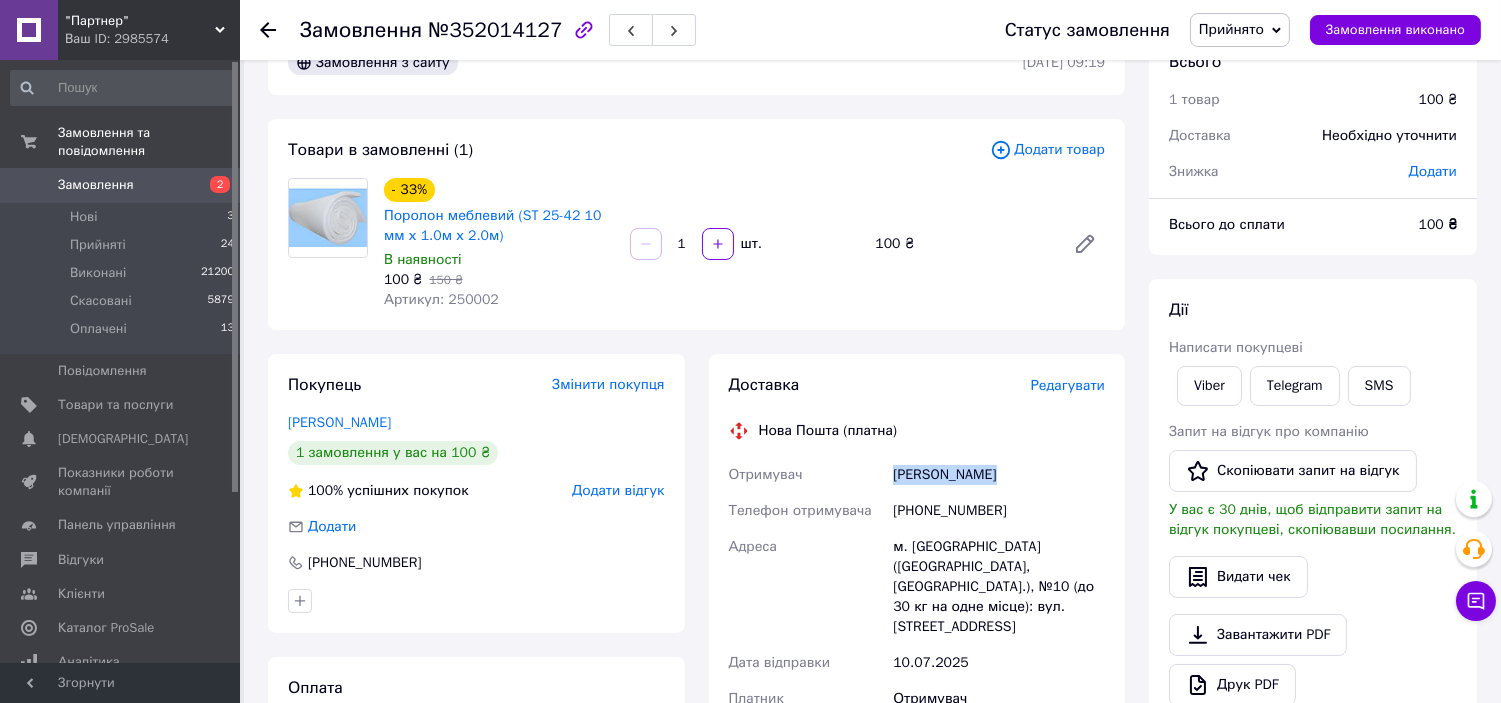 scroll, scrollTop: 0, scrollLeft: 0, axis: both 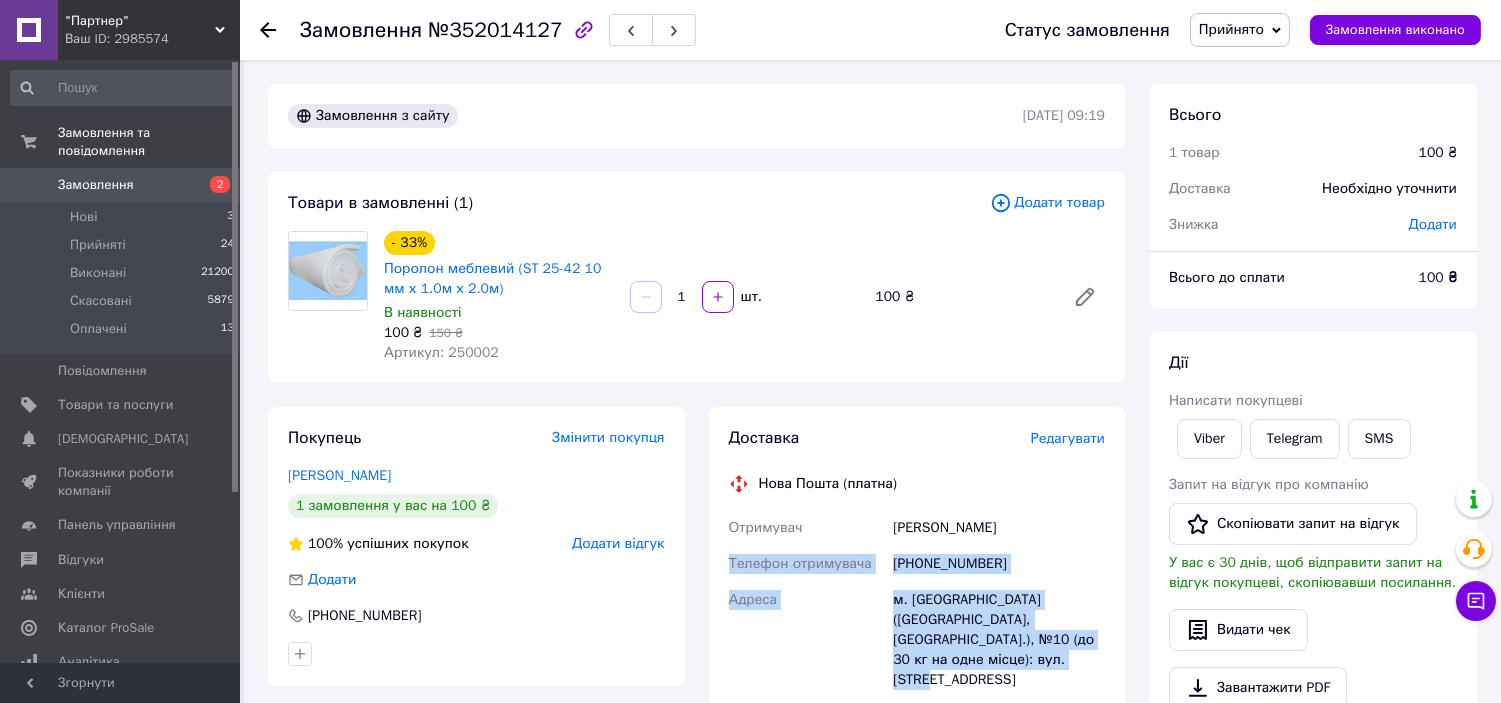 drag, startPoint x: 727, startPoint y: 566, endPoint x: 1094, endPoint y: 671, distance: 381.72504 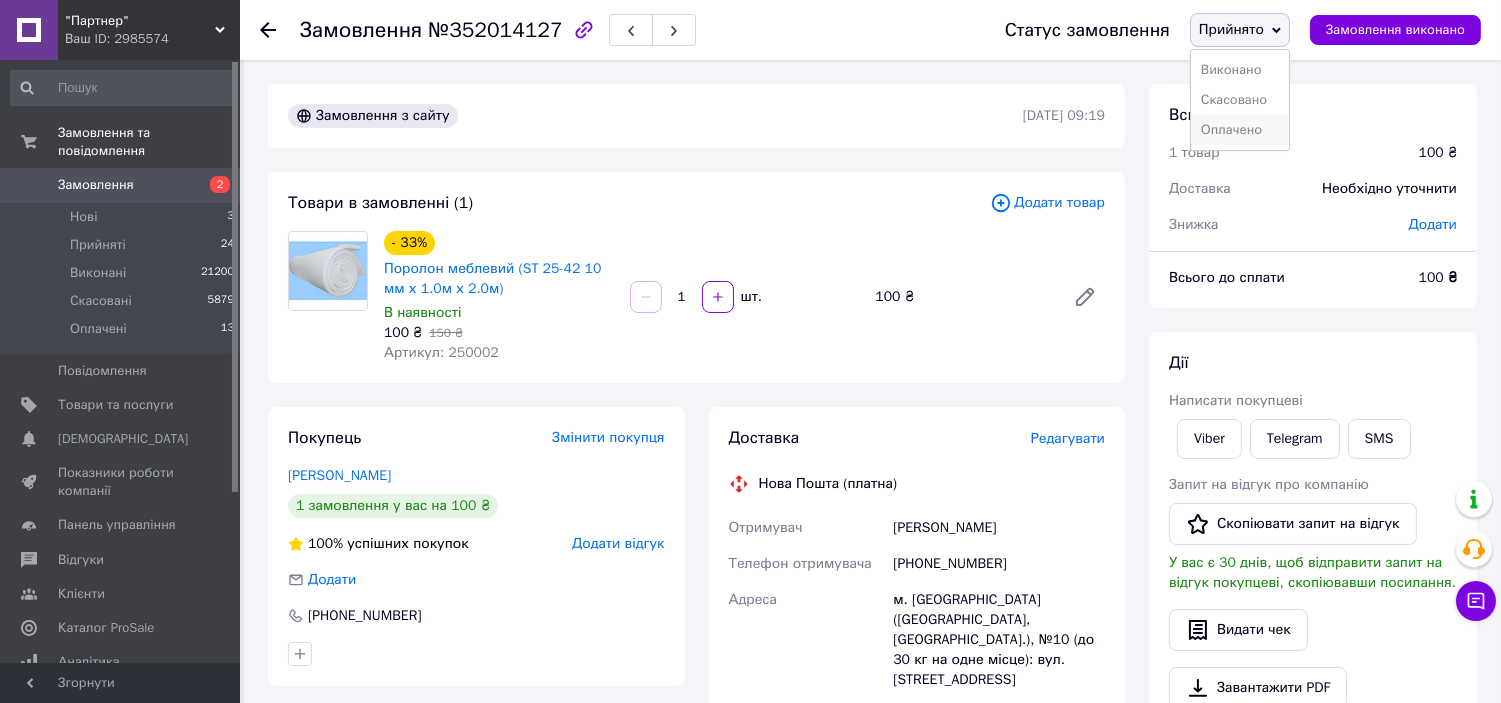 click on "Оплачено" at bounding box center [1240, 130] 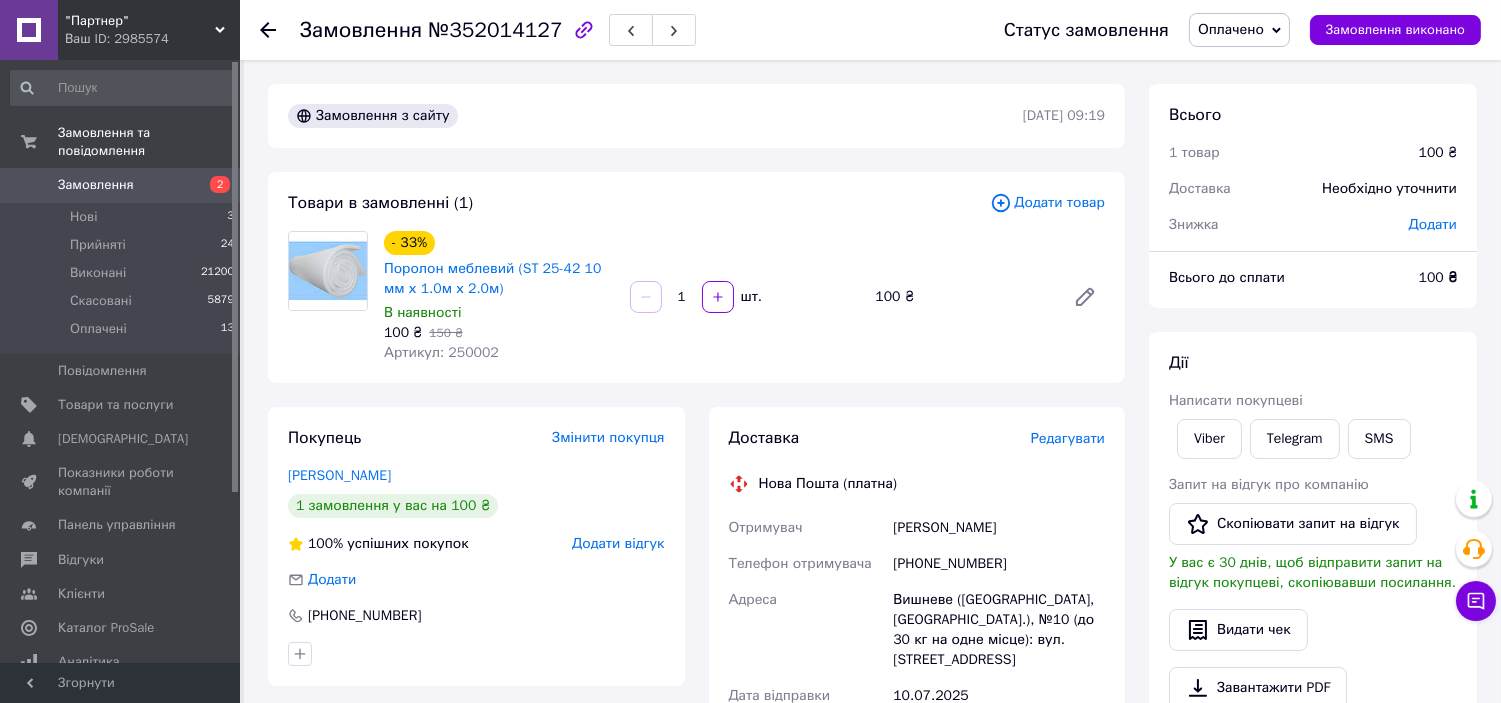click on "Прийняті 24" at bounding box center [123, 245] 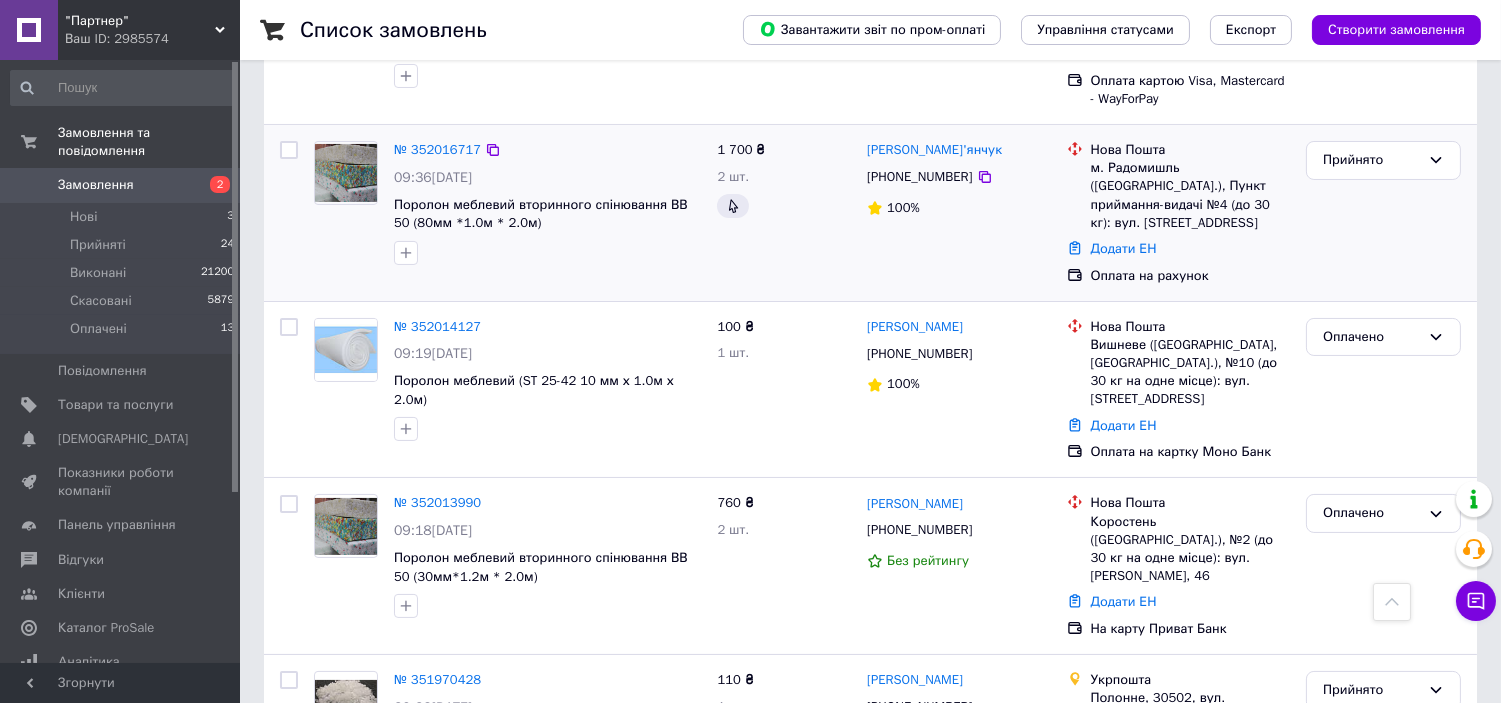 scroll, scrollTop: 555, scrollLeft: 0, axis: vertical 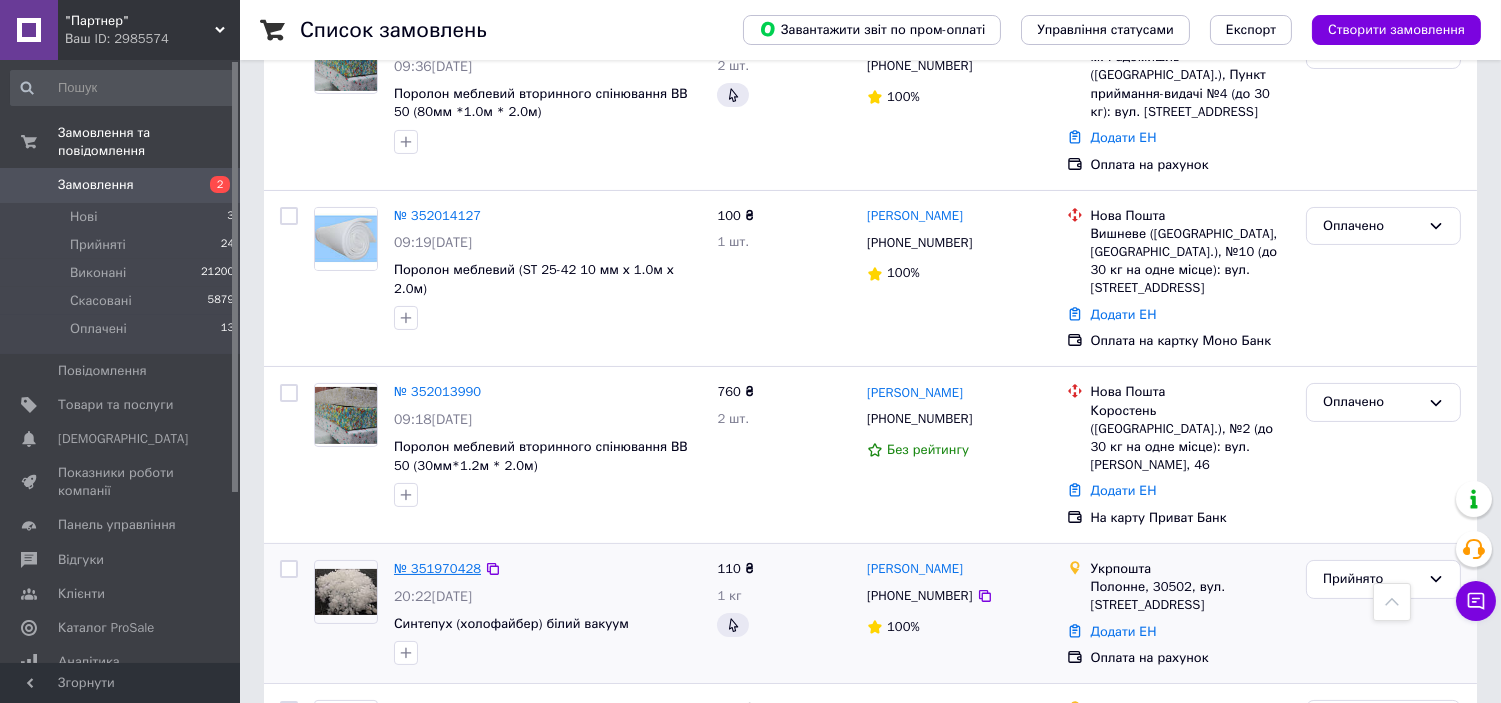 click on "№ 351970428" at bounding box center [437, 568] 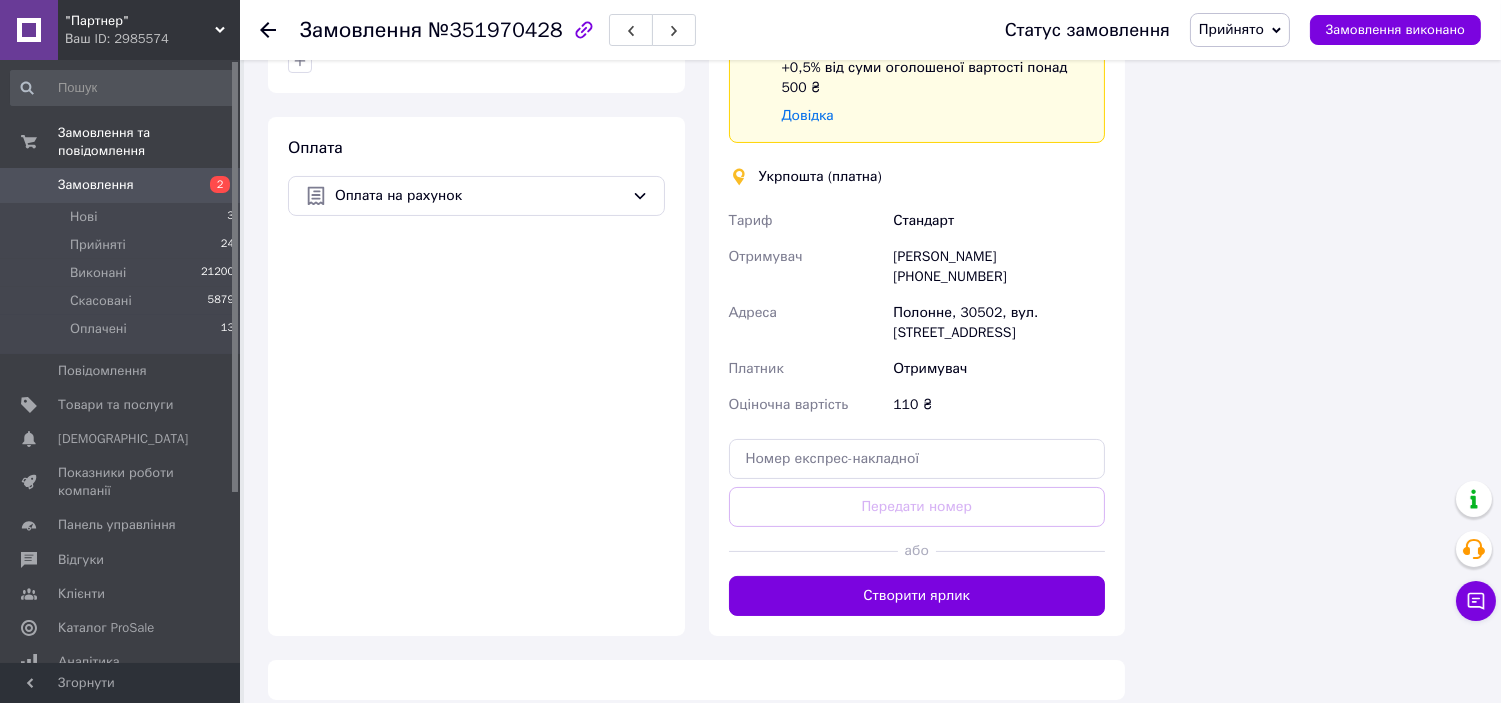 scroll, scrollTop: 555, scrollLeft: 0, axis: vertical 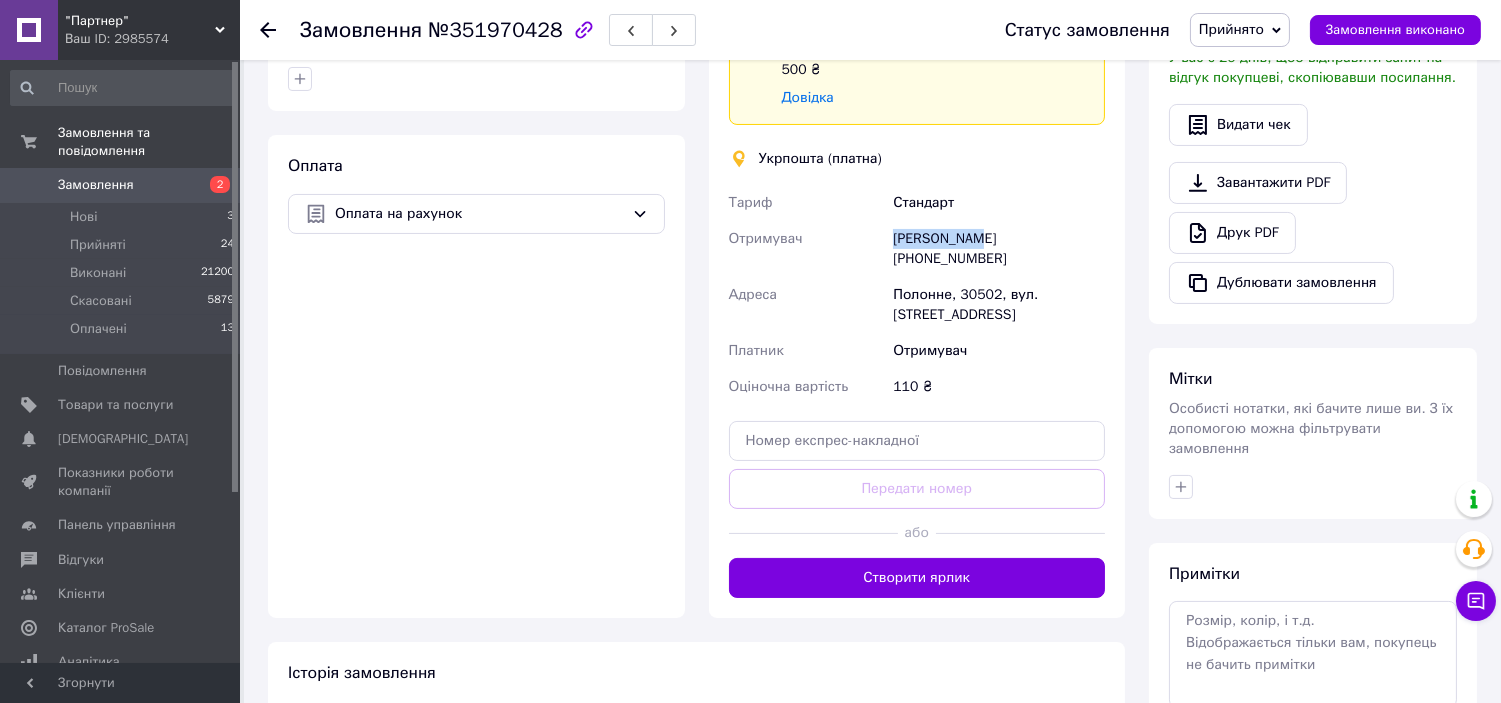 drag, startPoint x: 896, startPoint y: 240, endPoint x: 973, endPoint y: 250, distance: 77.64664 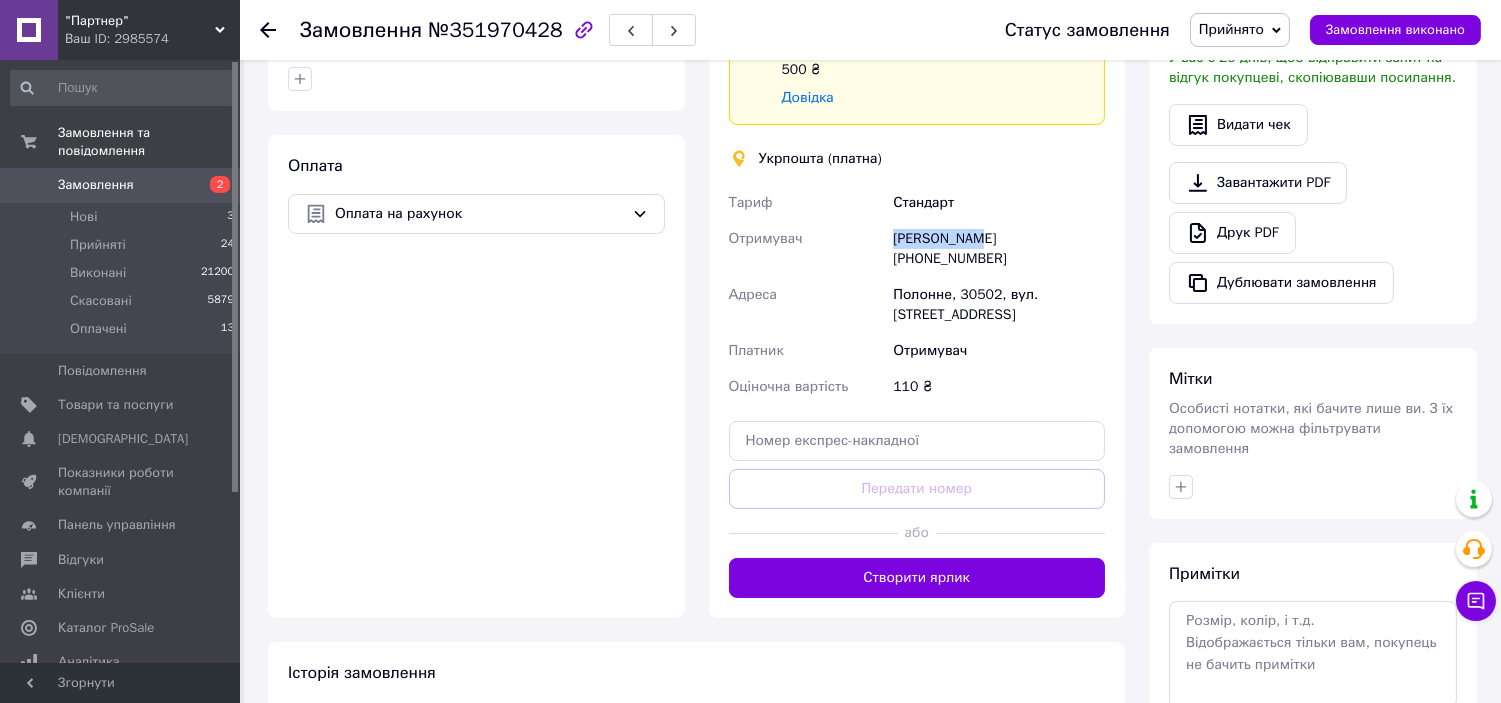 copy on "[PERSON_NAME]" 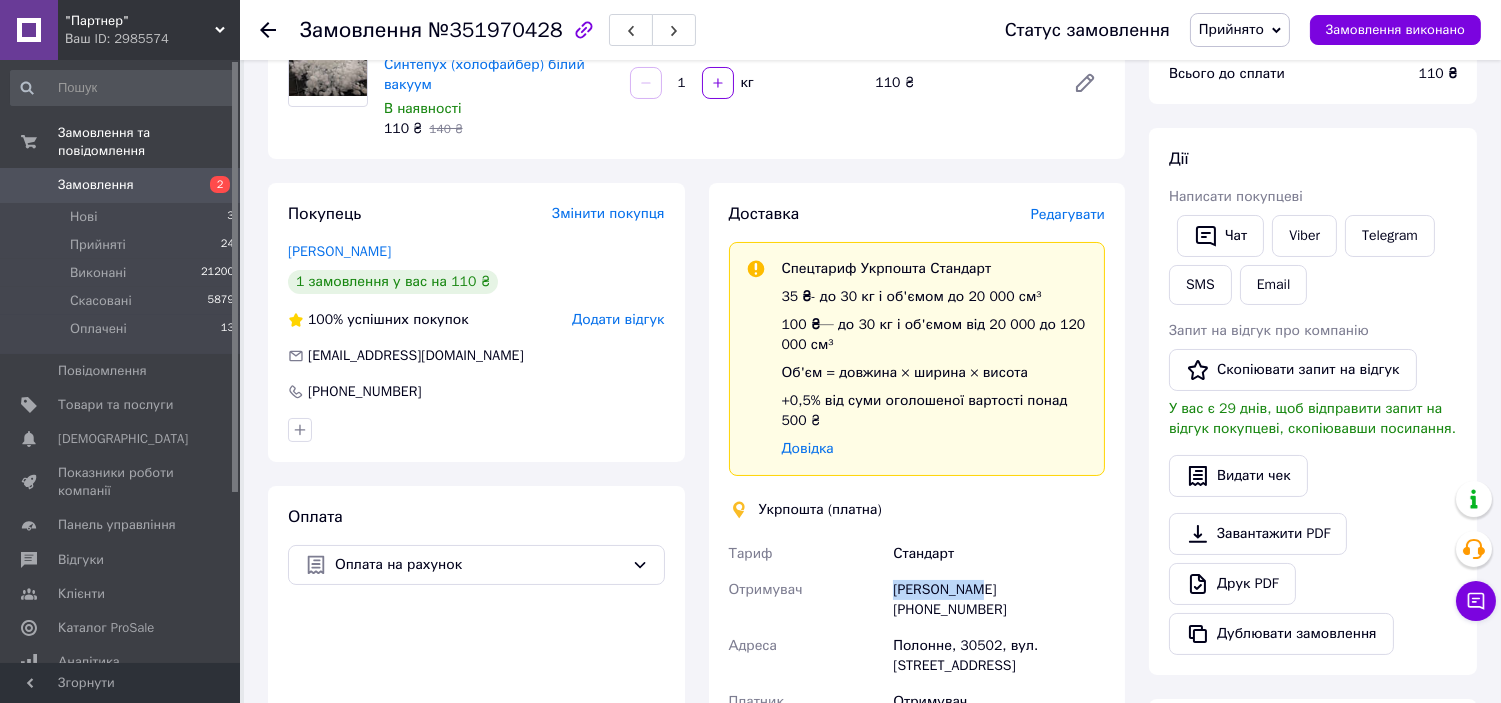 scroll, scrollTop: 222, scrollLeft: 0, axis: vertical 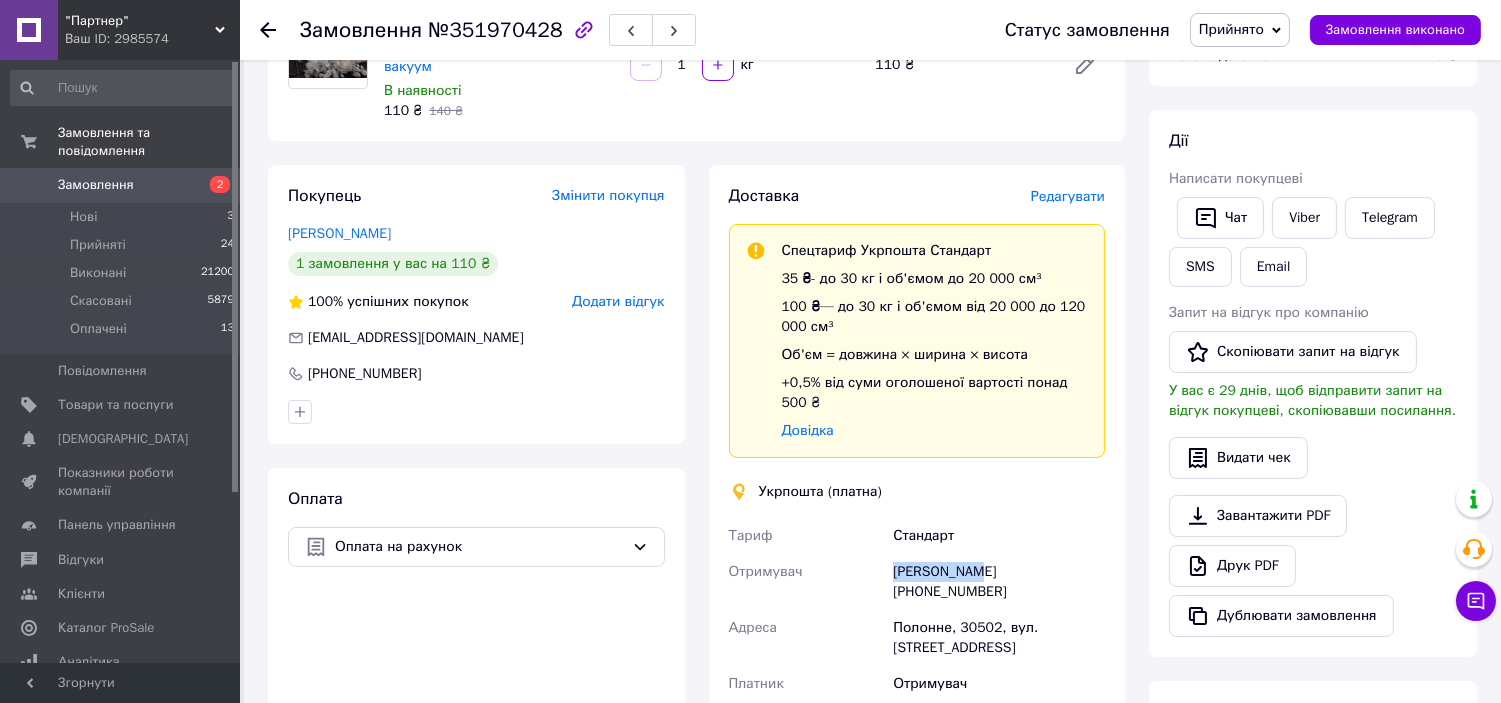 drag, startPoint x: 730, startPoint y: 575, endPoint x: 1051, endPoint y: 635, distance: 326.55933 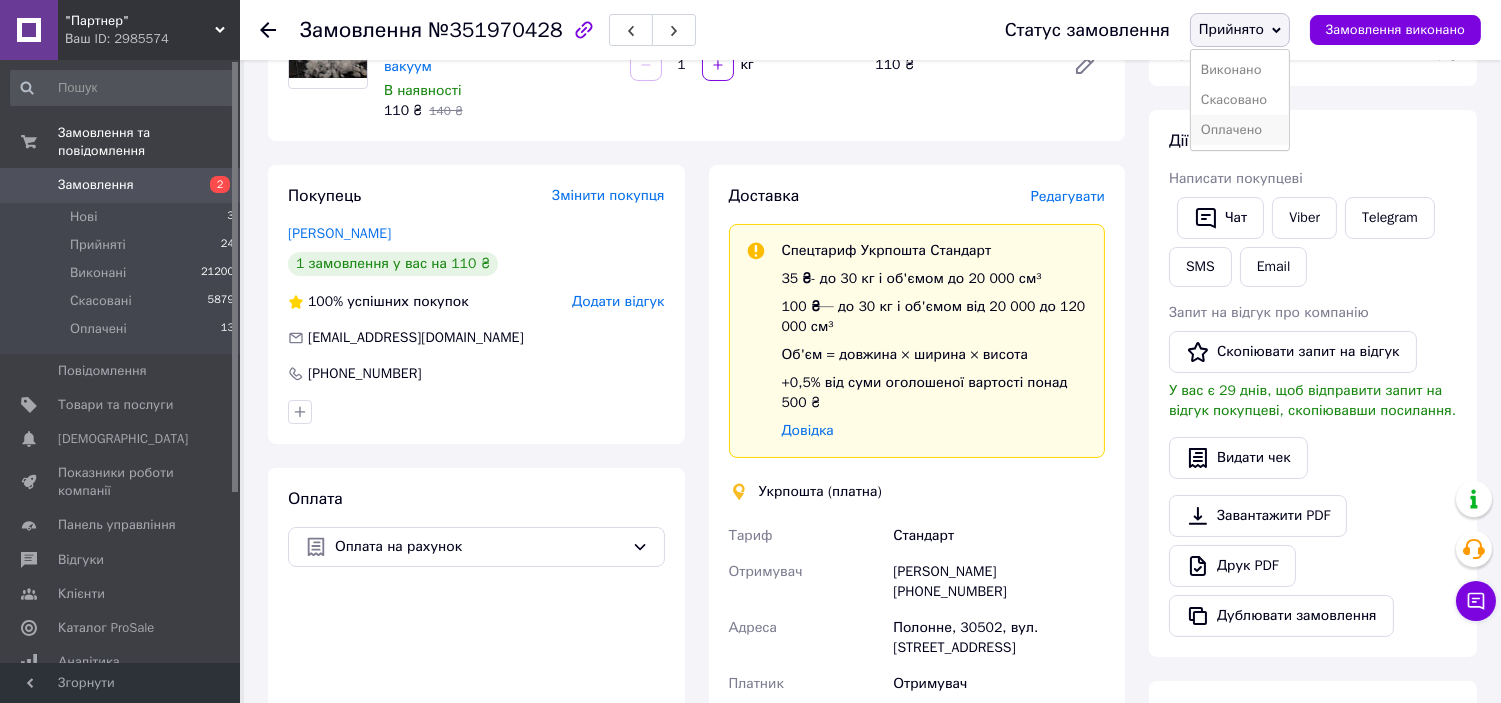 click on "Оплачено" at bounding box center (1240, 130) 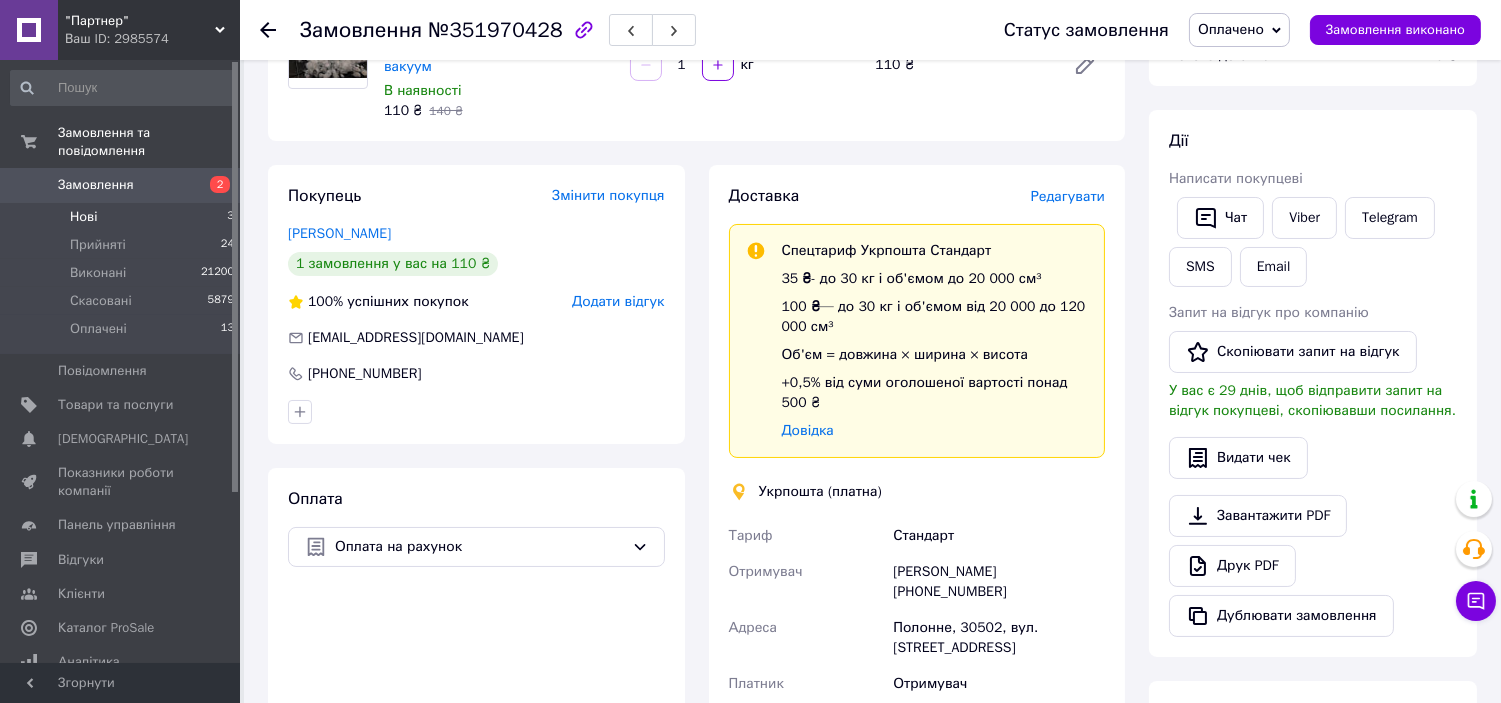 click on "Нові 3" at bounding box center (123, 217) 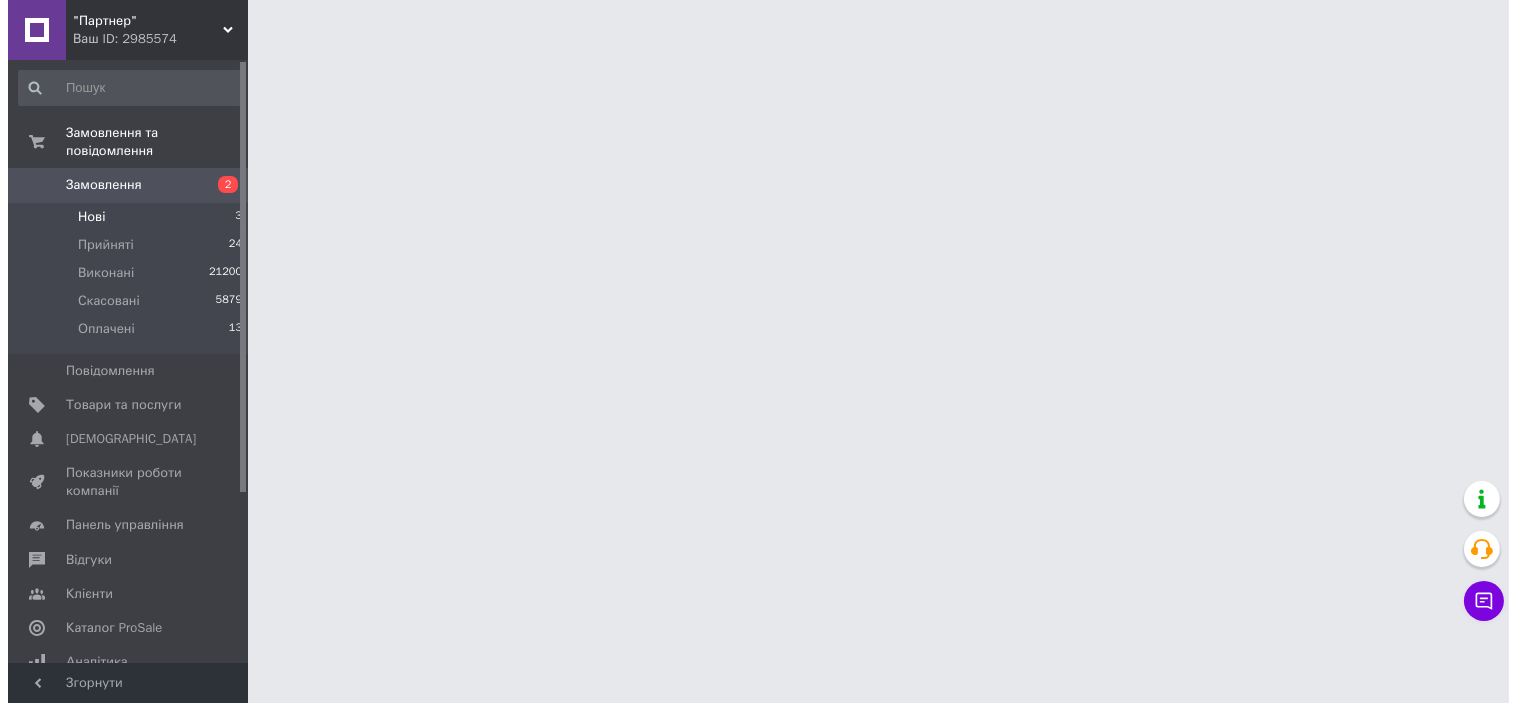 scroll, scrollTop: 0, scrollLeft: 0, axis: both 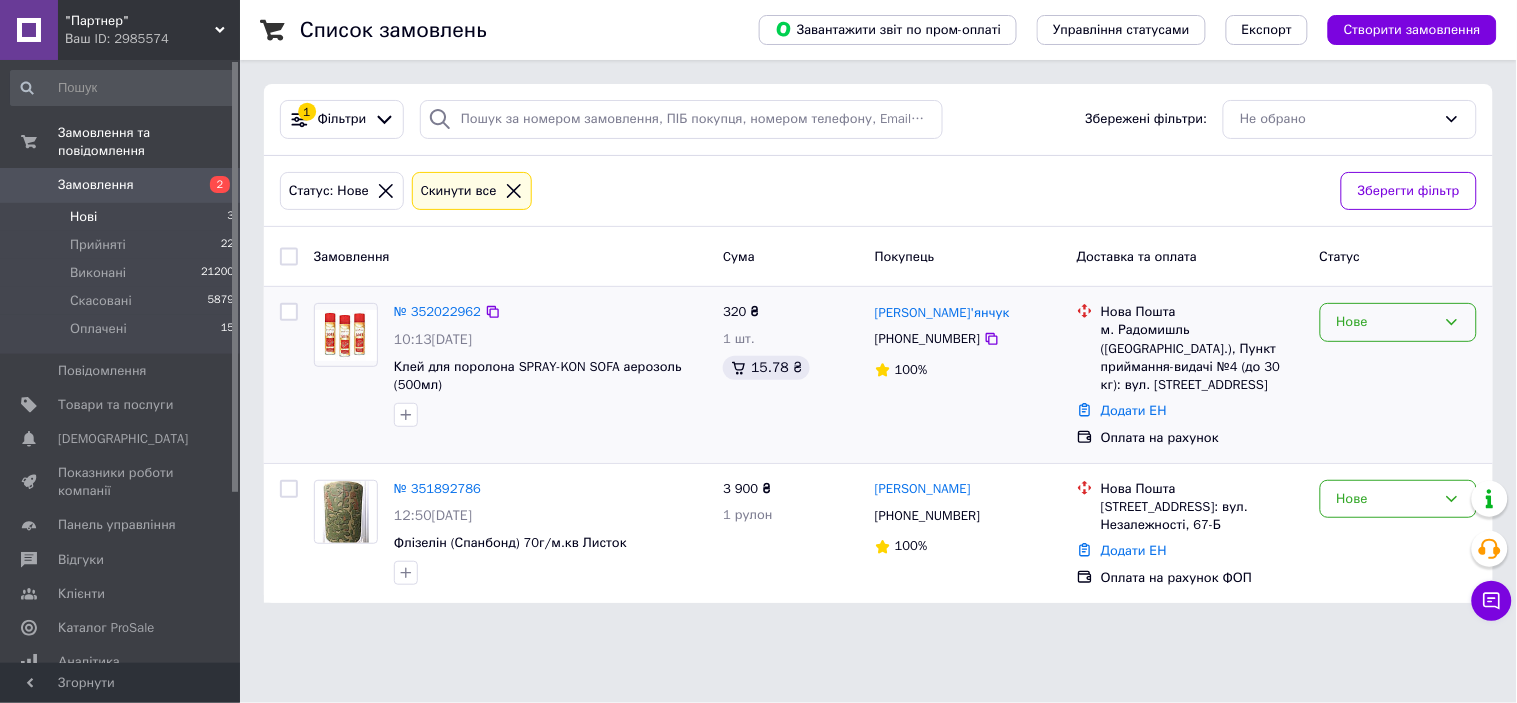 click on "Нове" at bounding box center [1386, 322] 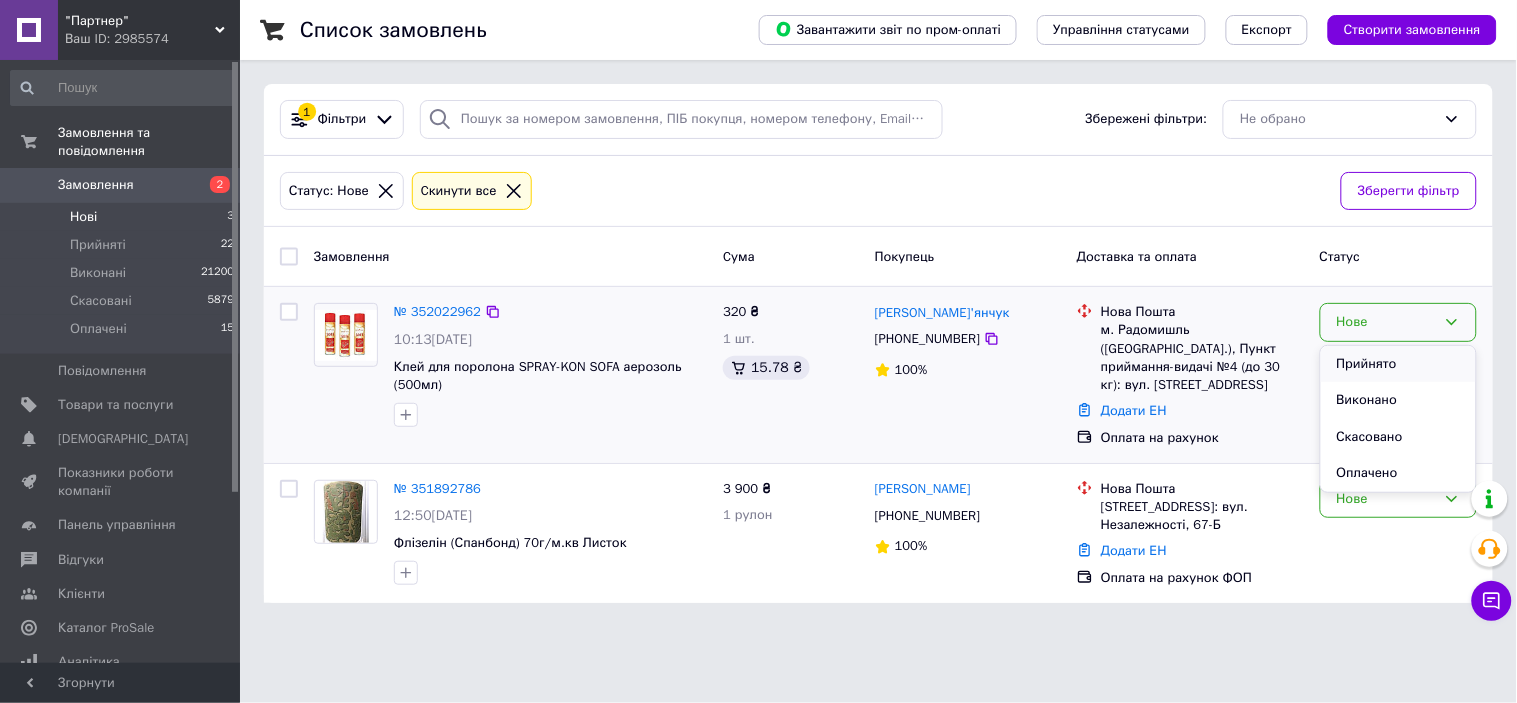 click on "Прийнято" at bounding box center (1398, 364) 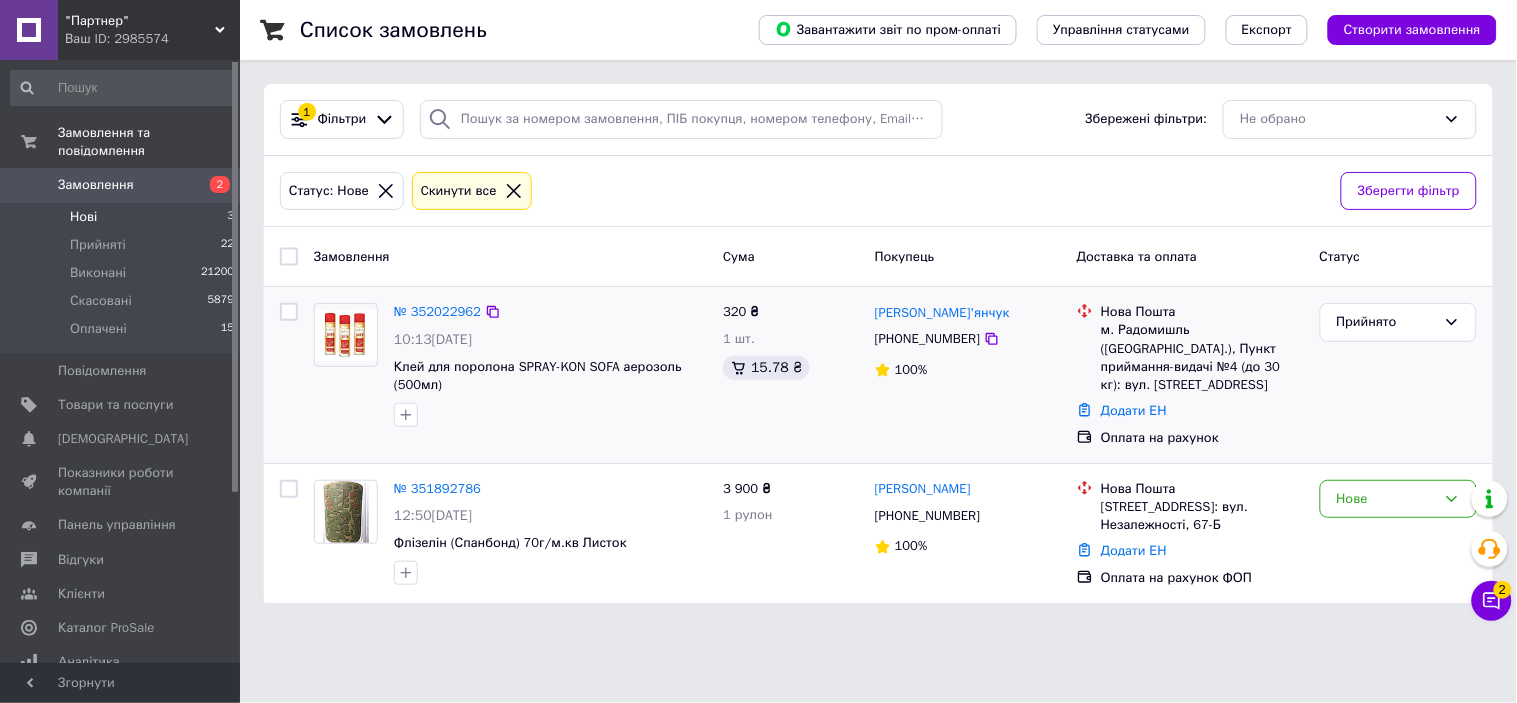 click on "Нові 3" at bounding box center [123, 217] 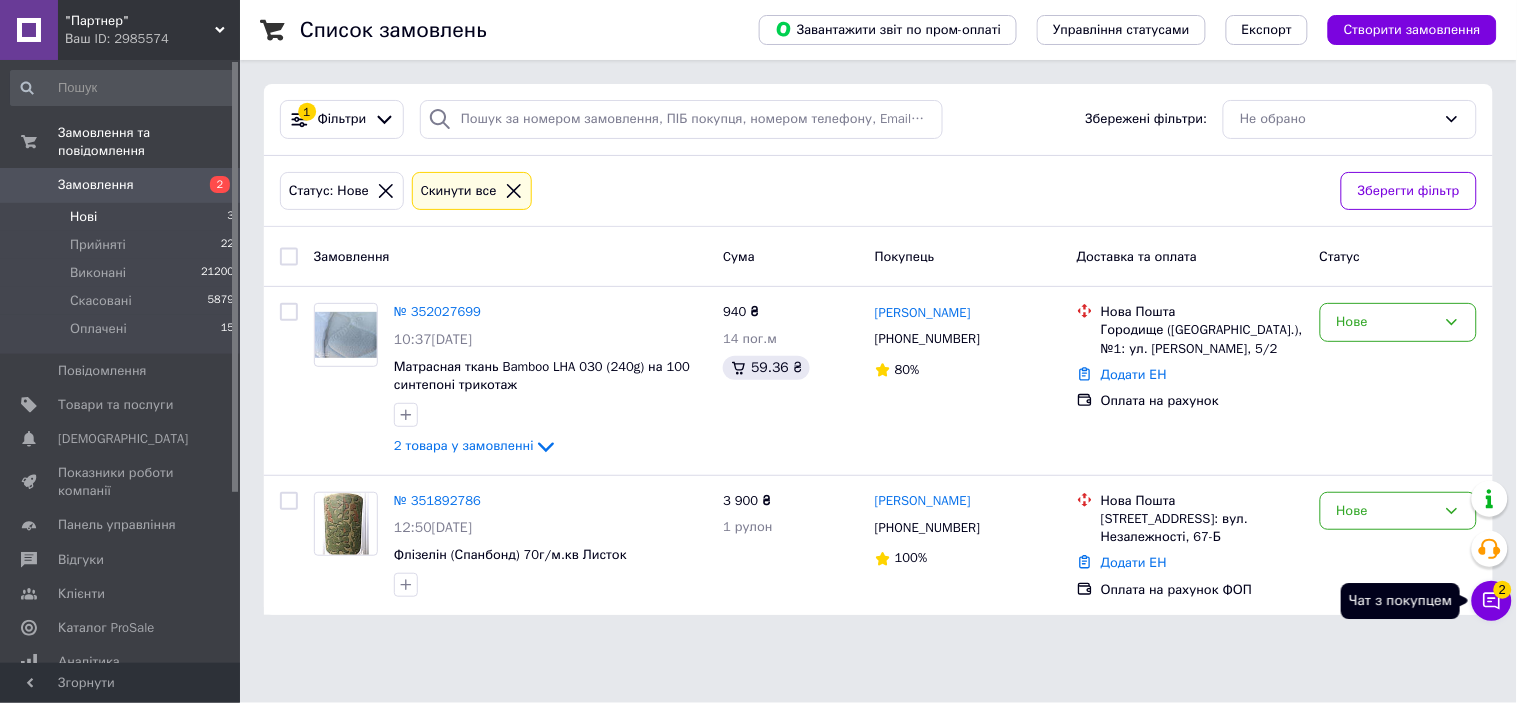 click on "Чат з покупцем 2" at bounding box center (1492, 601) 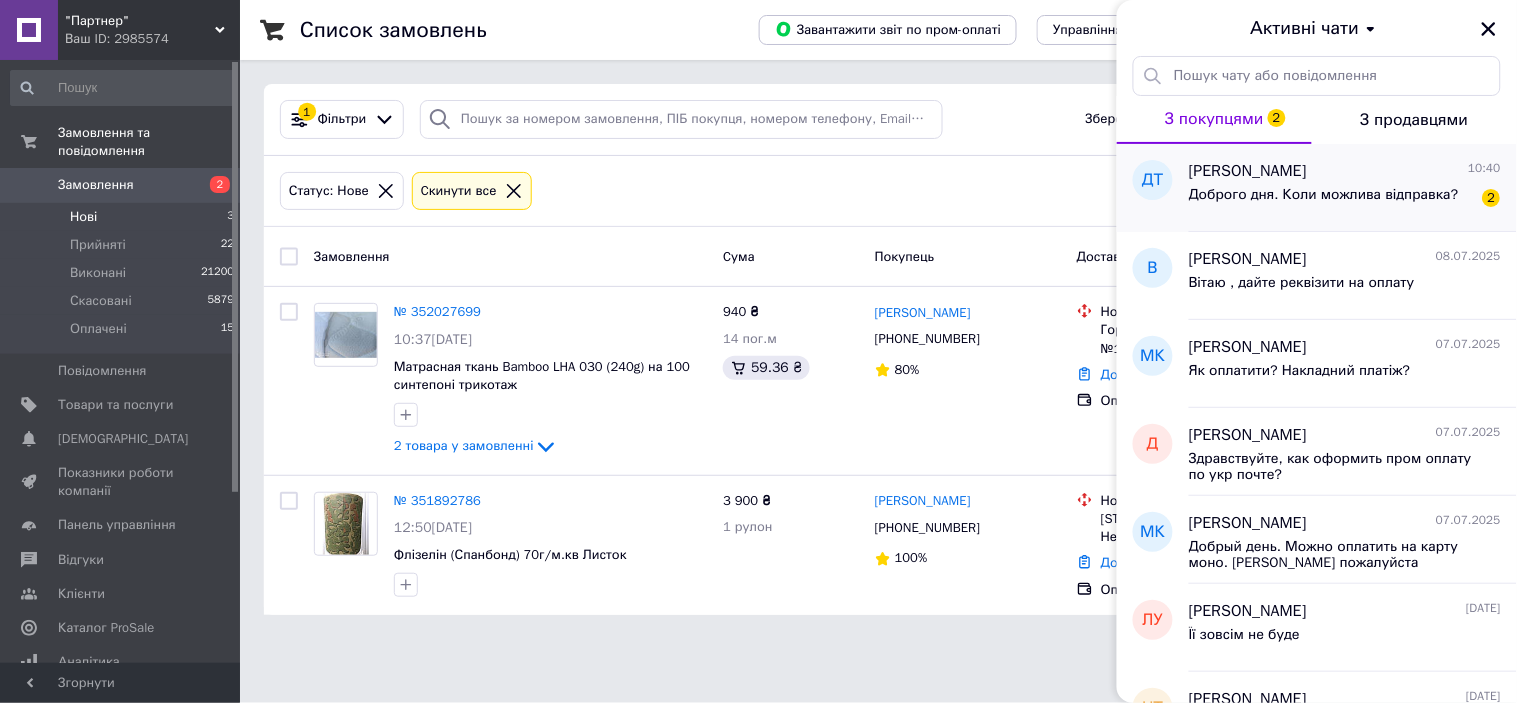 click on "Доброго дня. Коли можлива відправка?" at bounding box center (1324, 195) 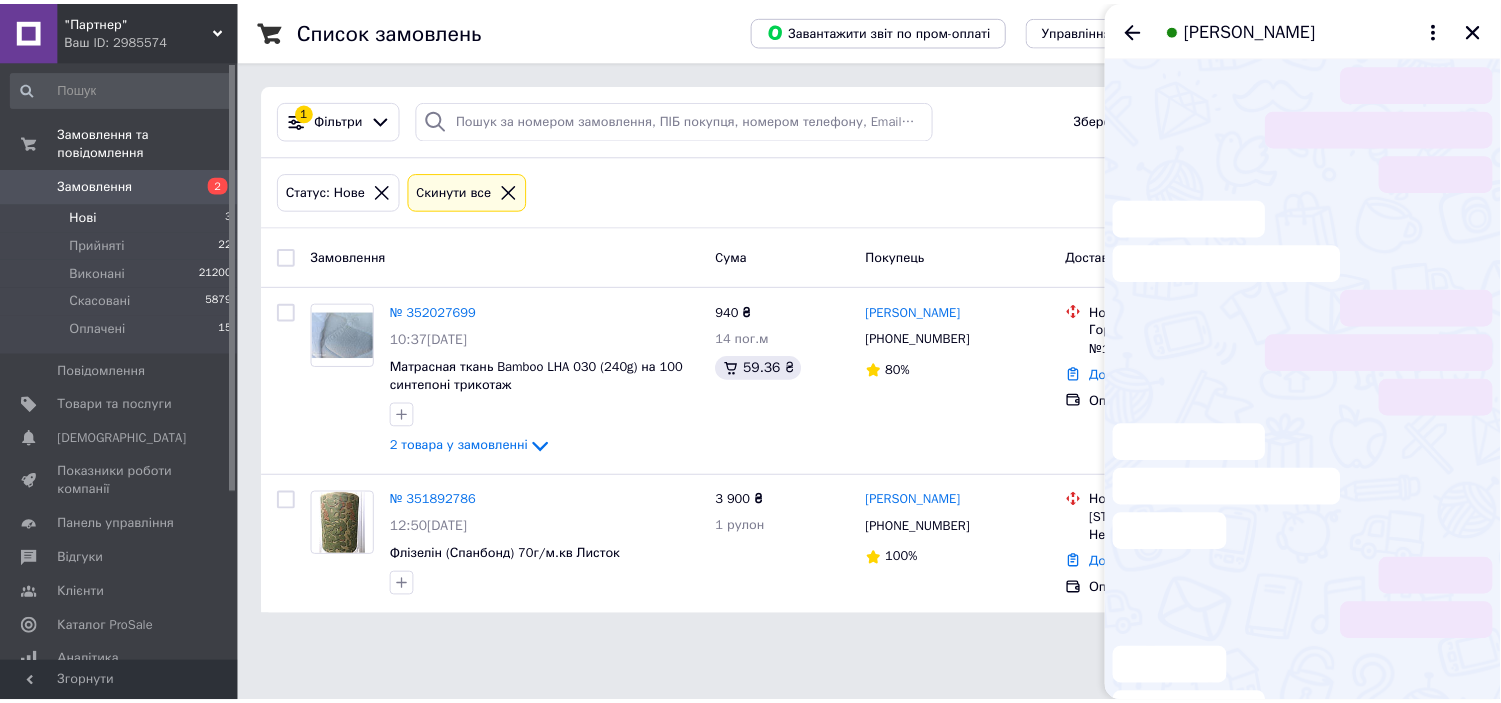 scroll, scrollTop: 1, scrollLeft: 0, axis: vertical 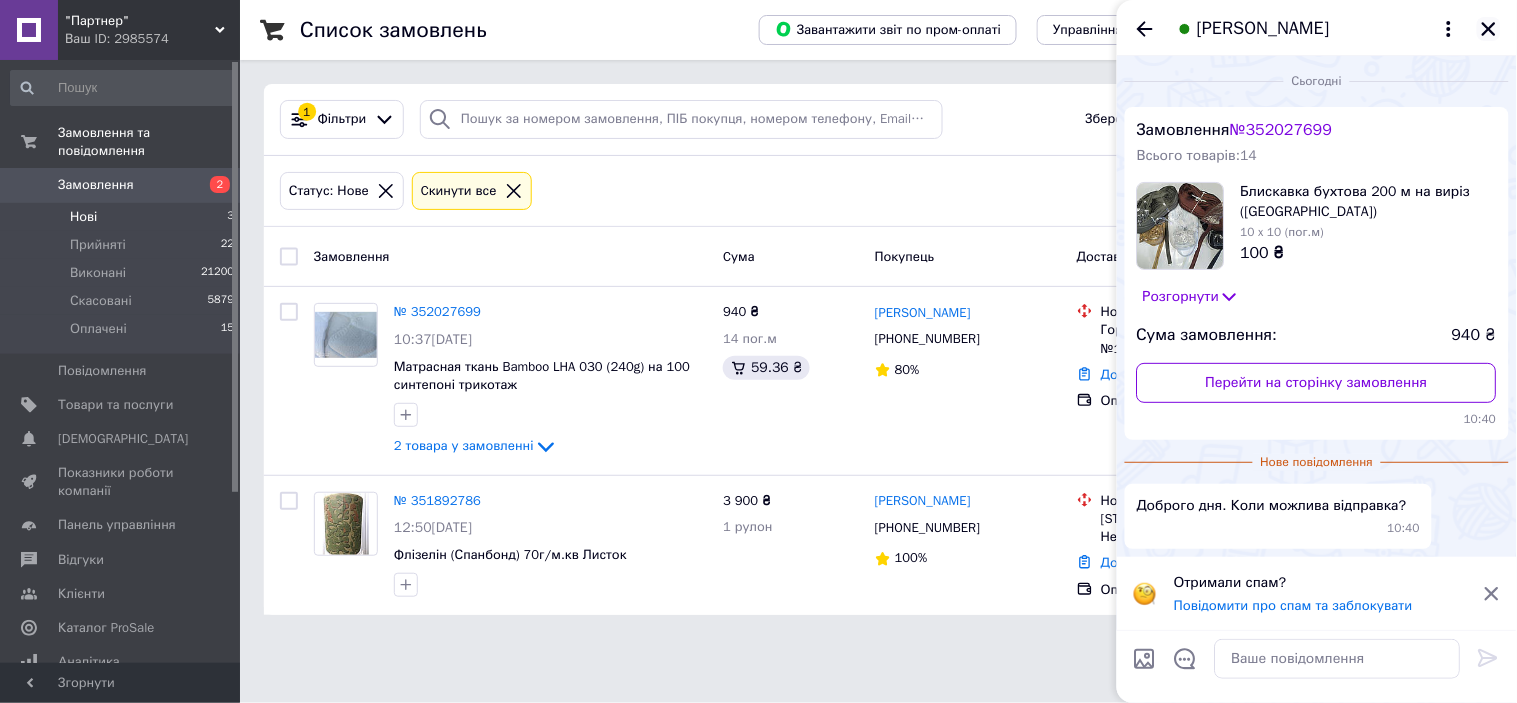 click 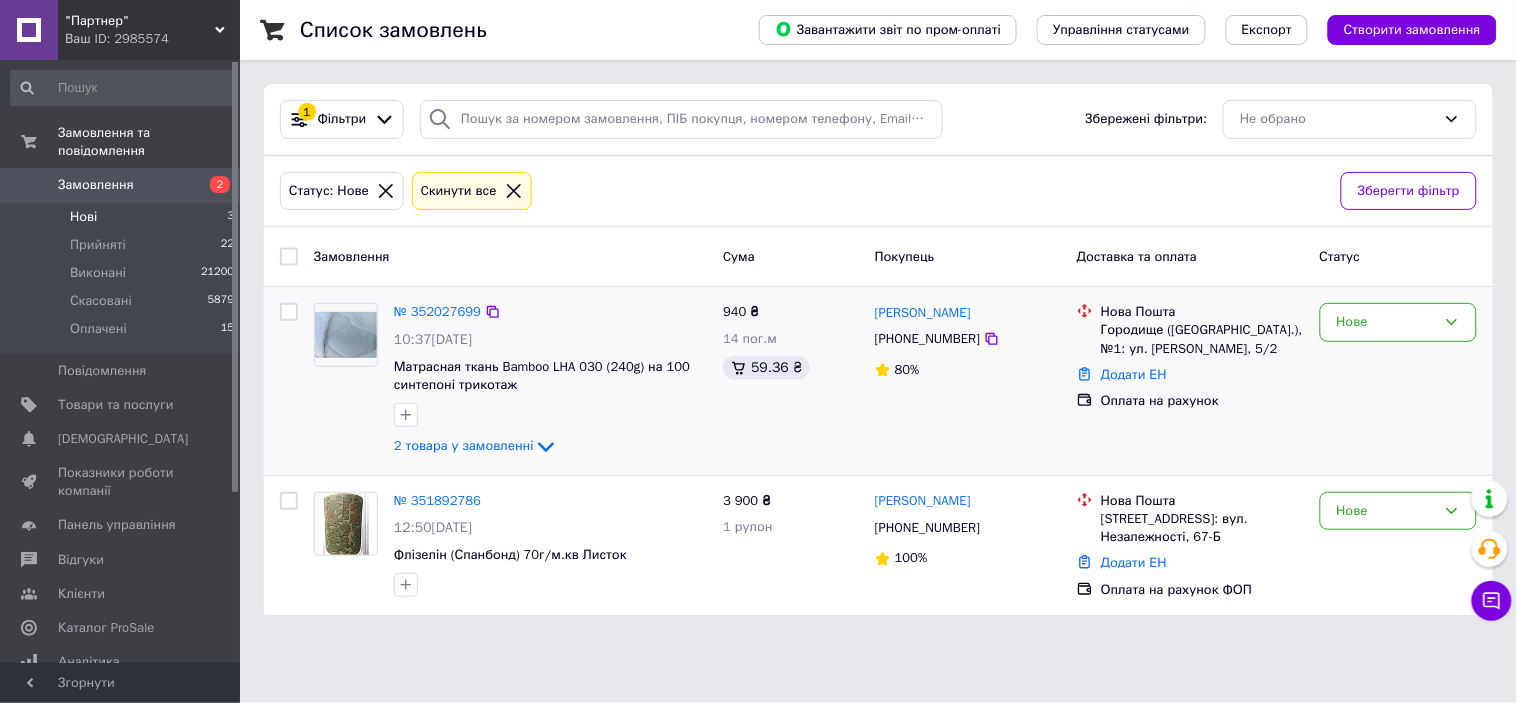 click on "№ 352027699 10:37, 10.07.2025 Матрасная ткань Bamboo LHA 030 (240g) на 100 синтепоні трикотаж 2 товара у замовленні" at bounding box center [550, 381] 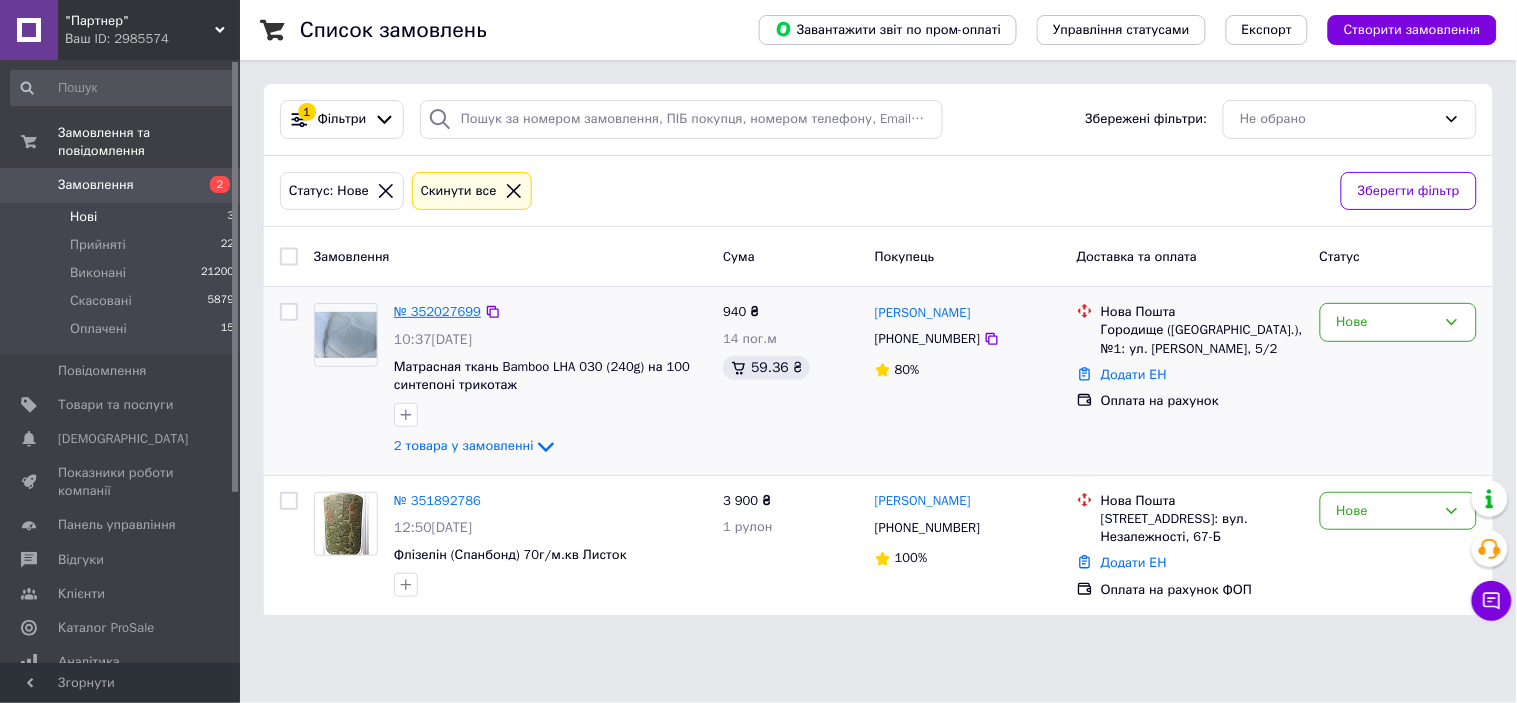 click on "№ 352027699" at bounding box center [437, 311] 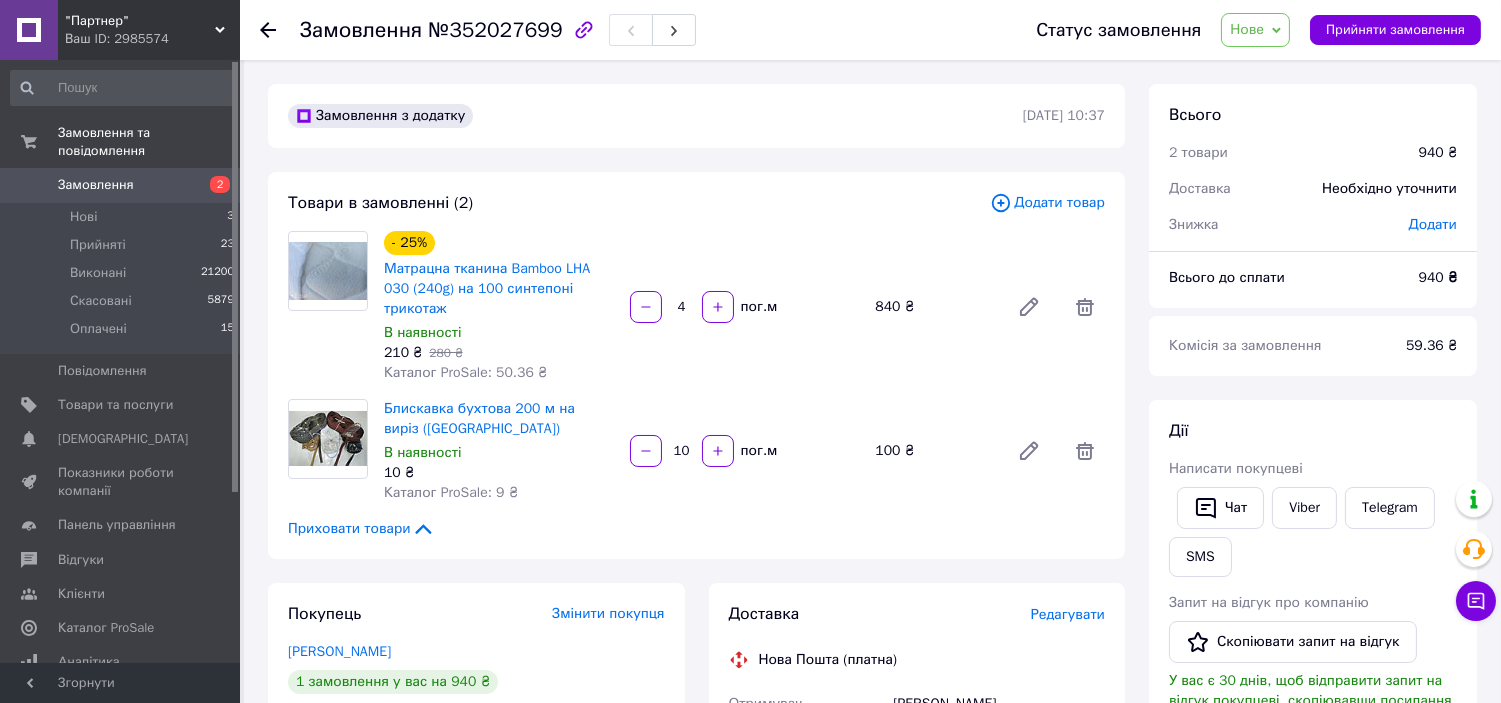 click on "Дії Написати покупцеві   Чат Viber Telegram SMS Запит на відгук про компанію   Скопіювати запит на відгук У вас є 30 днів, щоб відправити запит на відгук покупцеві, скопіювавши посилання.   Видати чек   Завантажити PDF   Друк PDF   Дублювати замовлення" at bounding box center (1313, 673) 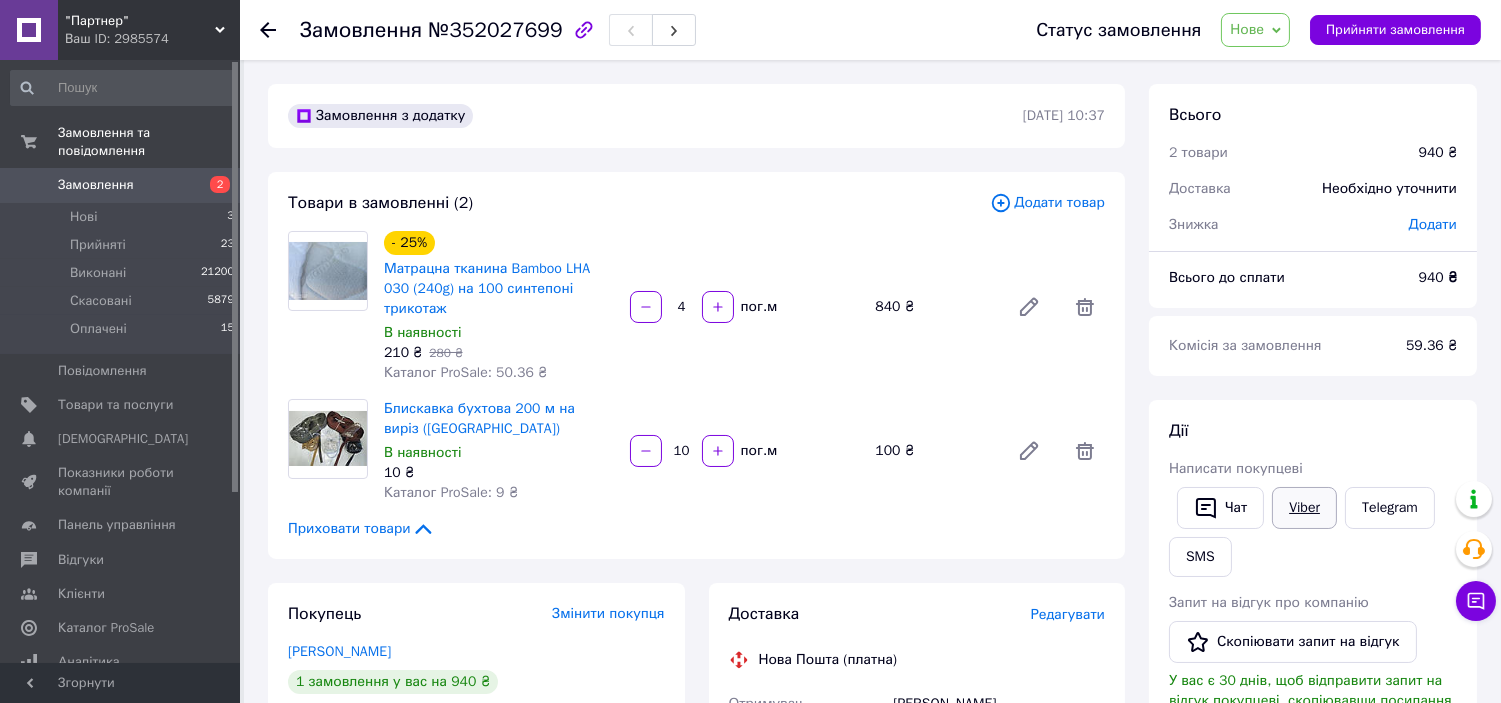 click on "Viber" at bounding box center [1304, 508] 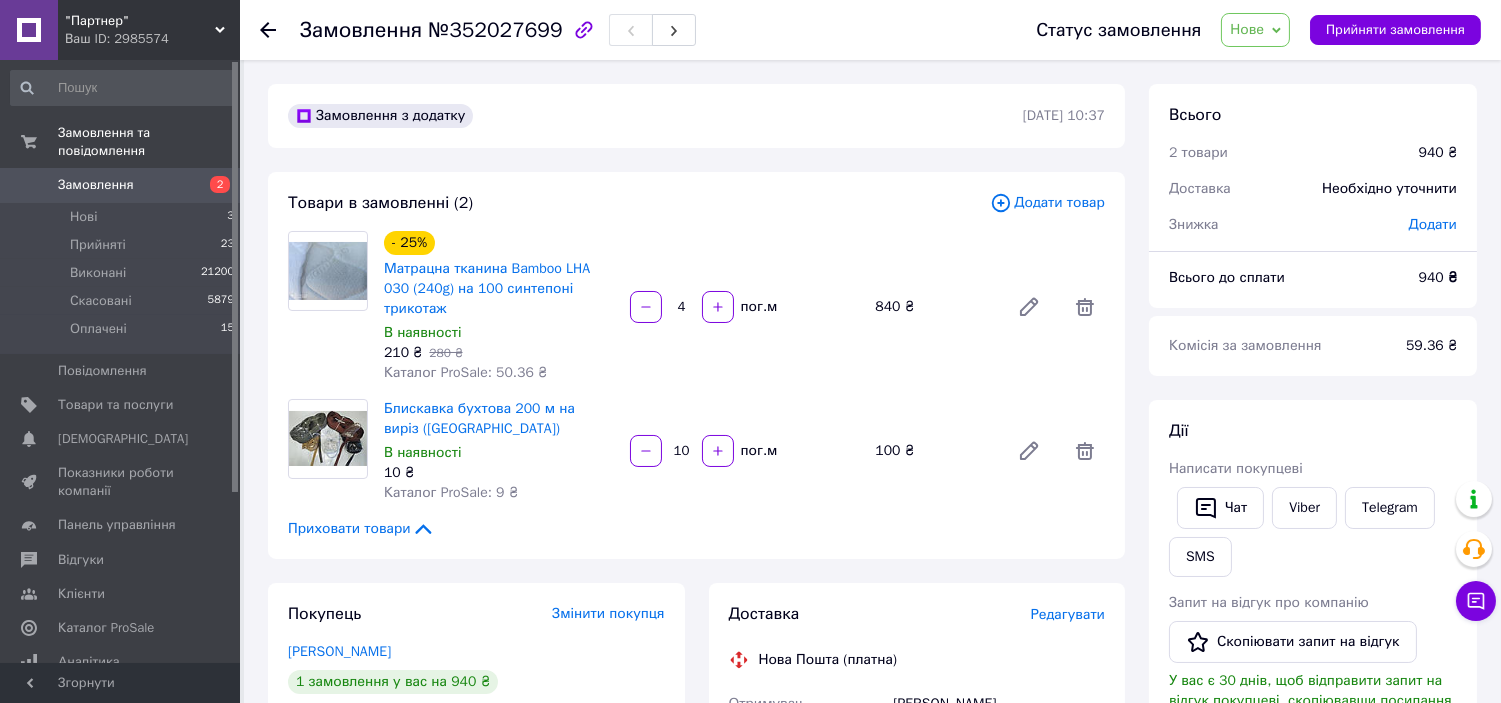 click on "Дії Написати покупцеві   Чат Viber Telegram SMS Запит на відгук про компанію   Скопіювати запит на відгук У вас є 30 днів, щоб відправити запит на відгук покупцеві, скопіювавши посилання.   Видати чек   Завантажити PDF   Друк PDF   Дублювати замовлення" at bounding box center [1313, 673] 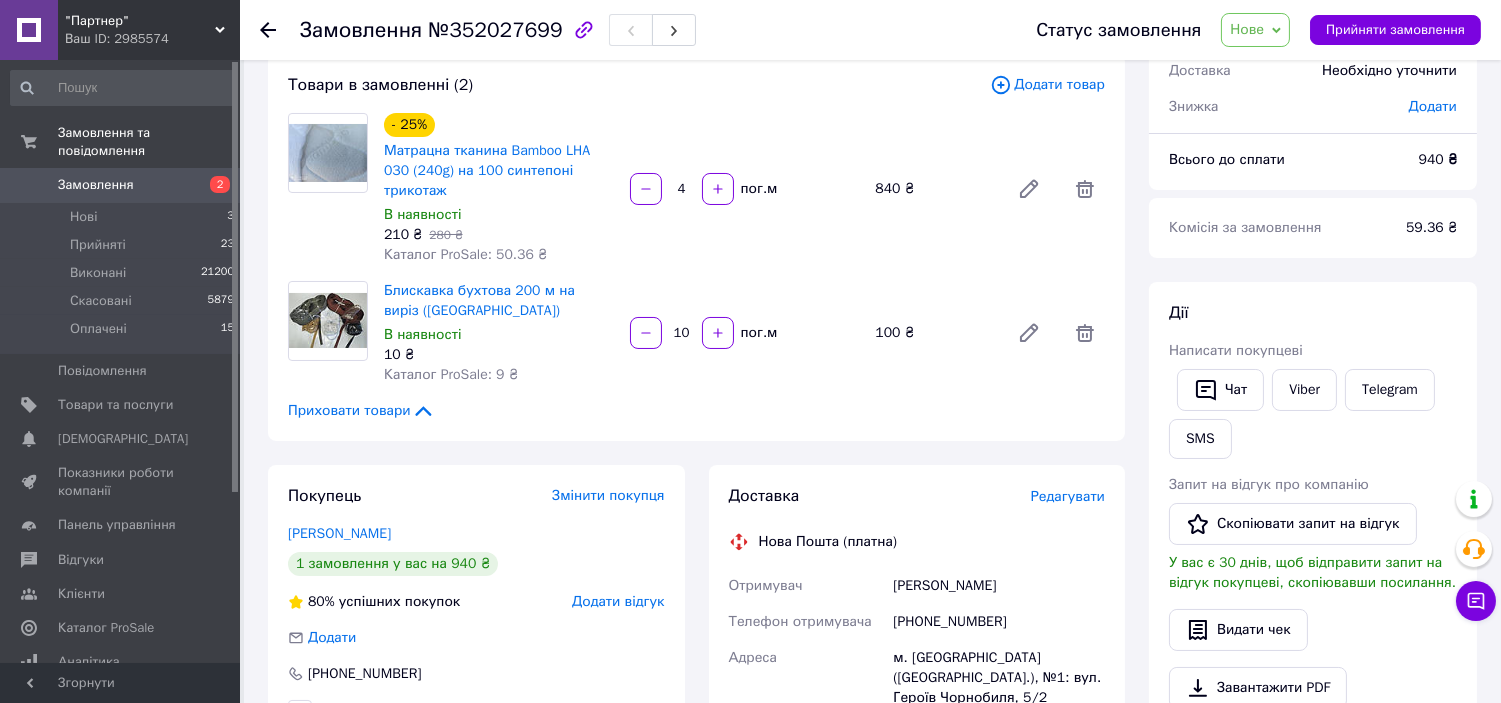 scroll, scrollTop: 111, scrollLeft: 0, axis: vertical 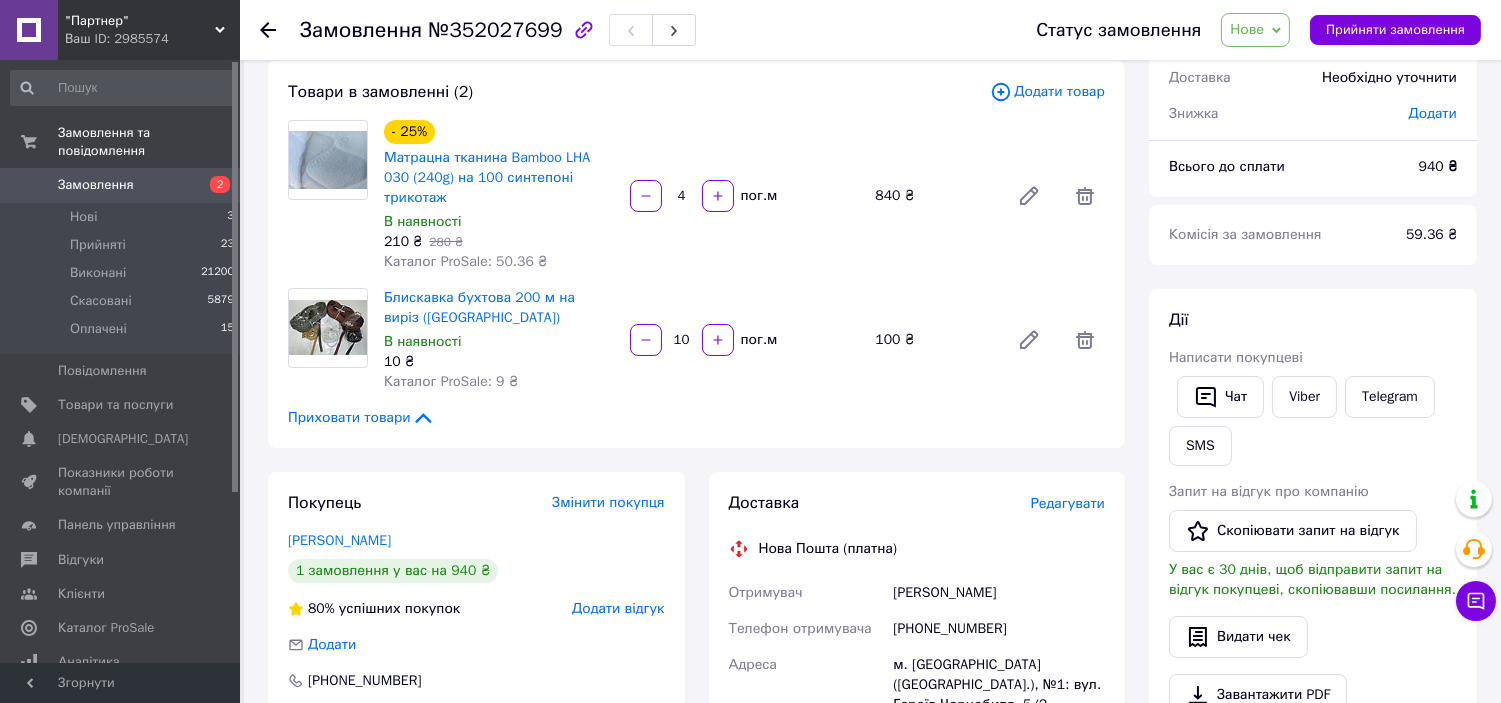 click on "Написати покупцеві" at bounding box center [1313, 358] 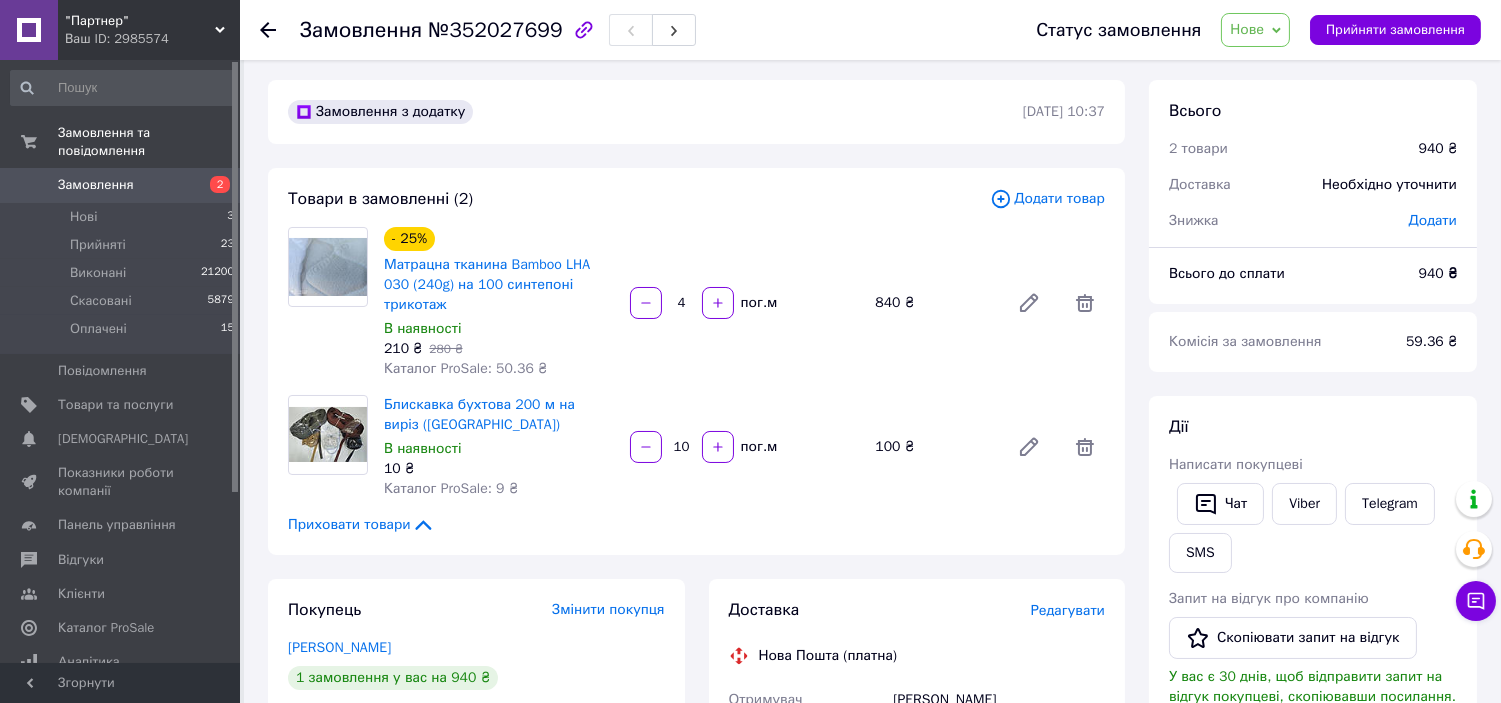 scroll, scrollTop: 0, scrollLeft: 0, axis: both 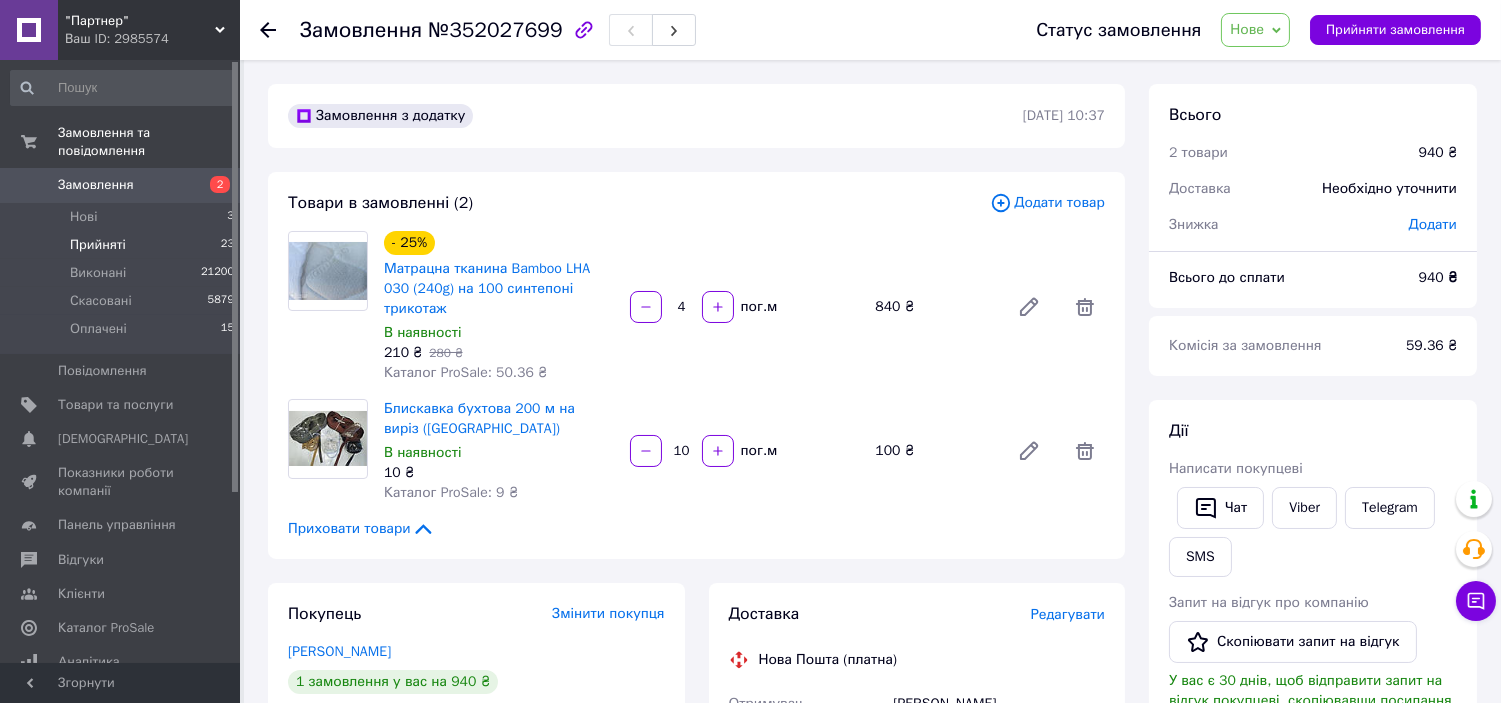 click on "Прийняті" at bounding box center [98, 245] 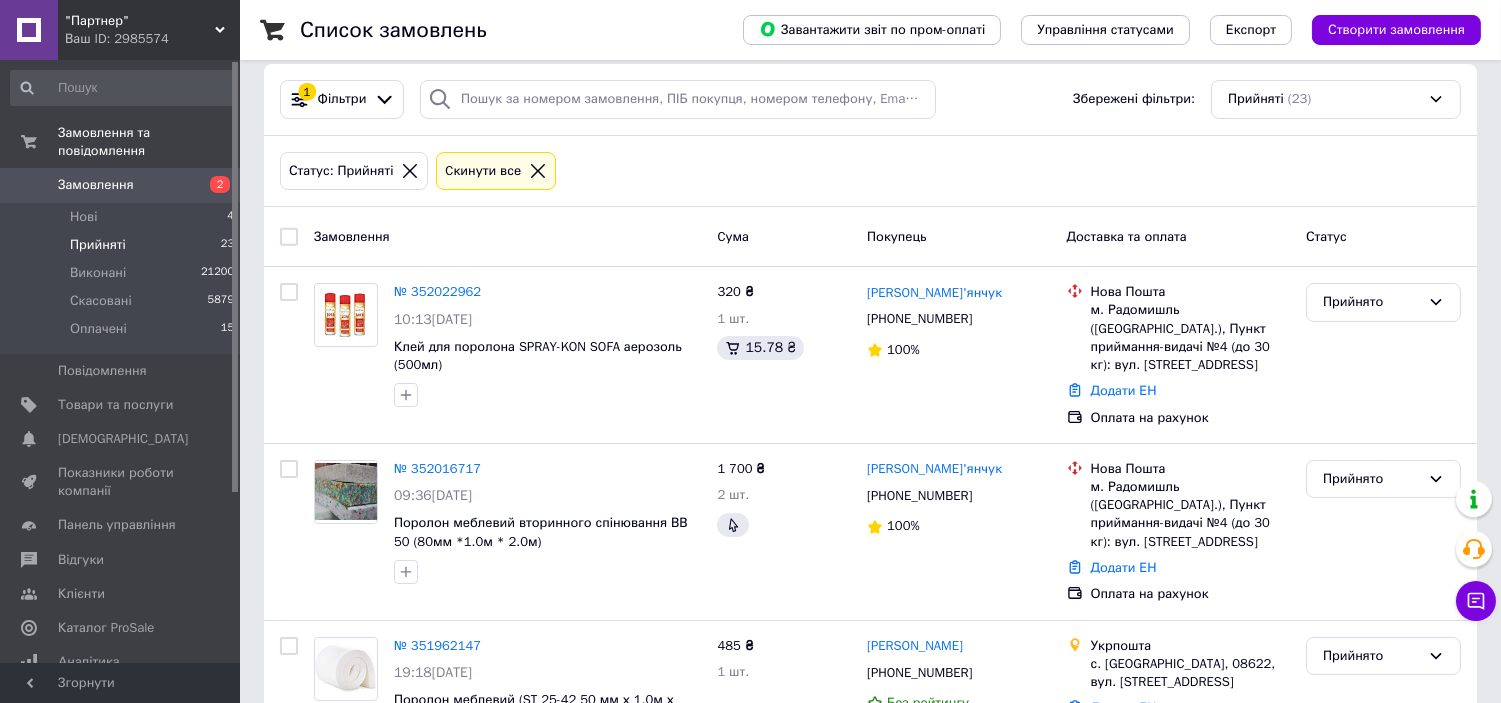 scroll, scrollTop: 0, scrollLeft: 0, axis: both 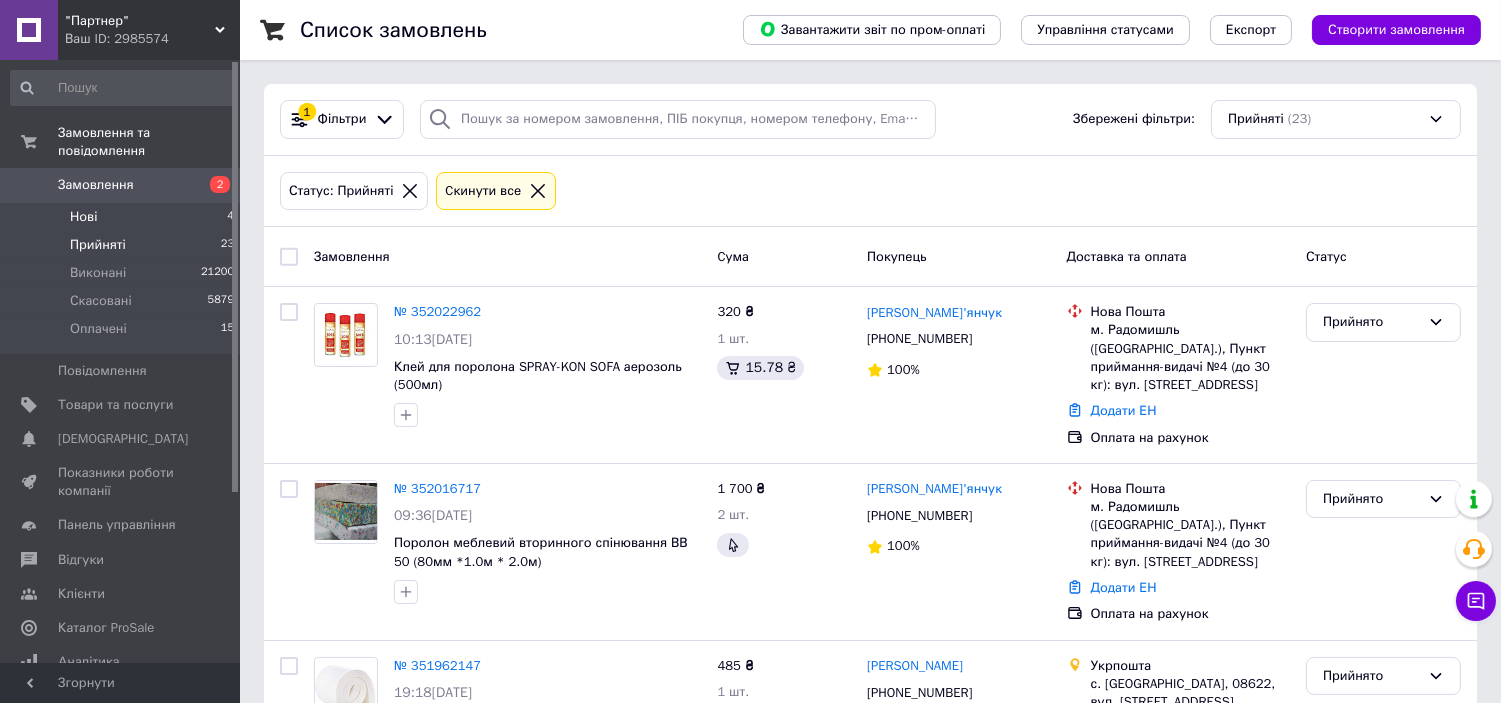 click on "Нові 4" at bounding box center [123, 217] 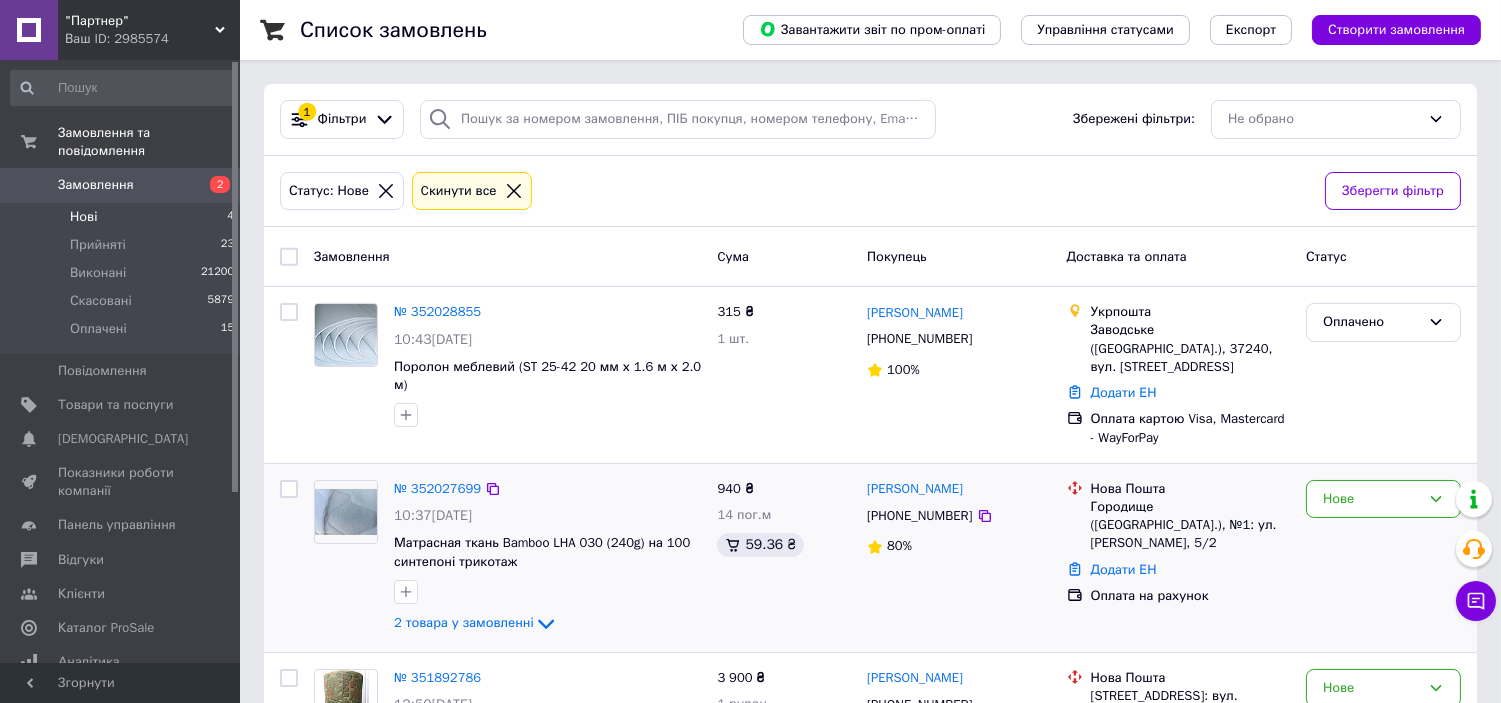 click on "№ 352027699" at bounding box center [437, 489] 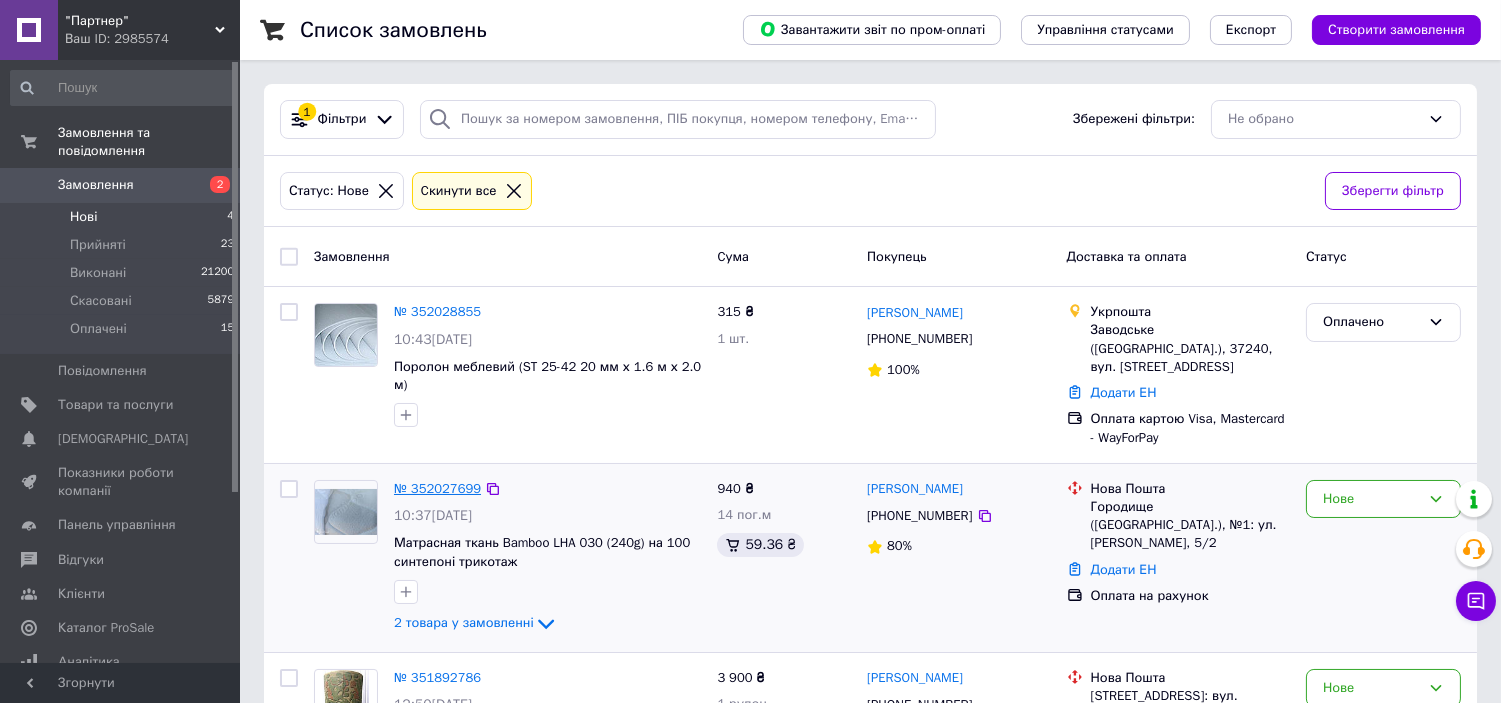 click on "№ 352027699" at bounding box center [437, 488] 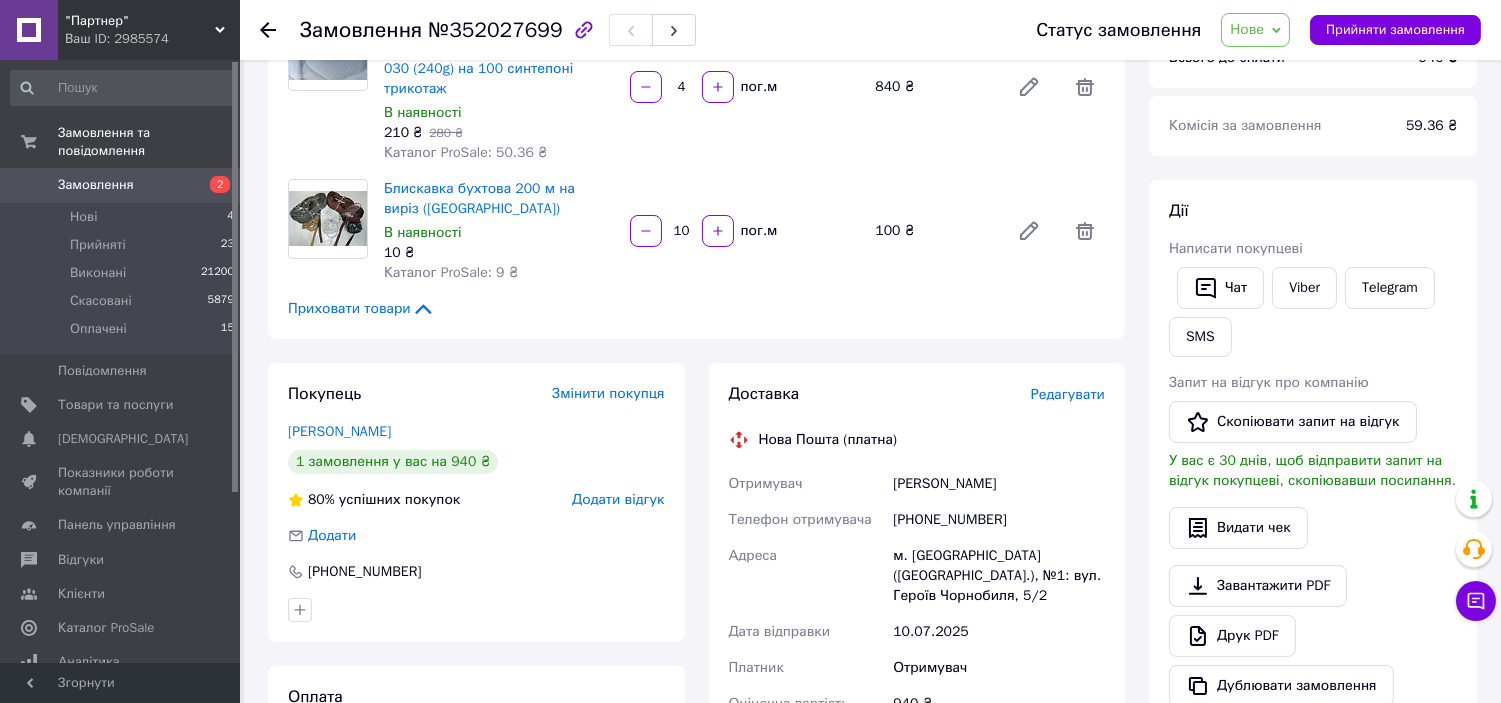 scroll, scrollTop: 222, scrollLeft: 0, axis: vertical 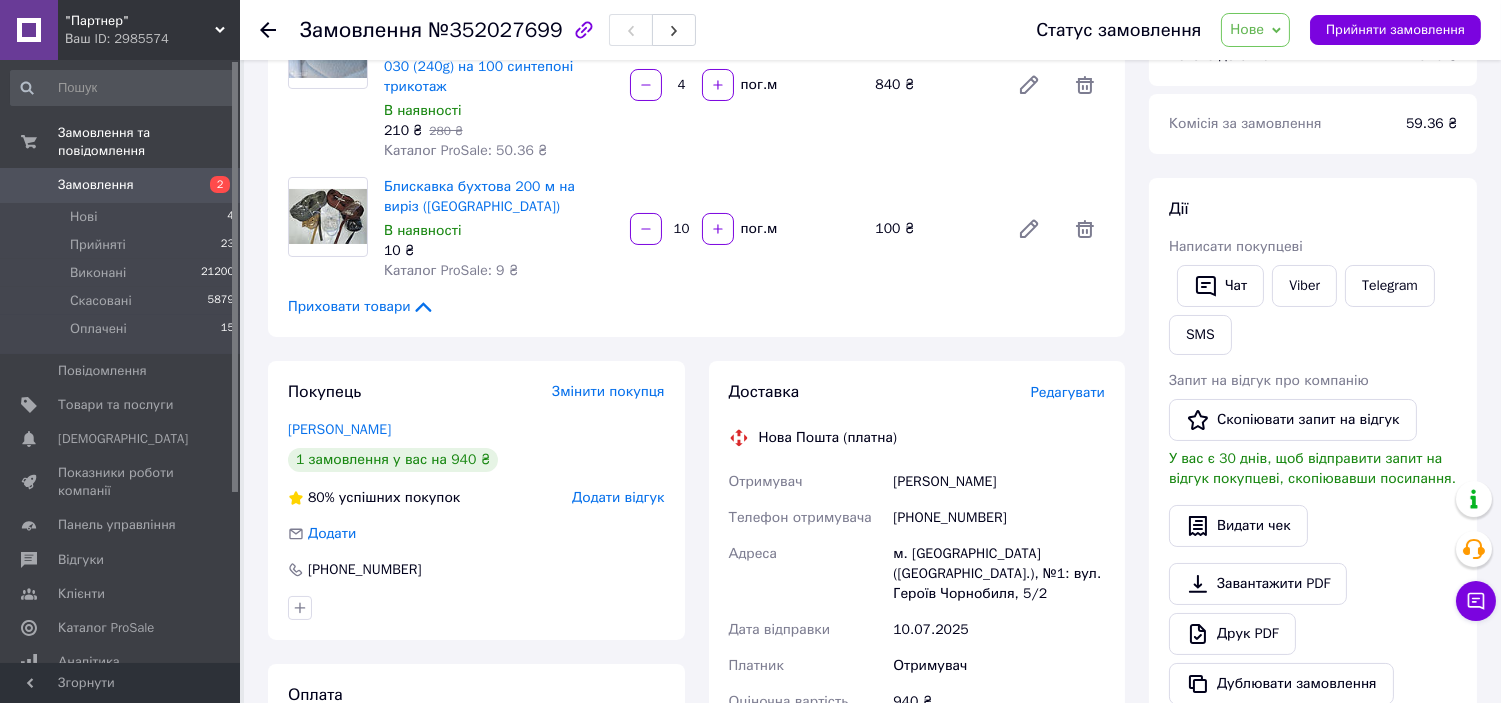 drag, startPoint x: 895, startPoint y: 485, endPoint x: 1057, endPoint y: 483, distance: 162.01234 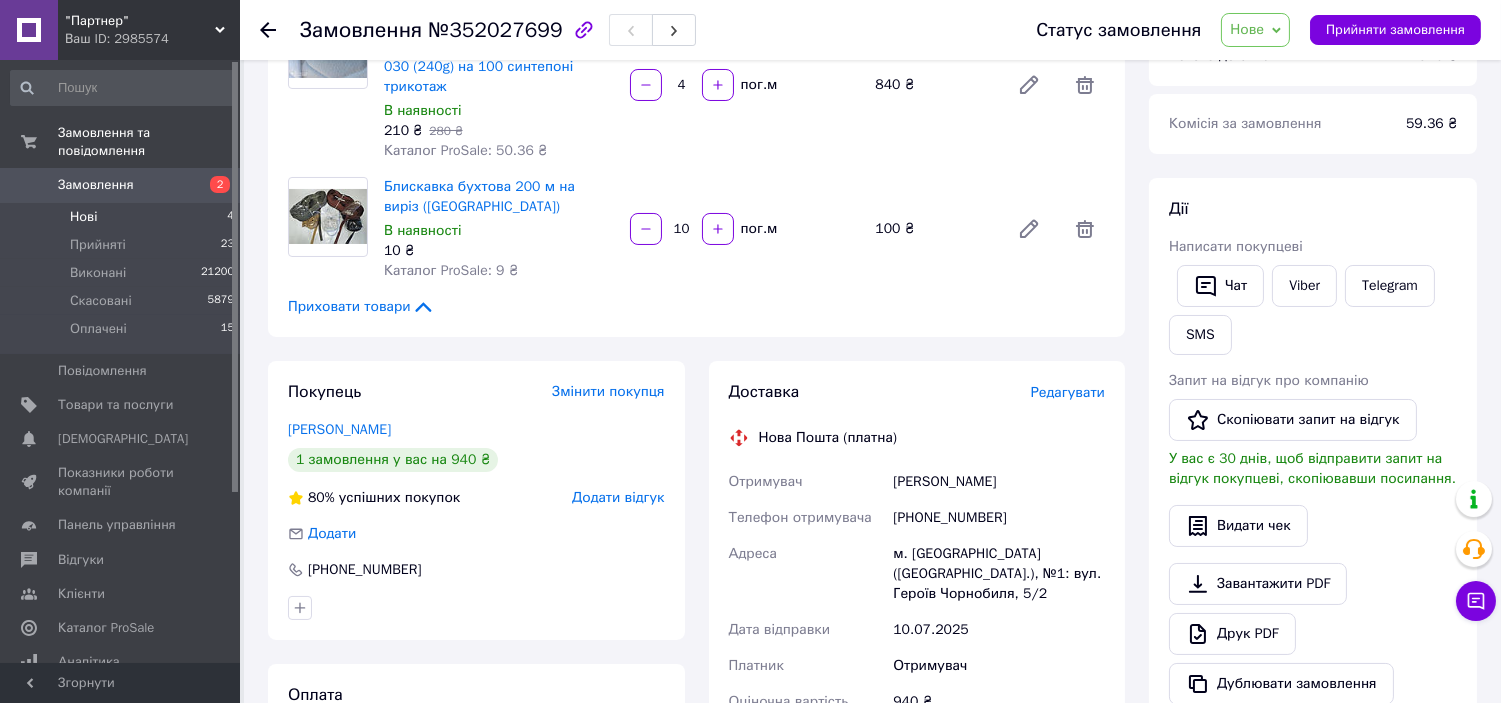 scroll, scrollTop: 0, scrollLeft: 0, axis: both 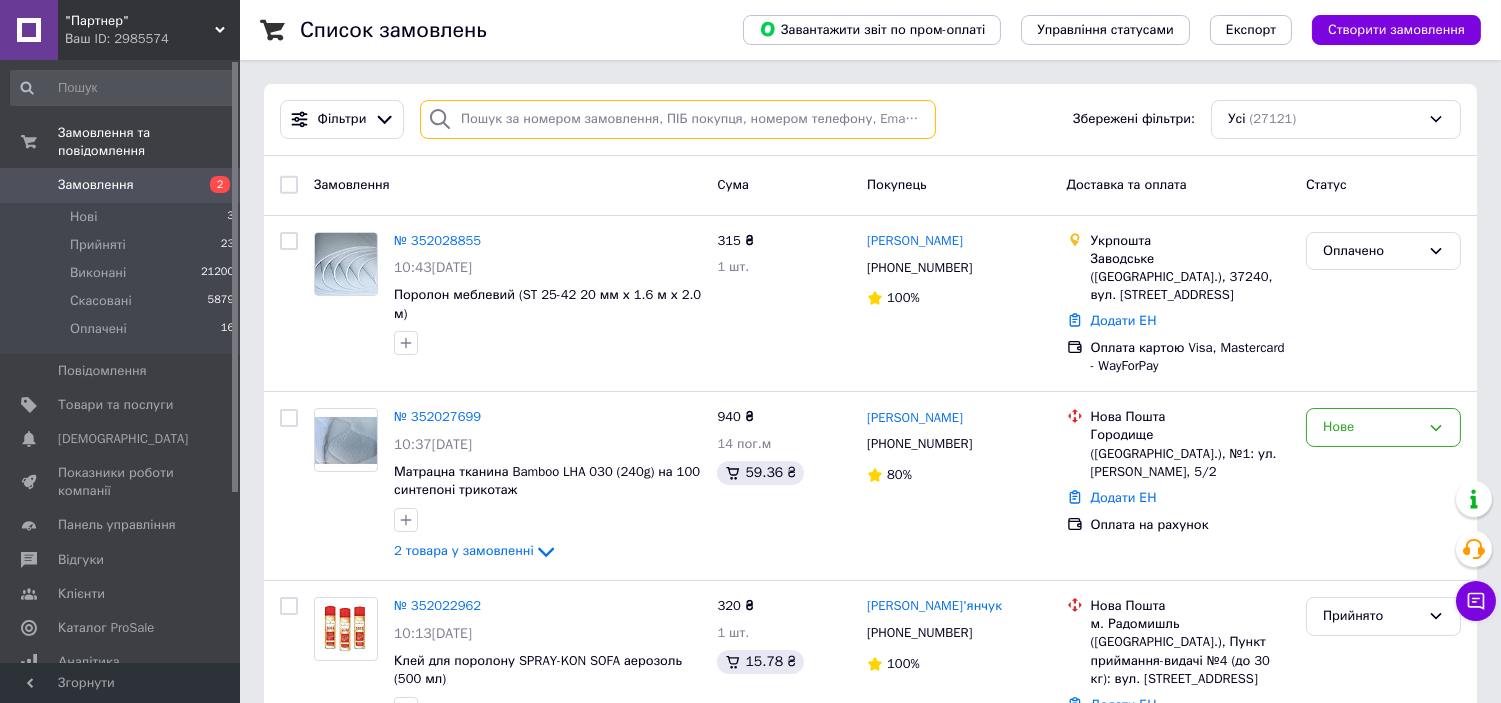 paste on "Темчур-Сивоконь Дарья" 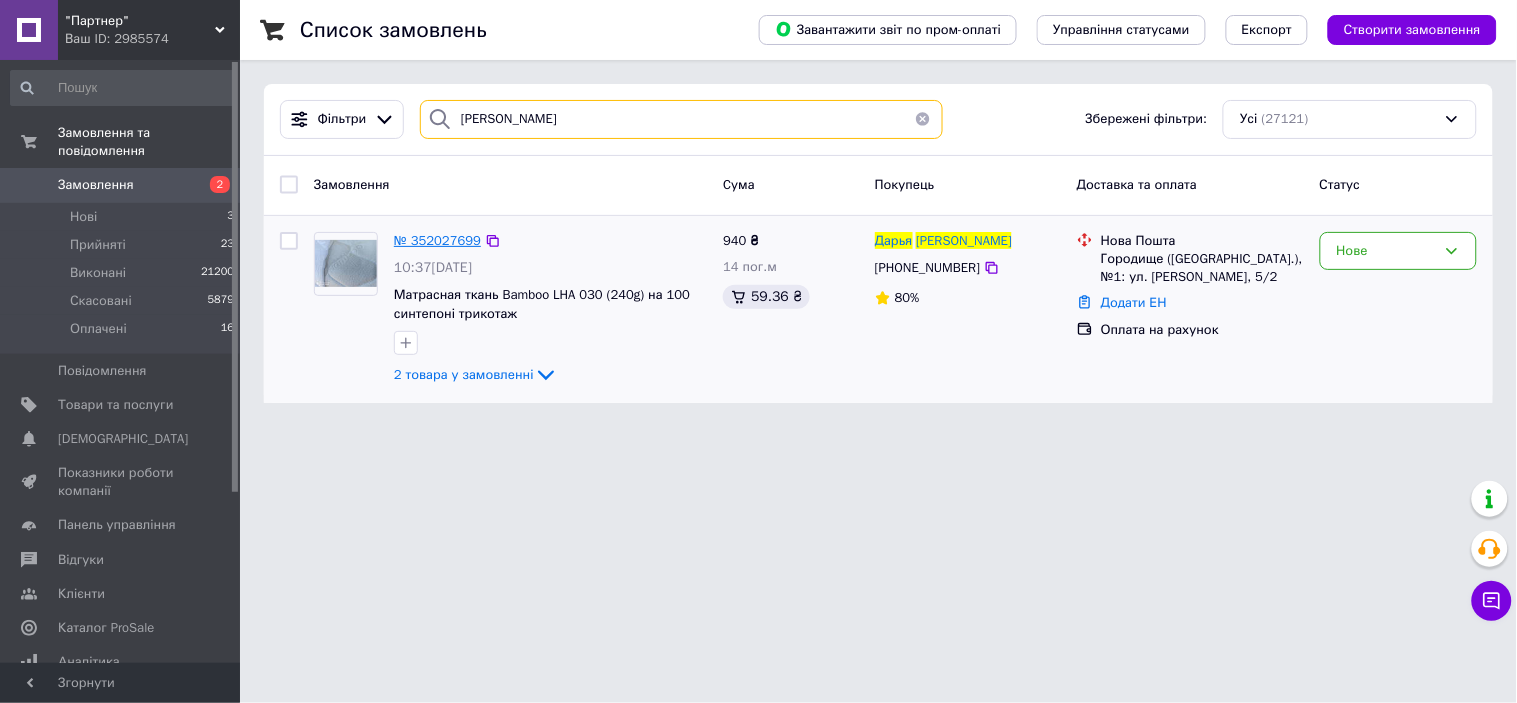 type on "Темчур-Сивоконь Дарья" 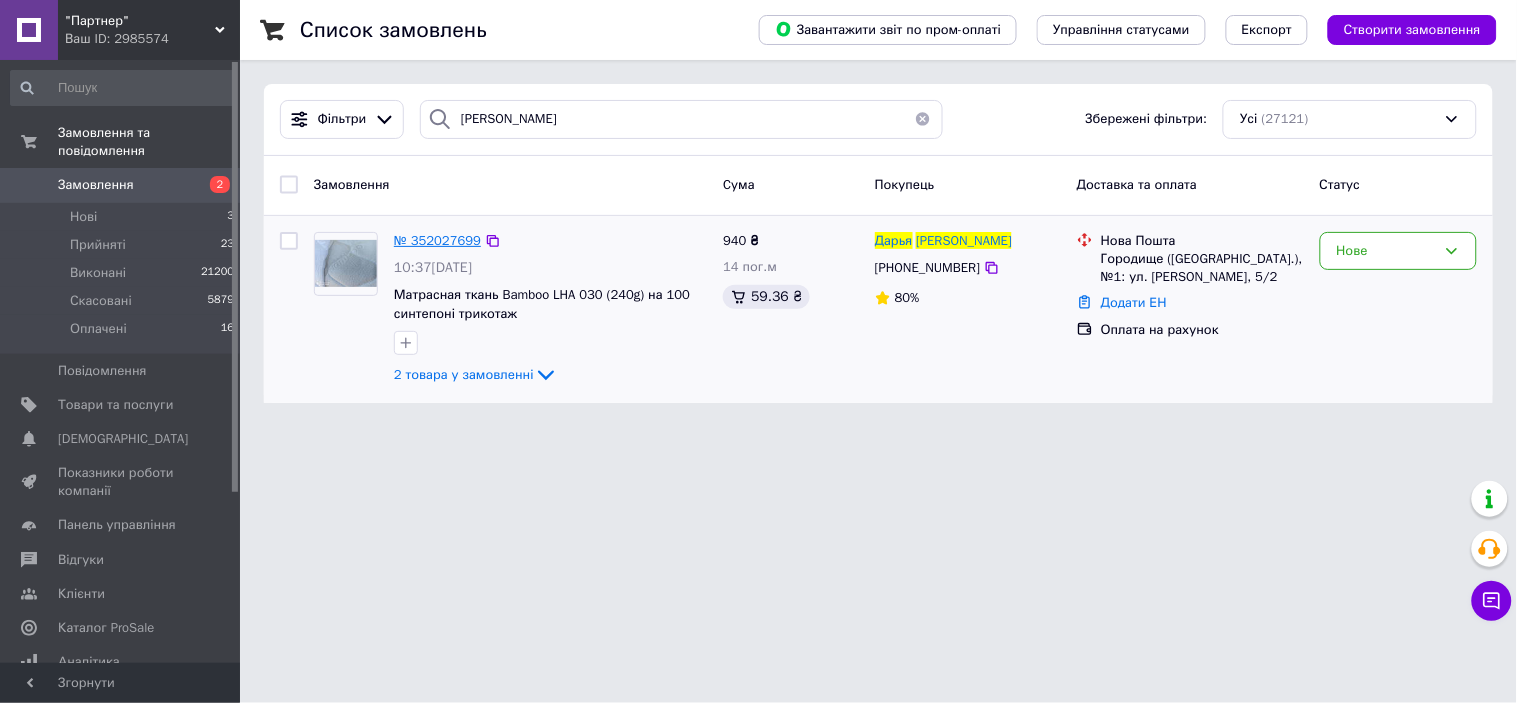 click on "№ 352027699" at bounding box center (437, 240) 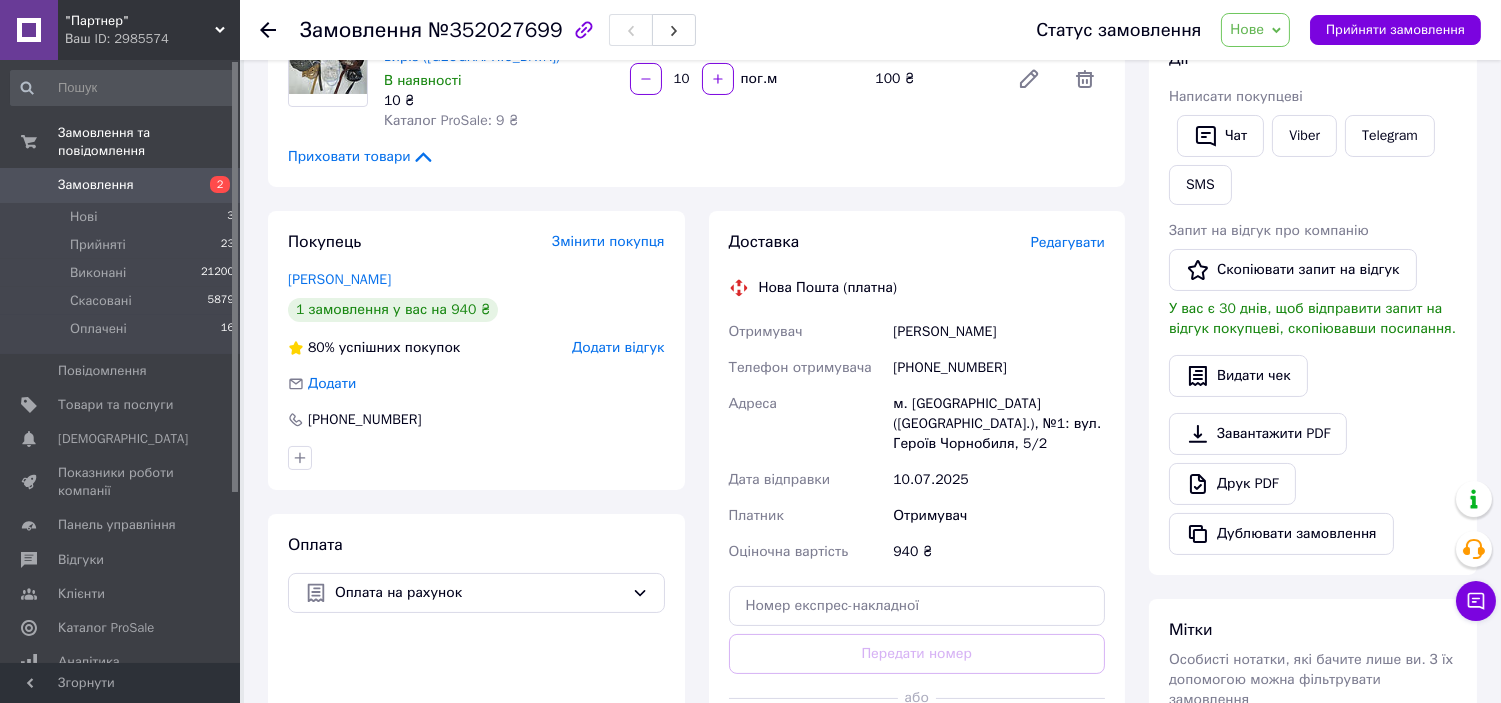 scroll, scrollTop: 222, scrollLeft: 0, axis: vertical 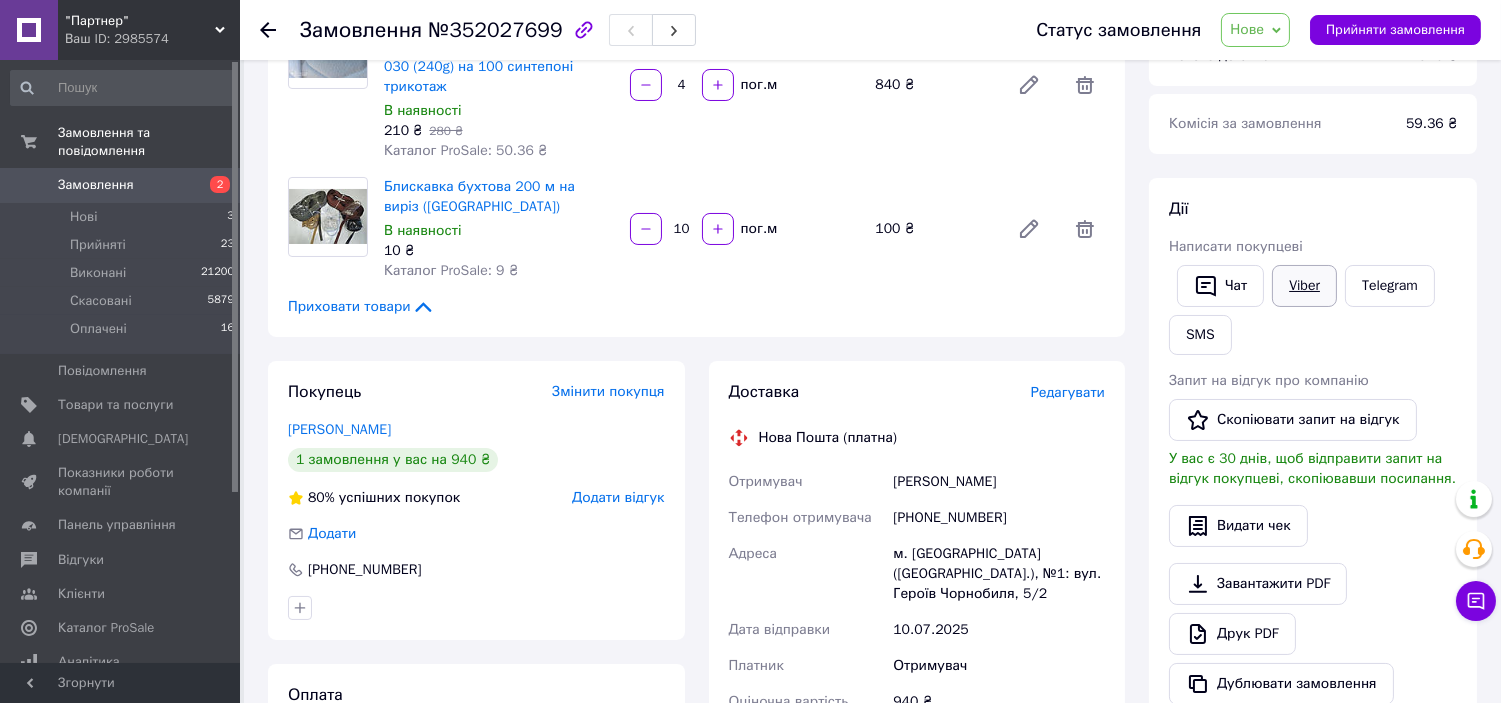 click on "Viber" at bounding box center (1304, 286) 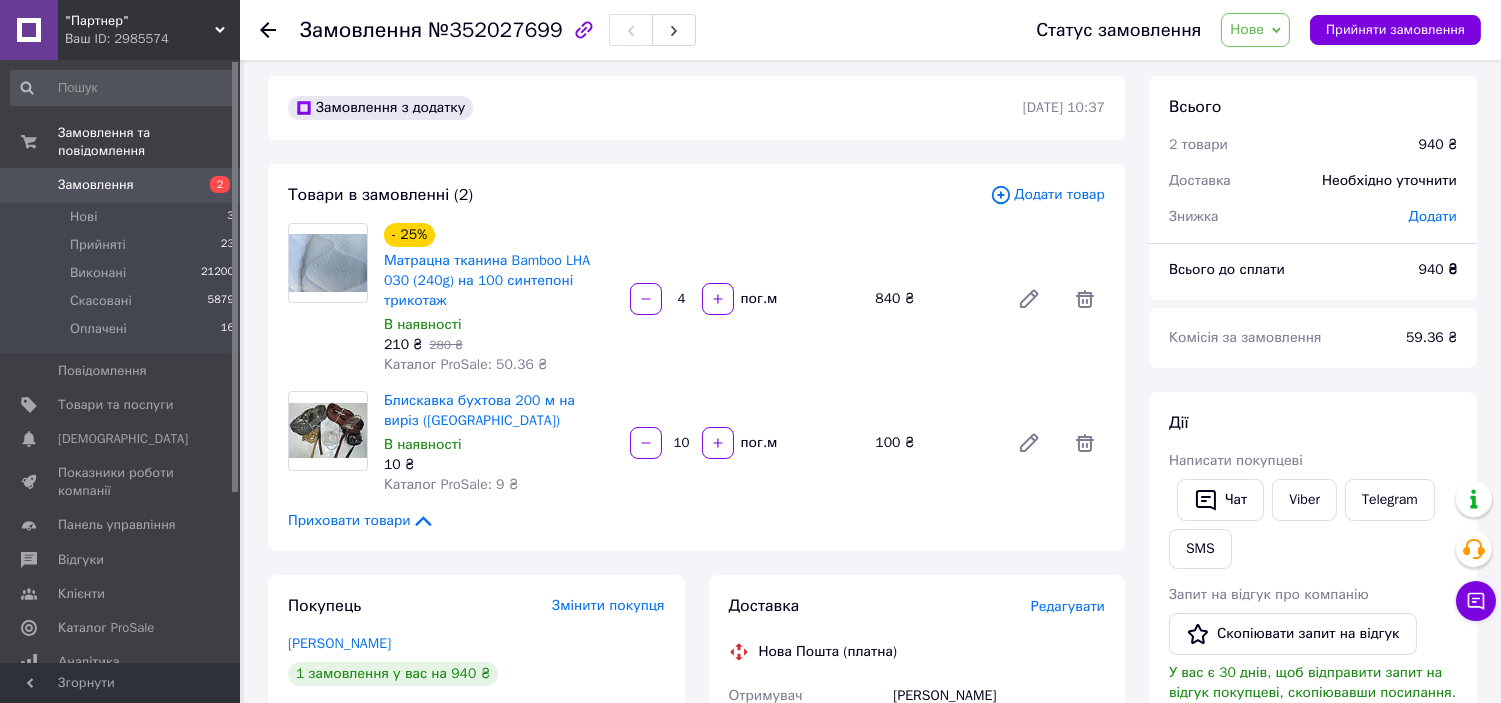 scroll, scrollTop: 0, scrollLeft: 0, axis: both 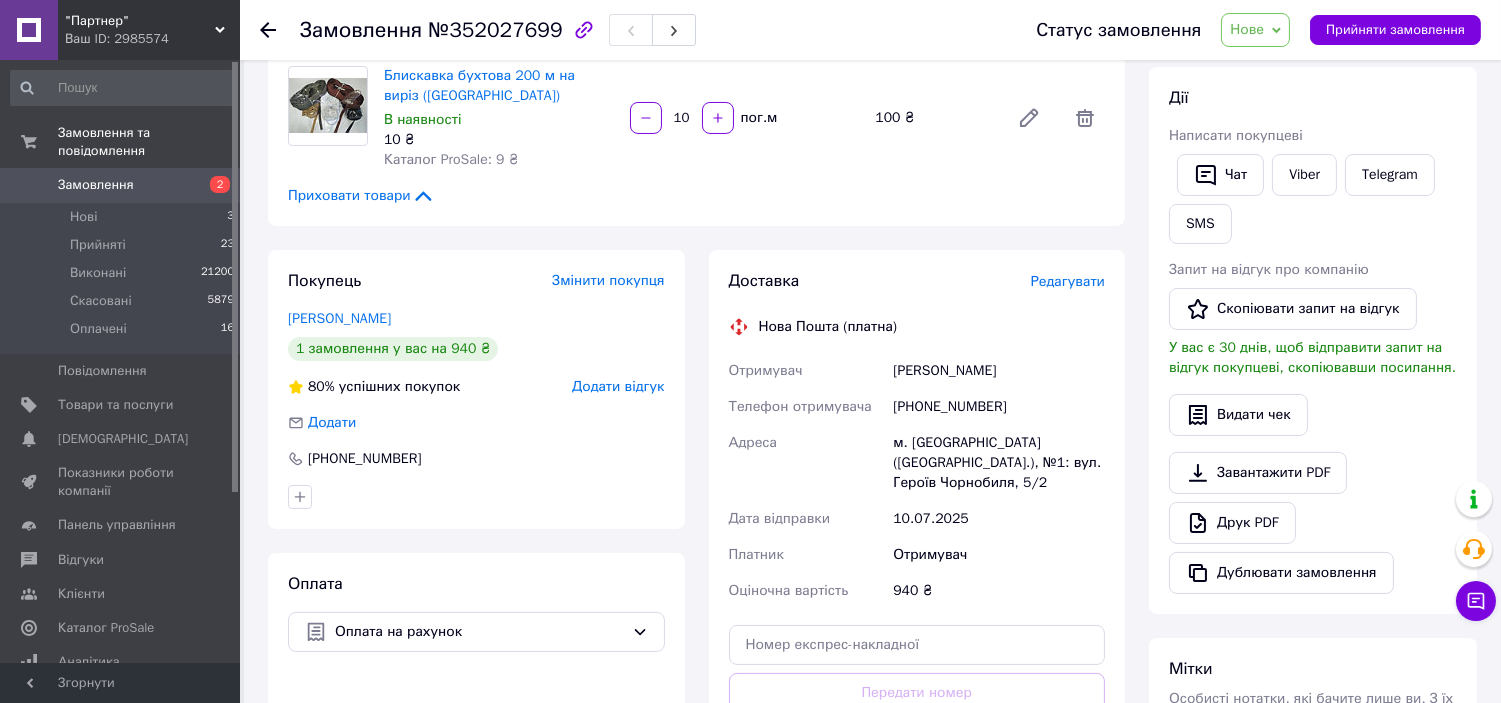 click on "Нове" at bounding box center [1255, 30] 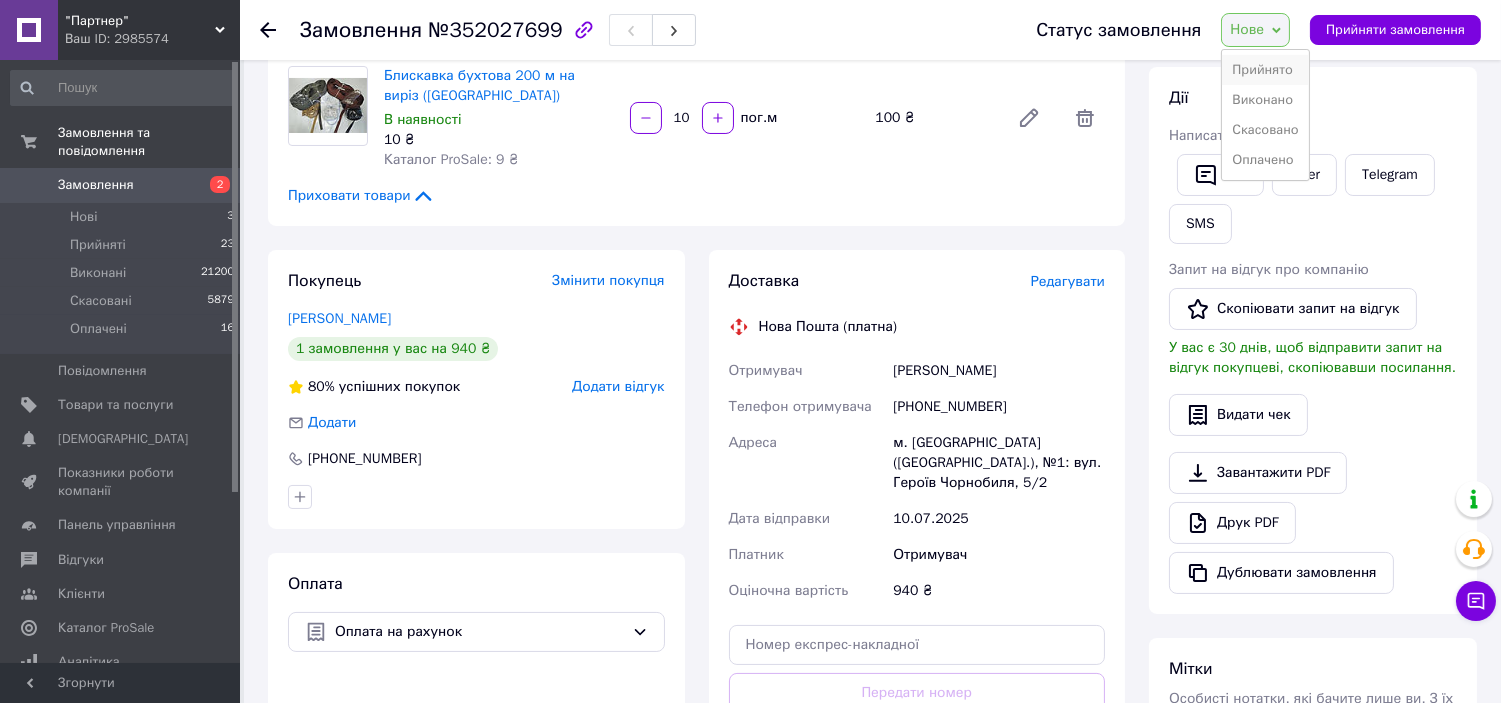 click on "Прийнято" at bounding box center [1265, 70] 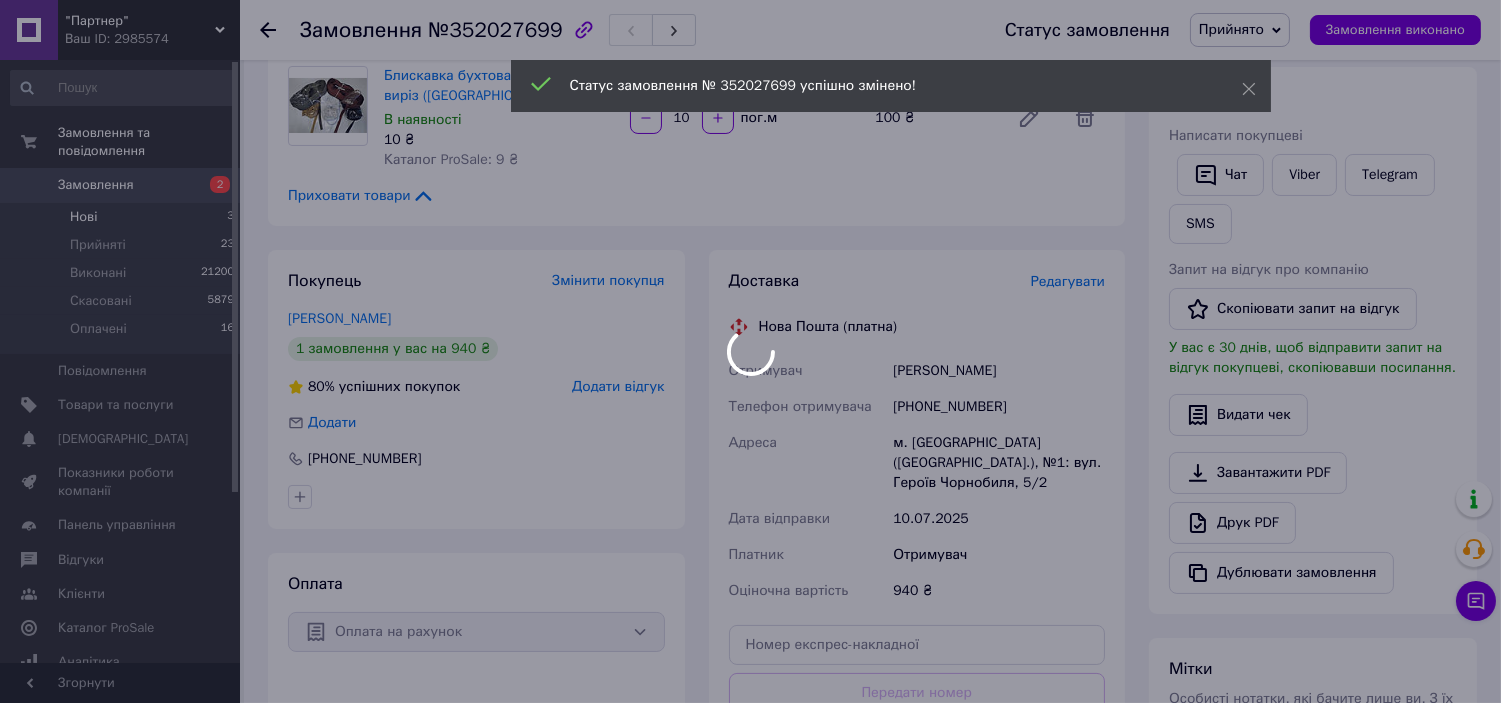 click at bounding box center [750, 351] 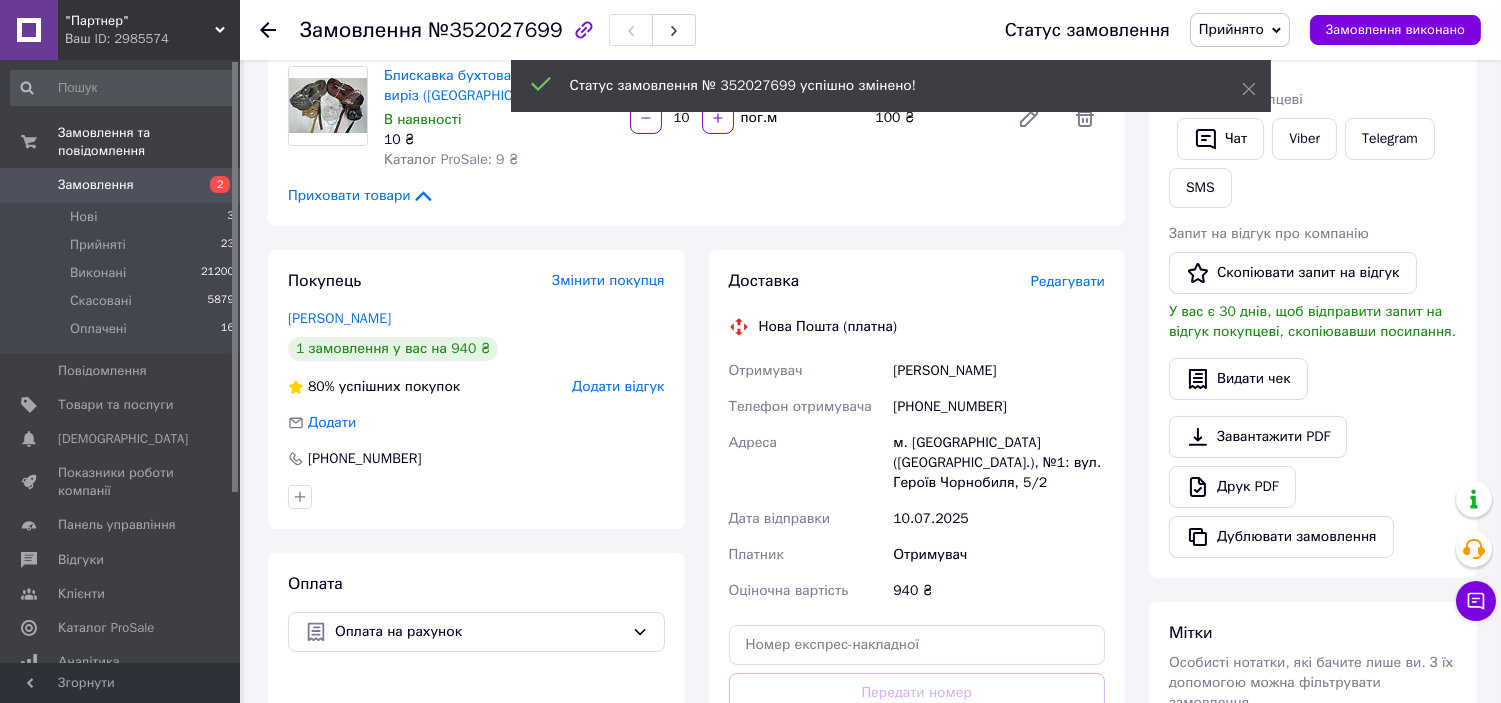click on "Нові 3" at bounding box center (123, 217) 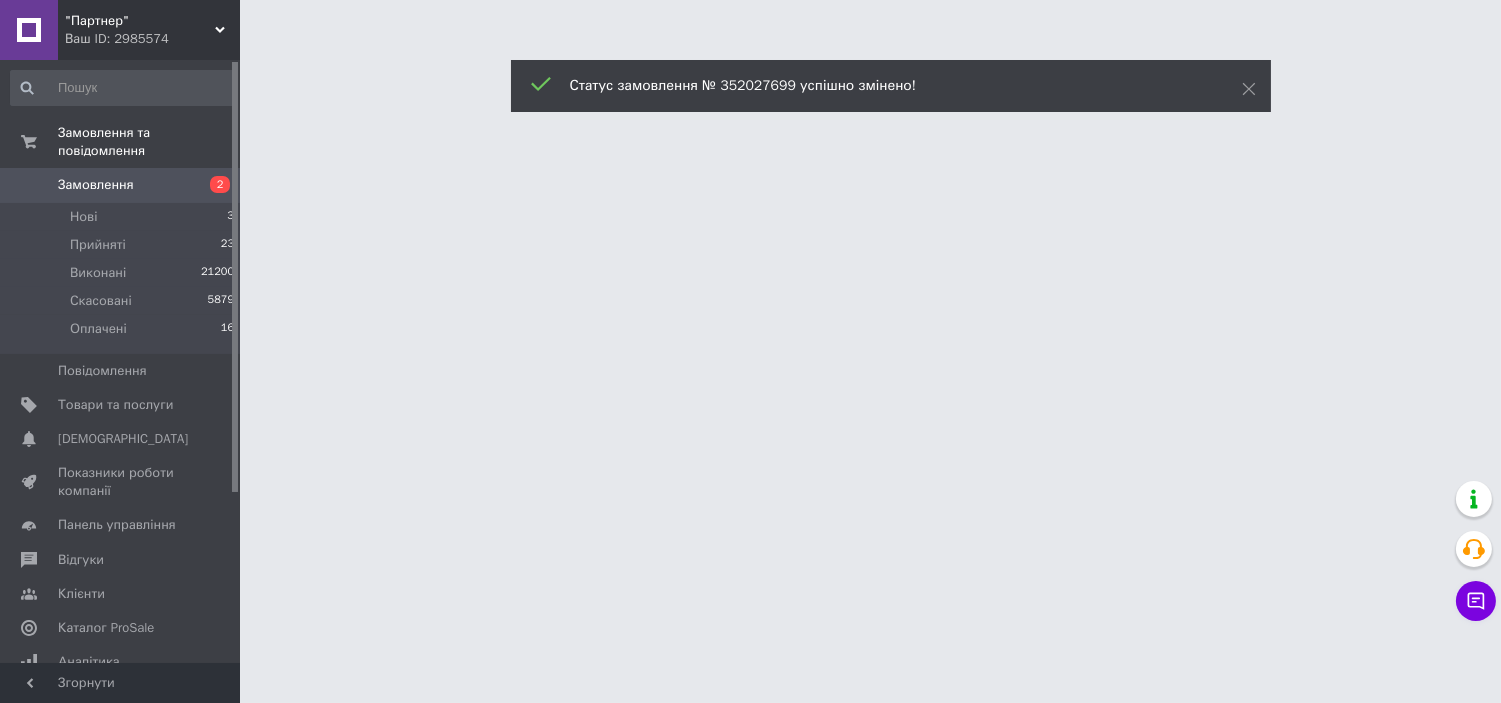 scroll, scrollTop: 0, scrollLeft: 0, axis: both 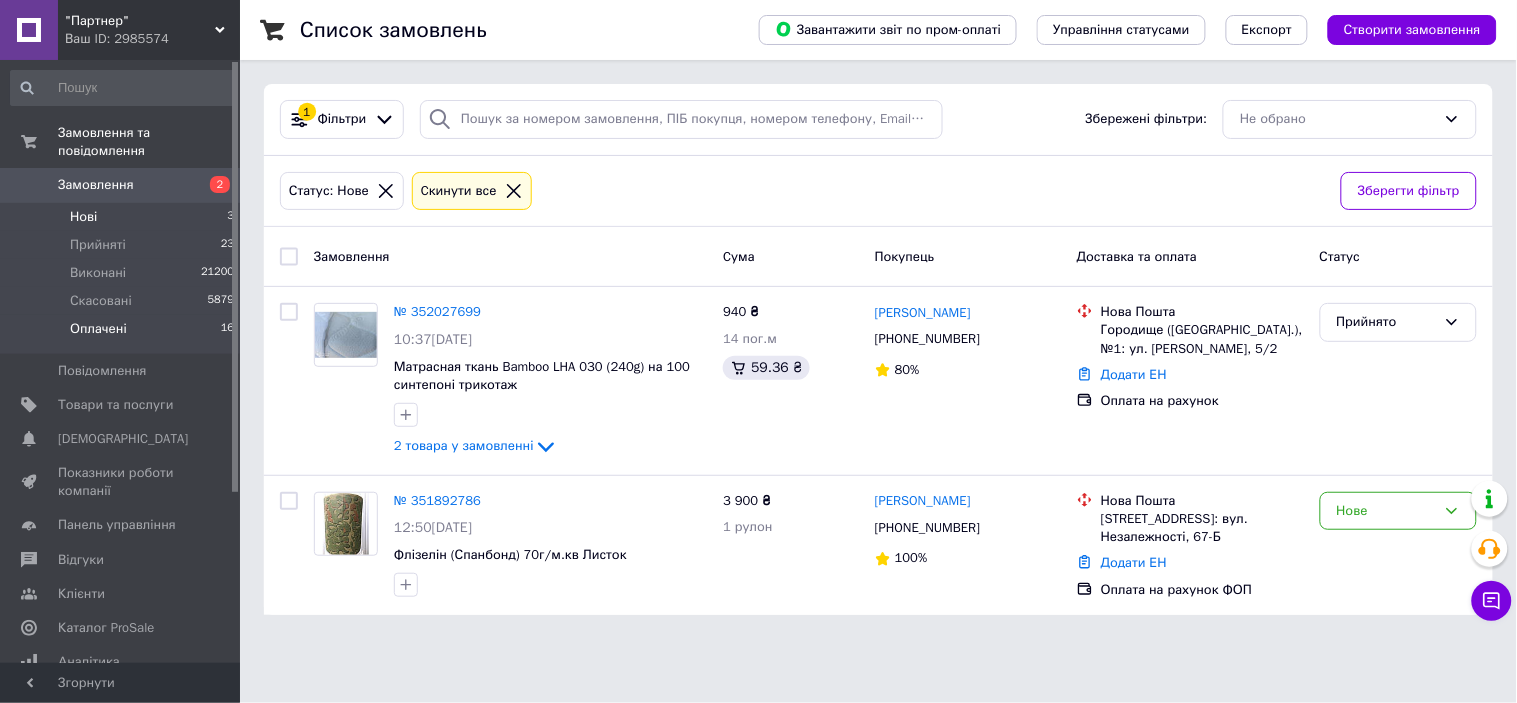 click on "Оплачені 16" at bounding box center (123, 334) 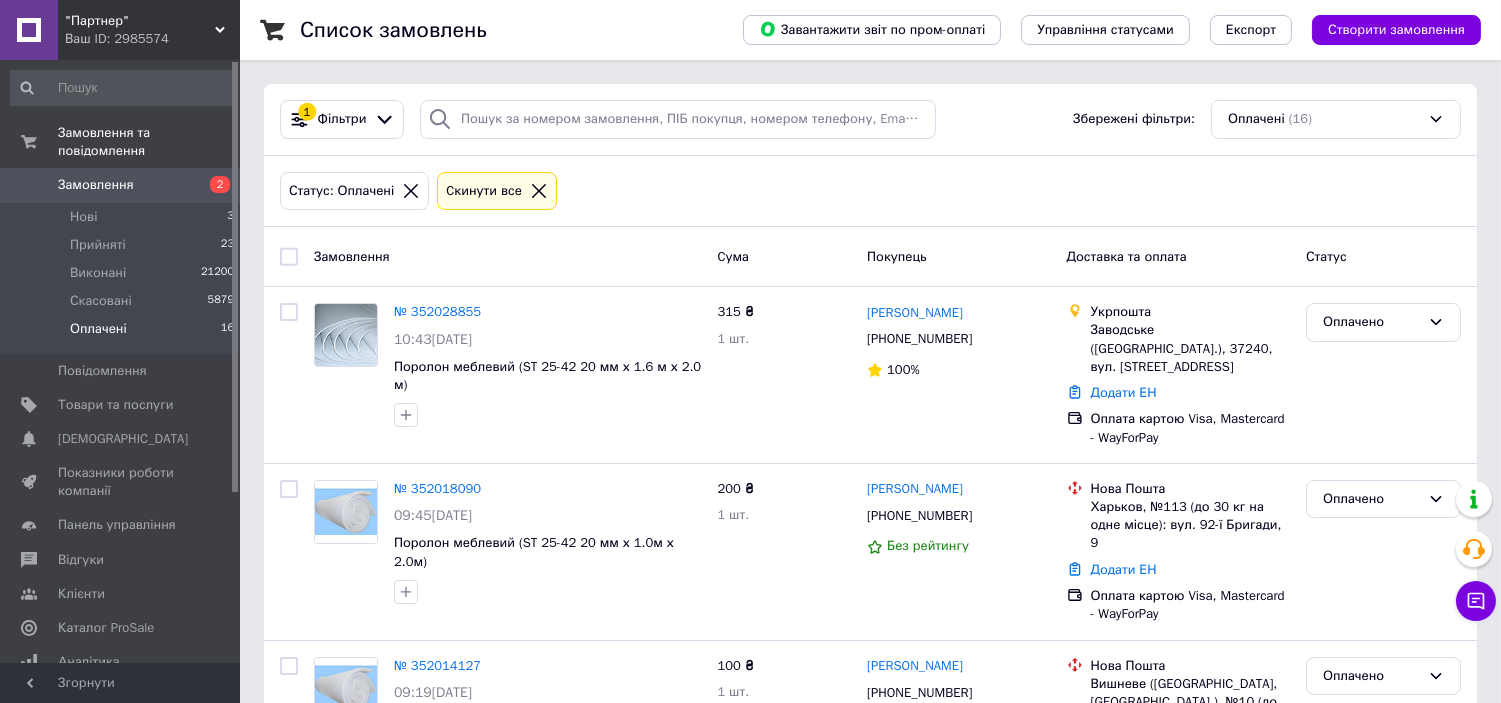 click on "Оплачені 16" at bounding box center (123, 334) 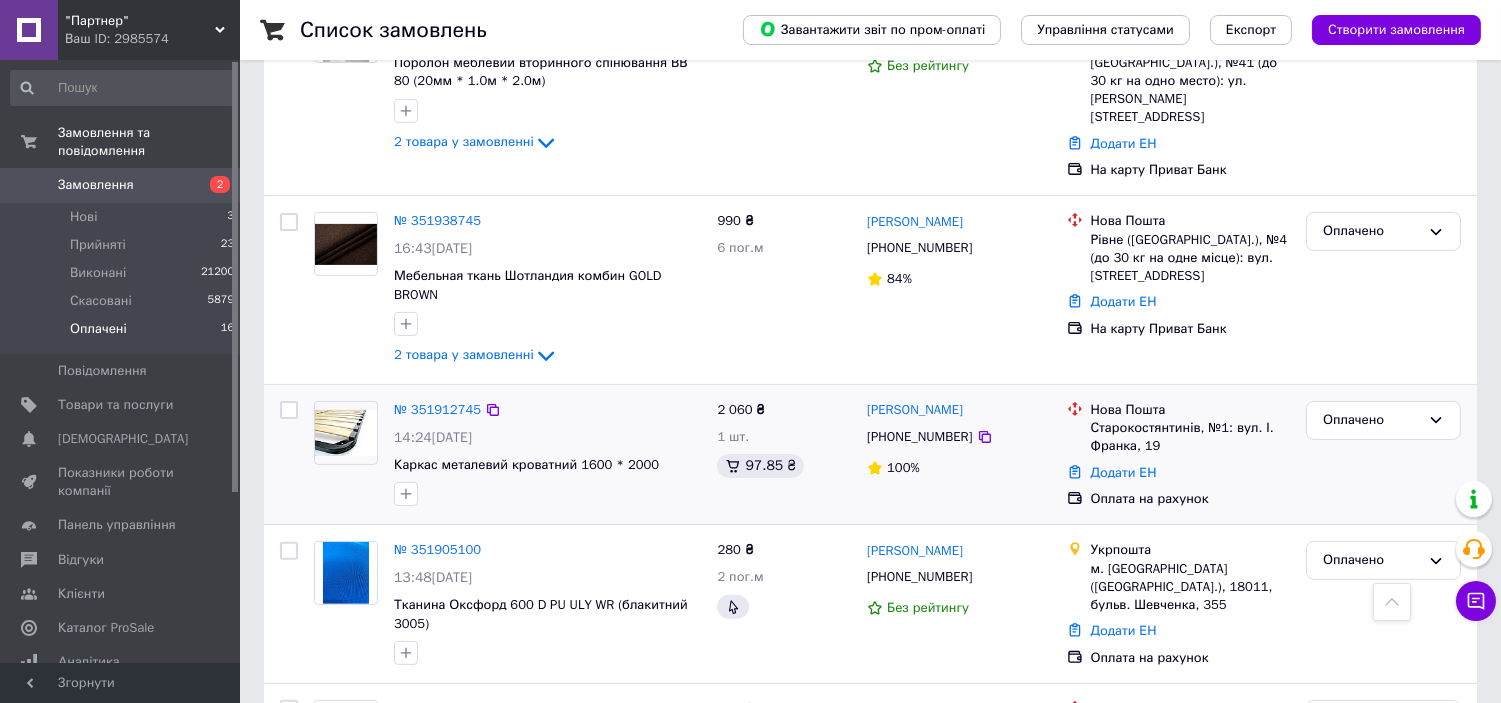 scroll, scrollTop: 1111, scrollLeft: 0, axis: vertical 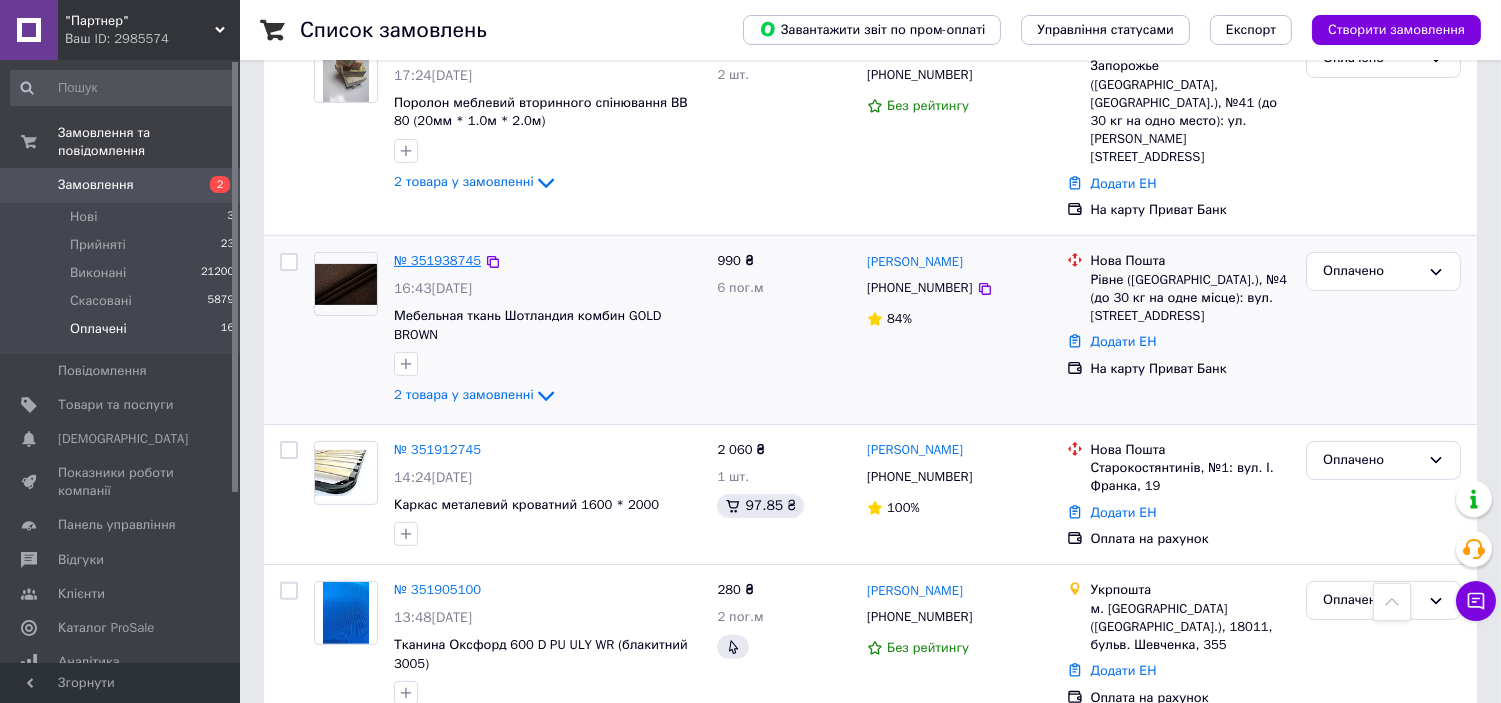 click on "№ 351938745" at bounding box center (437, 260) 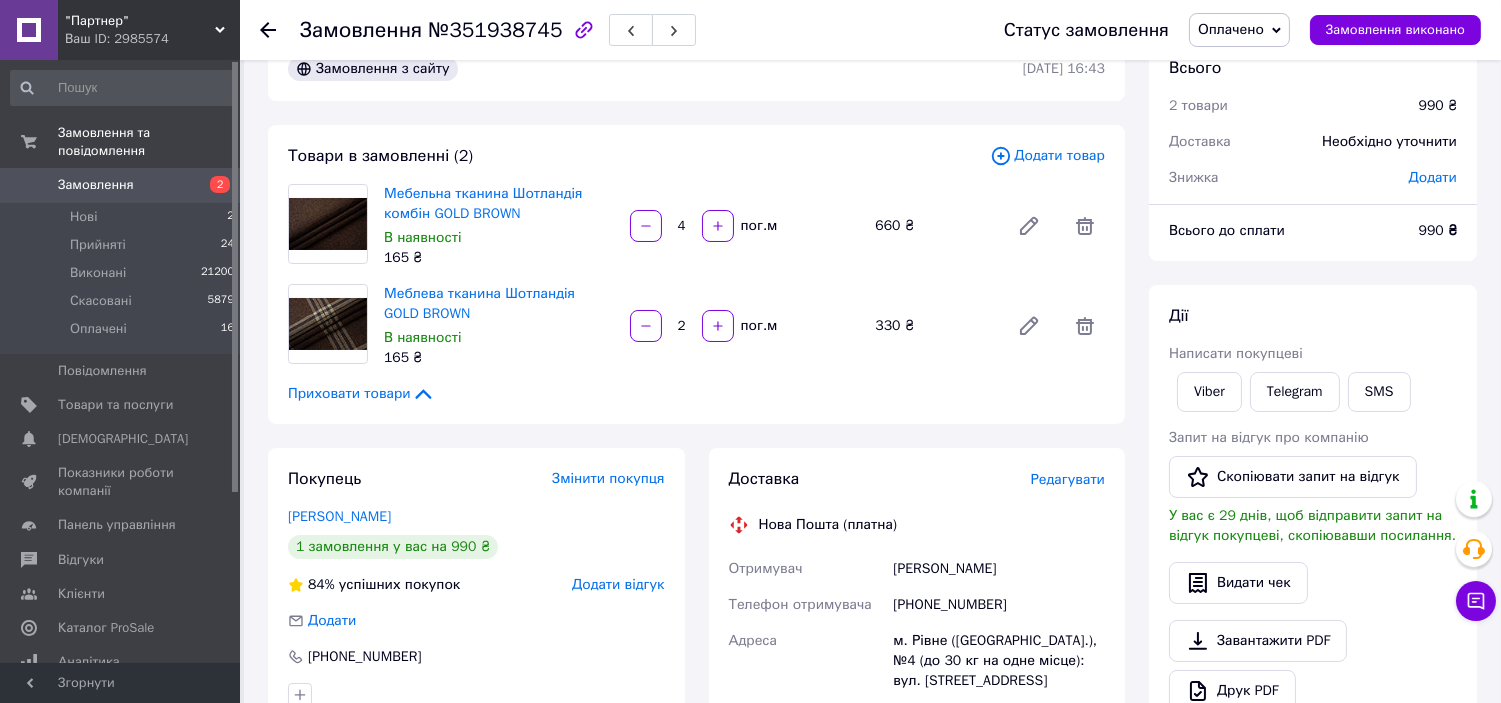 scroll, scrollTop: 23, scrollLeft: 0, axis: vertical 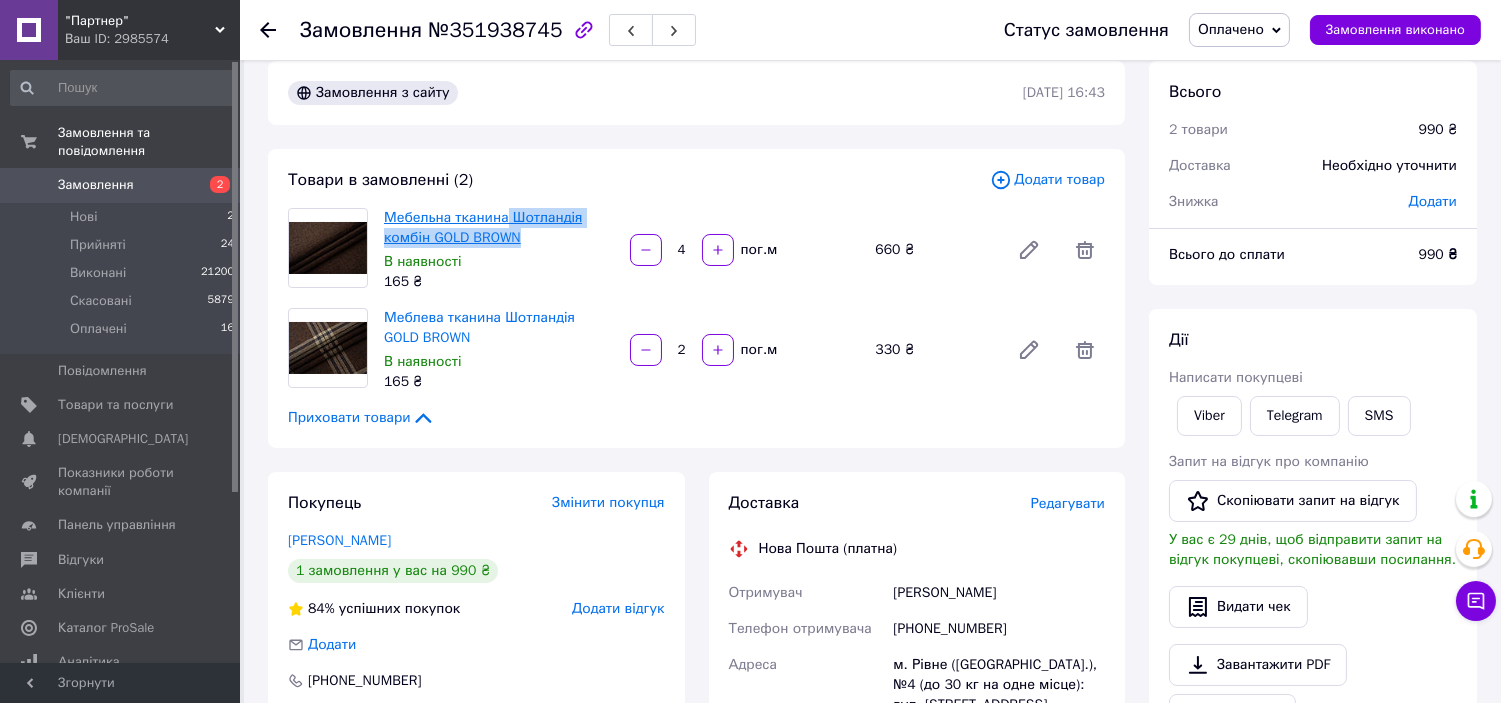 drag, startPoint x: 527, startPoint y: 236, endPoint x: 505, endPoint y: 221, distance: 26.627054 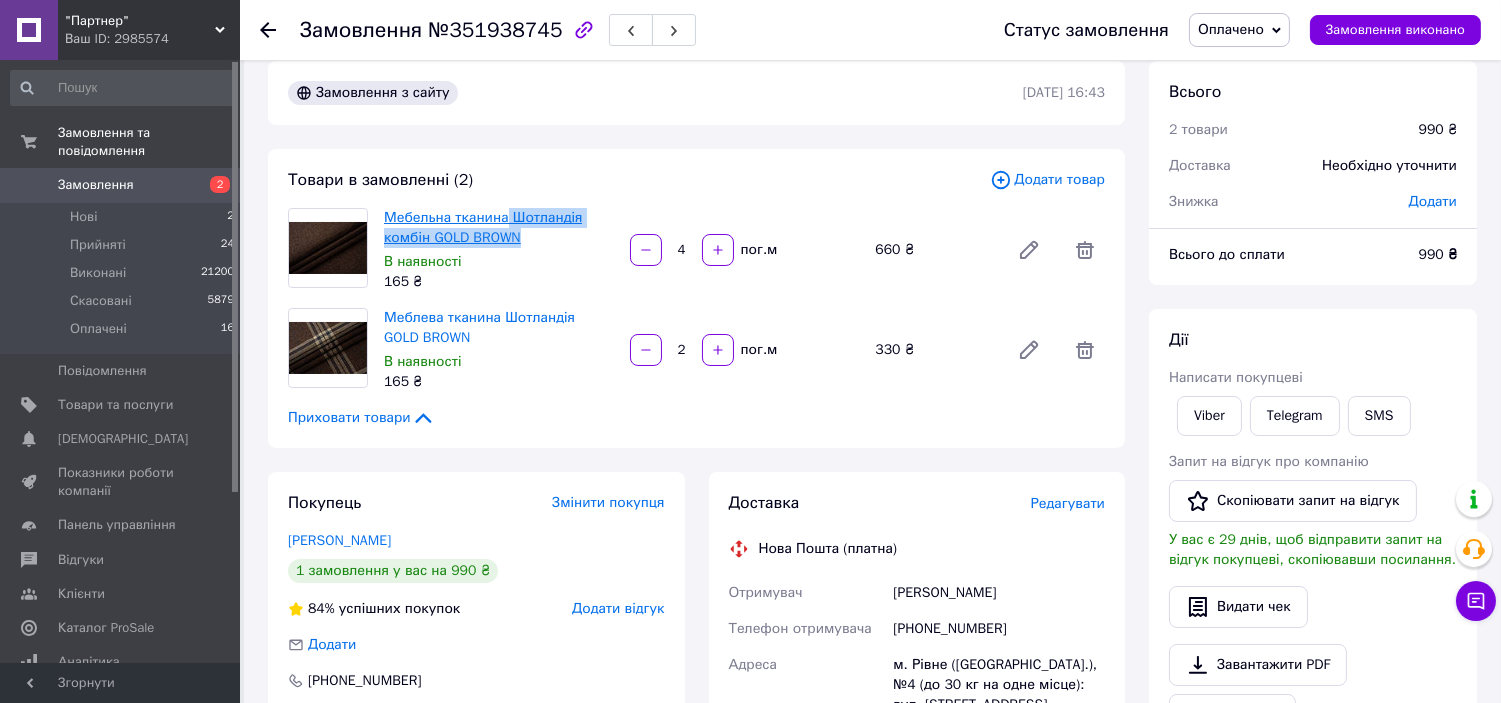 copy on "Шотландія комбін GOLD BROWN" 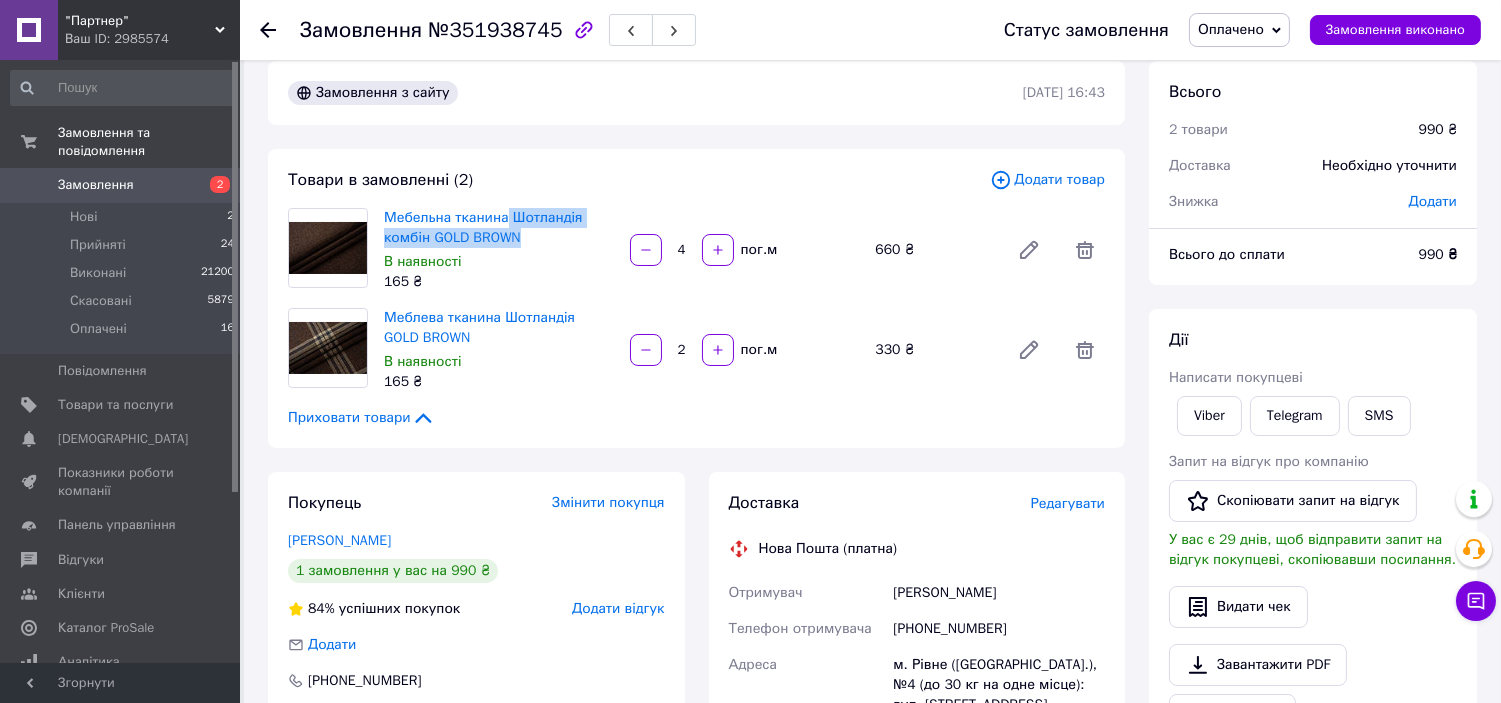 click on "Замовлення 2" at bounding box center (123, 185) 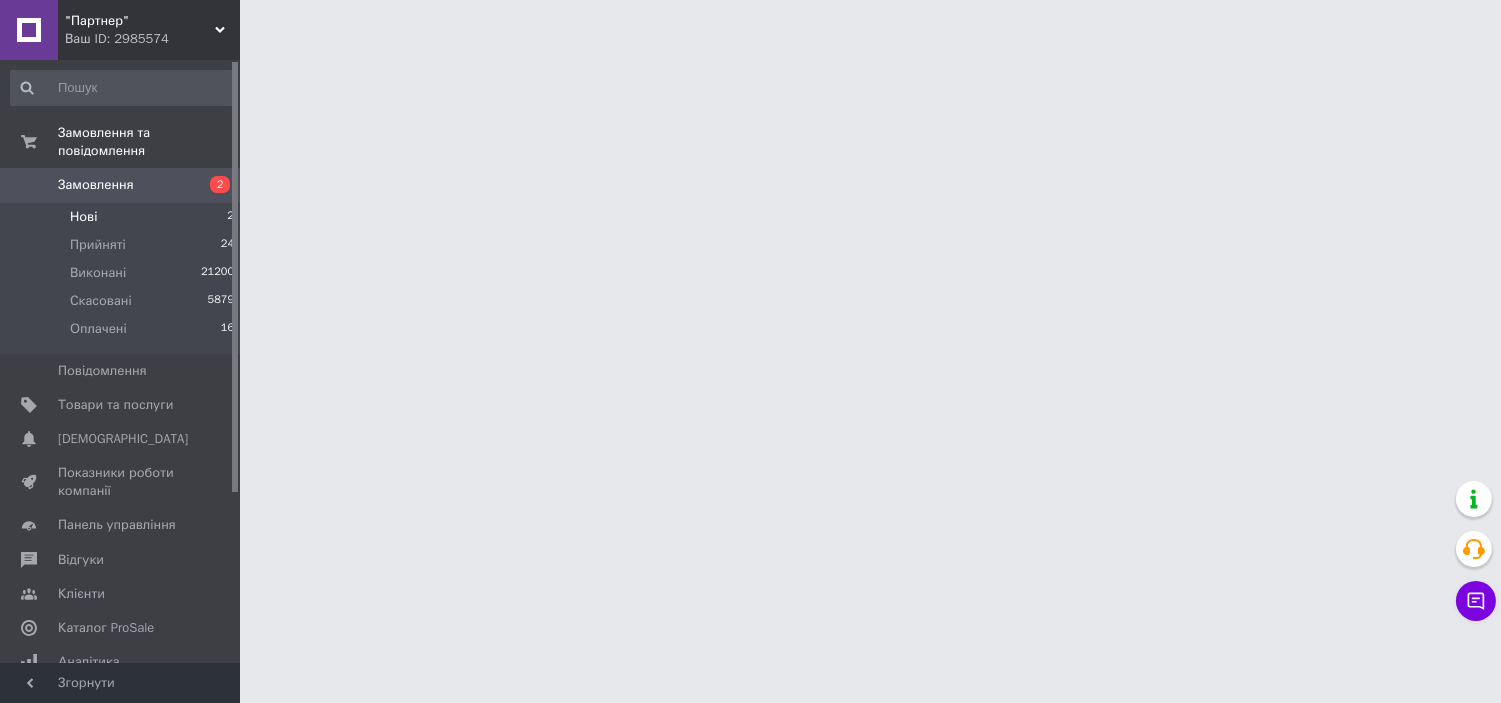scroll, scrollTop: 0, scrollLeft: 0, axis: both 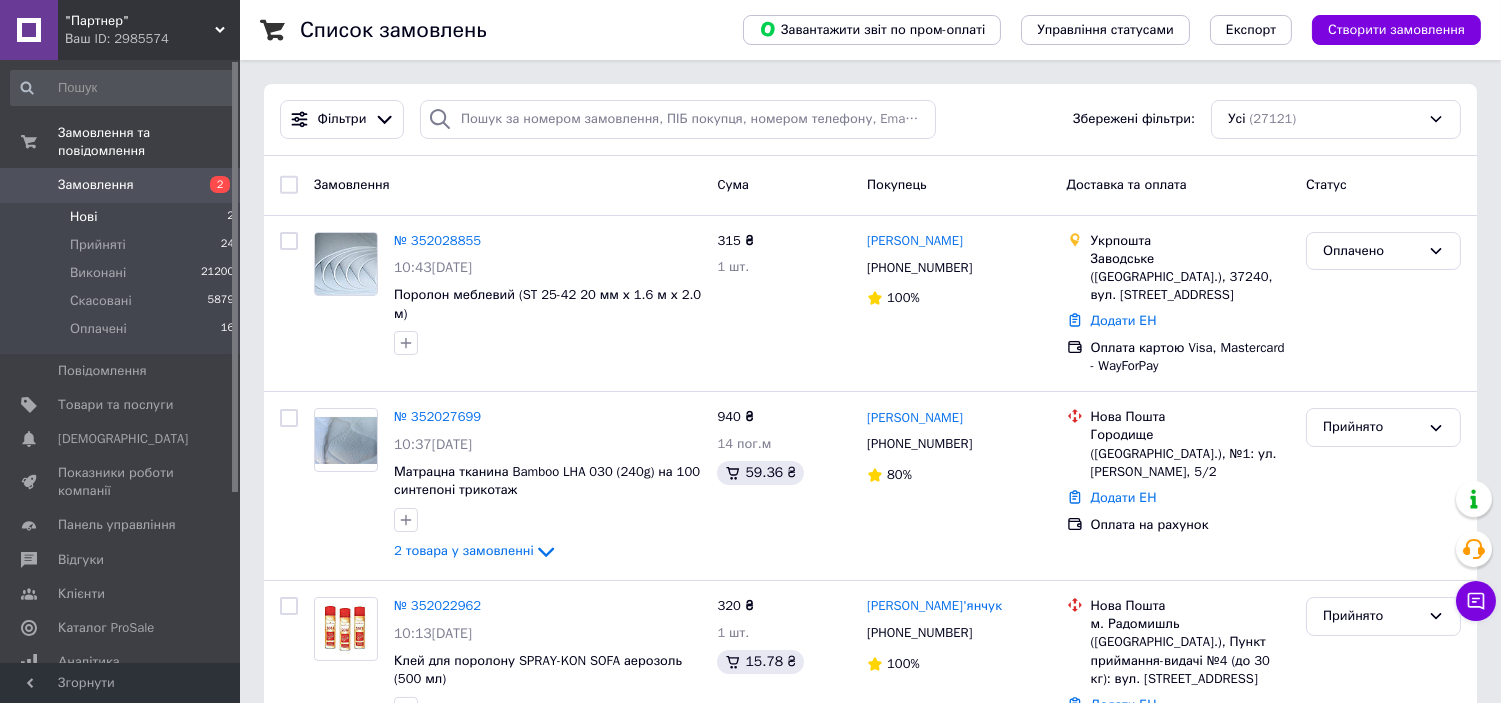 click on "Нові 2" at bounding box center [123, 217] 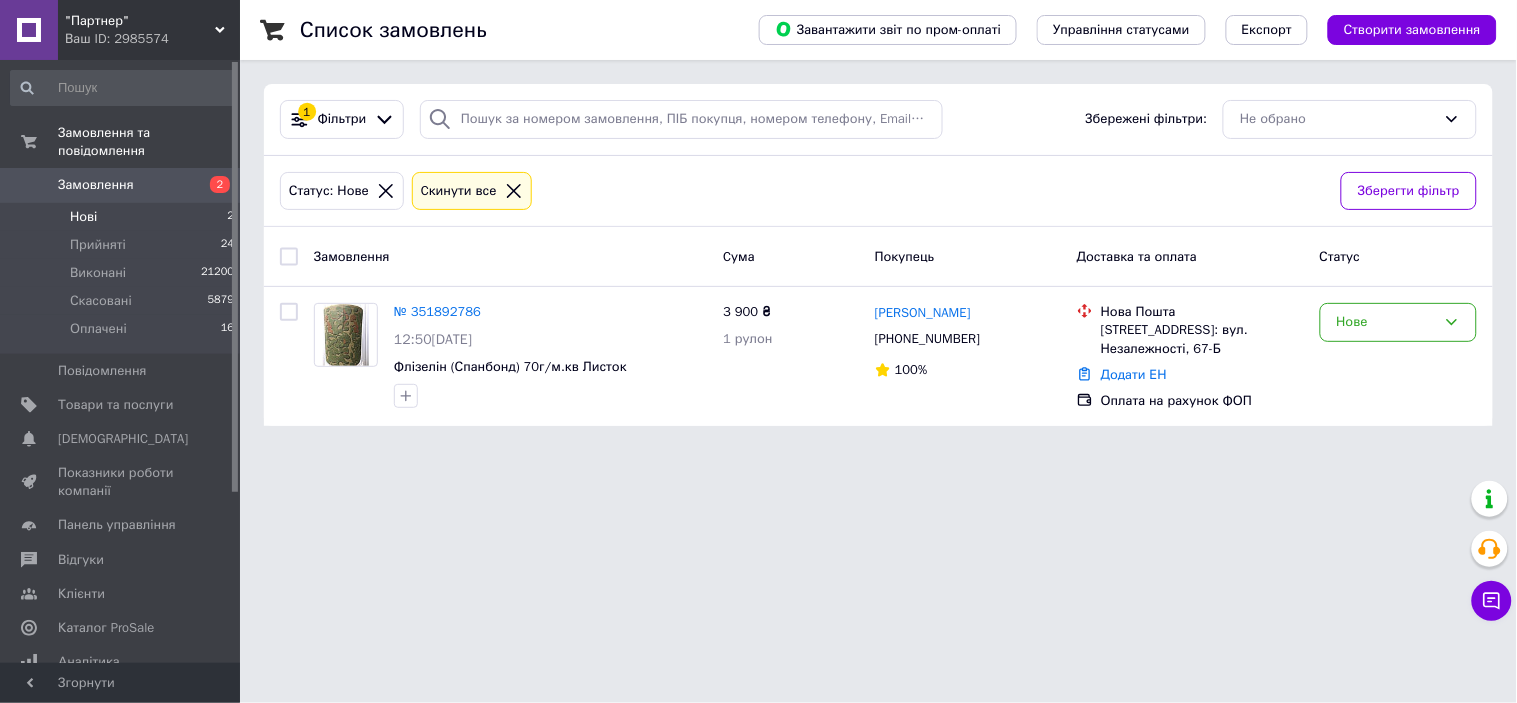 click on "Нові 2" at bounding box center [123, 217] 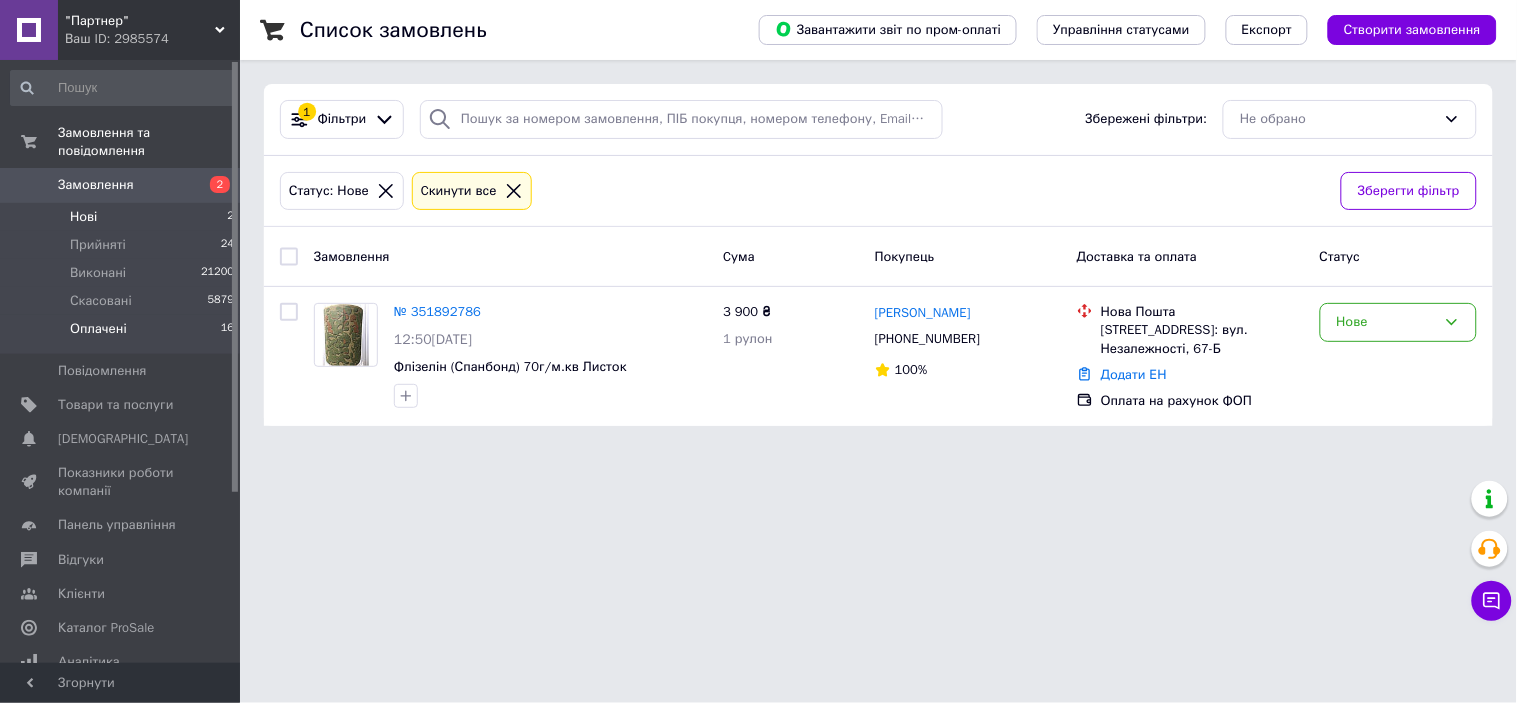 click on "Оплачені 16" at bounding box center (123, 334) 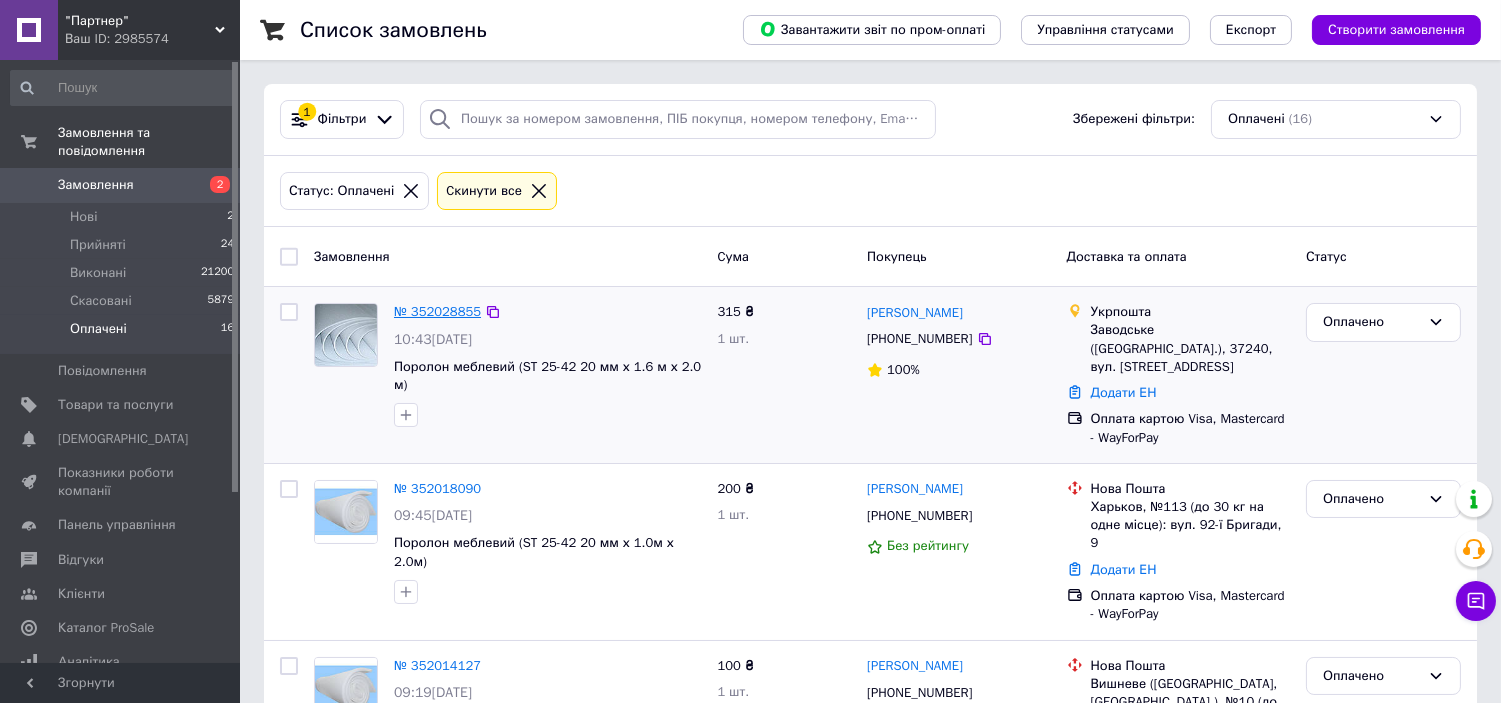 click on "№ 352028855" at bounding box center [437, 311] 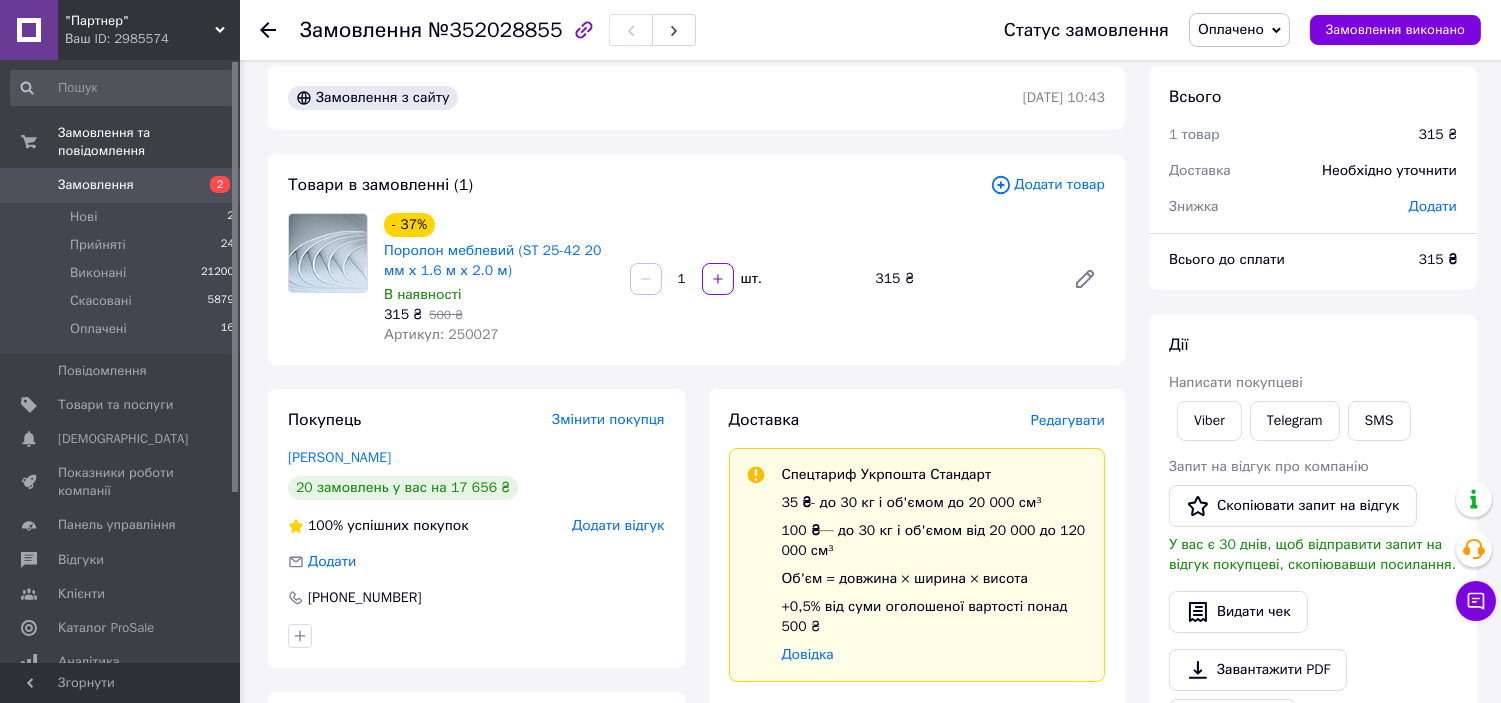 scroll, scrollTop: 0, scrollLeft: 0, axis: both 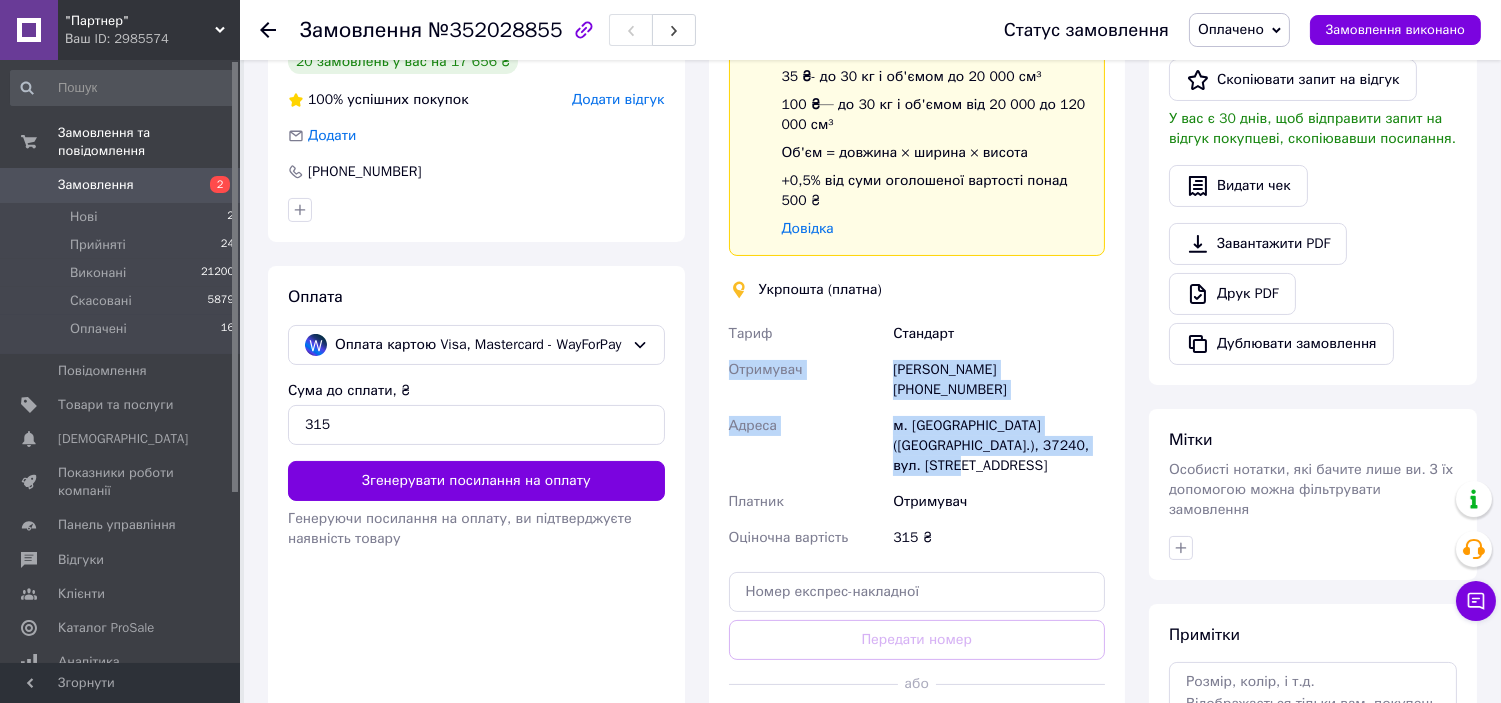 drag, startPoint x: 726, startPoint y: 368, endPoint x: 1107, endPoint y: 441, distance: 387.93042 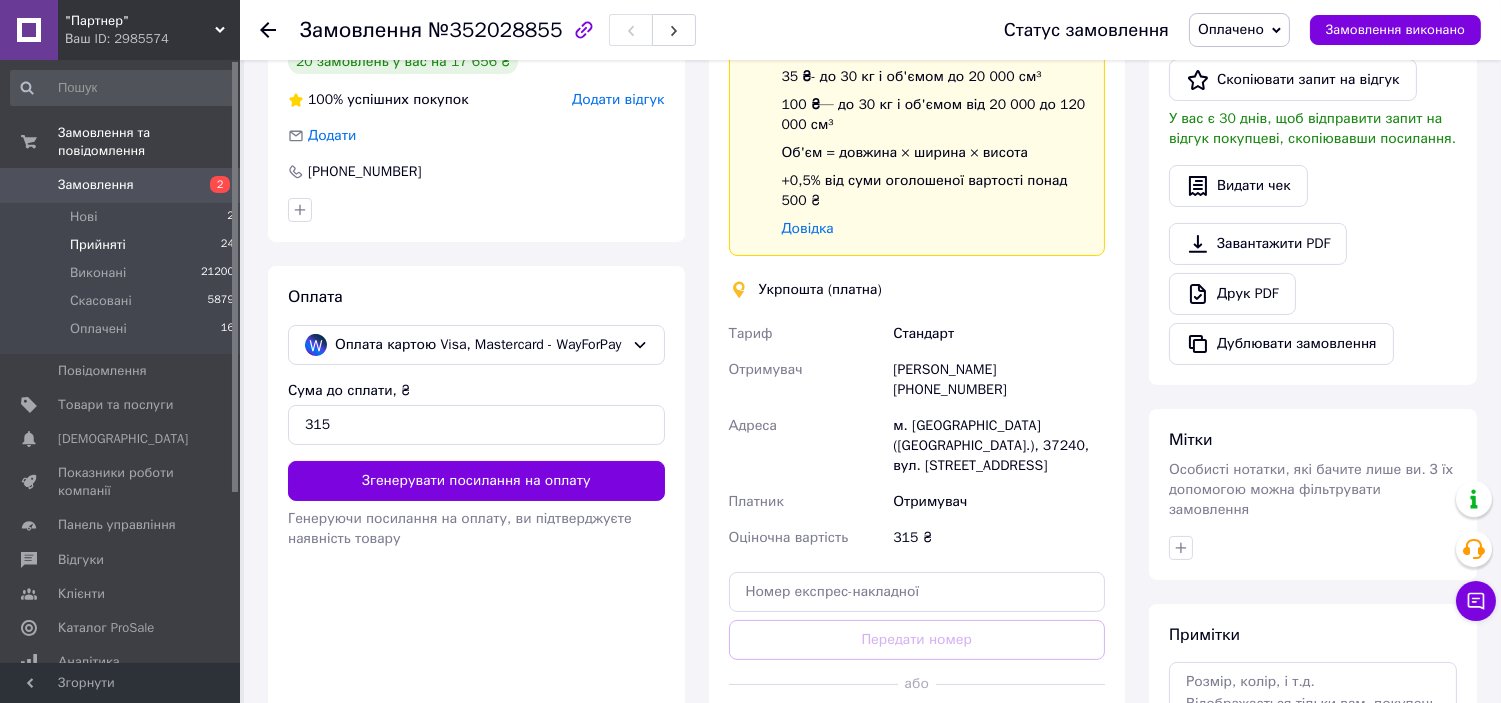 click on "Прийняті 24" at bounding box center [123, 245] 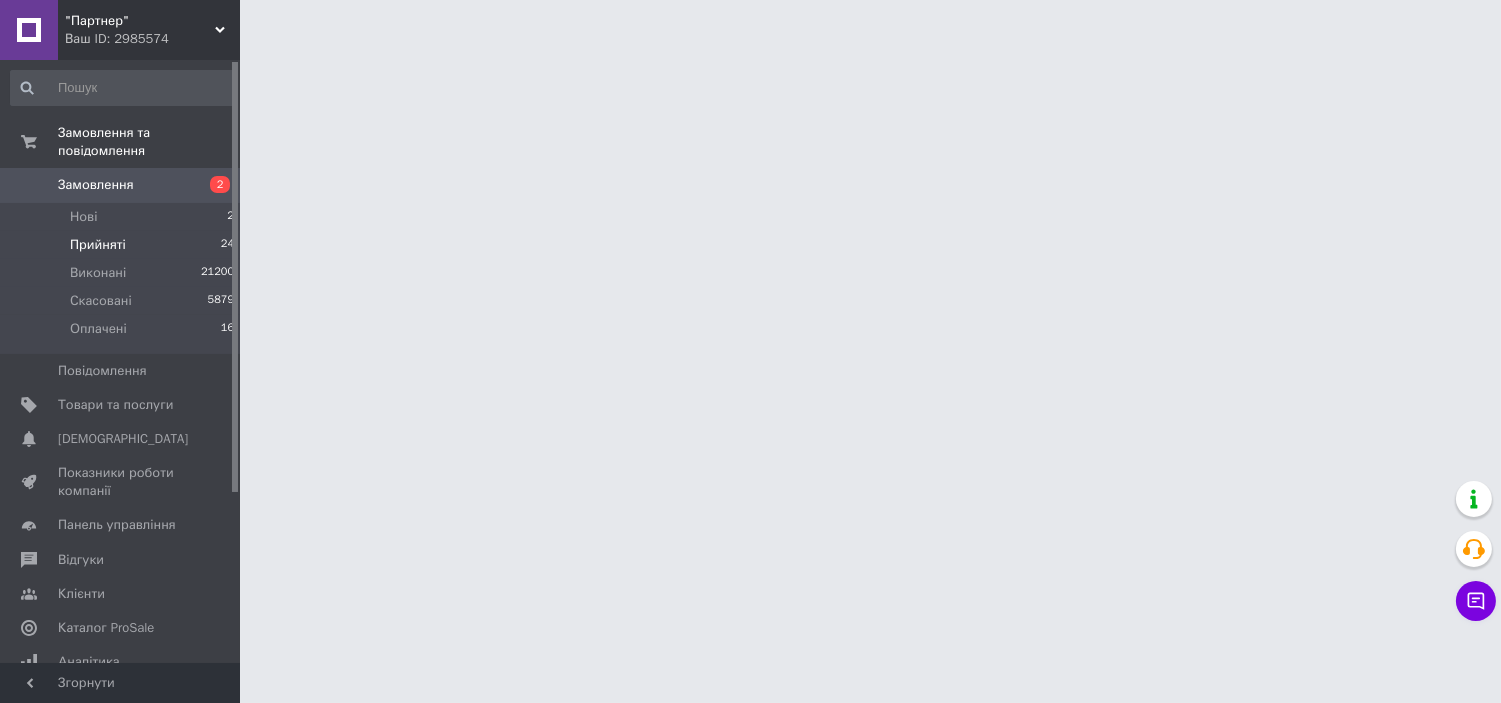scroll, scrollTop: 0, scrollLeft: 0, axis: both 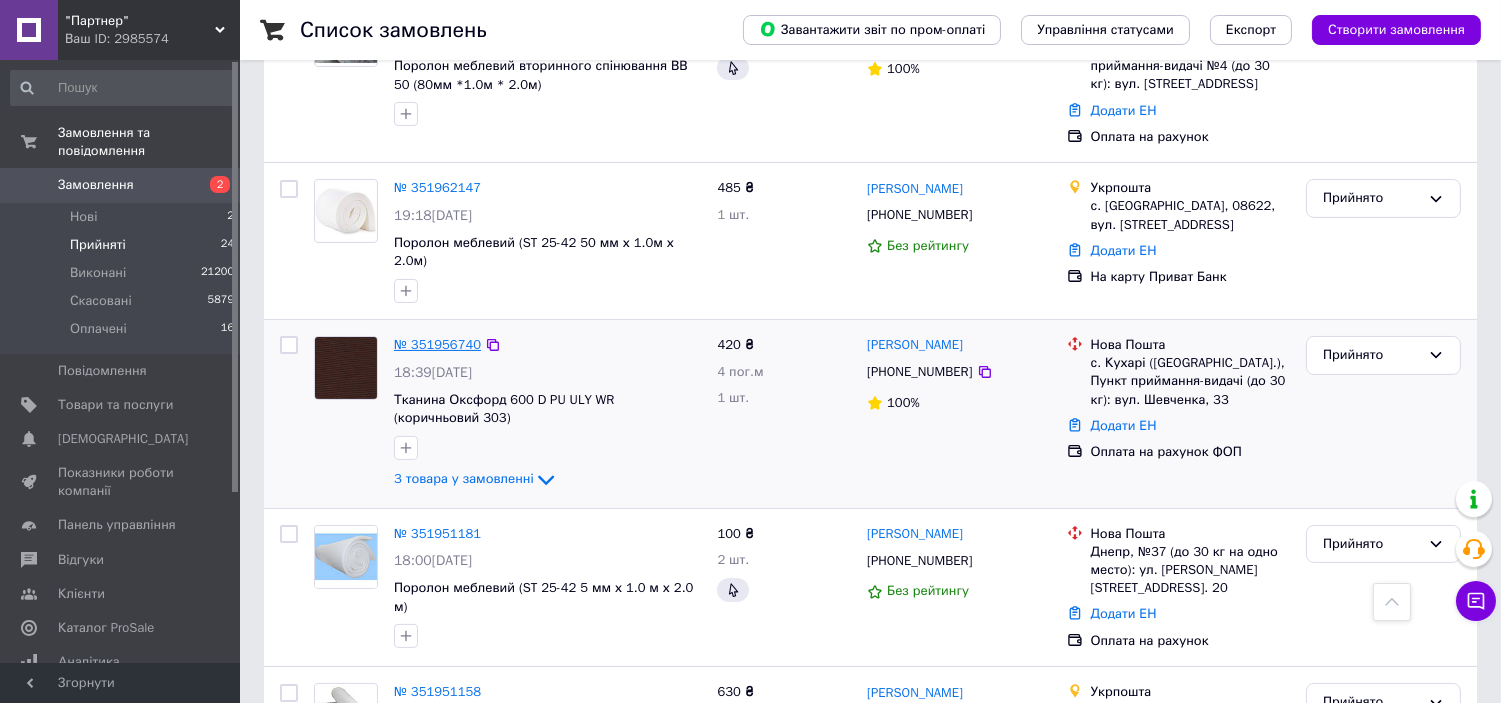 click on "№ 351956740" at bounding box center [437, 344] 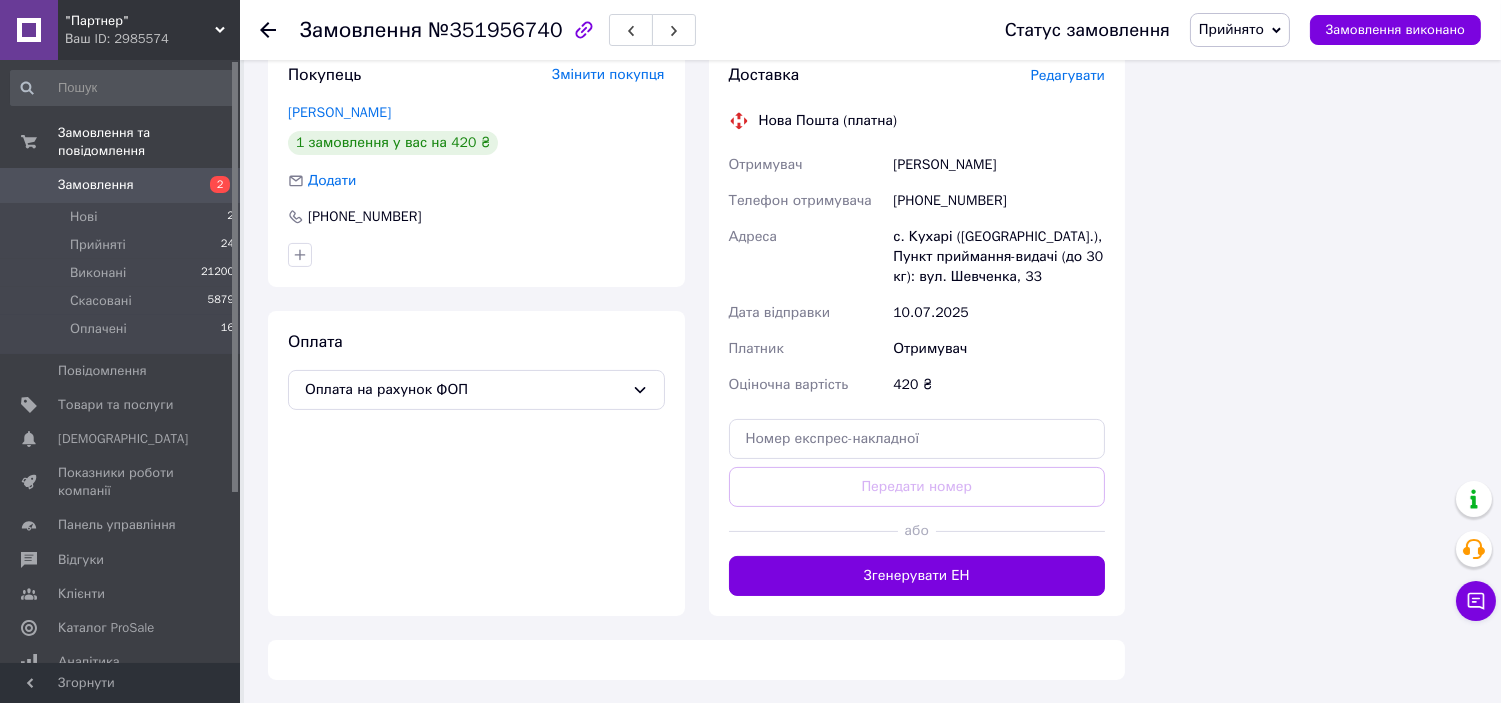 scroll, scrollTop: 666, scrollLeft: 0, axis: vertical 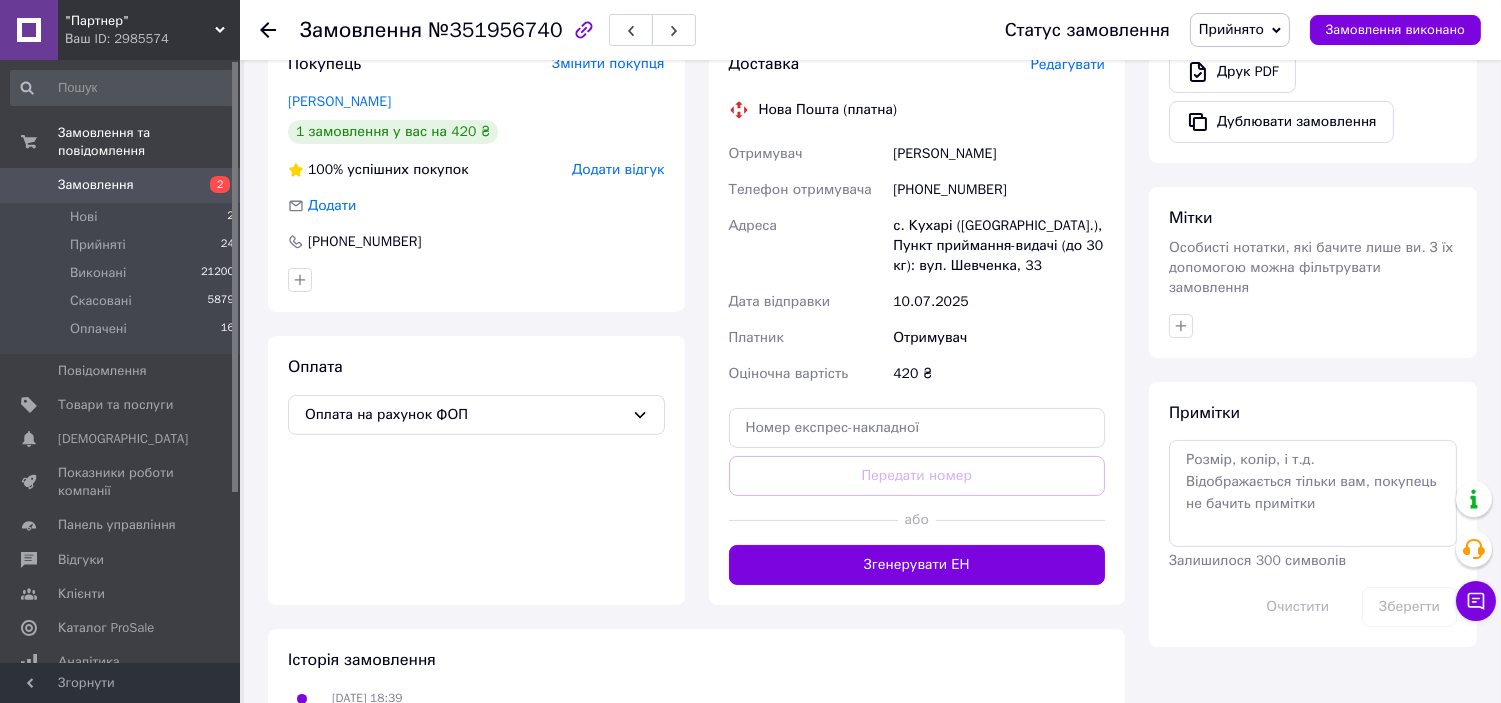 drag, startPoint x: 891, startPoint y: 148, endPoint x: 1017, endPoint y: 157, distance: 126.32102 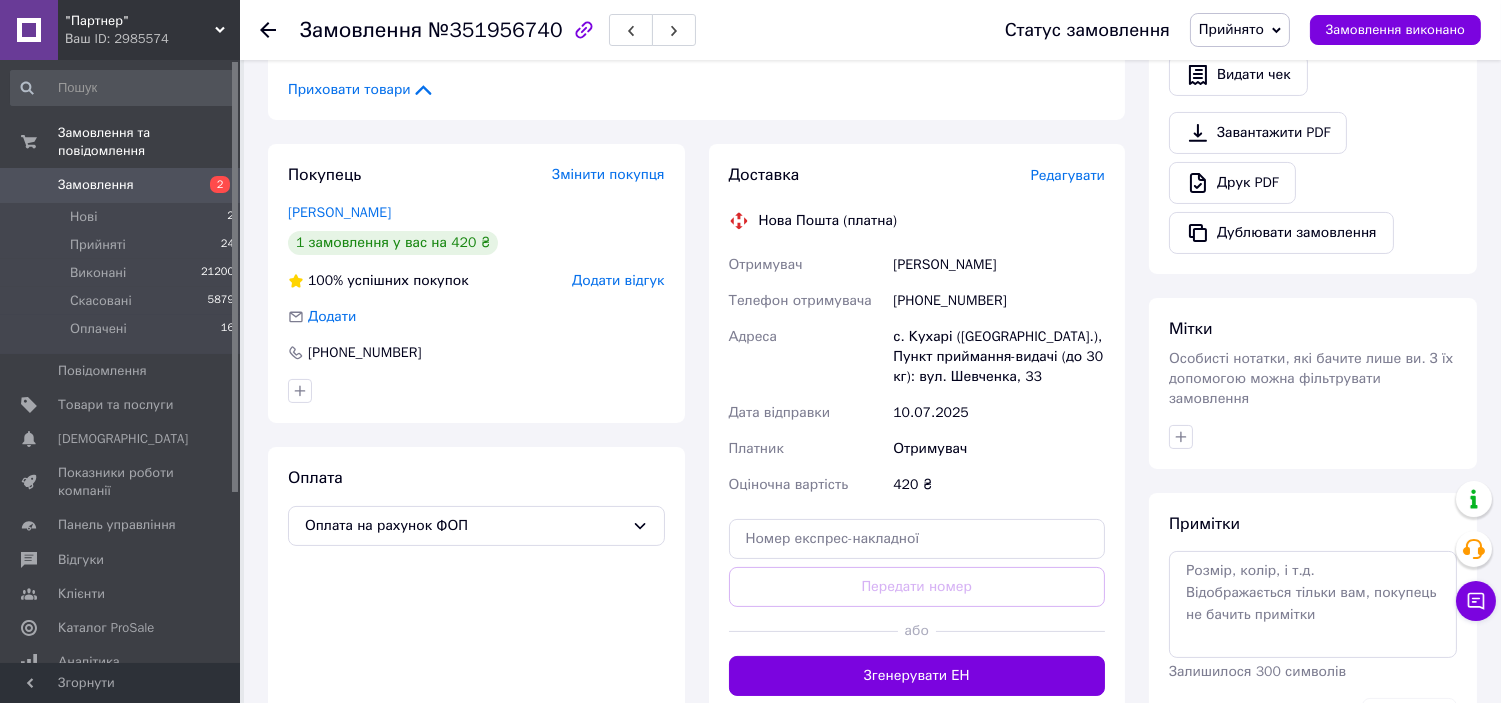scroll, scrollTop: 666, scrollLeft: 0, axis: vertical 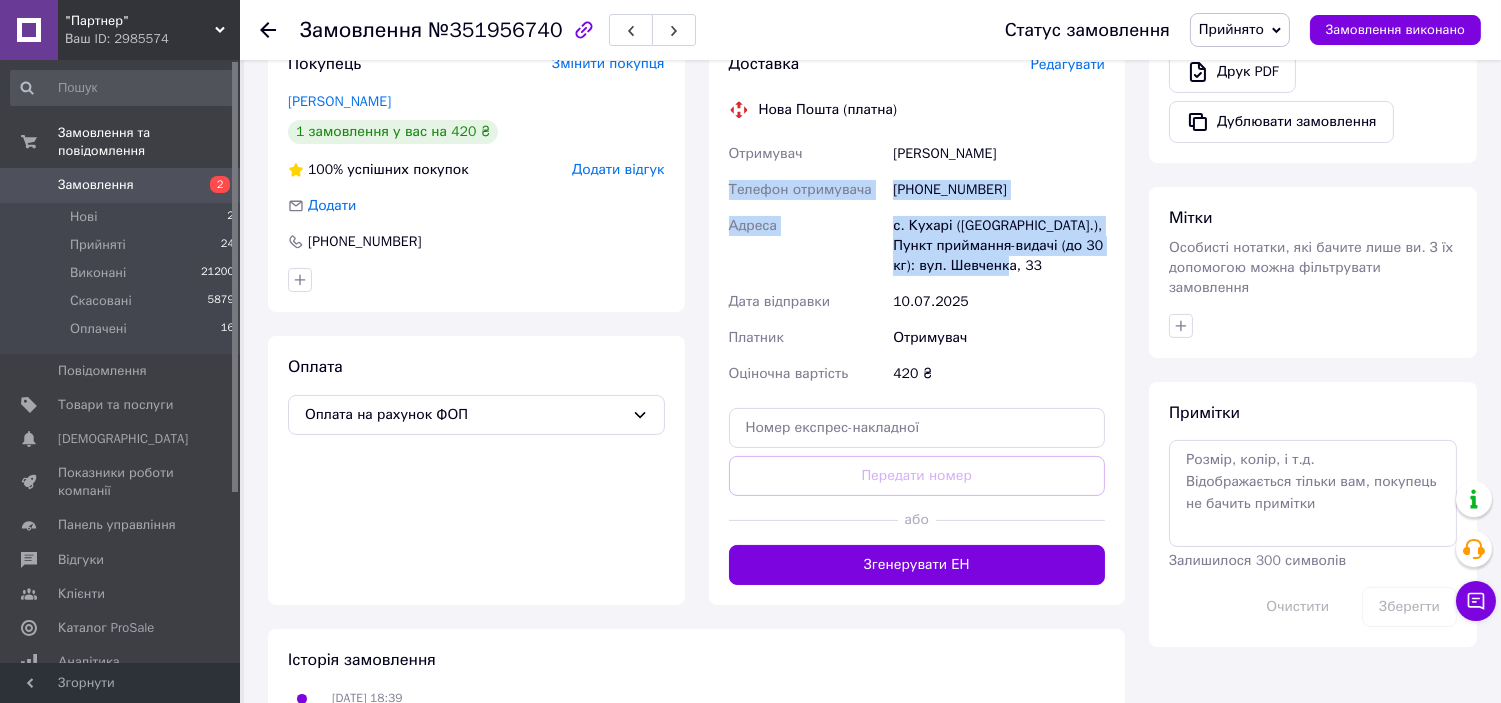 drag, startPoint x: 731, startPoint y: 186, endPoint x: 1046, endPoint y: 267, distance: 325.2476 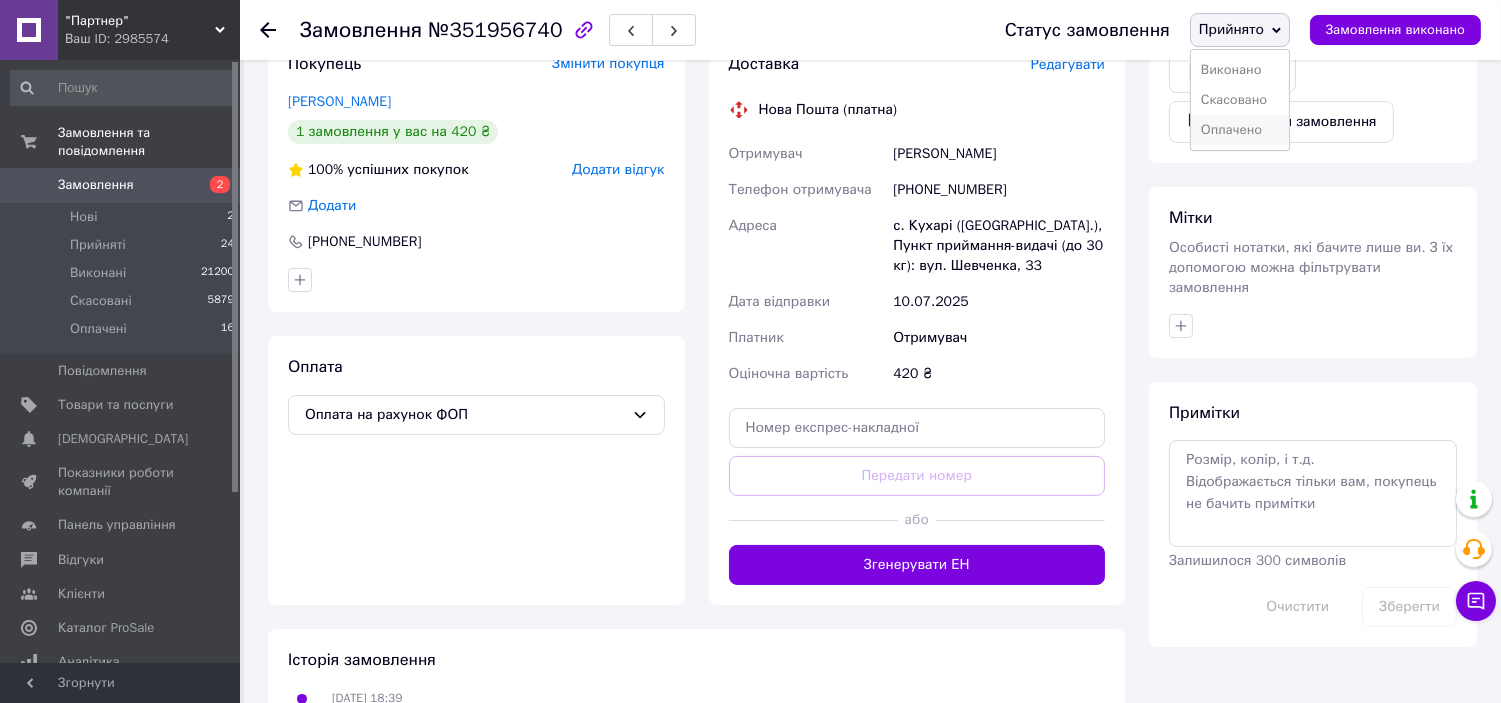 click on "Оплачено" at bounding box center [1240, 130] 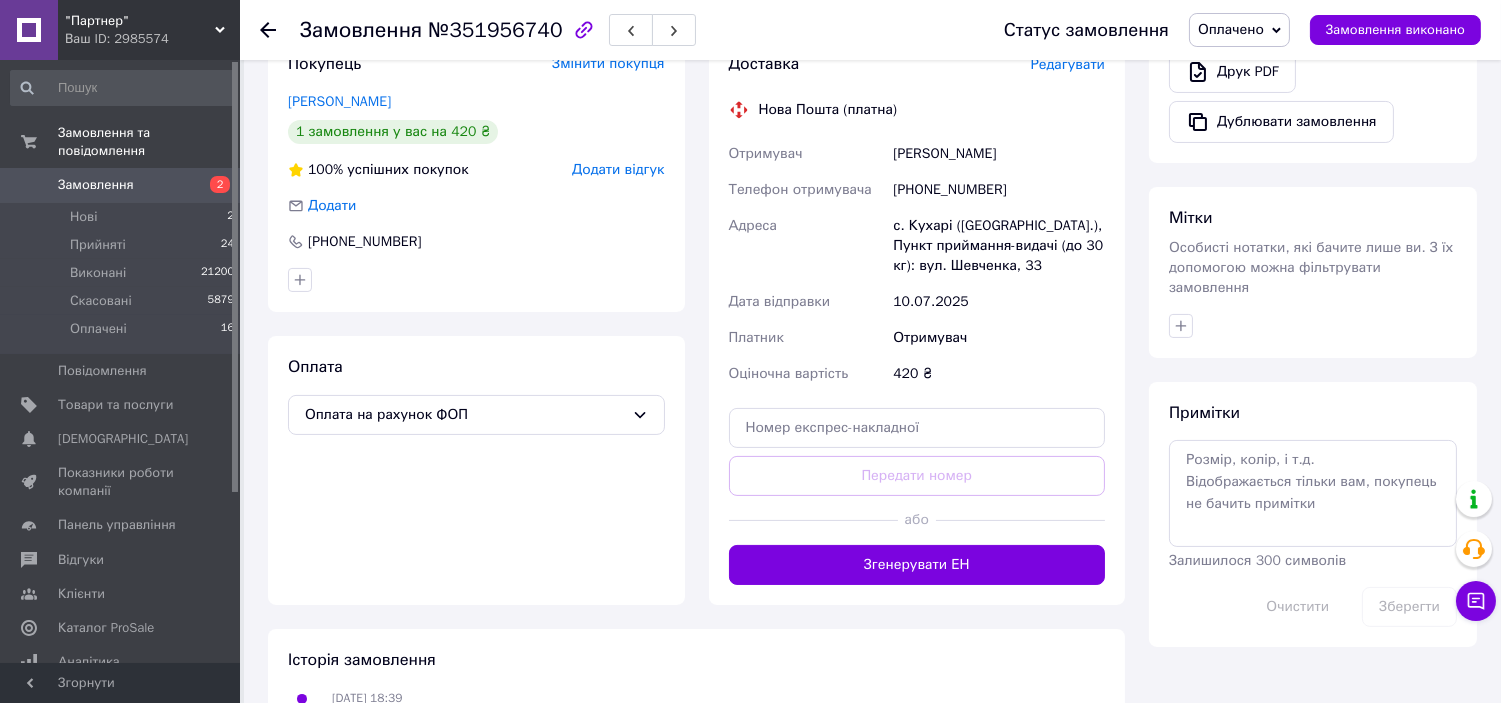 click on "Прийняті 24" at bounding box center [123, 245] 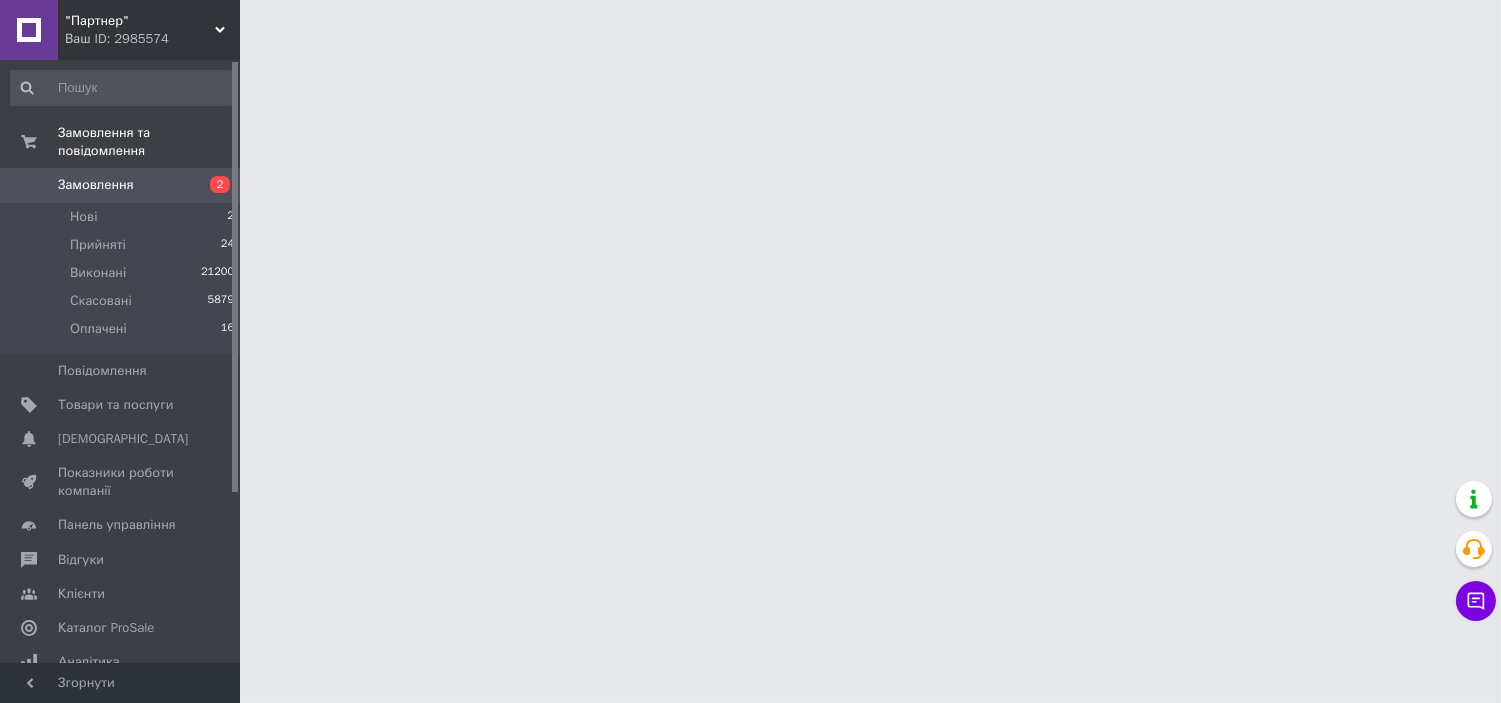 scroll, scrollTop: 0, scrollLeft: 0, axis: both 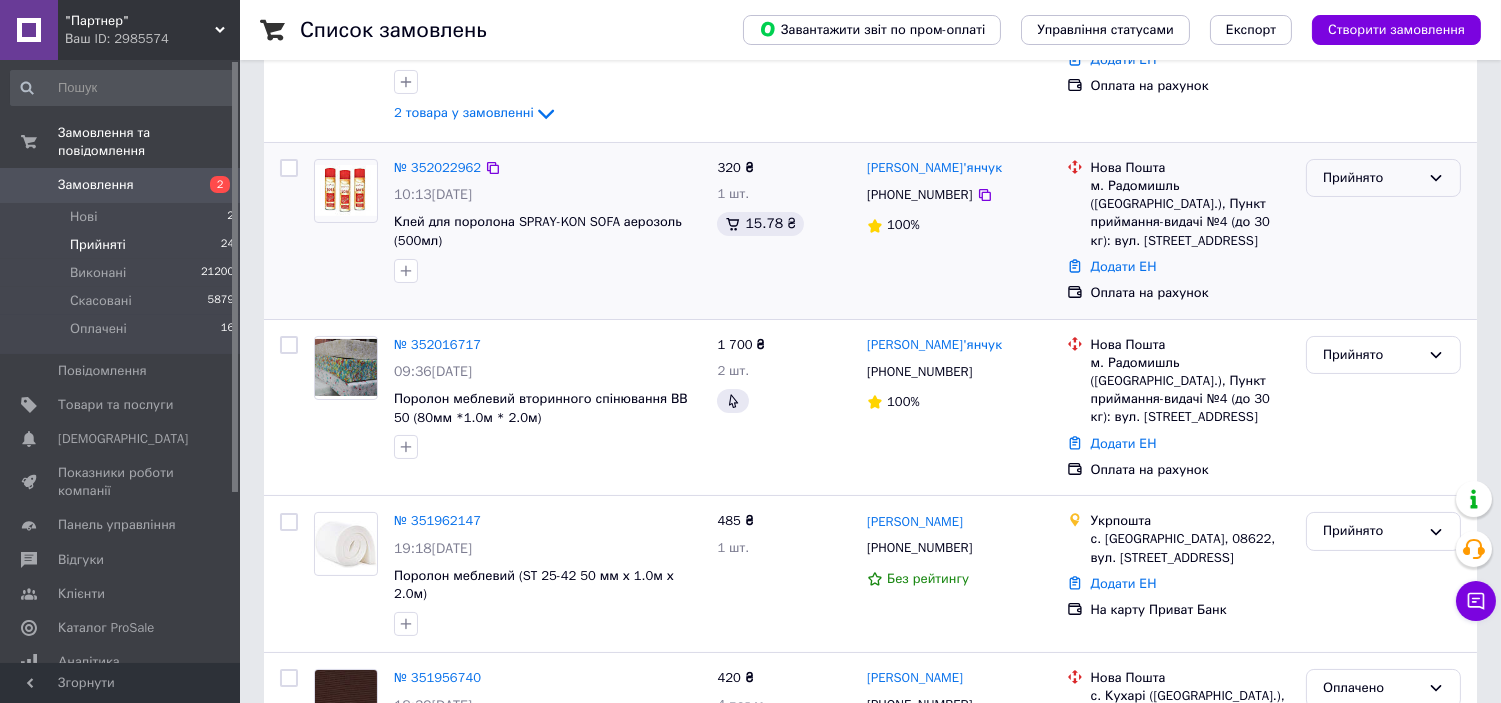 click on "Прийнято" at bounding box center (1371, 178) 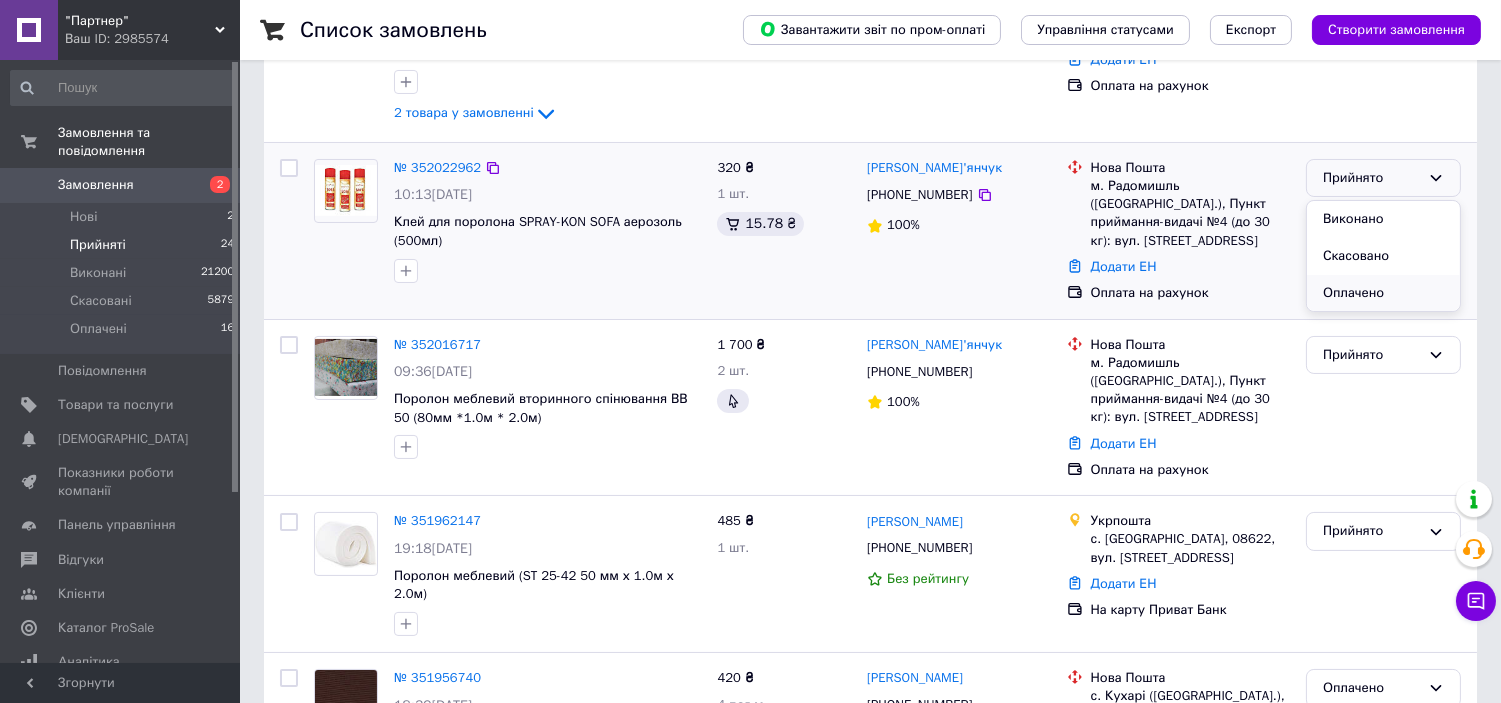 click on "Оплачено" at bounding box center [1383, 293] 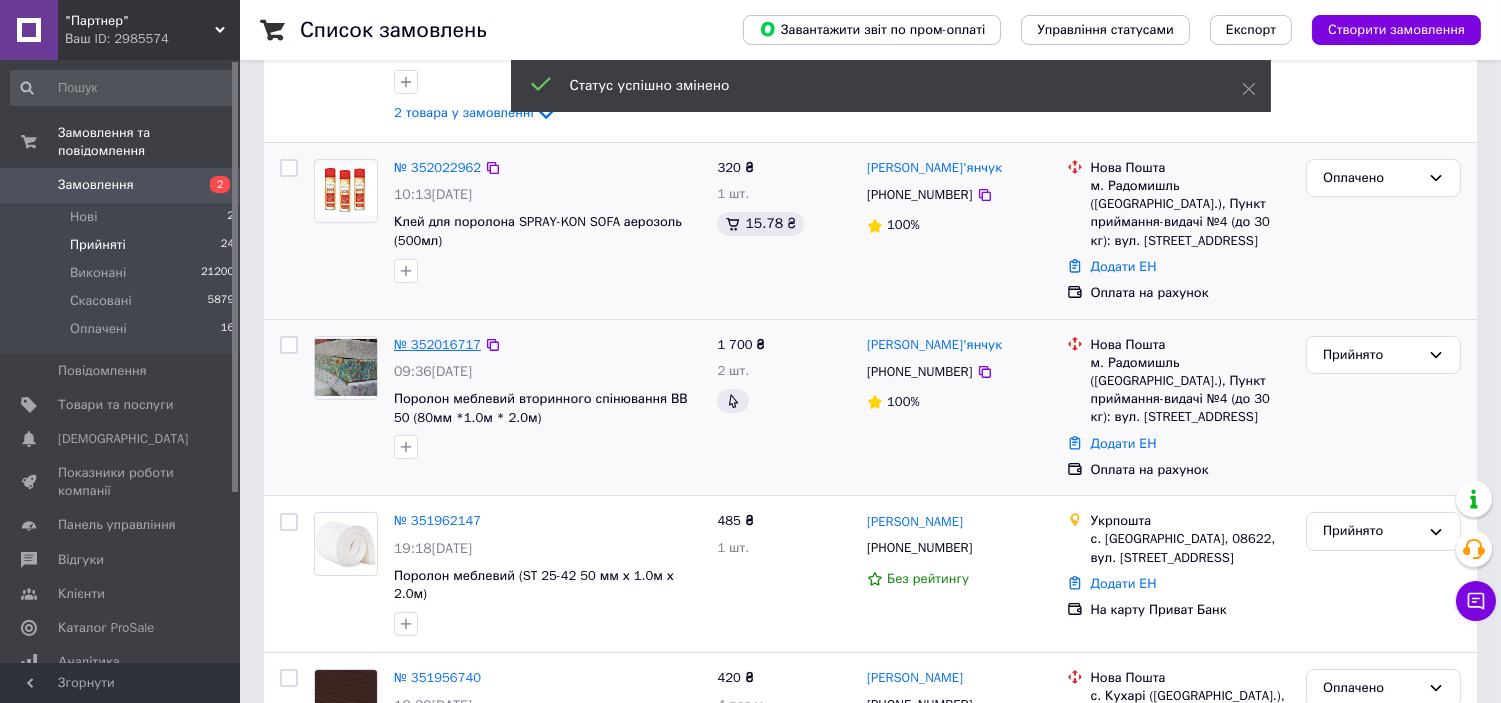 click on "№ 352016717" at bounding box center [437, 344] 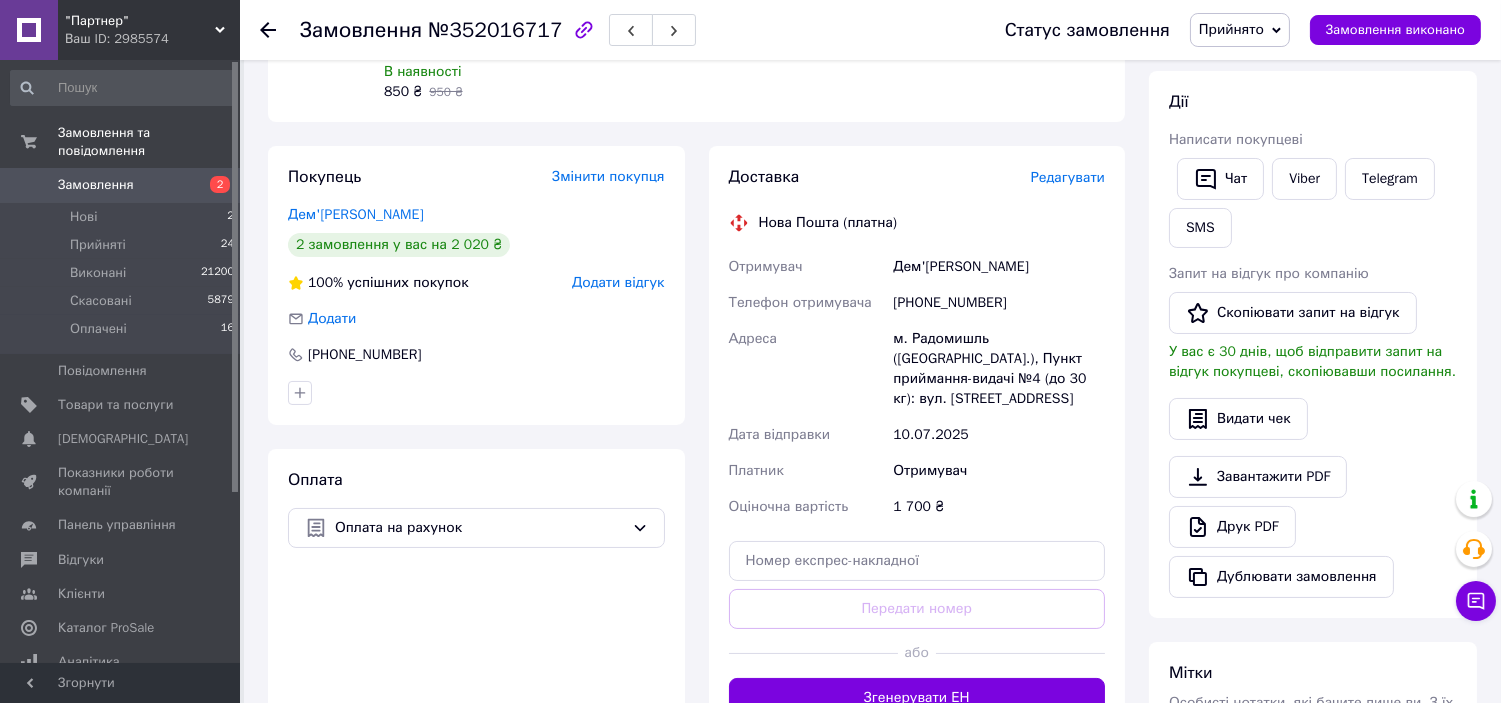 scroll, scrollTop: 222, scrollLeft: 0, axis: vertical 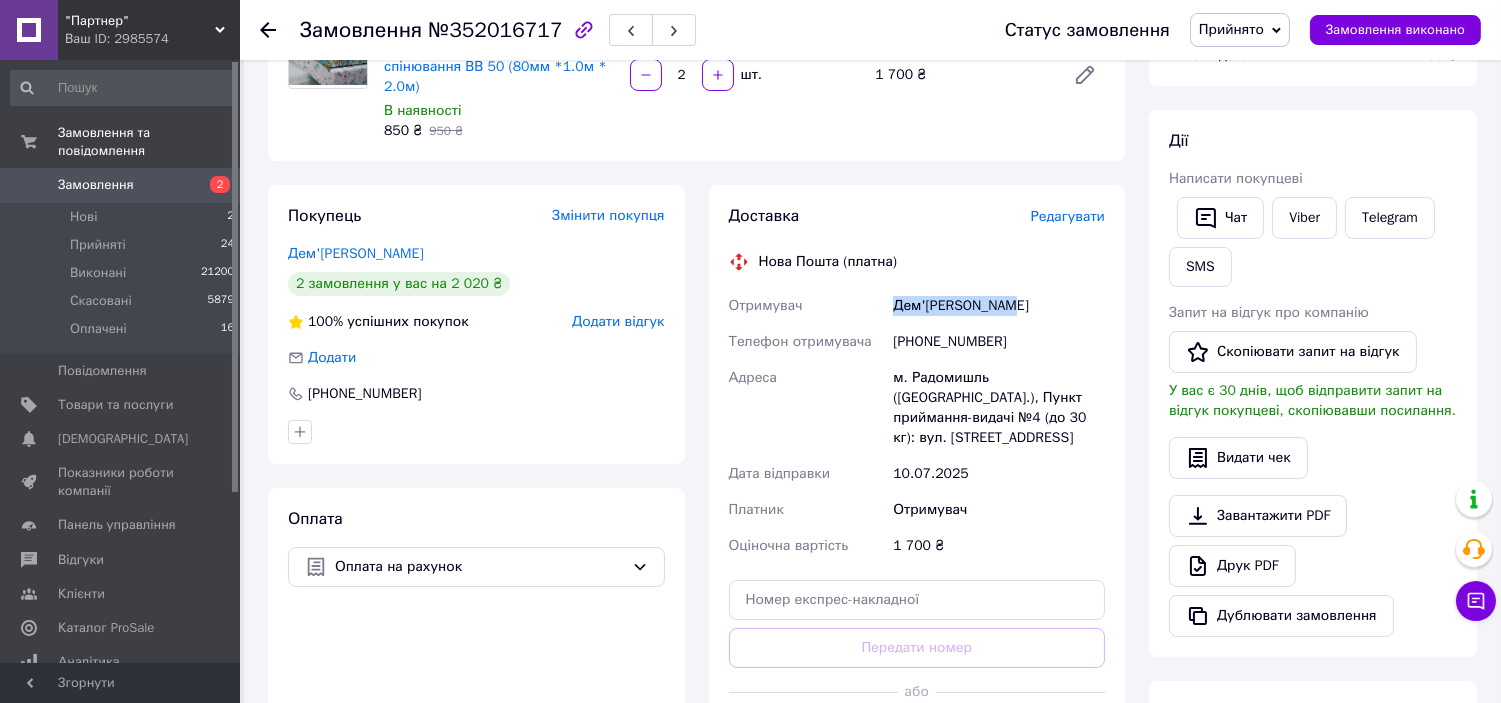 drag, startPoint x: 895, startPoint y: 304, endPoint x: 994, endPoint y: 304, distance: 99 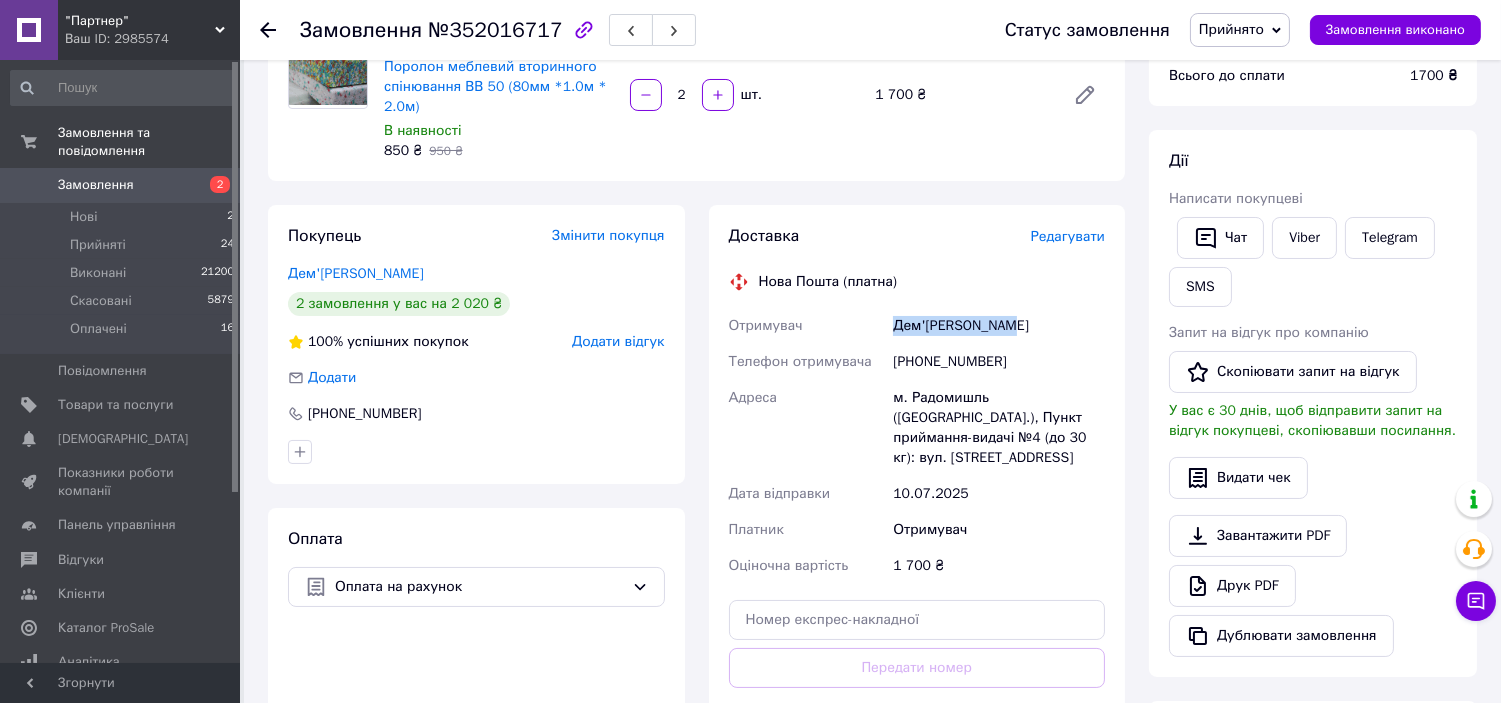 scroll, scrollTop: 222, scrollLeft: 0, axis: vertical 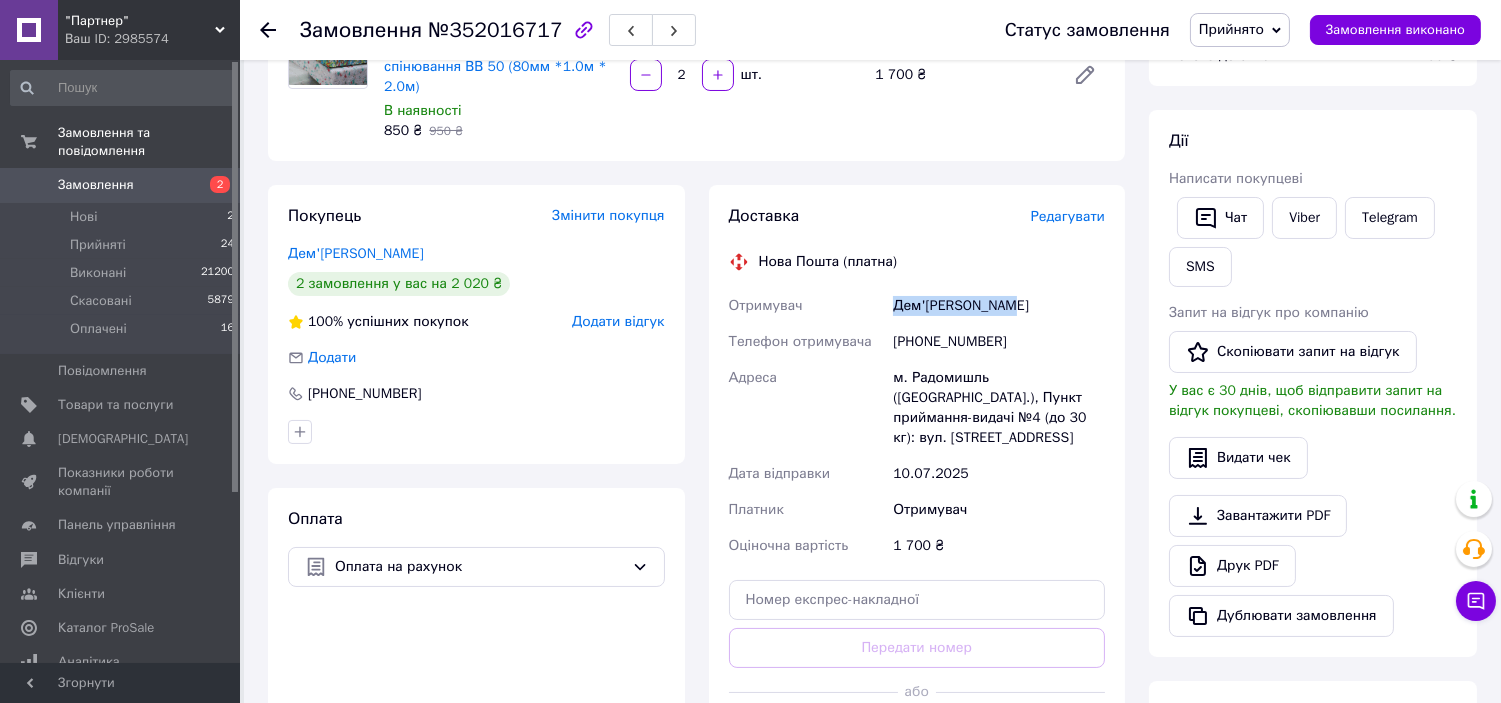 drag, startPoint x: 727, startPoint y: 346, endPoint x: 1021, endPoint y: 444, distance: 309.9032 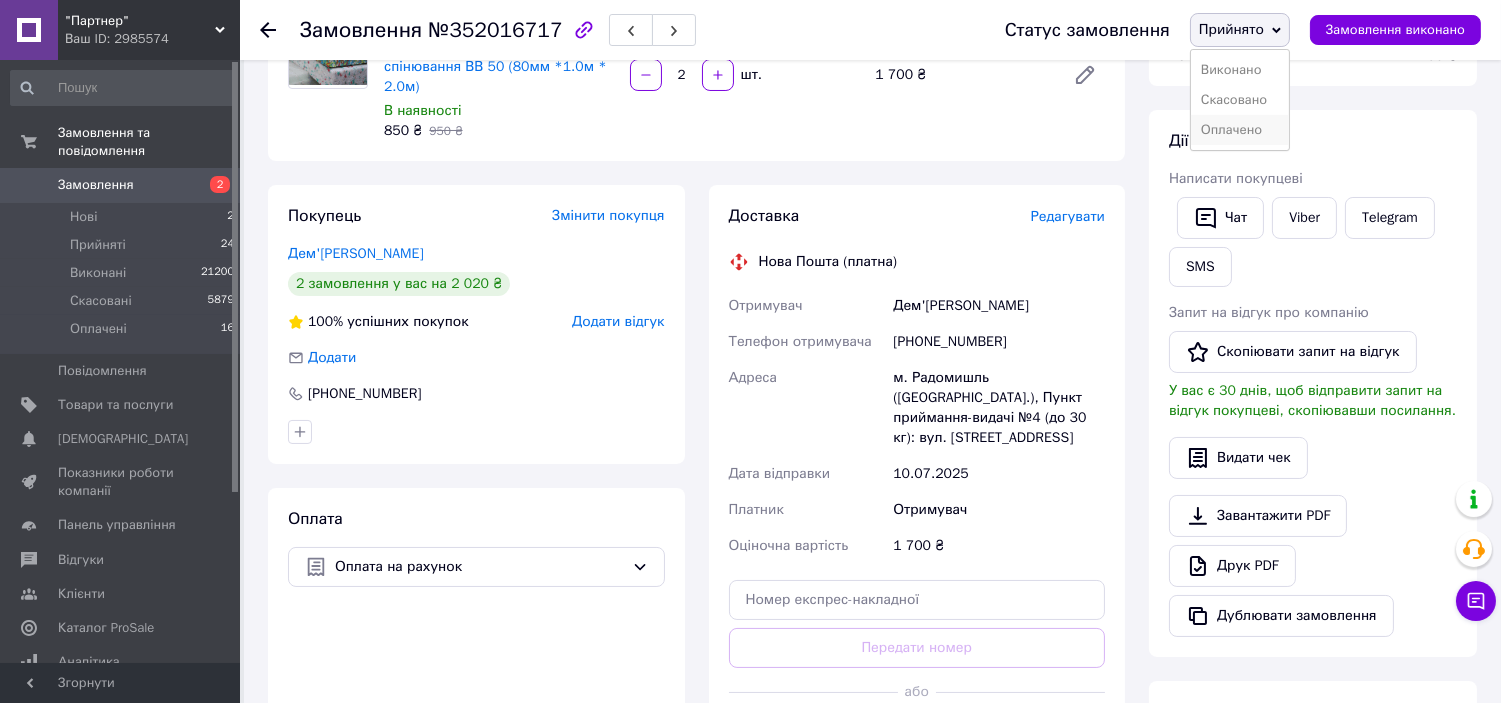 click on "Оплачено" at bounding box center [1240, 130] 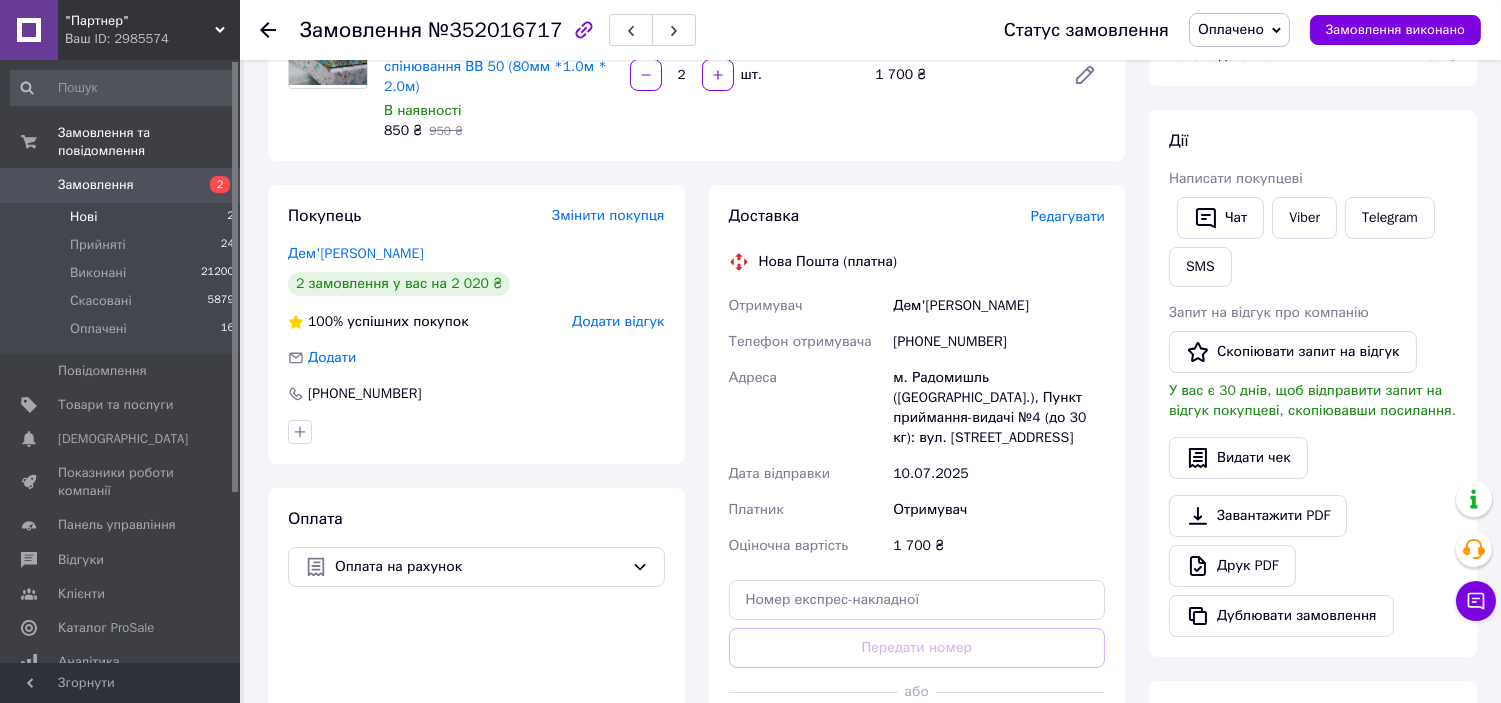 click on "Нові" at bounding box center (83, 217) 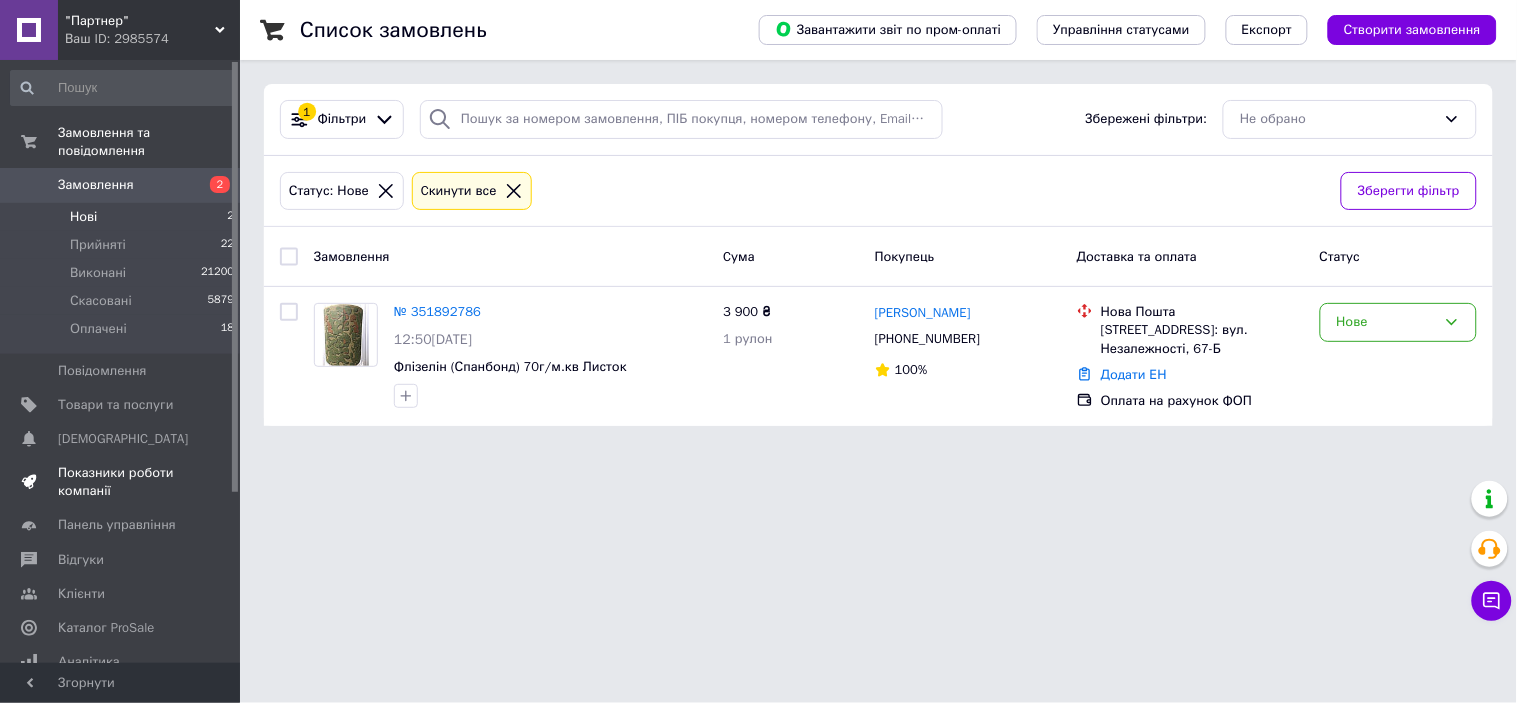 click on "Показники роботи компанії" at bounding box center [121, 482] 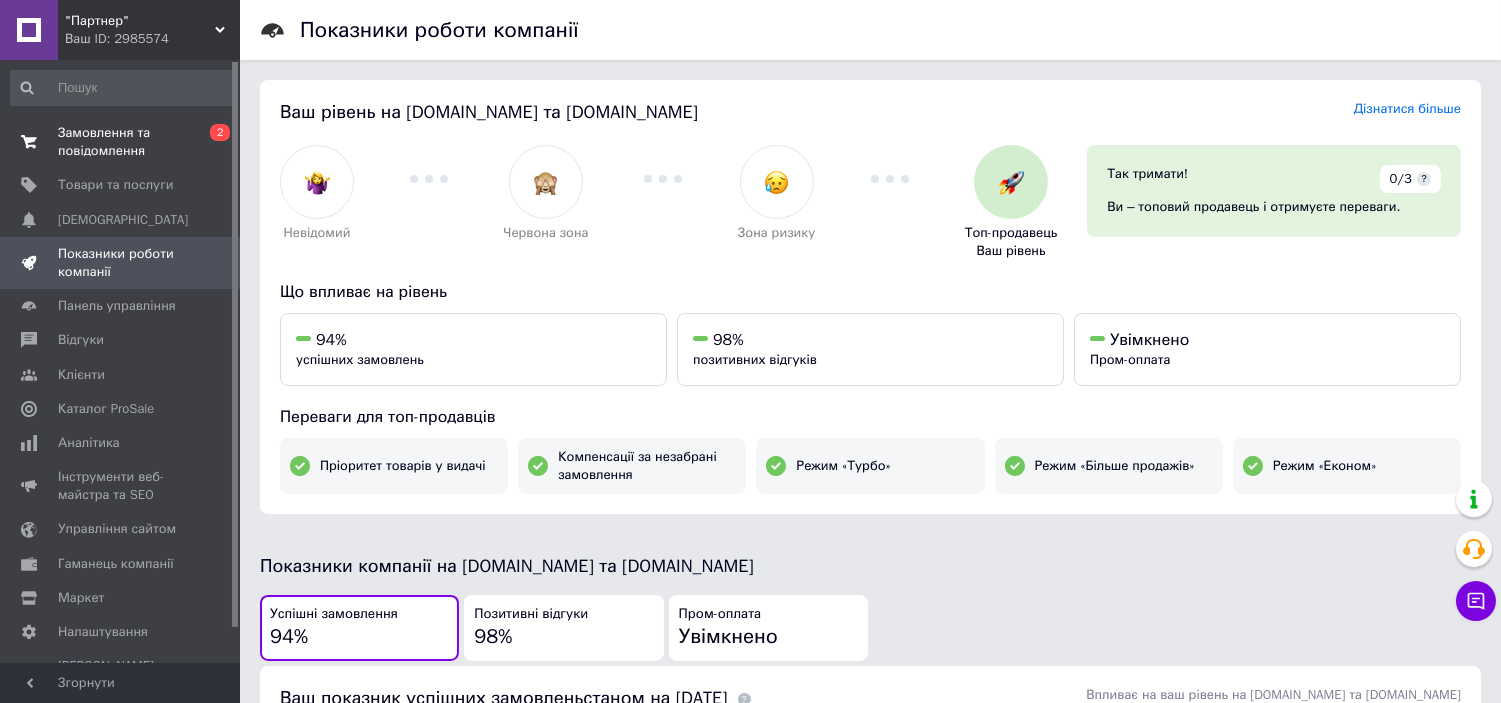 click on "Замовлення та повідомлення" at bounding box center [121, 142] 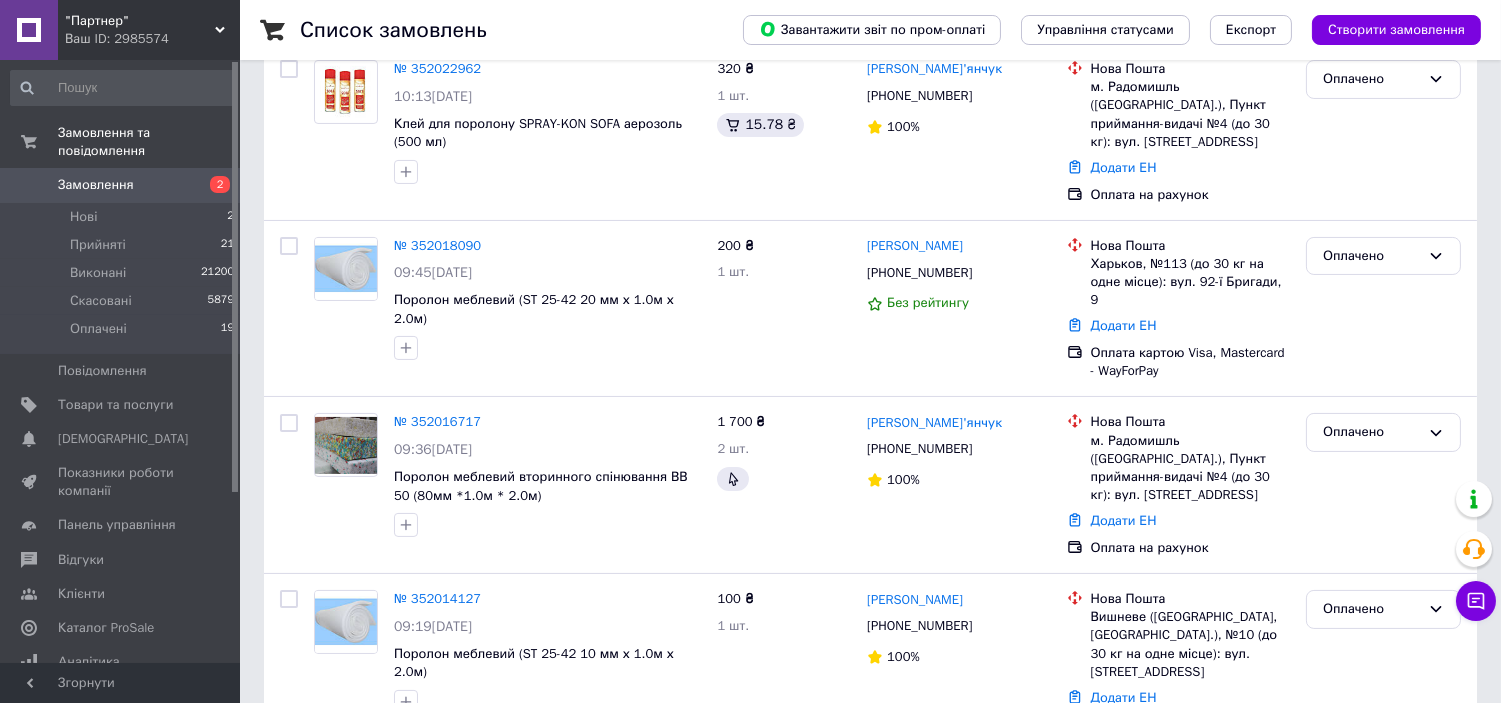 scroll, scrollTop: 555, scrollLeft: 0, axis: vertical 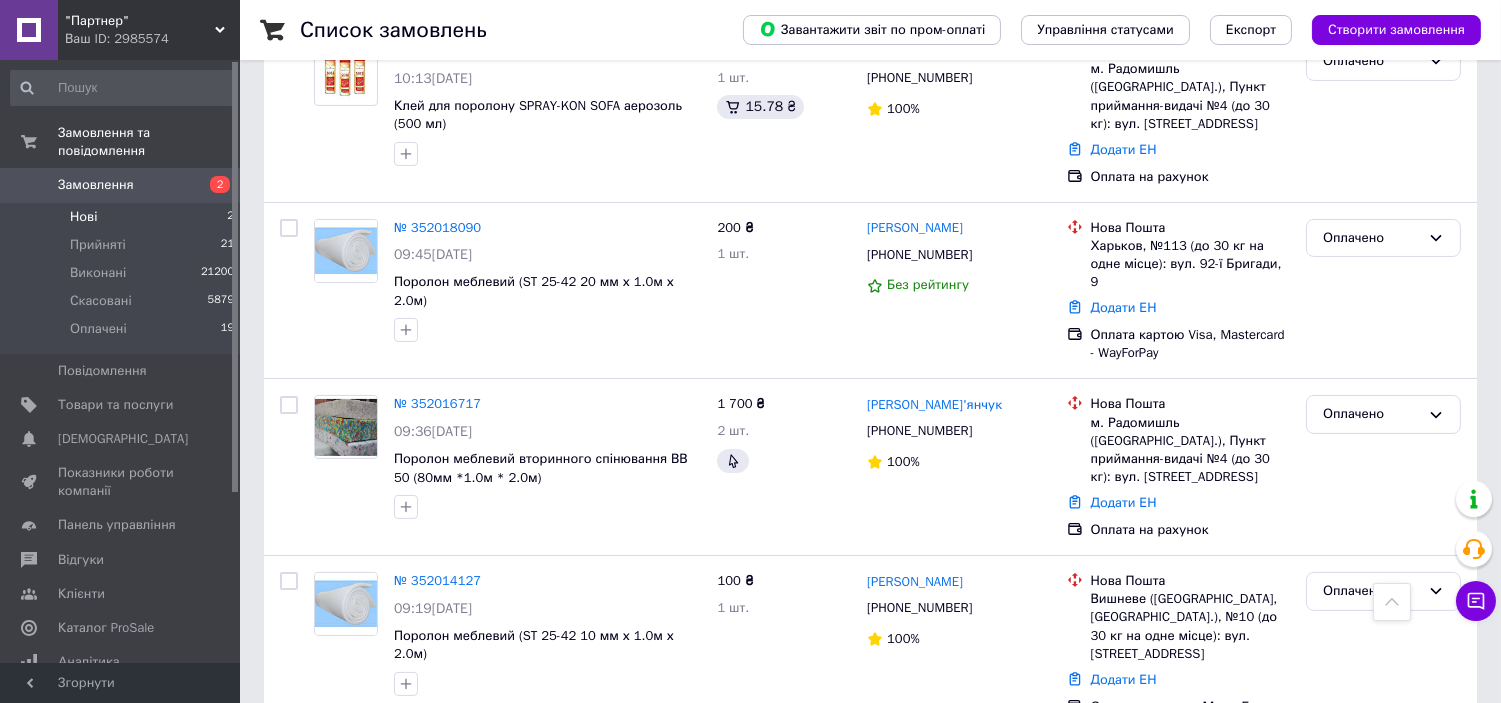 click on "Нові 2" at bounding box center (123, 217) 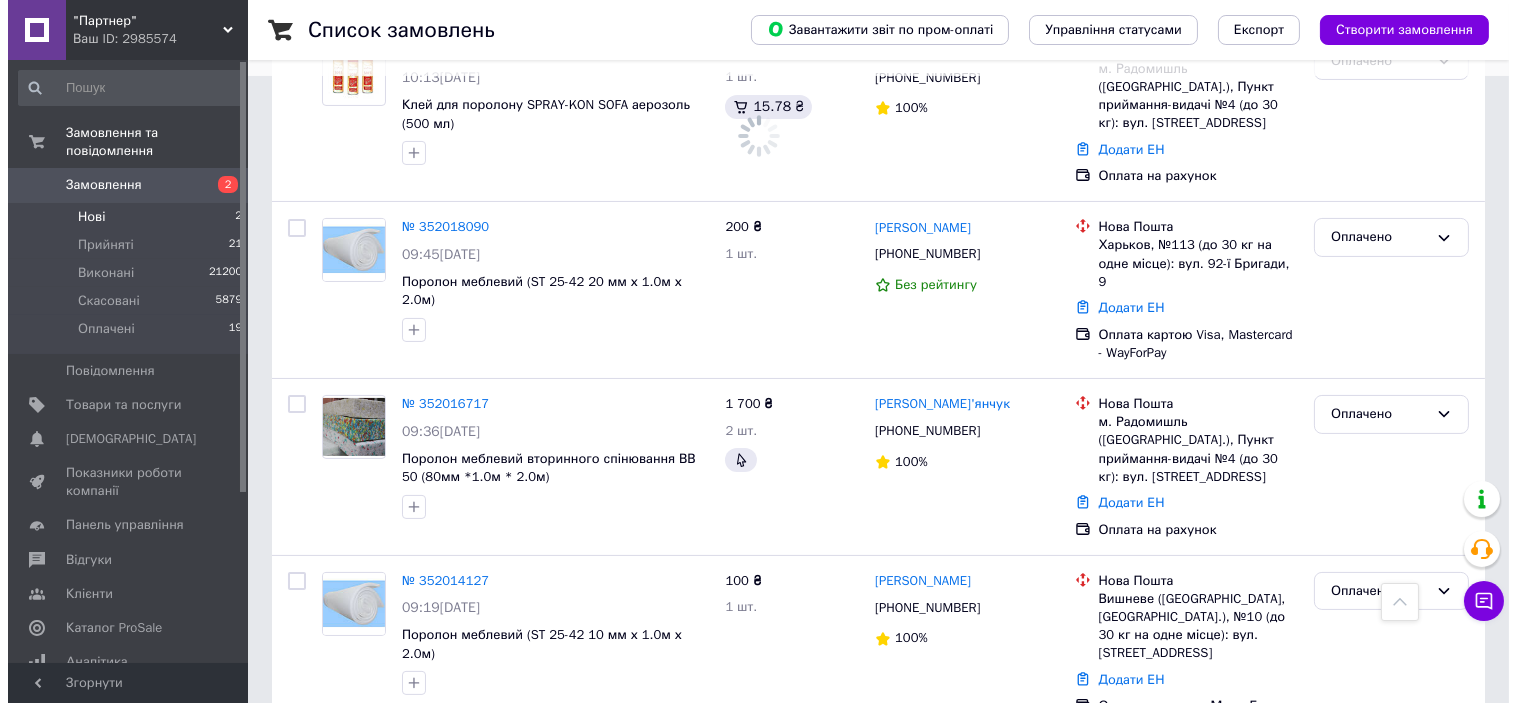 scroll, scrollTop: 0, scrollLeft: 0, axis: both 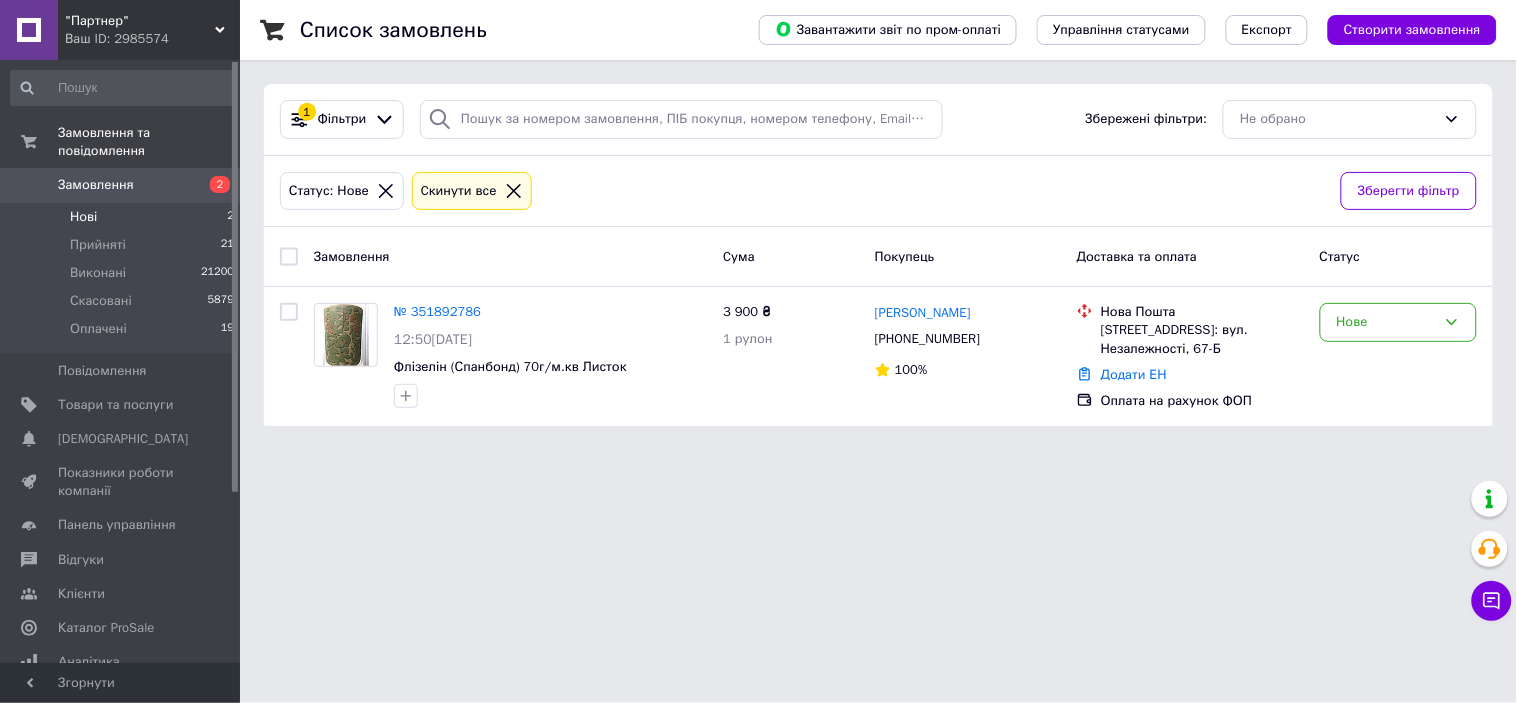 click on "Замовлення" at bounding box center (96, 185) 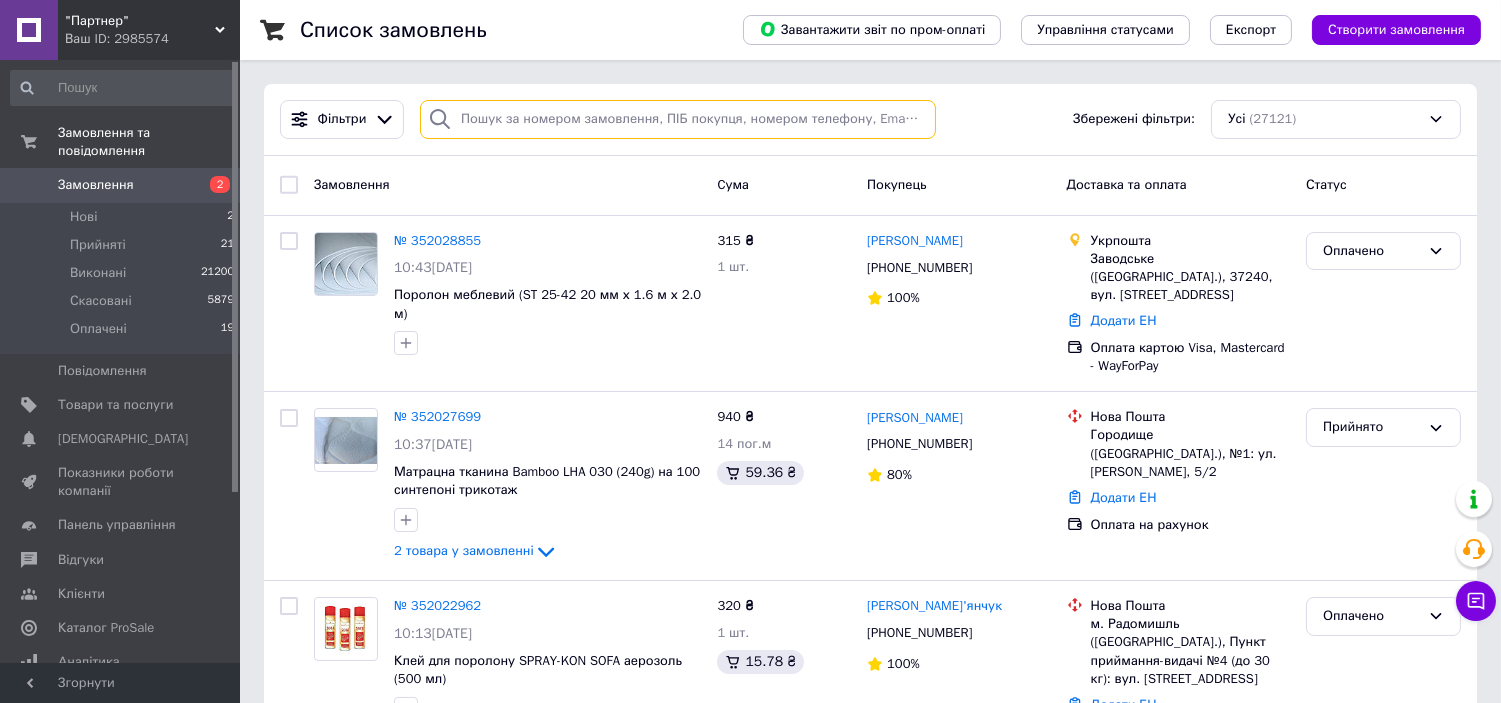 click at bounding box center [678, 119] 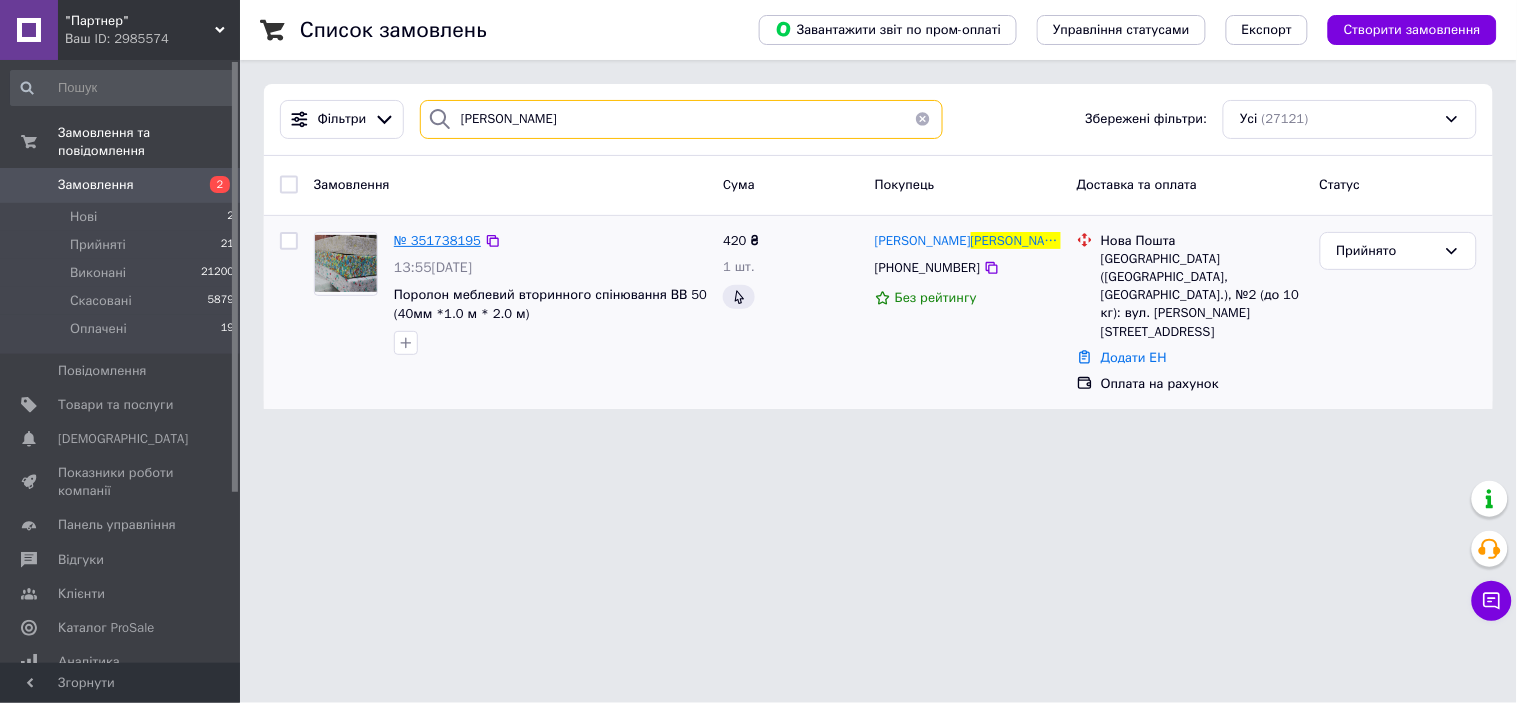 type on "ДАВИДОВСЬКА" 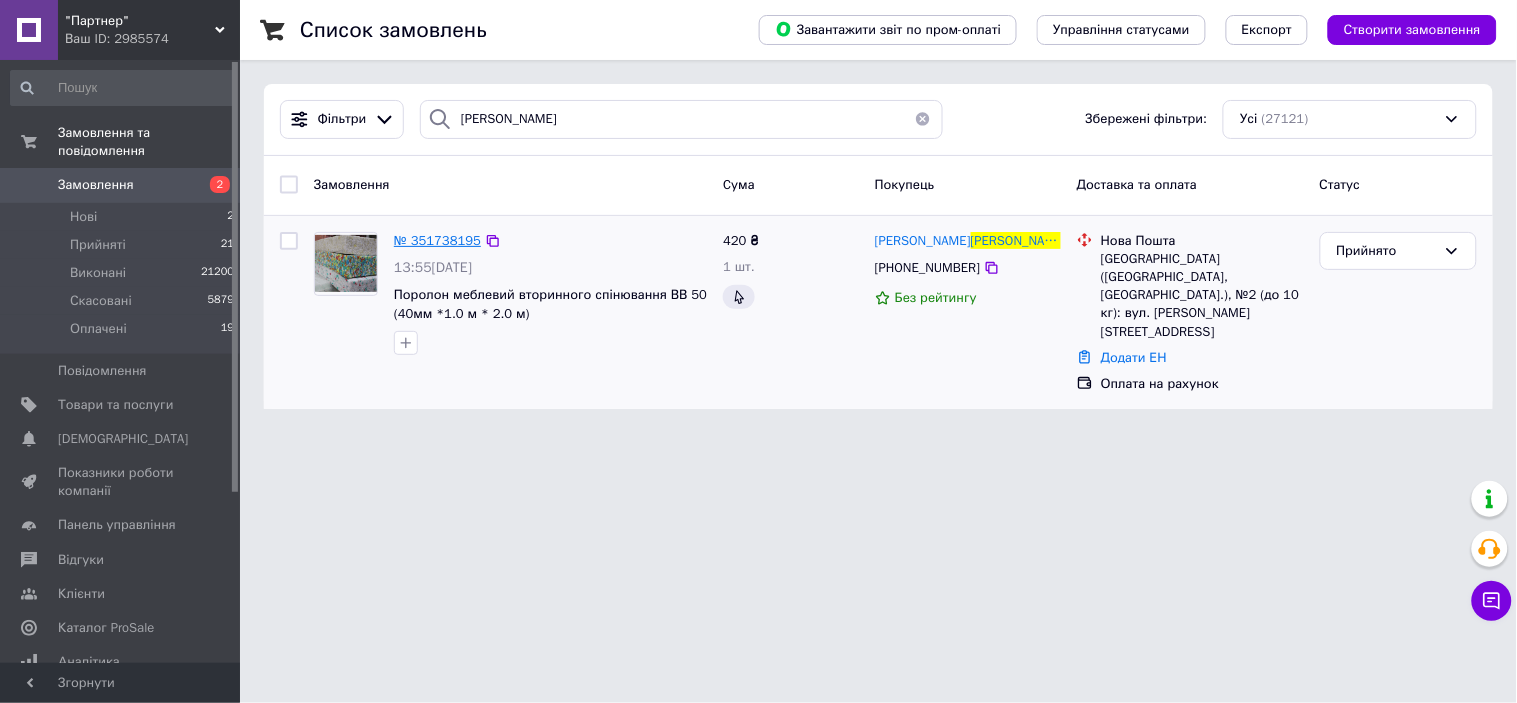 click on "№ 351738195" at bounding box center [437, 240] 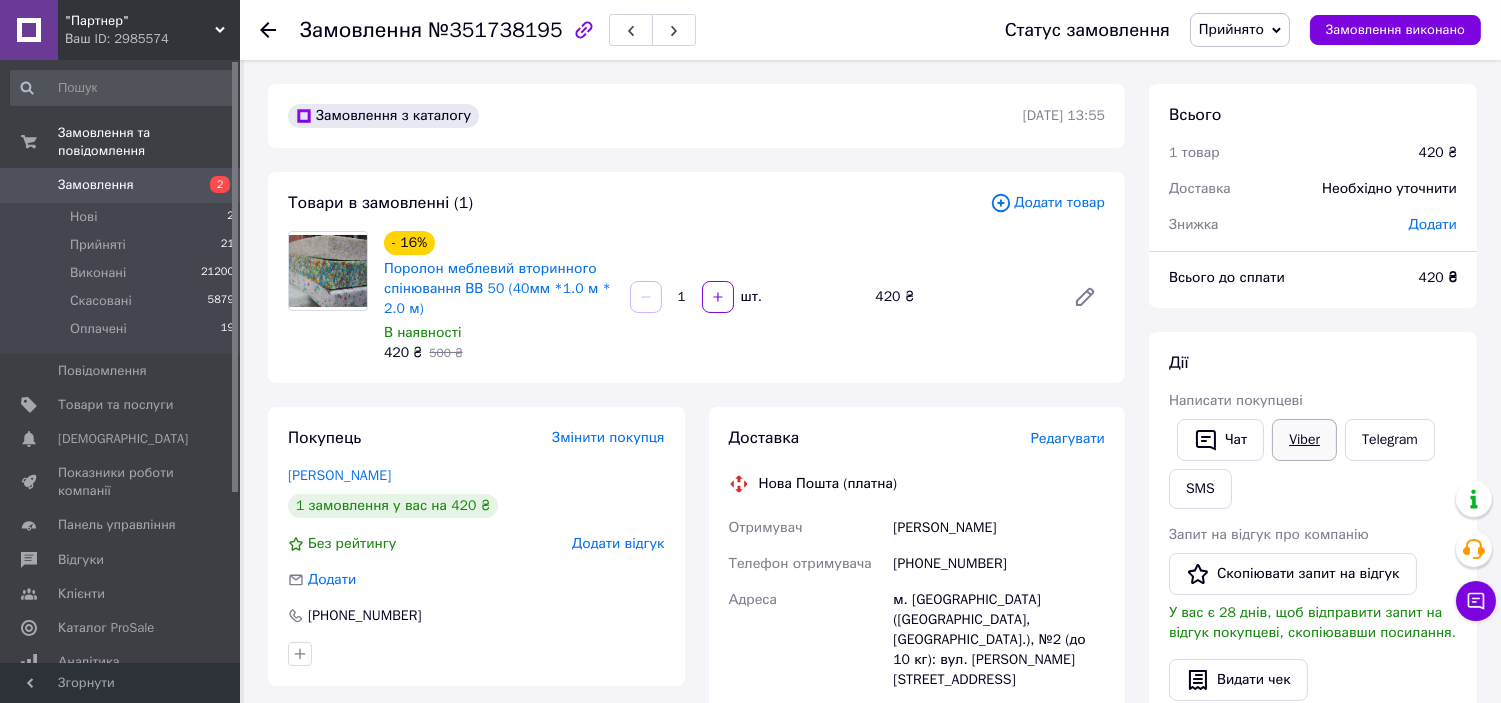 click on "Viber" at bounding box center [1304, 440] 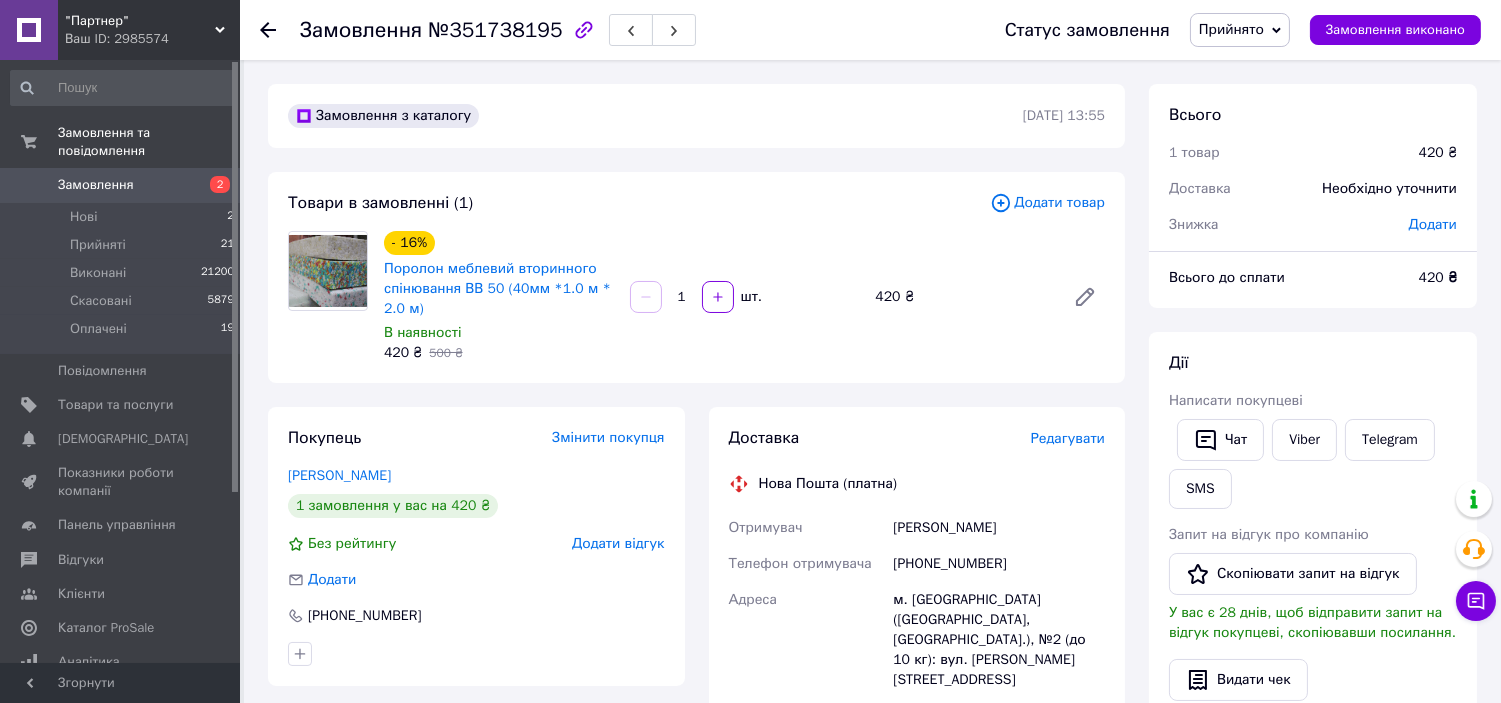 click on "Дії Написати покупцеві   Чат Viber Telegram SMS Запит на відгук про компанію   Скопіювати запит на відгук У вас є 28 днів, щоб відправити запит на відгук покупцеві, скопіювавши посилання.   Видати чек   Завантажити PDF   Друк PDF   Дублювати замовлення" at bounding box center [1313, 605] 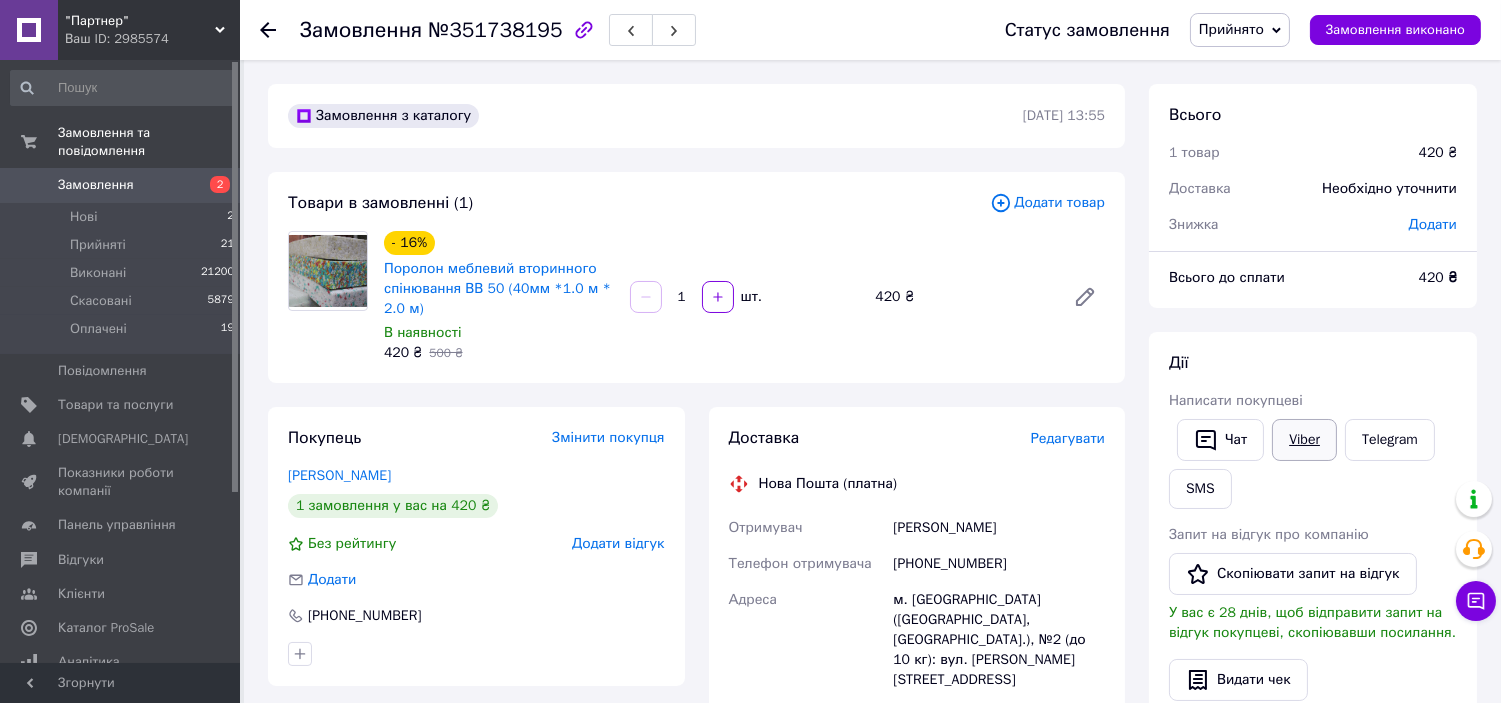 click on "Viber" at bounding box center (1304, 440) 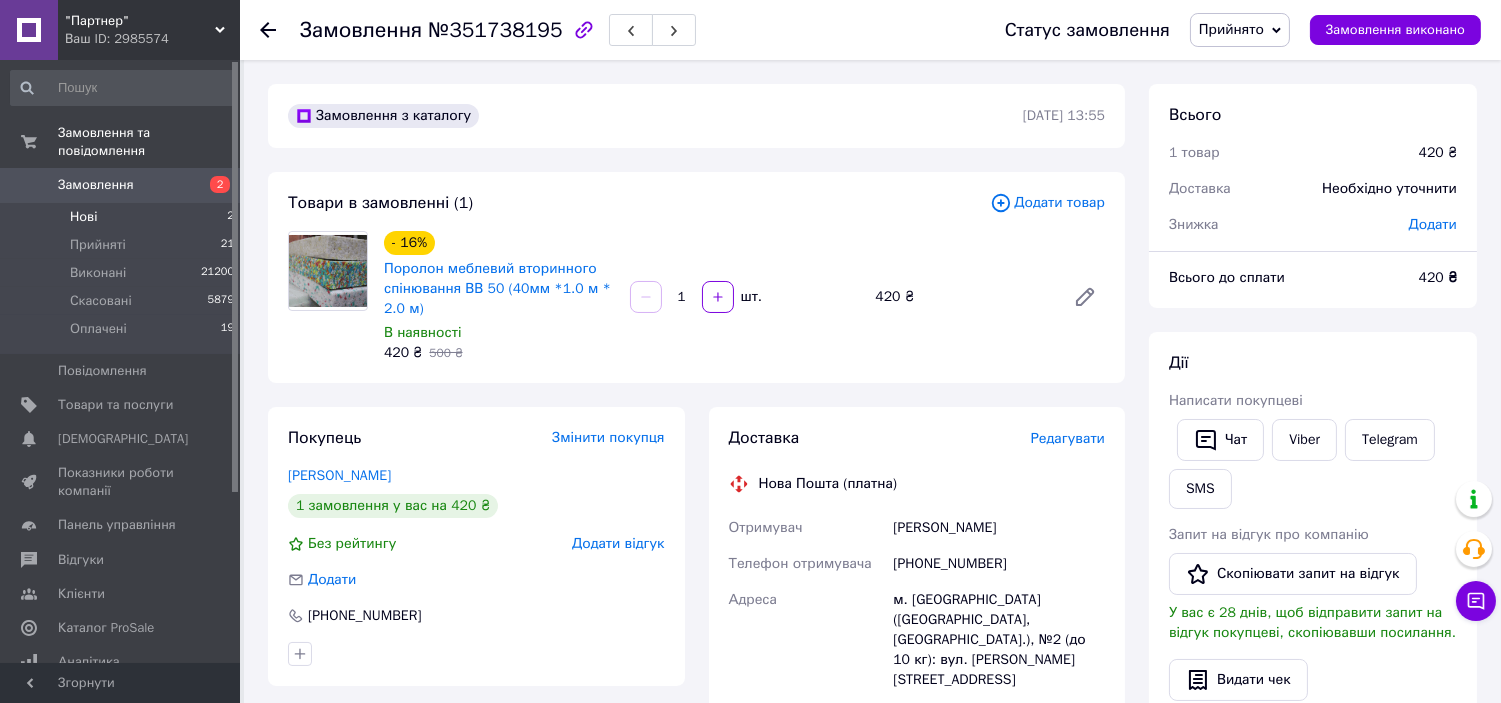 click on "Нові" at bounding box center (83, 217) 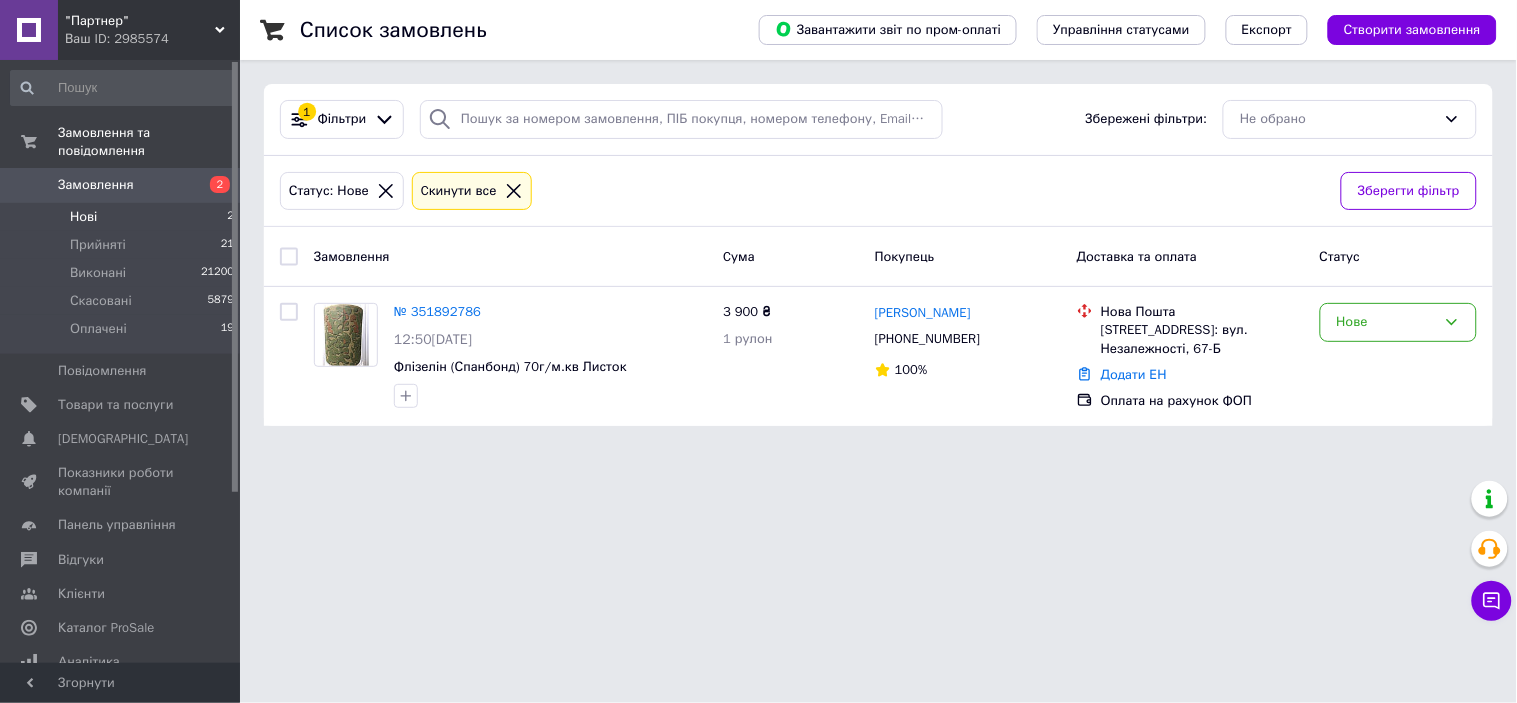 click on "Нові 2" at bounding box center (123, 217) 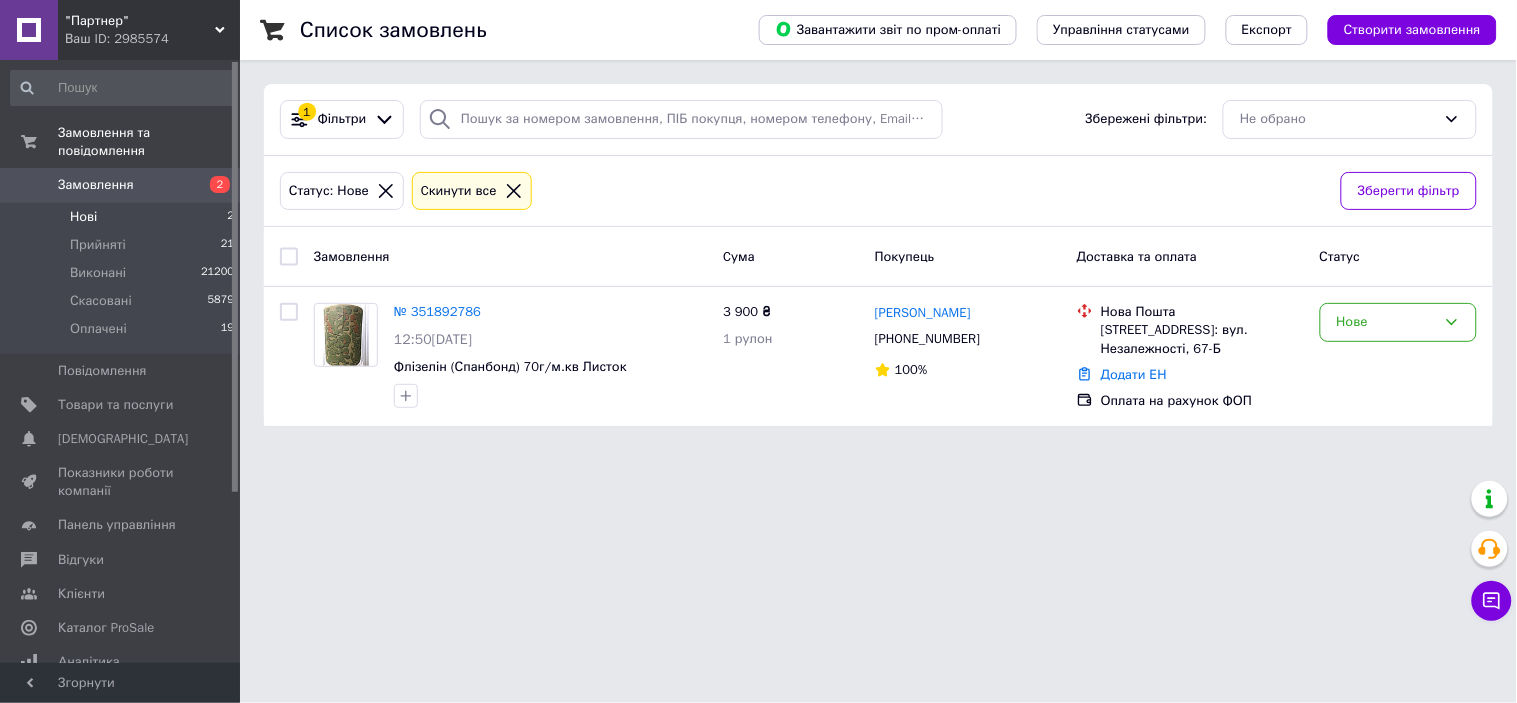 click on "Нові 2" at bounding box center [123, 217] 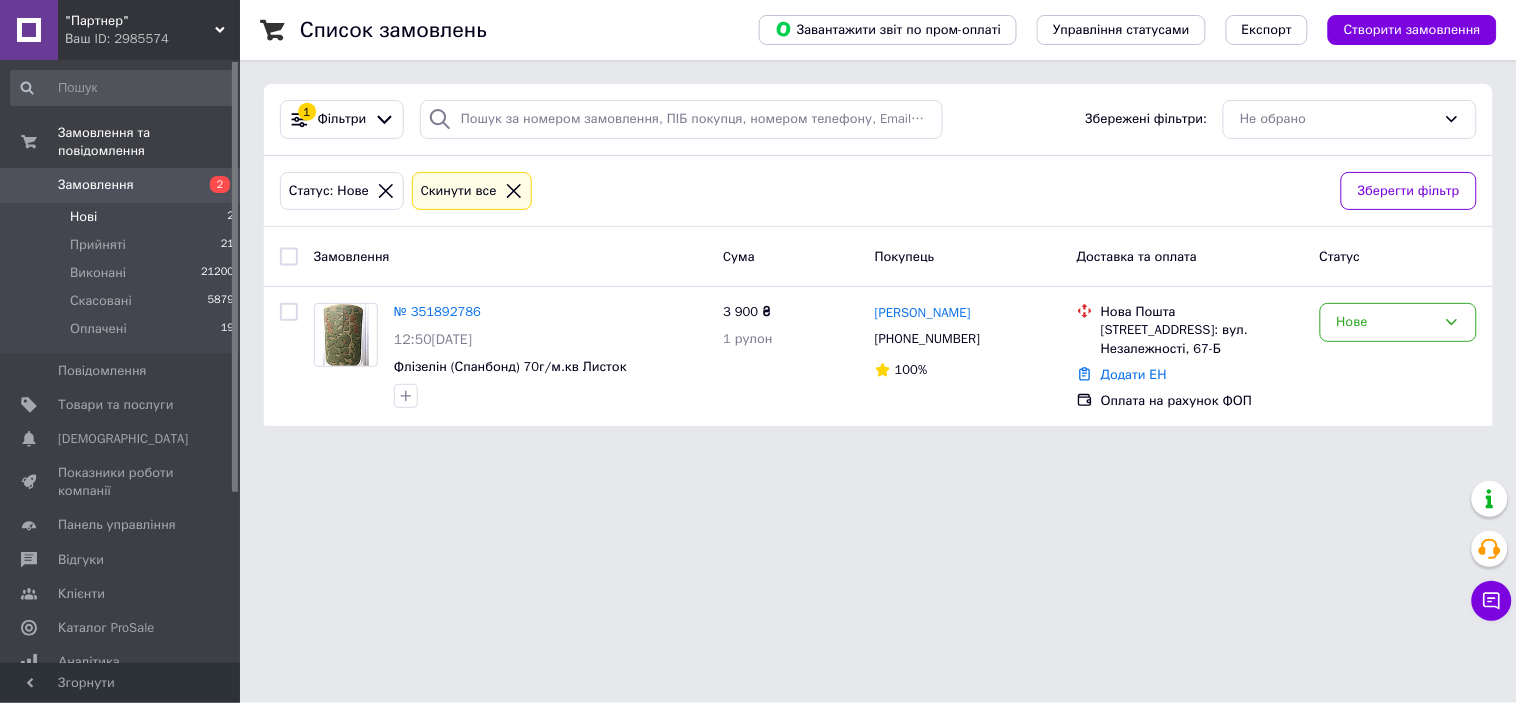 click on "Ваш ID: 2985574" at bounding box center (152, 39) 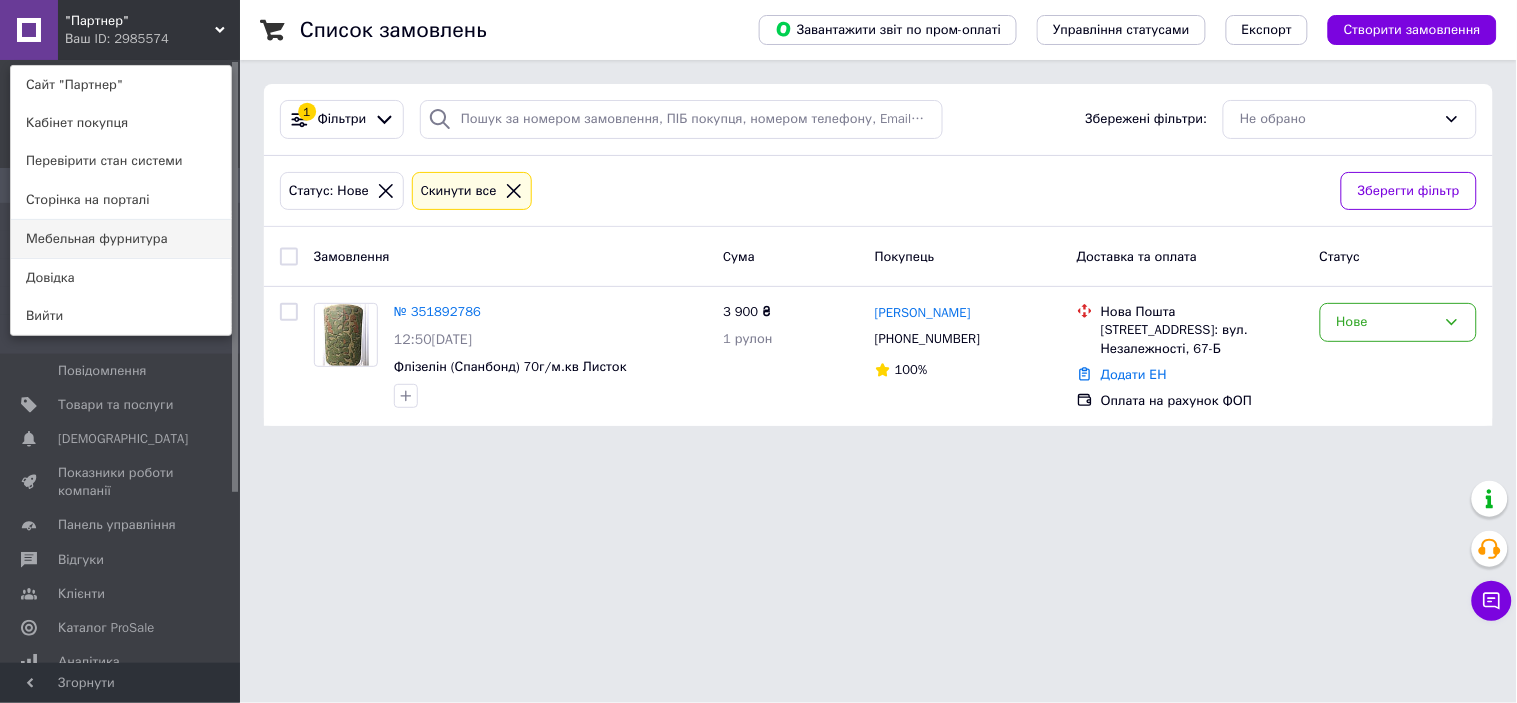click on "Мебельная фурнитура" at bounding box center [121, 239] 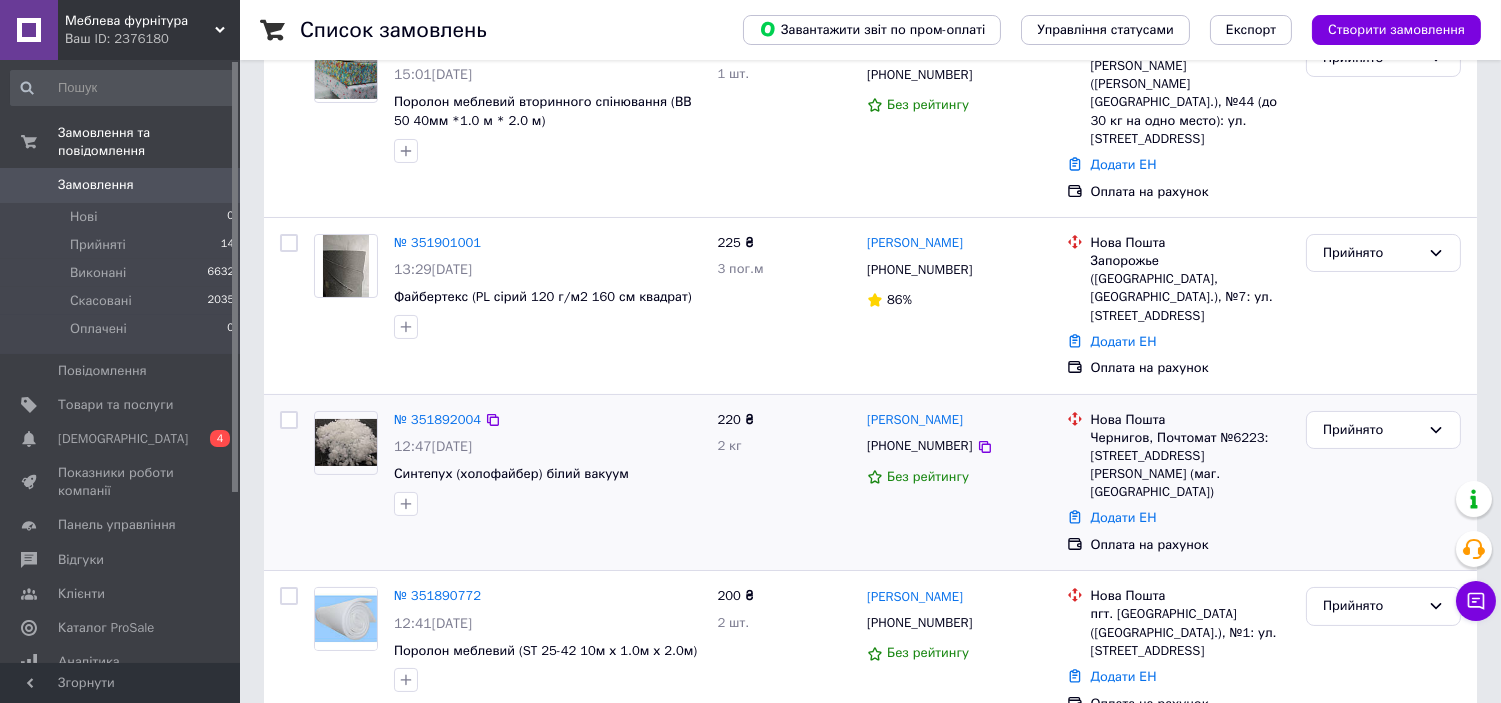scroll, scrollTop: 0, scrollLeft: 0, axis: both 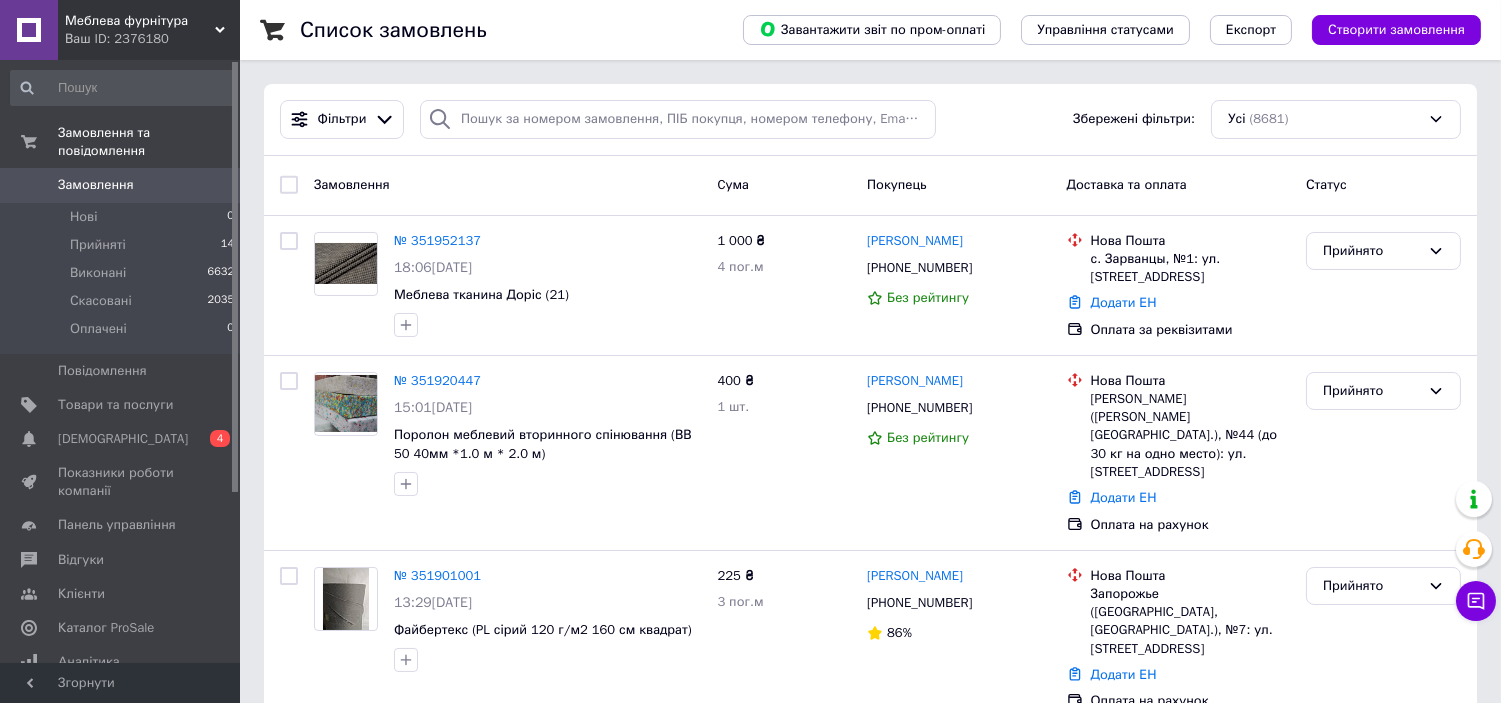 click on "Меблева фурнітура" at bounding box center (140, 21) 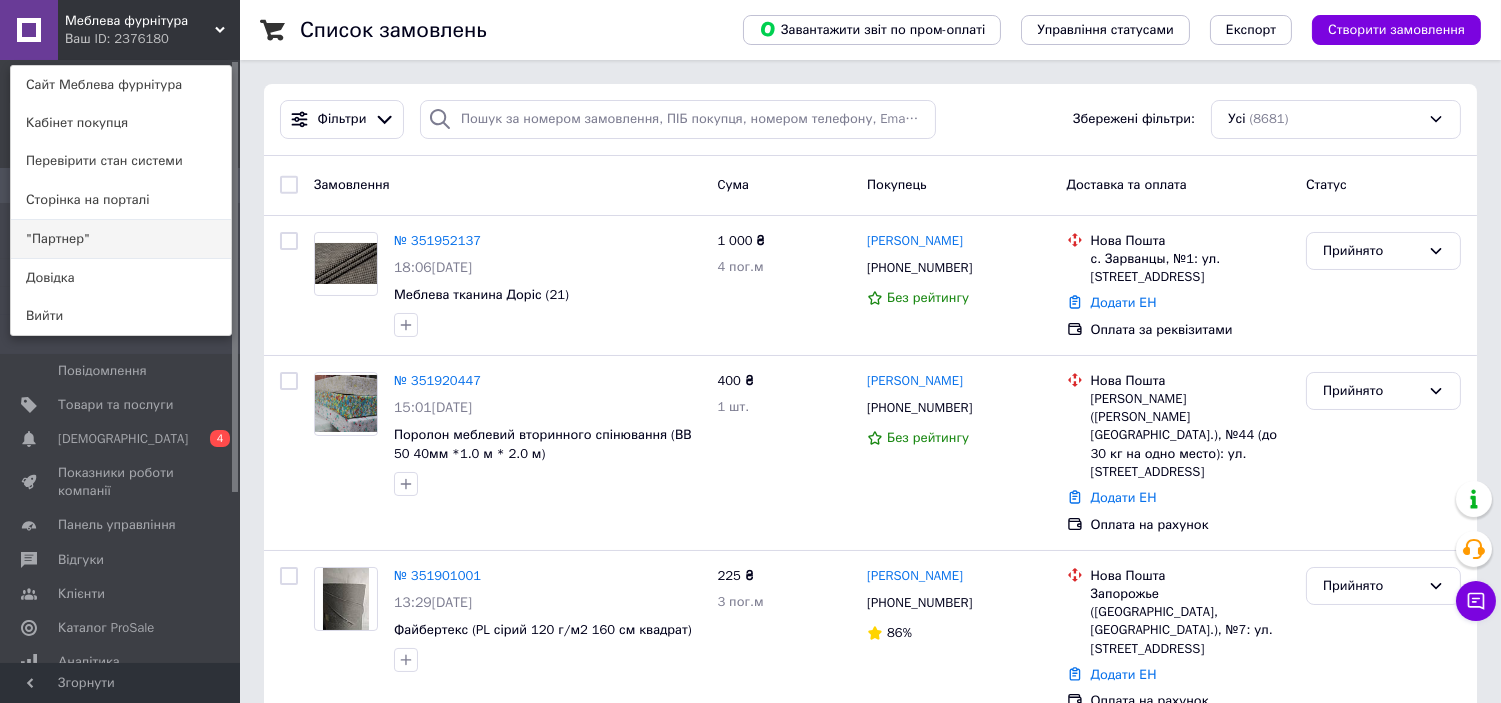 click on ""Партнер"" at bounding box center [121, 239] 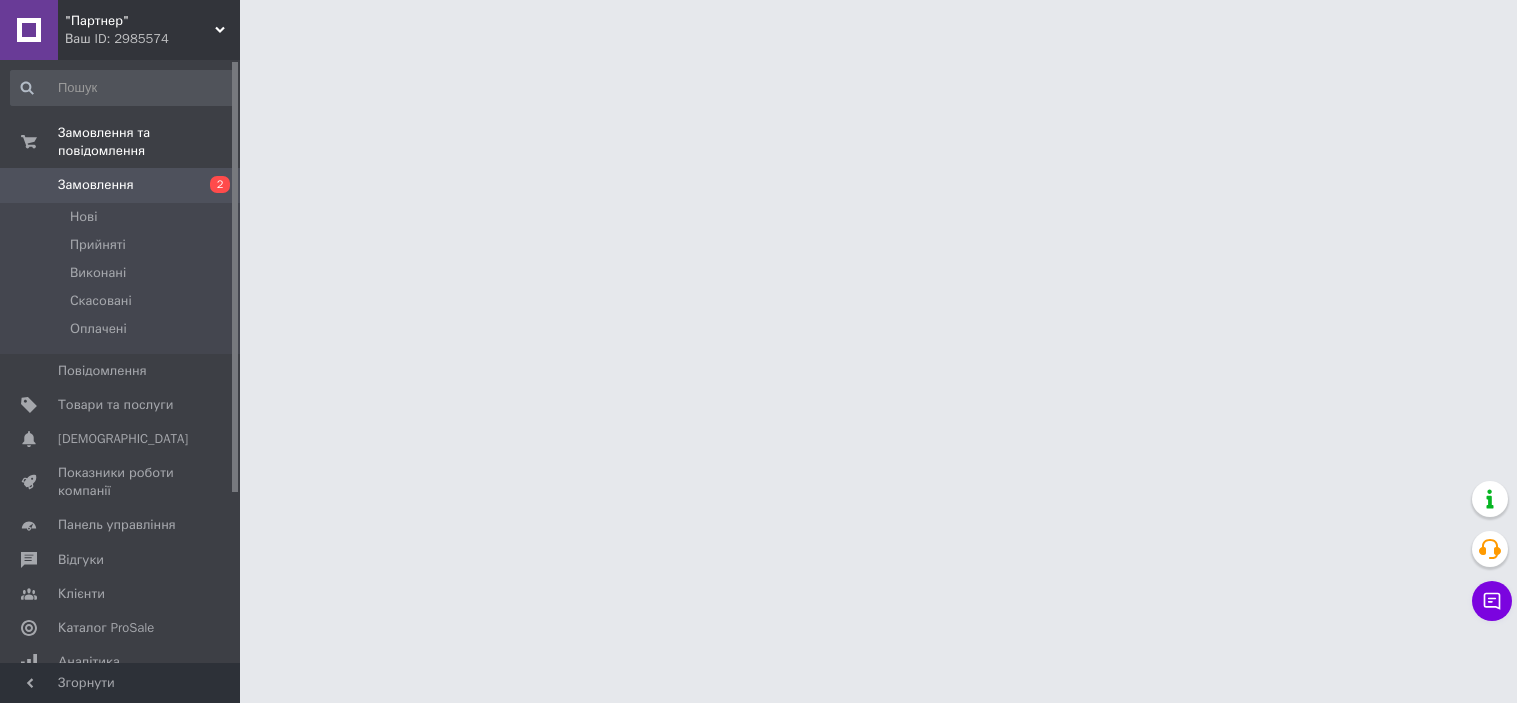 scroll, scrollTop: 0, scrollLeft: 0, axis: both 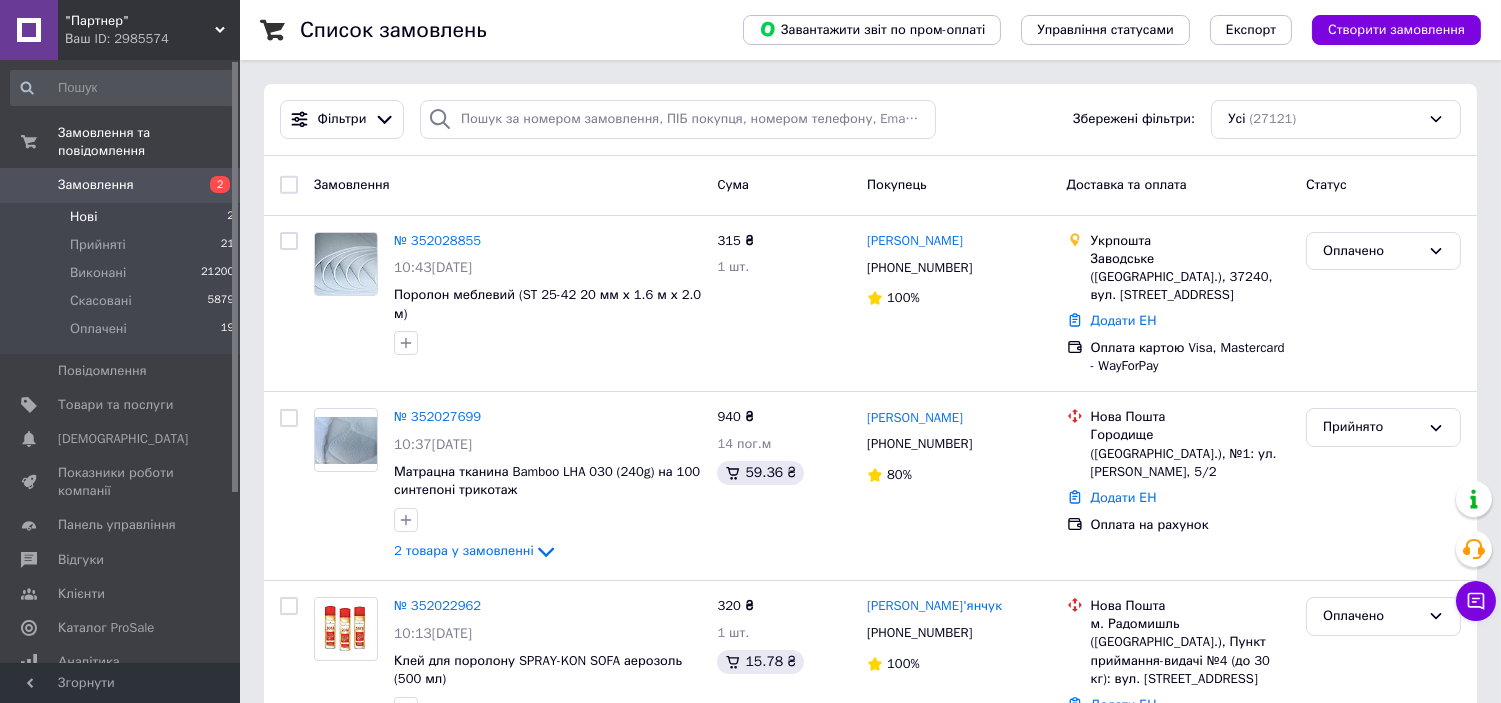 click on "Нові 2" at bounding box center (123, 217) 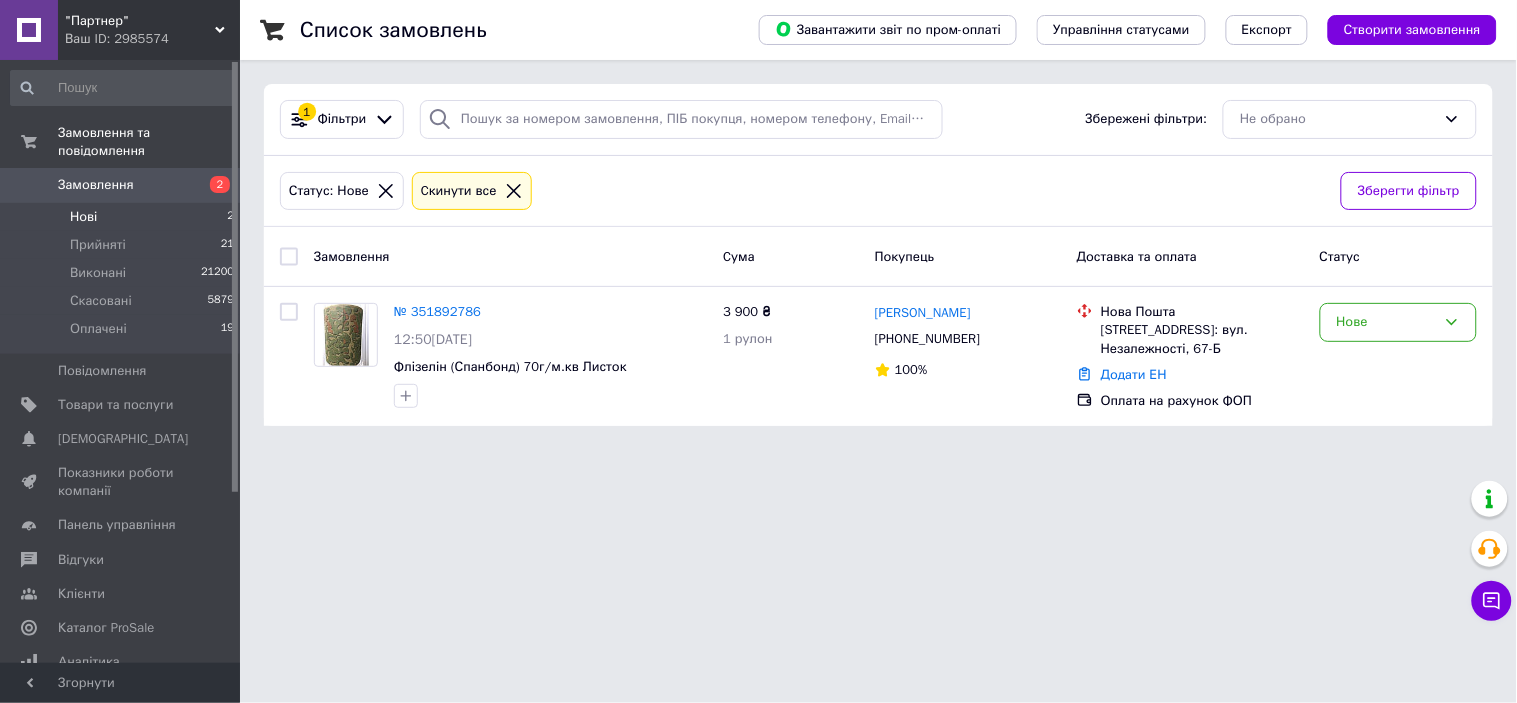 click on "Нові 2" at bounding box center [123, 217] 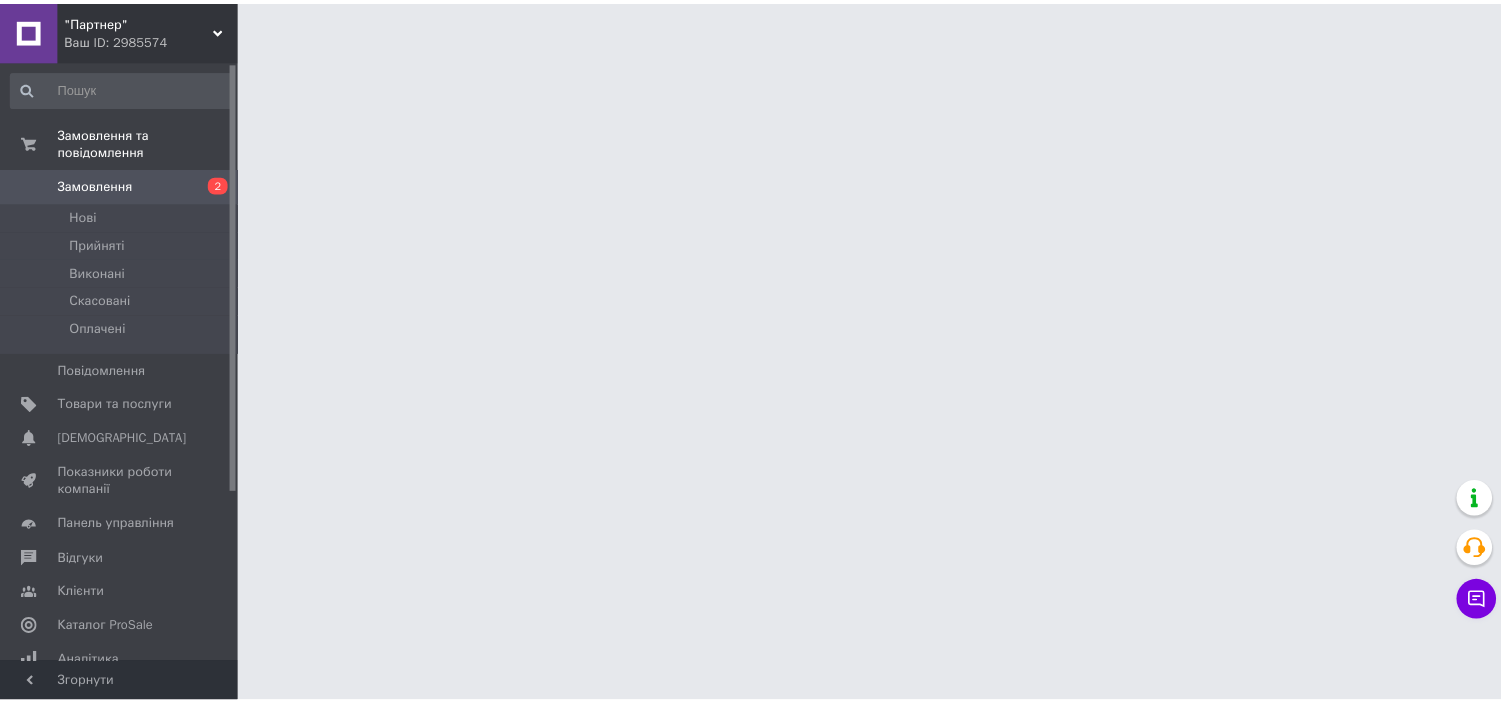 scroll, scrollTop: 0, scrollLeft: 0, axis: both 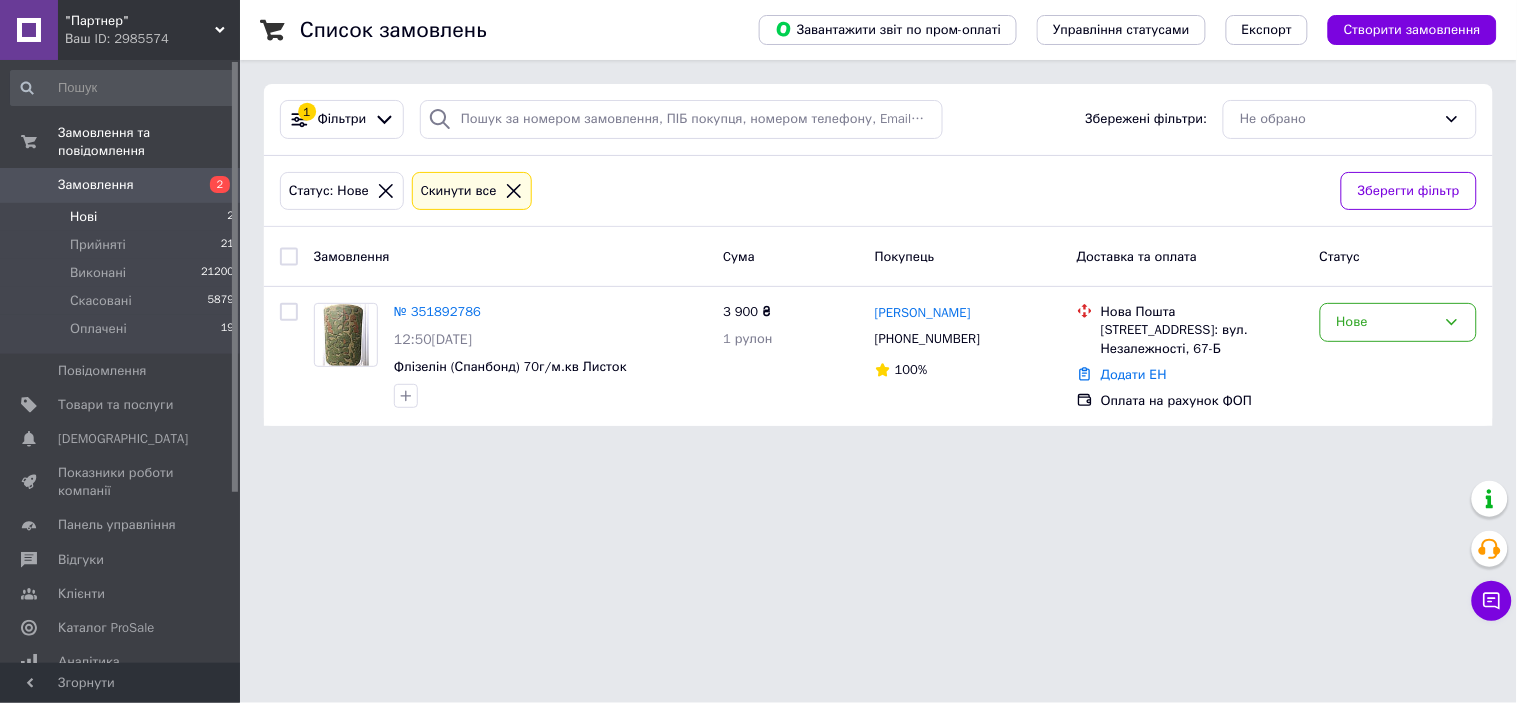click on "Нові 2" at bounding box center [123, 217] 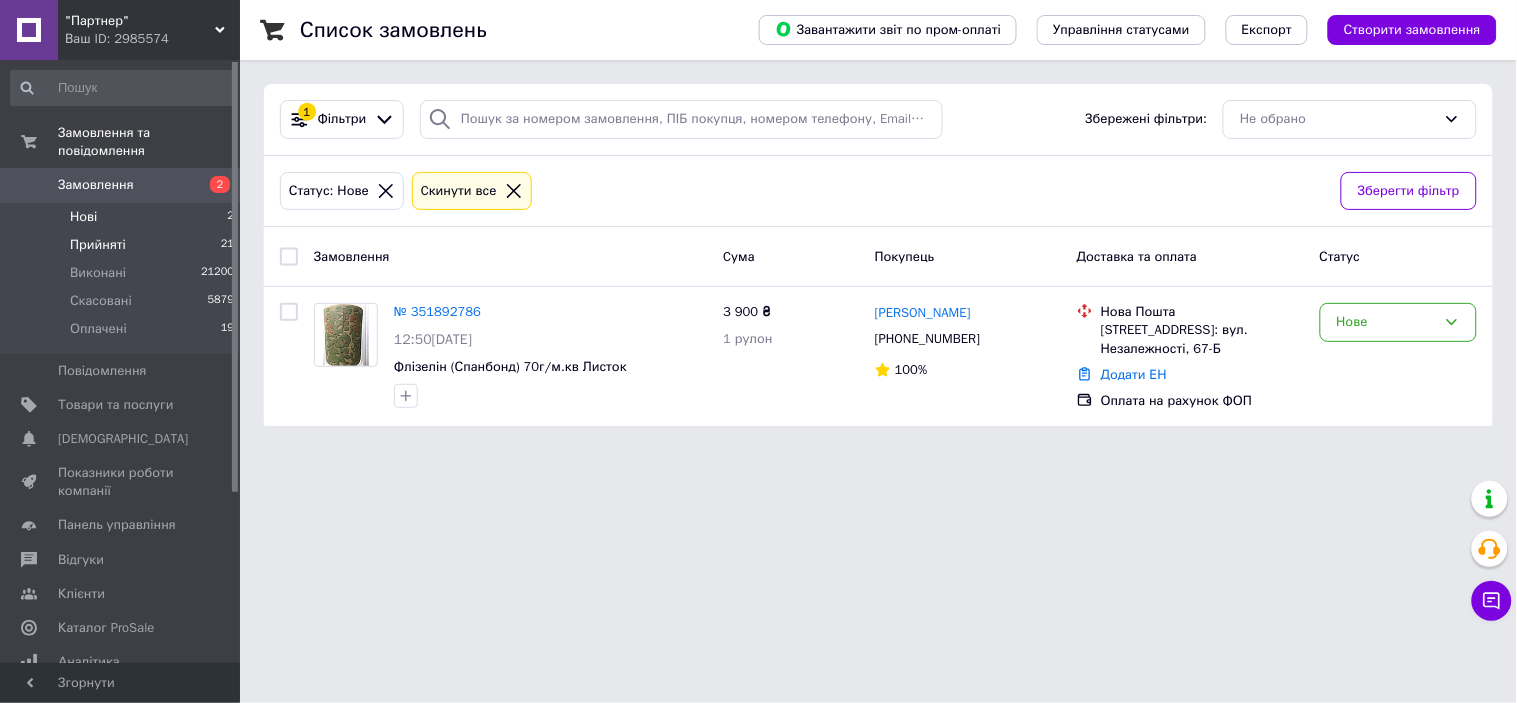 click on "Прийняті 21" at bounding box center [123, 245] 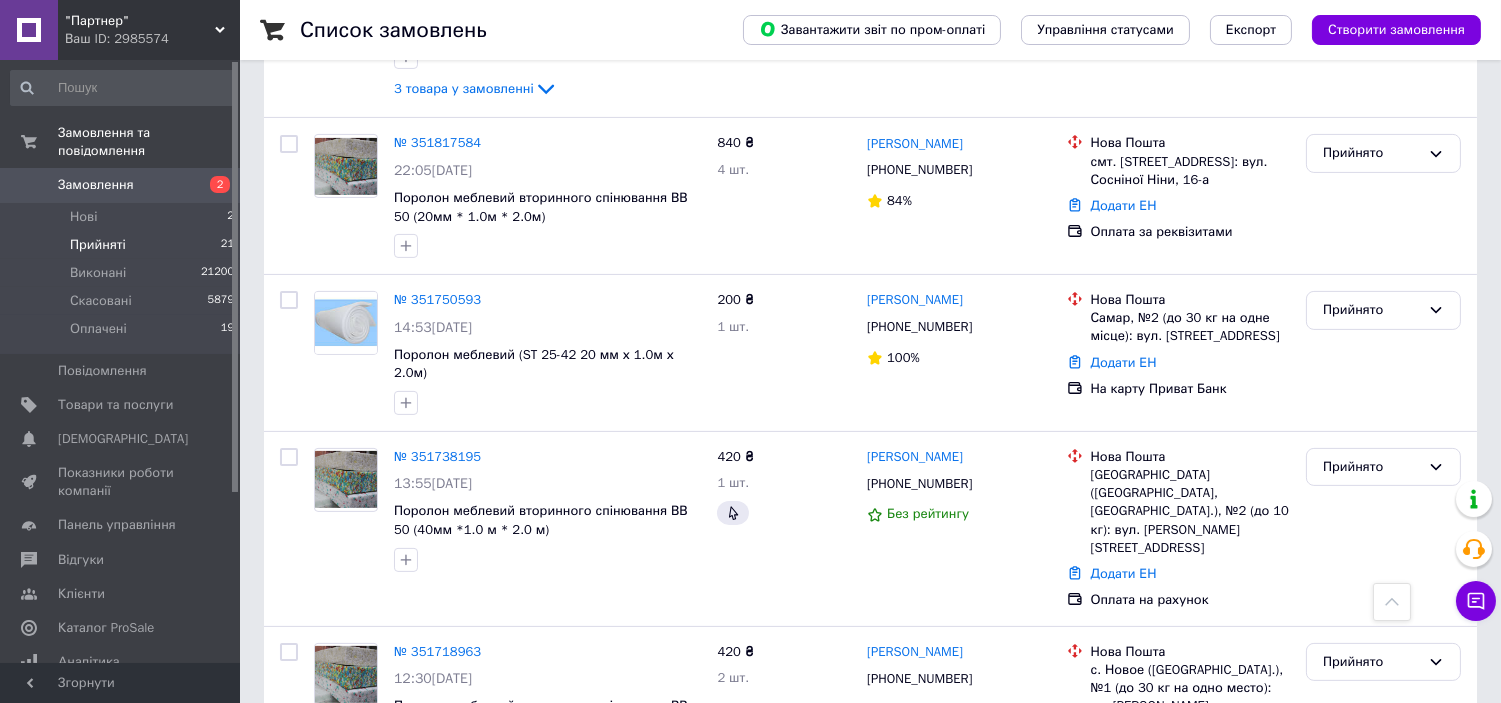 scroll, scrollTop: 1111, scrollLeft: 0, axis: vertical 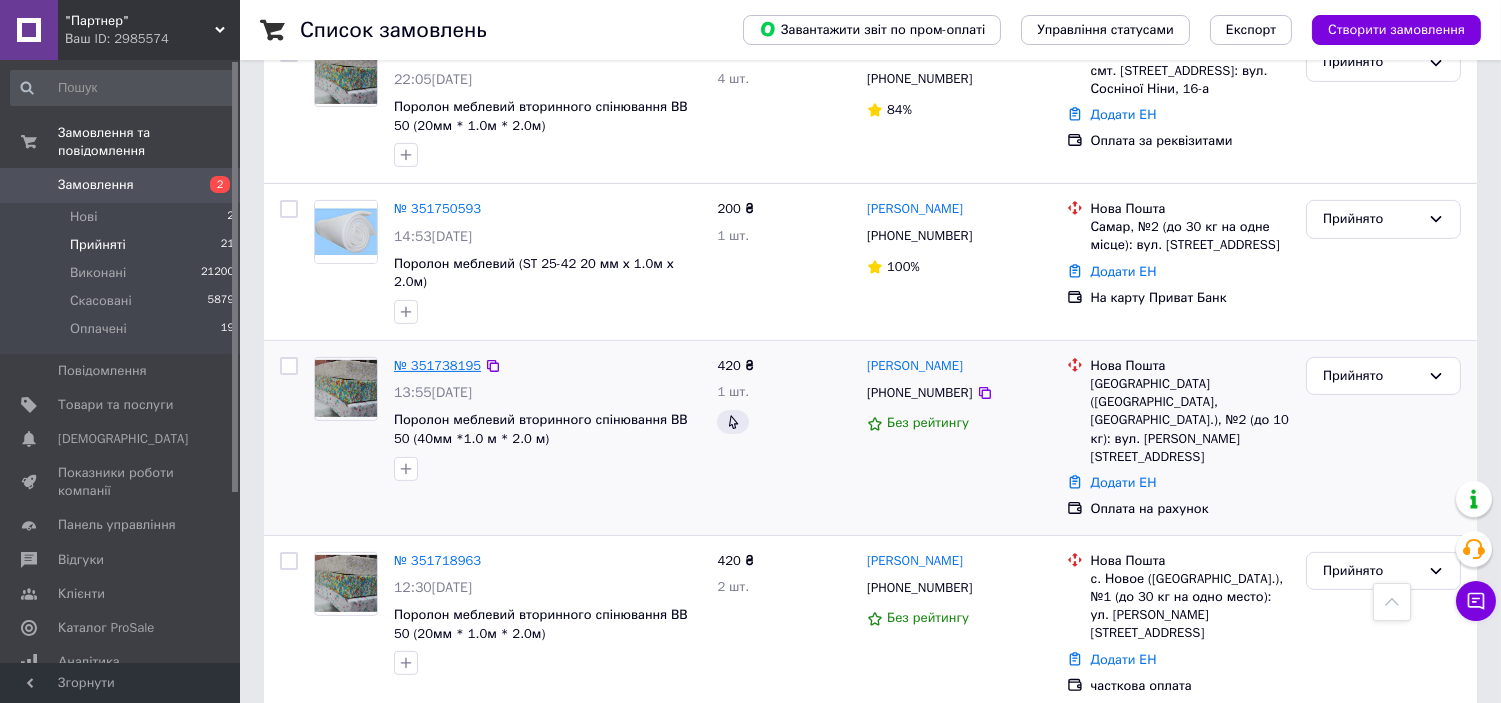 click on "№ 351738195" at bounding box center (437, 365) 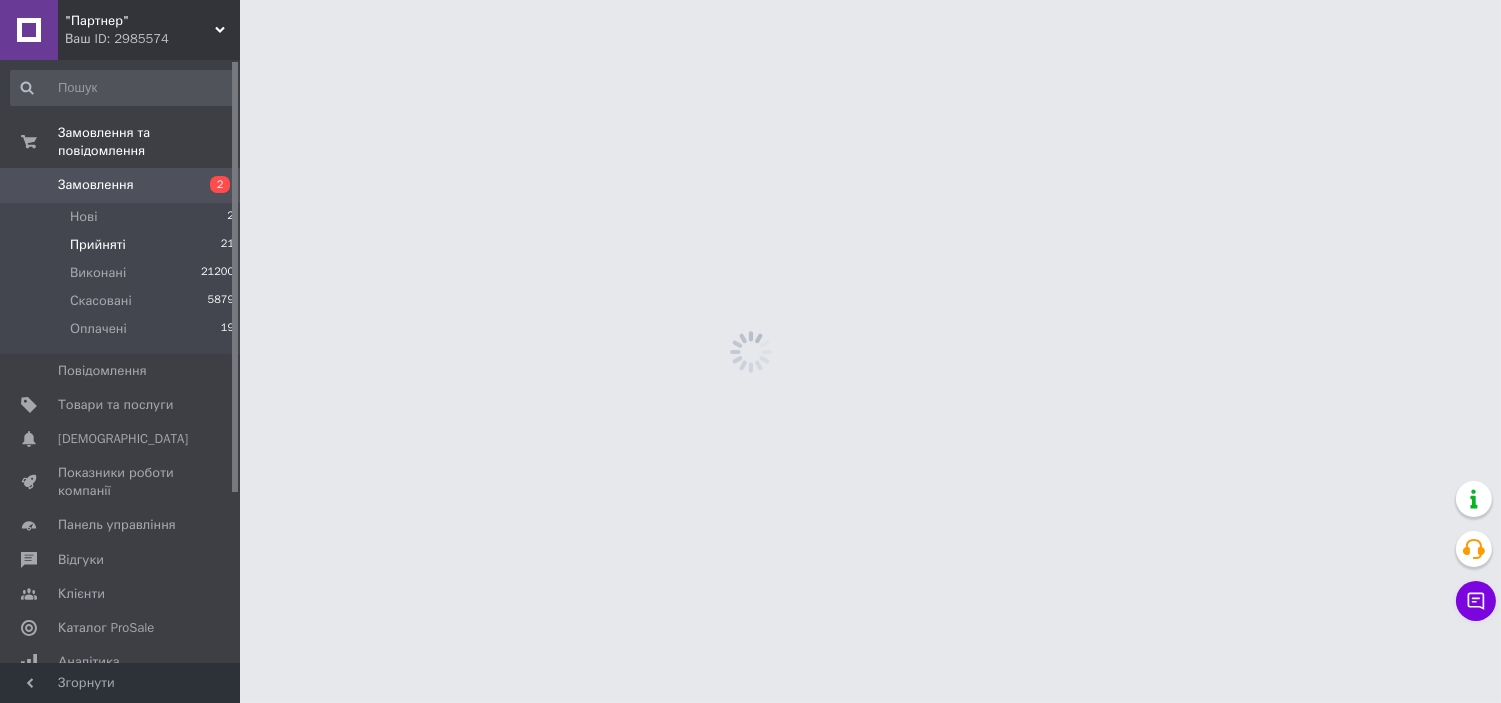 scroll, scrollTop: 0, scrollLeft: 0, axis: both 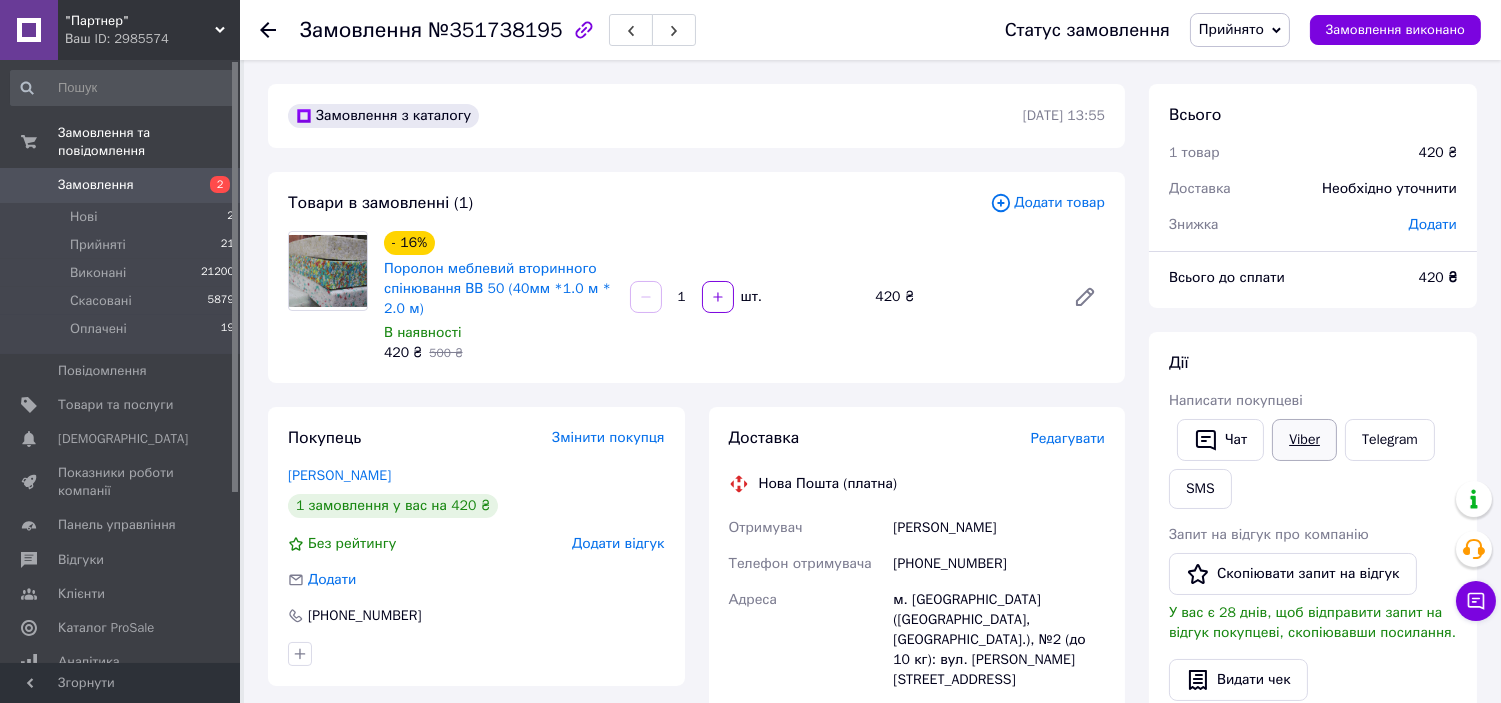 click on "Viber" at bounding box center (1304, 440) 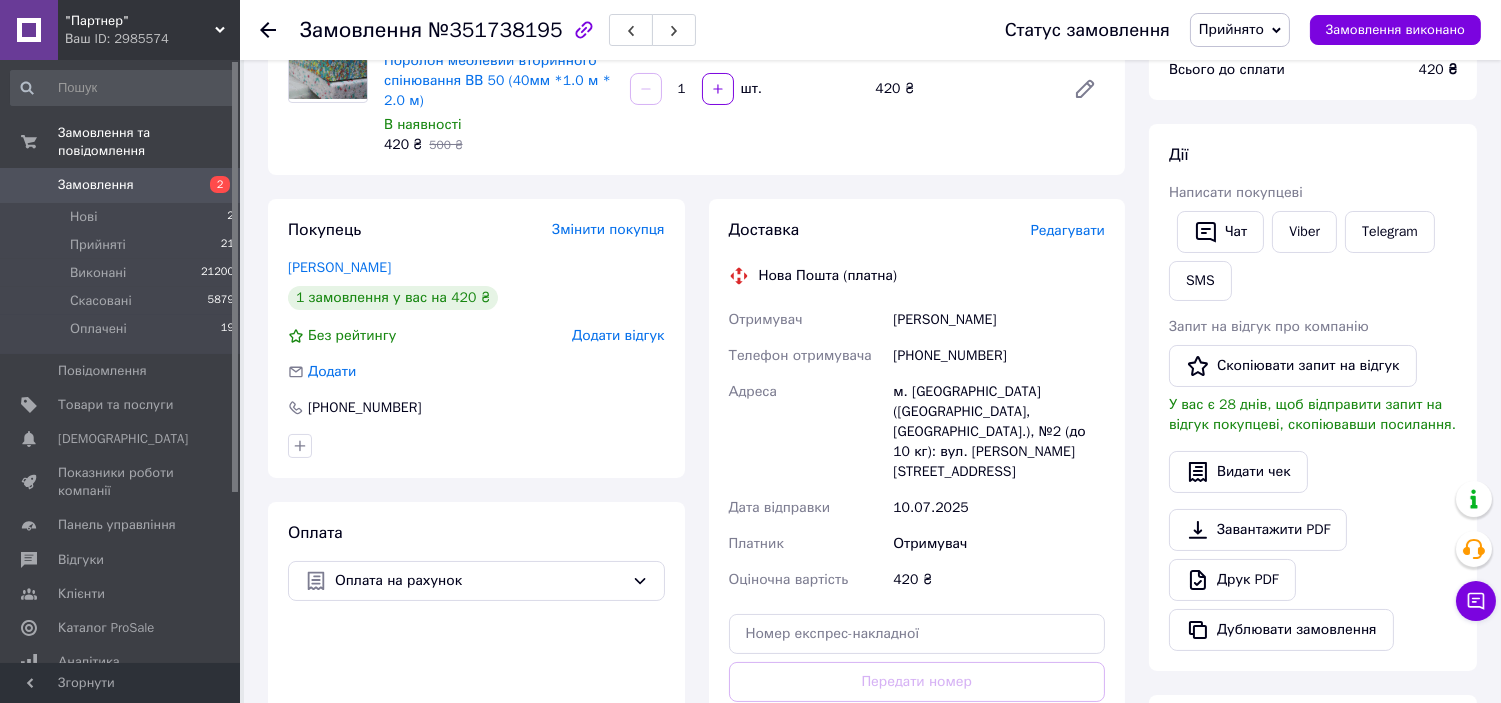 scroll, scrollTop: 222, scrollLeft: 0, axis: vertical 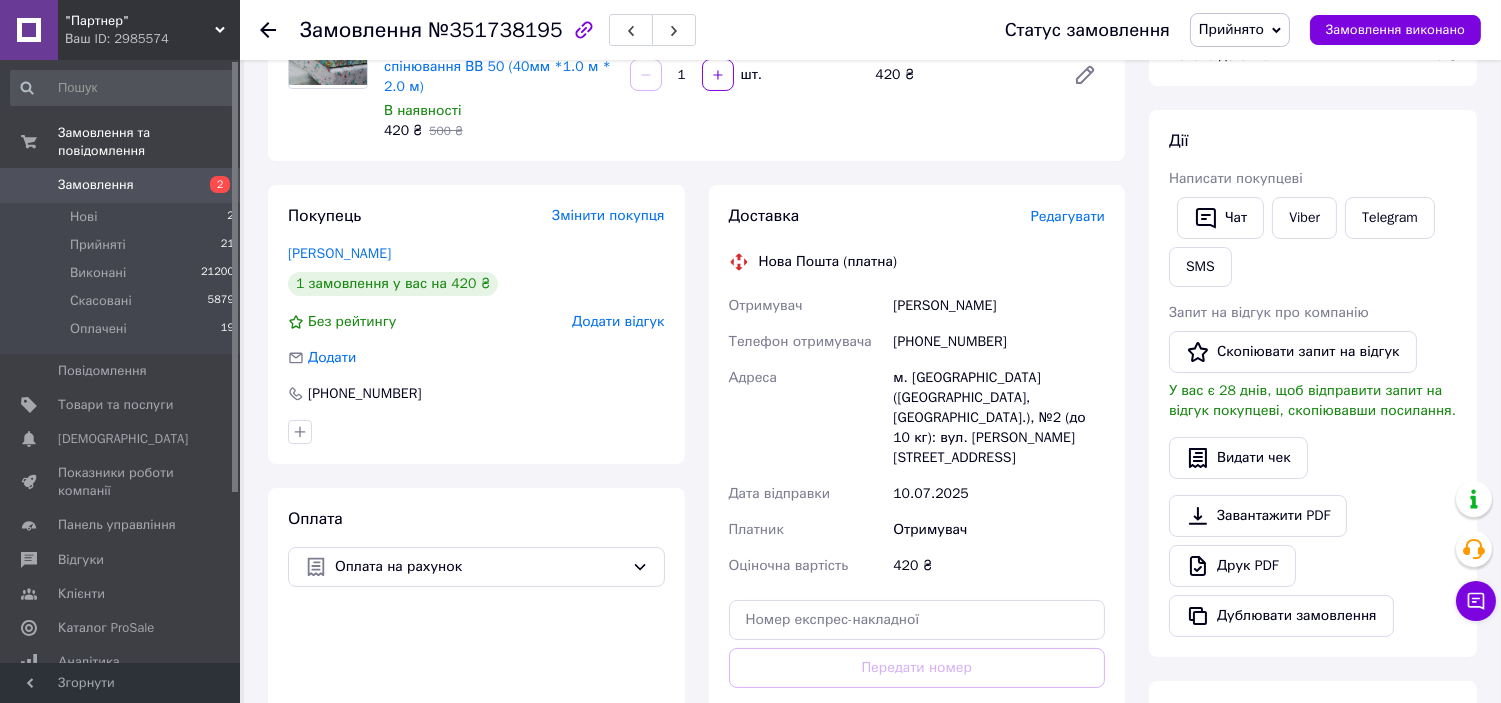 drag, startPoint x: 897, startPoint y: 308, endPoint x: 1038, endPoint y: 303, distance: 141.08862 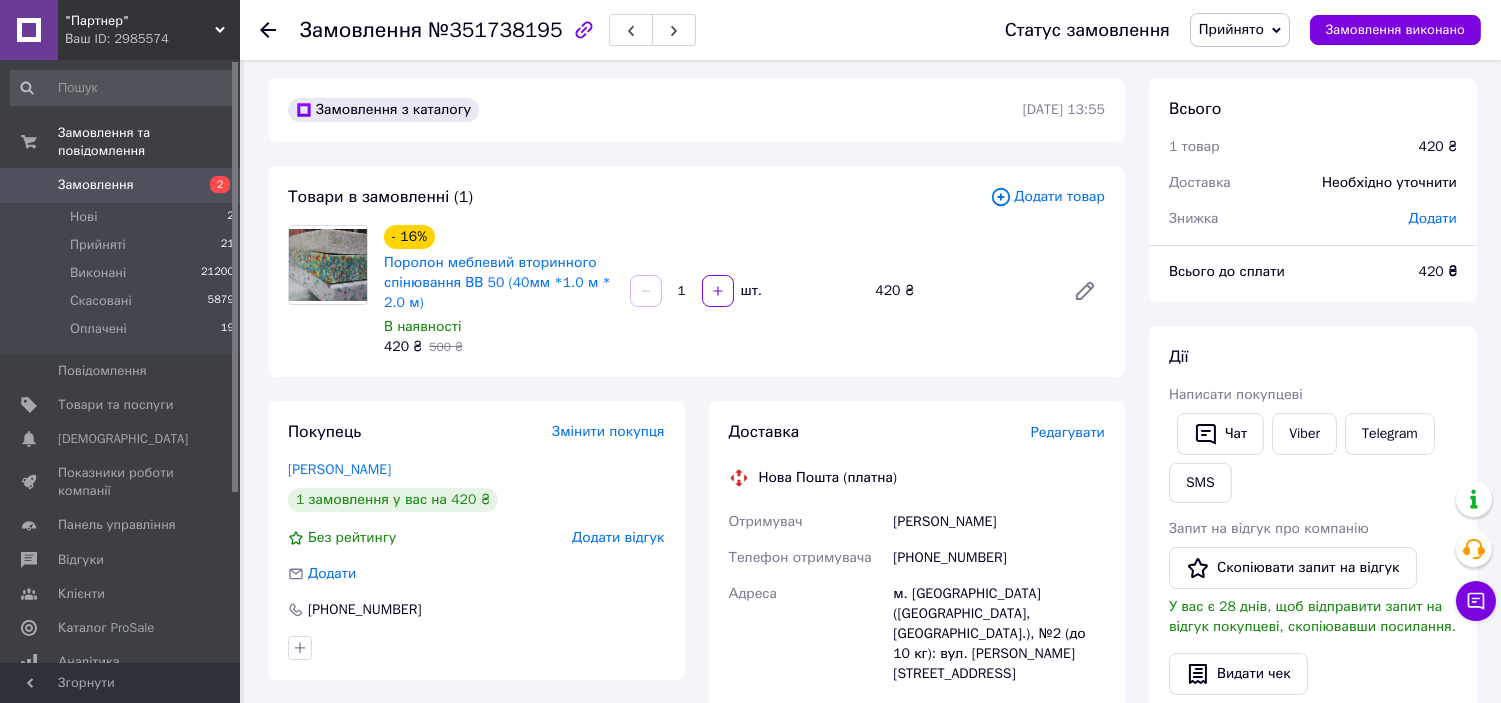 scroll, scrollTop: 0, scrollLeft: 0, axis: both 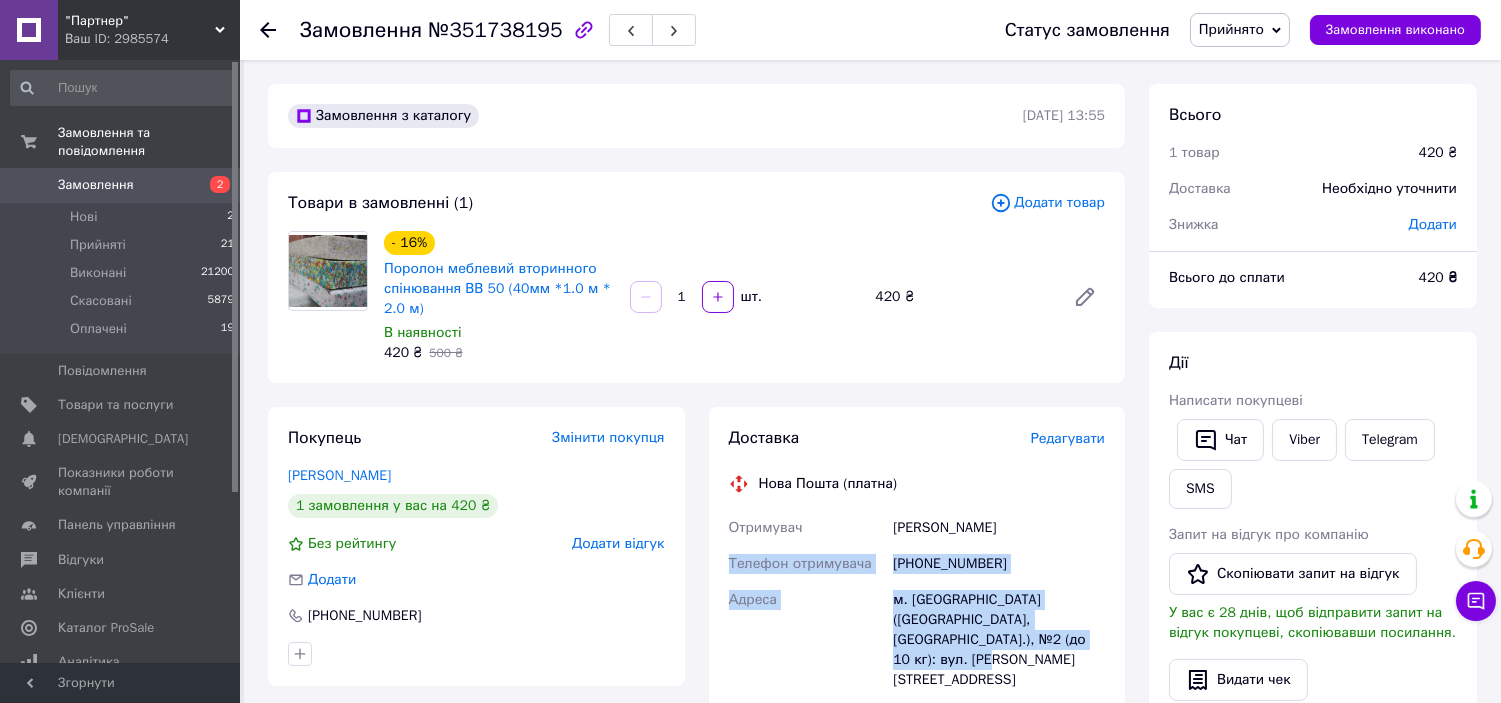 drag, startPoint x: 732, startPoint y: 561, endPoint x: 1047, endPoint y: 641, distance: 325 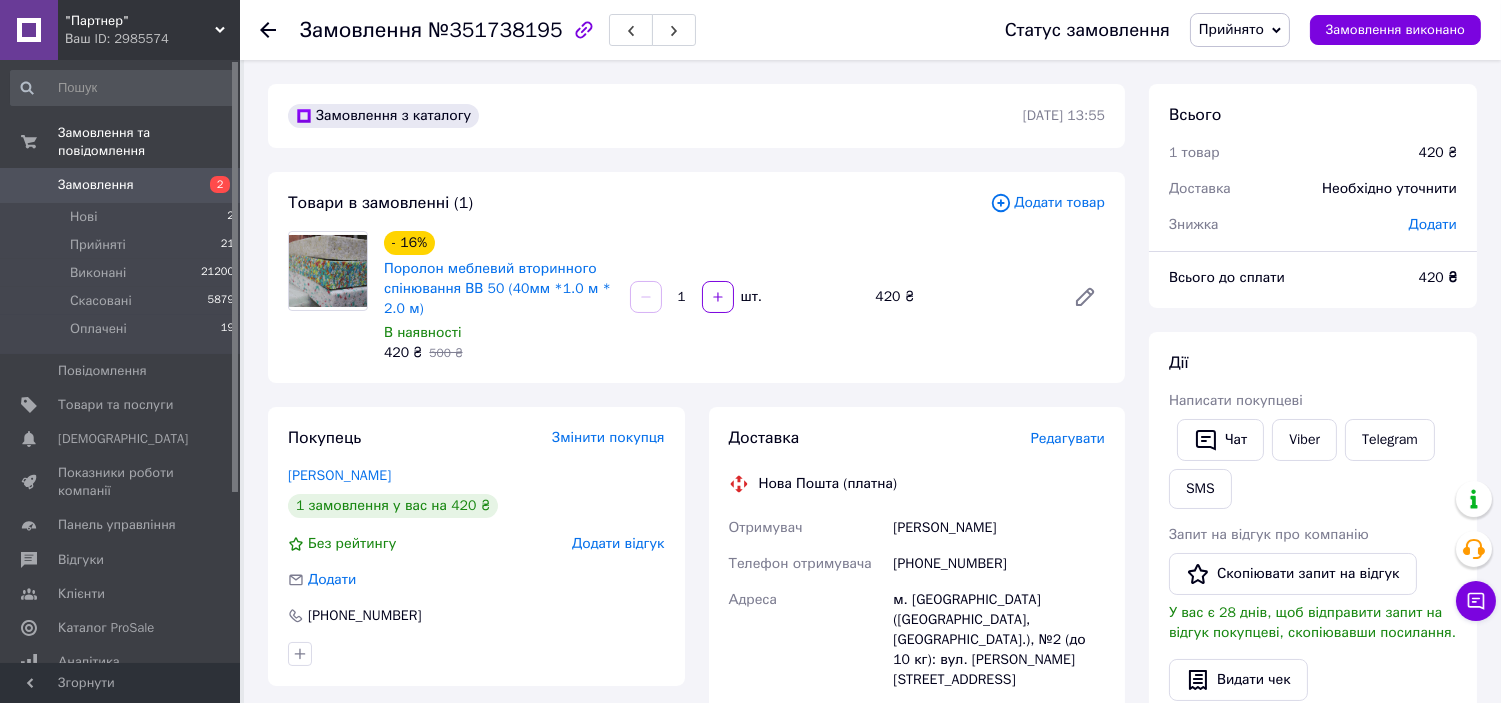click on "Замовлення" at bounding box center [96, 185] 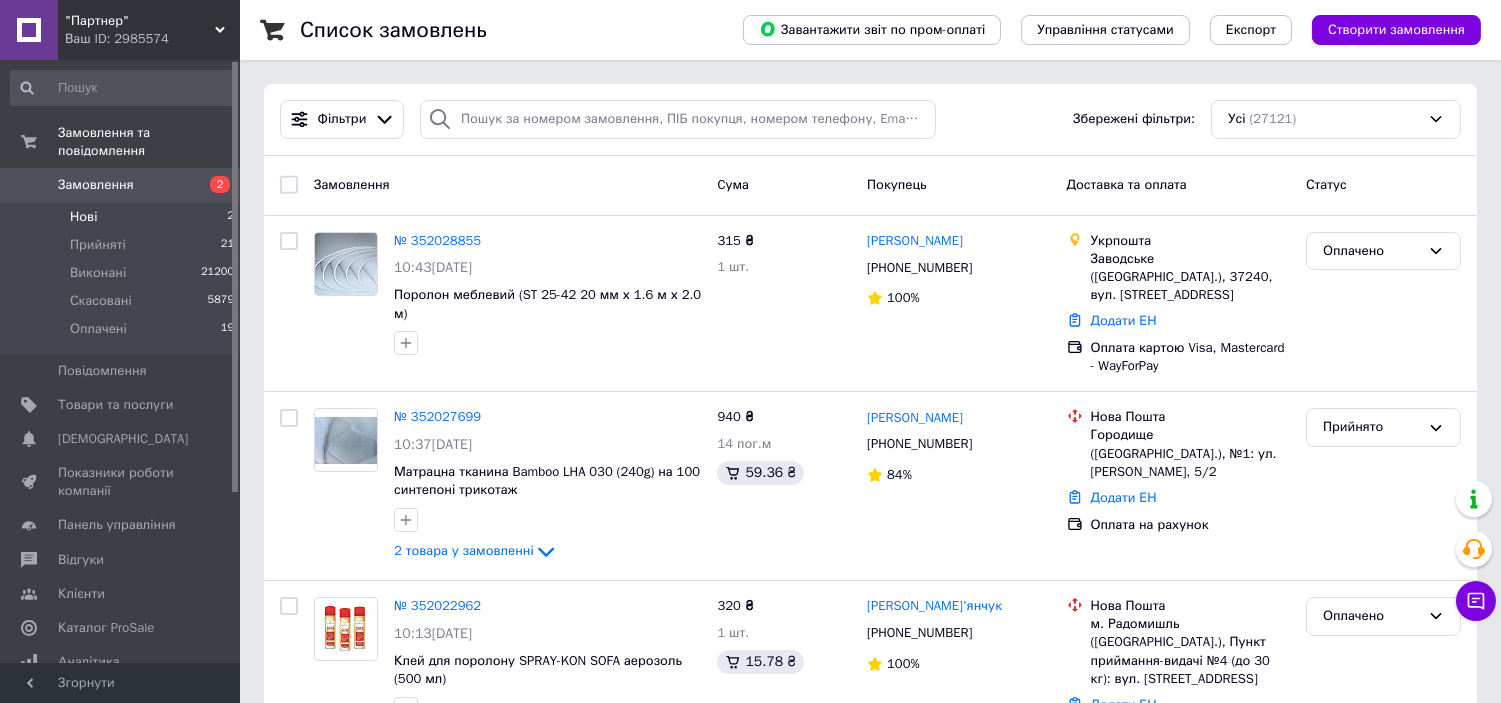 click on "Нові 2" at bounding box center (123, 217) 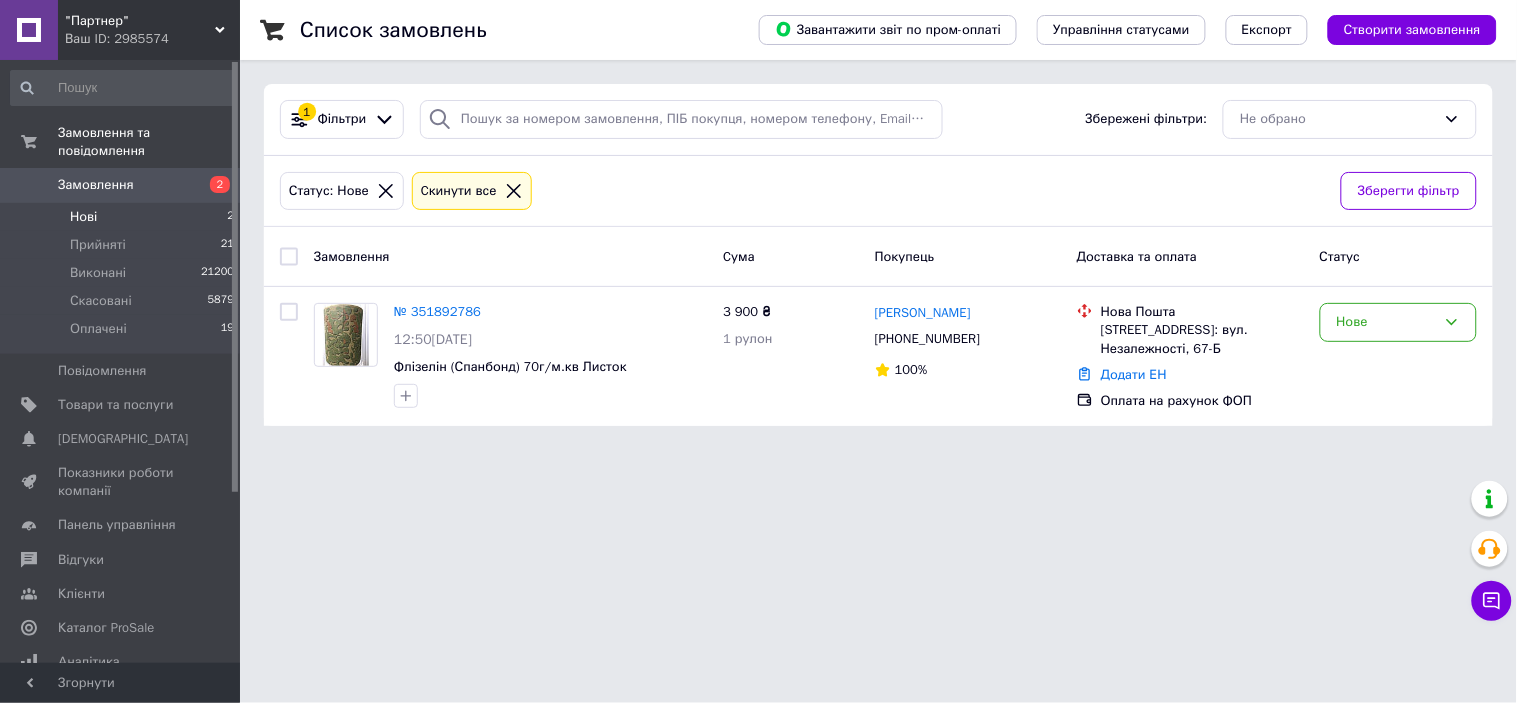 click on ""Партнер" Ваш ID: 2985574 Сайт "Партнер" Кабінет покупця Перевірити стан системи Сторінка на порталі Мебельная фурнитура Довідка Вийти Замовлення та повідомлення Замовлення 2 Нові 2 Прийняті 21 Виконані 21200 Скасовані 5879 Оплачені 19 Повідомлення 0 Товари та послуги Сповіщення 0 0 Показники роботи компанії Панель управління Відгуки Клієнти Каталог ProSale Аналітика Інструменти веб-майстра та SEO Управління сайтом Гаманець компанії [PERSON_NAME] Тарифи та рахунки Prom топ Згорнути
Список замовлень   1" at bounding box center (758, 225) 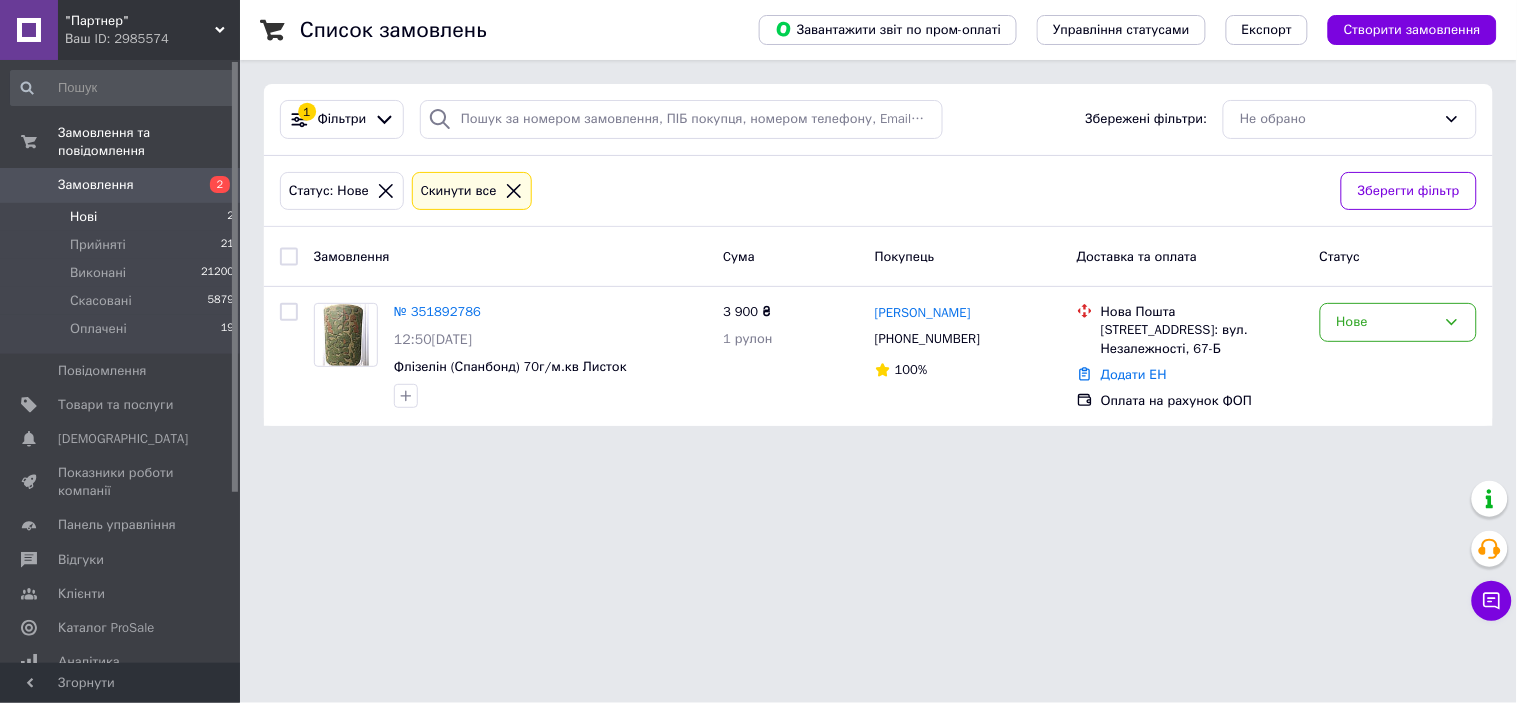 click on "Нові 2" at bounding box center [123, 217] 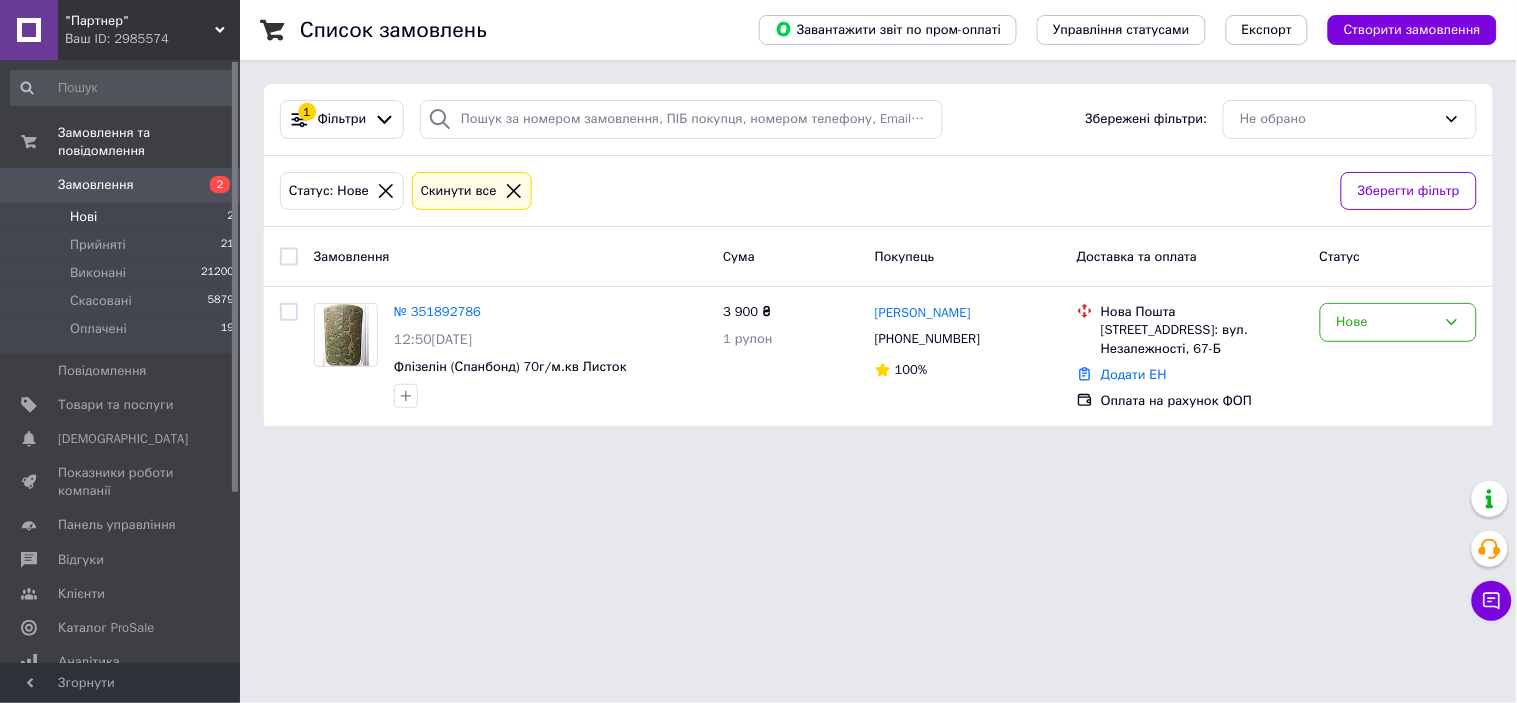 click on "Нові 2" at bounding box center [123, 217] 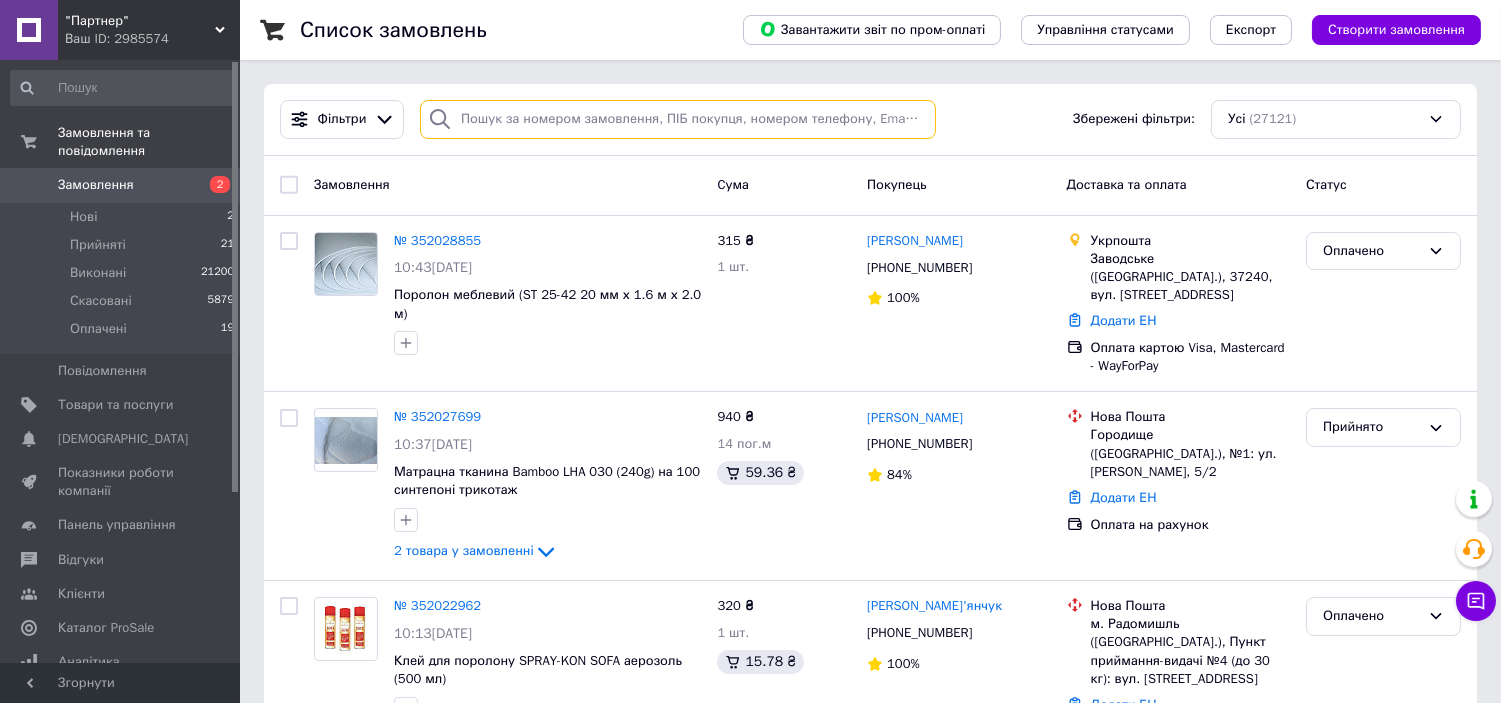 click at bounding box center (678, 119) 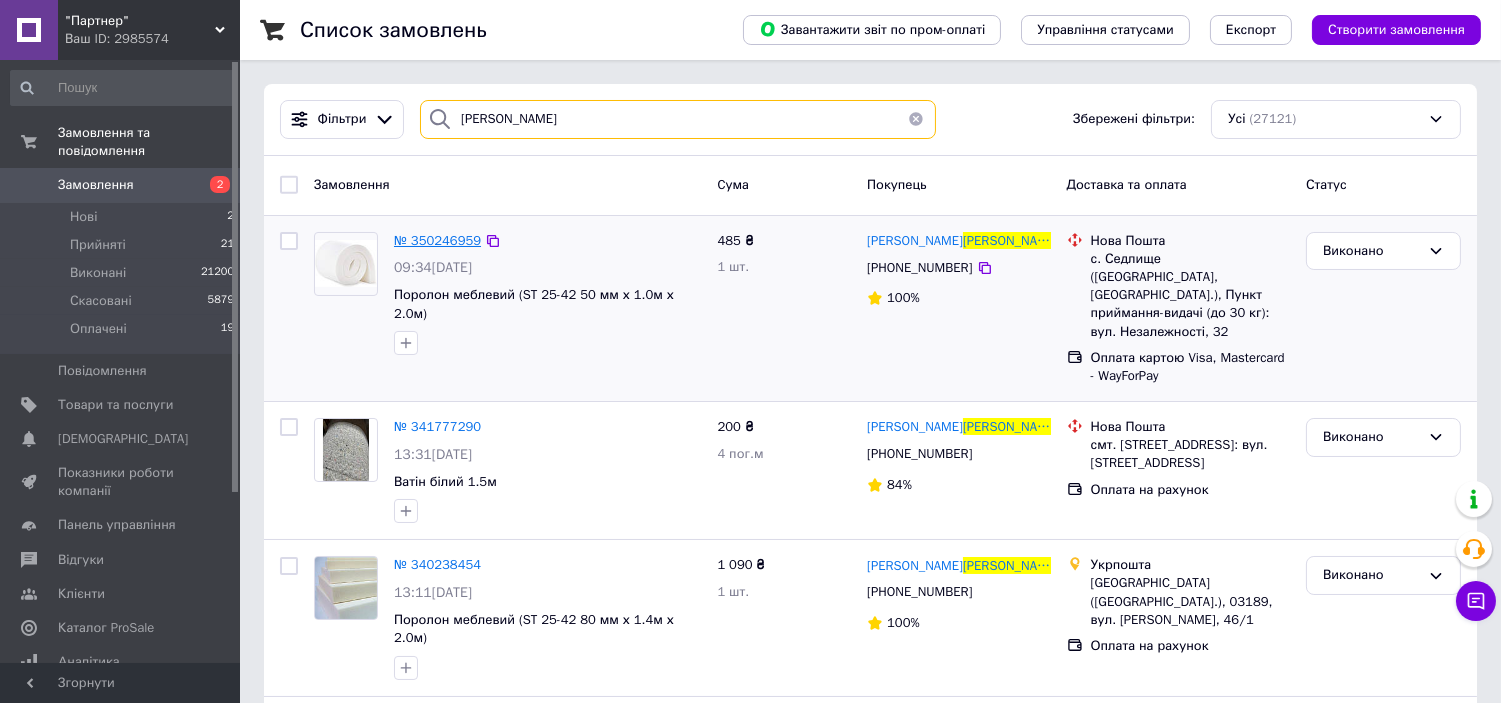 type on "[PERSON_NAME]" 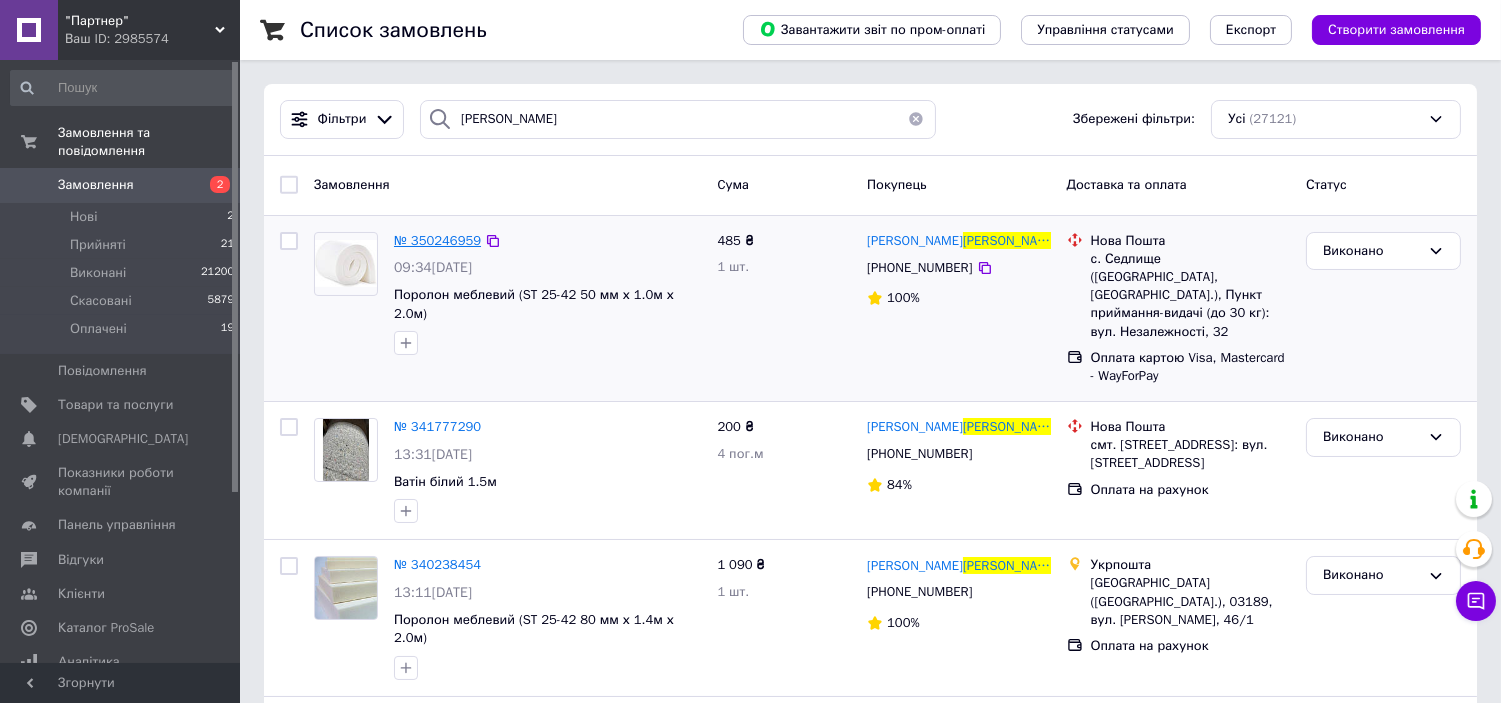 click on "№ 350246959" at bounding box center (437, 240) 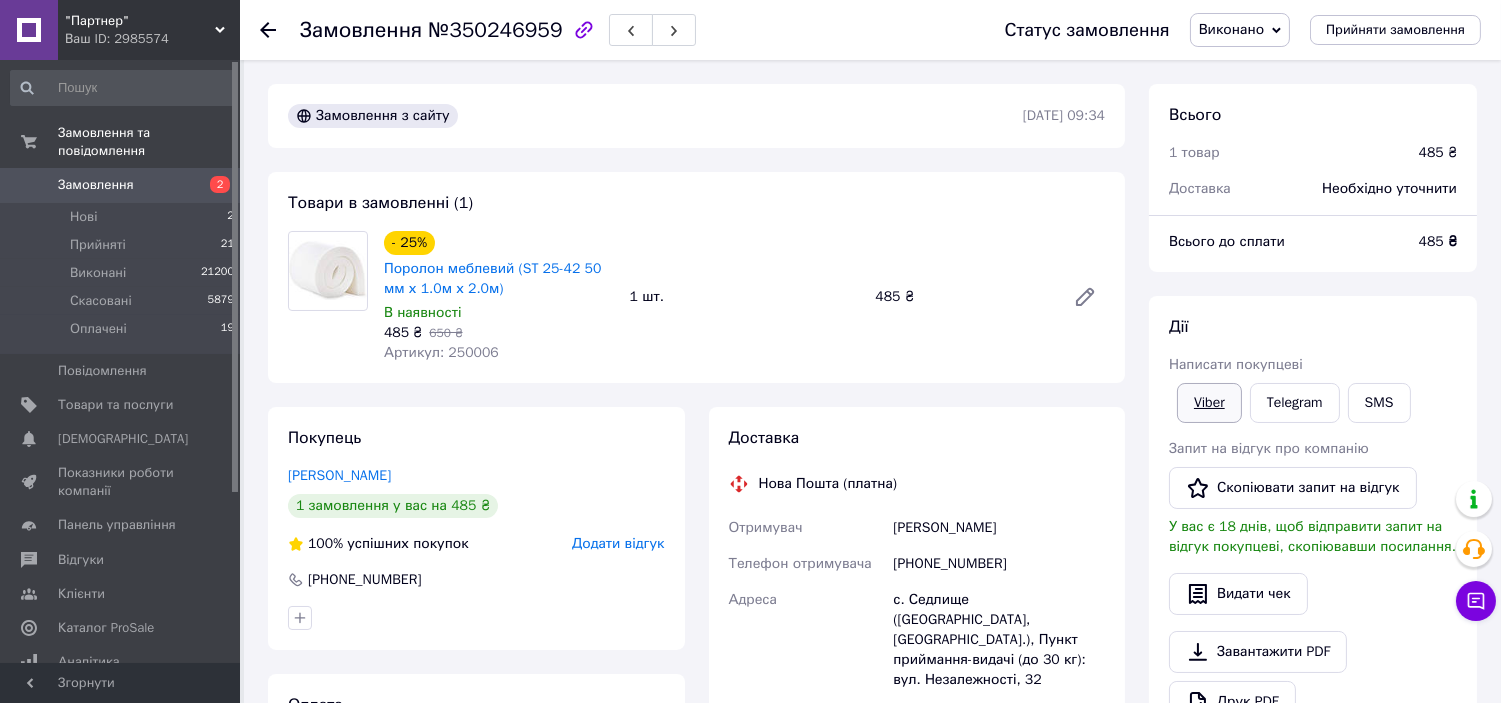 click on "Viber" at bounding box center [1209, 403] 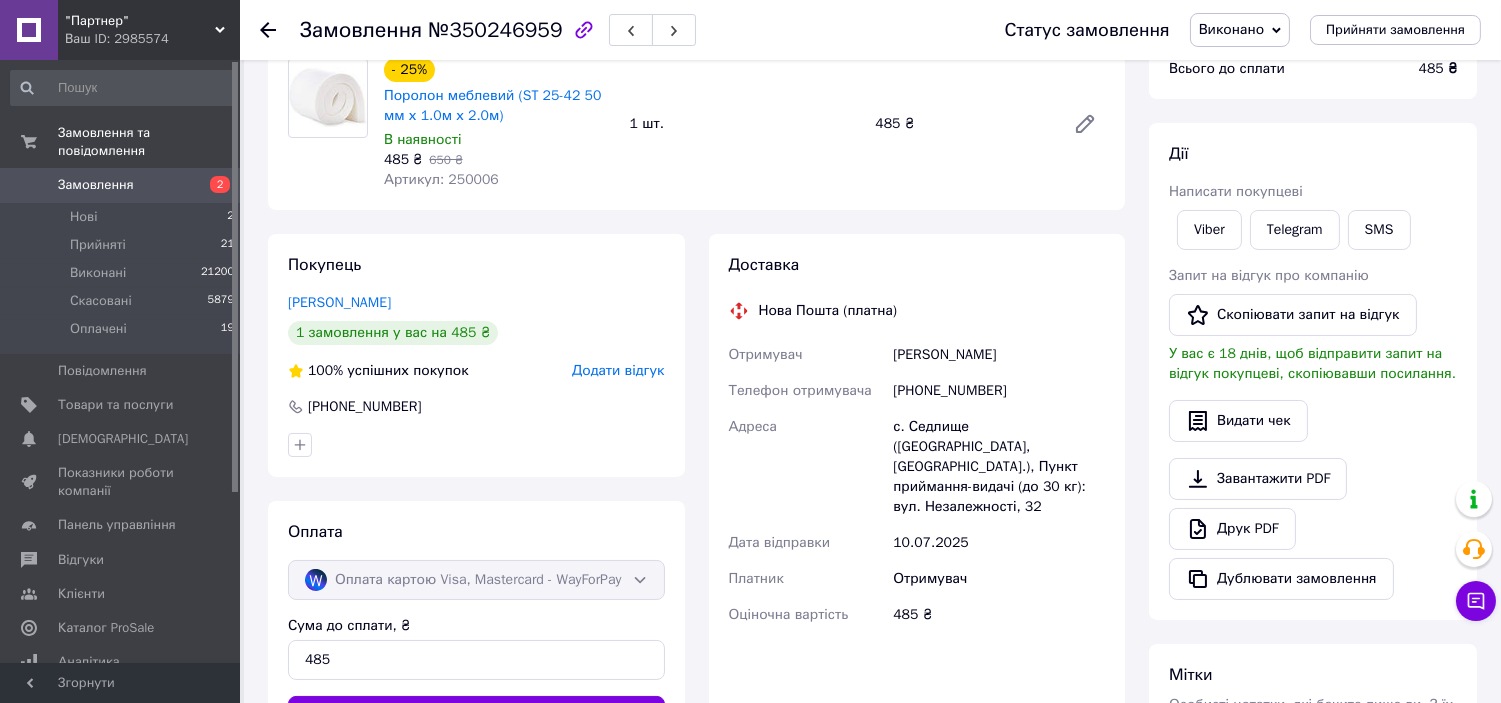scroll, scrollTop: 222, scrollLeft: 0, axis: vertical 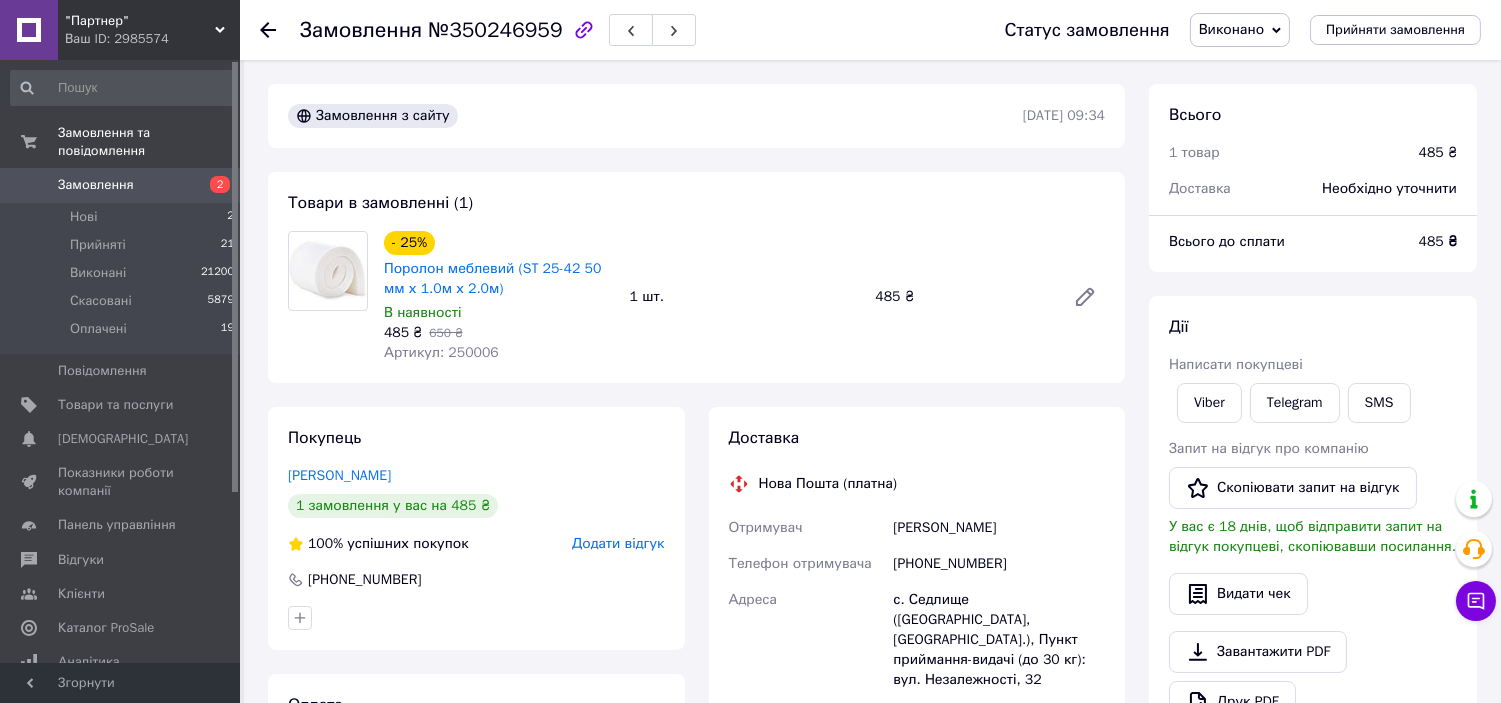 click on "Замовлення" at bounding box center (96, 185) 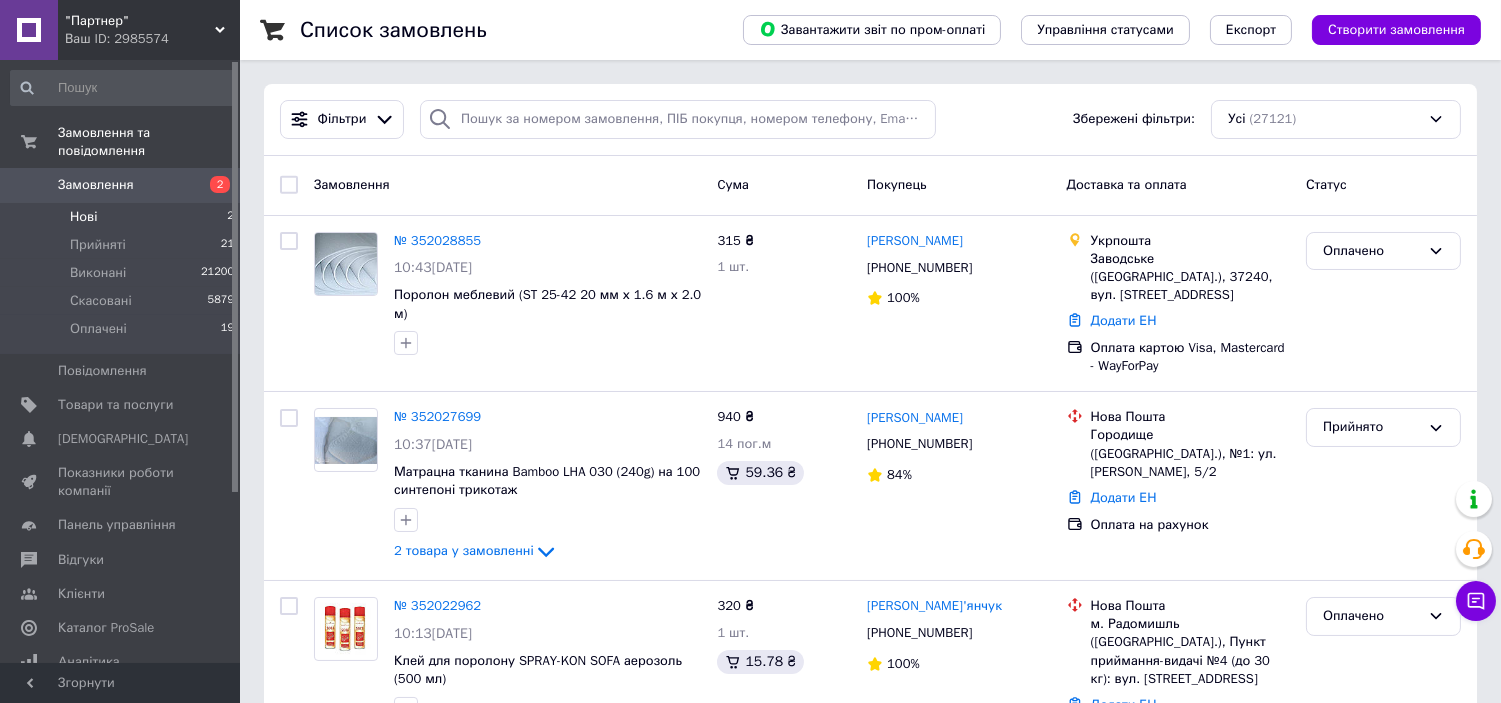 click on "Нові 2" at bounding box center (123, 217) 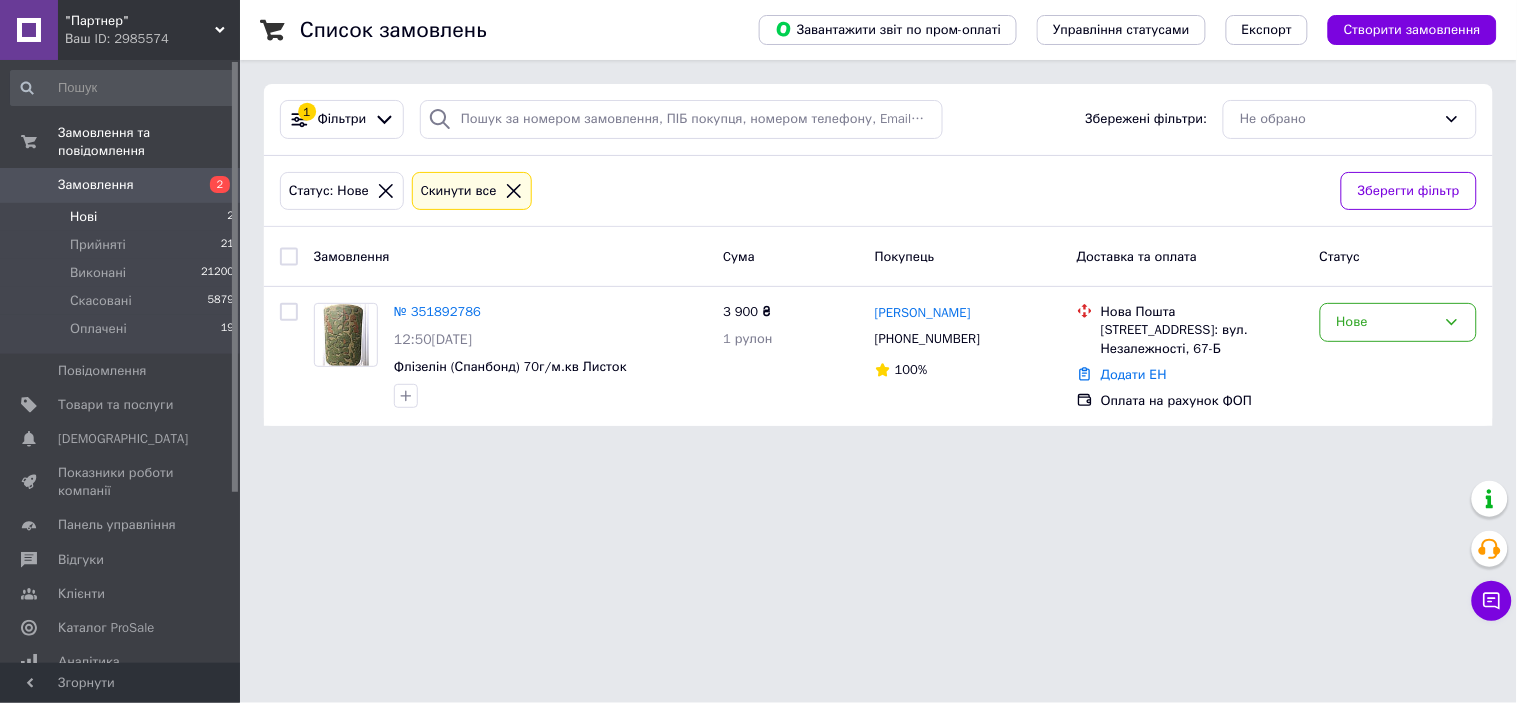 click on "Замовлення 2" at bounding box center (123, 185) 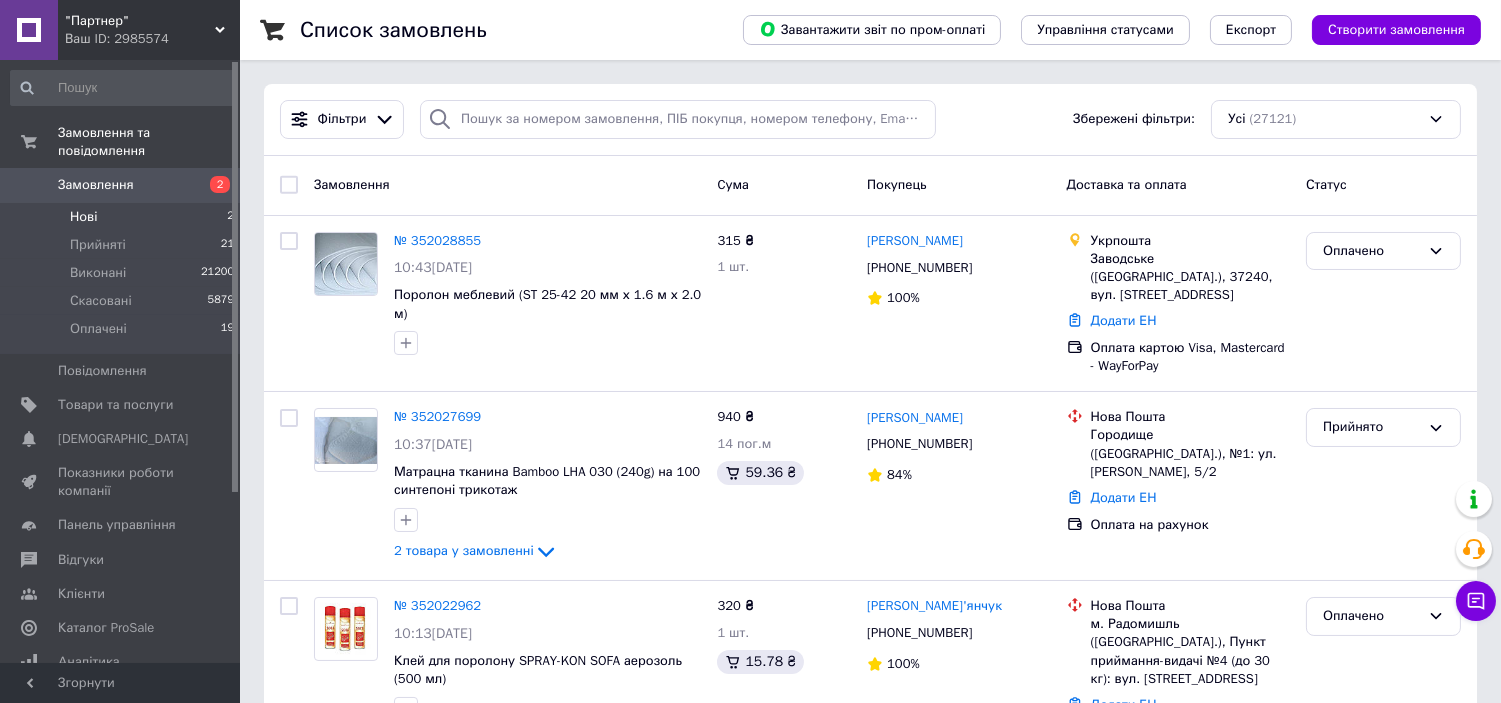 click on "Нові 2" at bounding box center (123, 217) 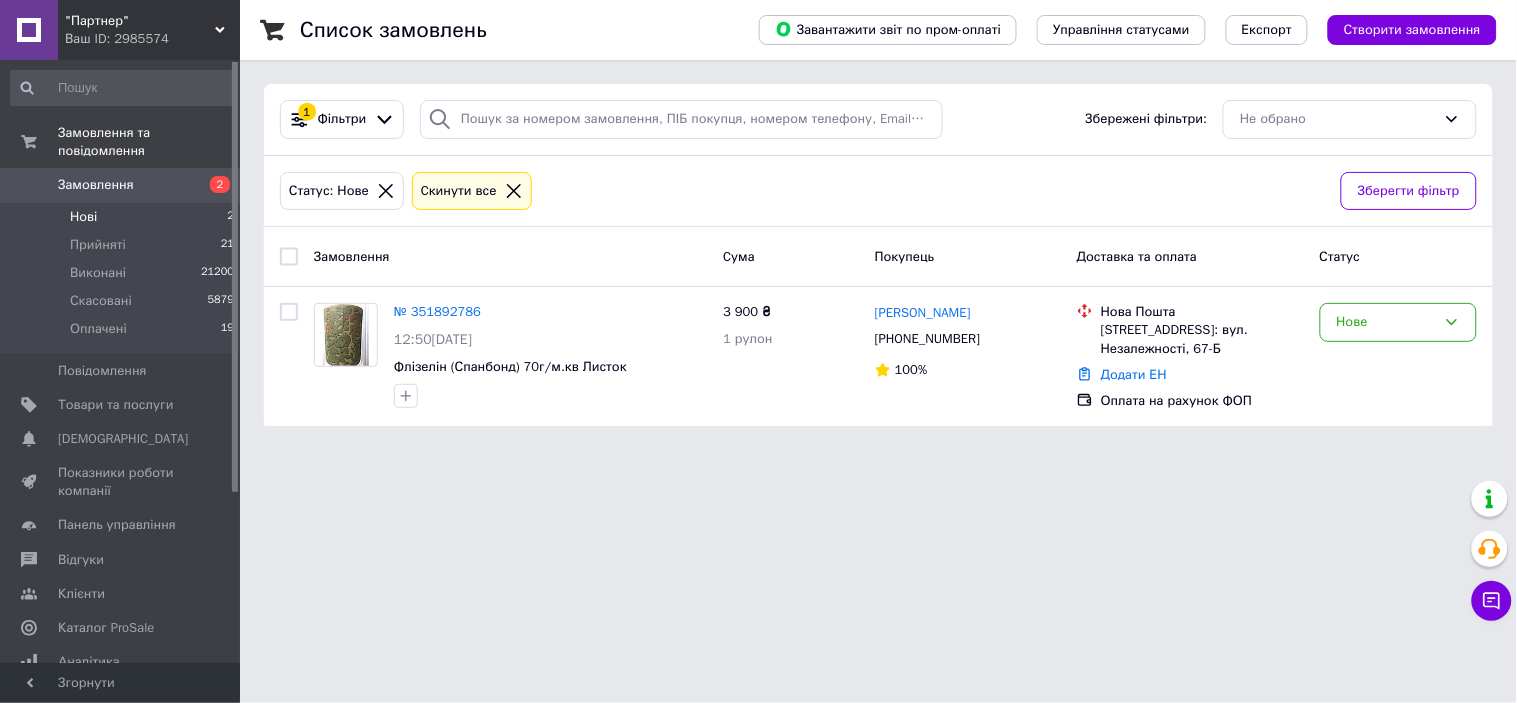 click on "Замовлення" at bounding box center [121, 185] 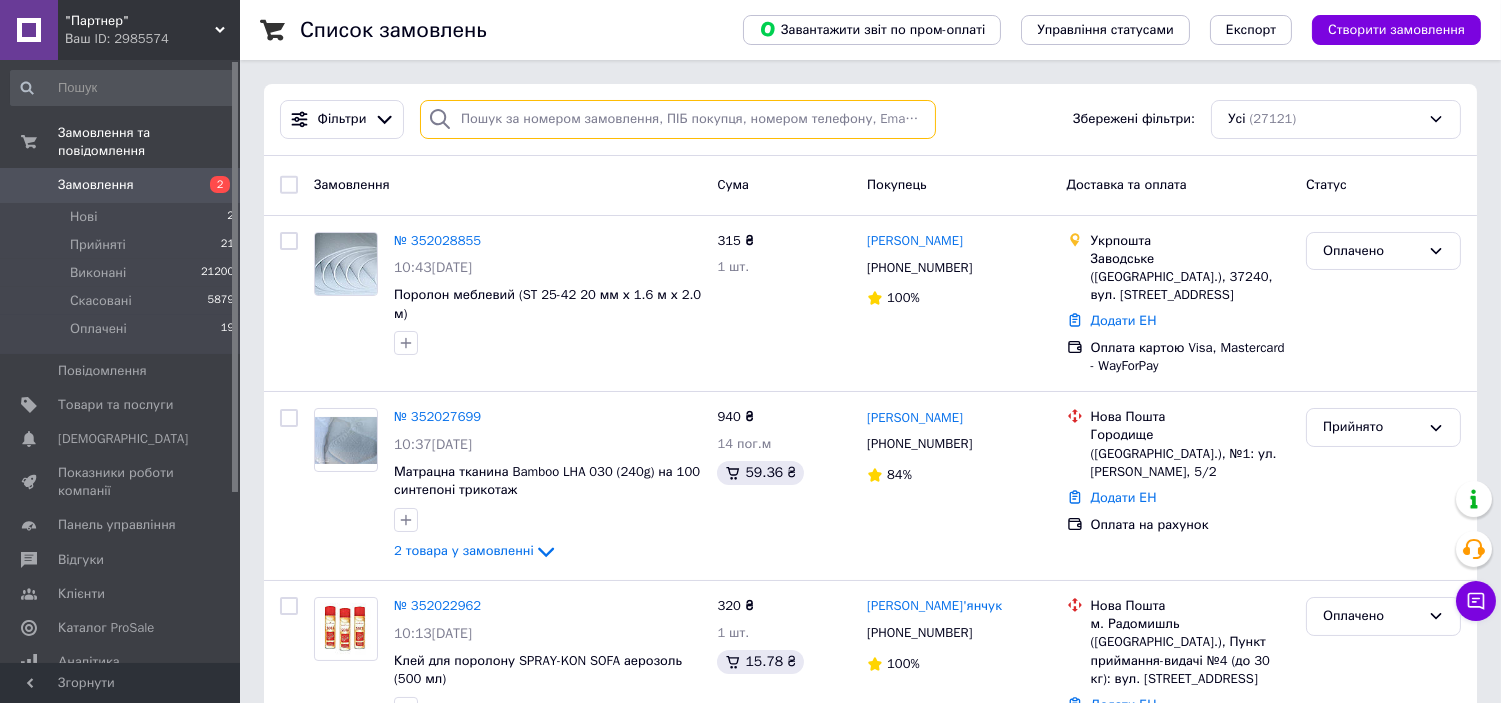 click at bounding box center (678, 119) 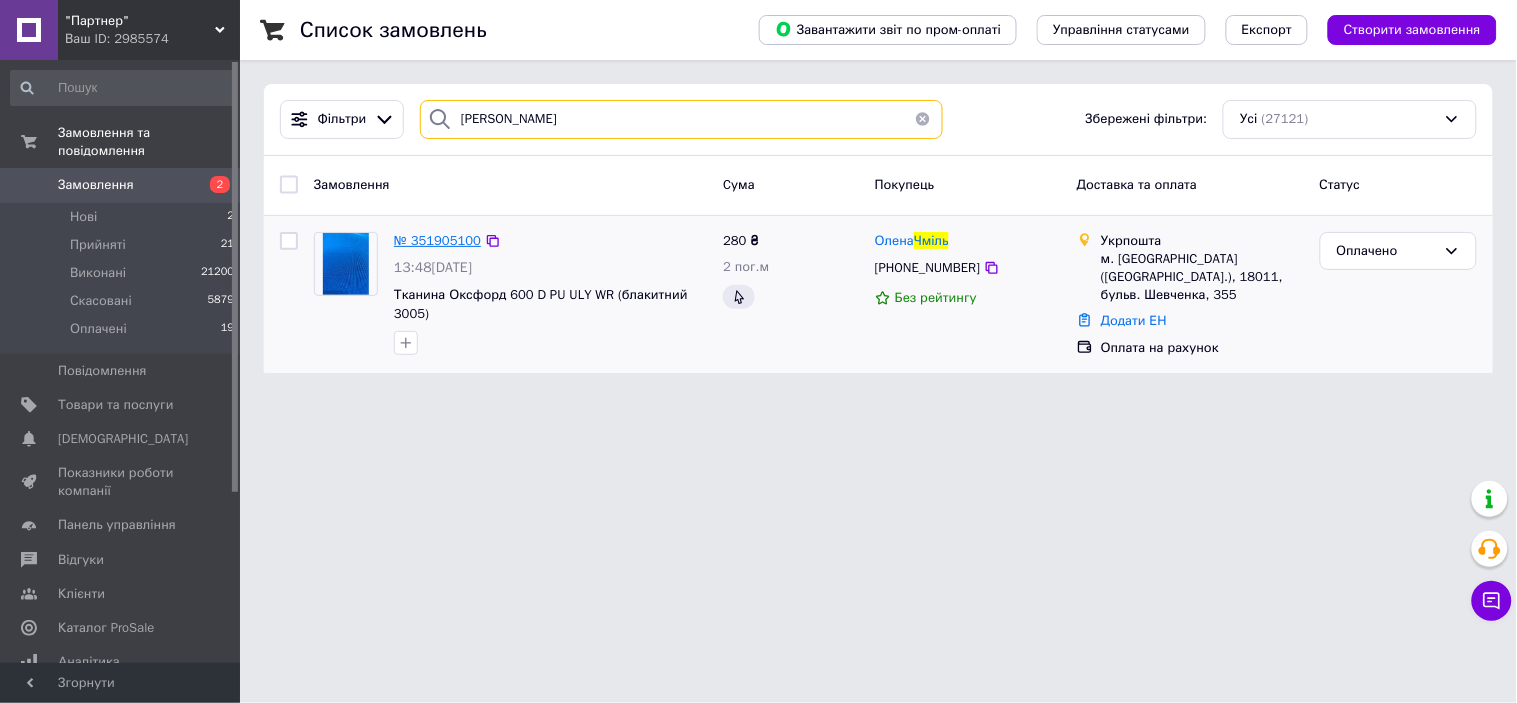 type on "[PERSON_NAME]" 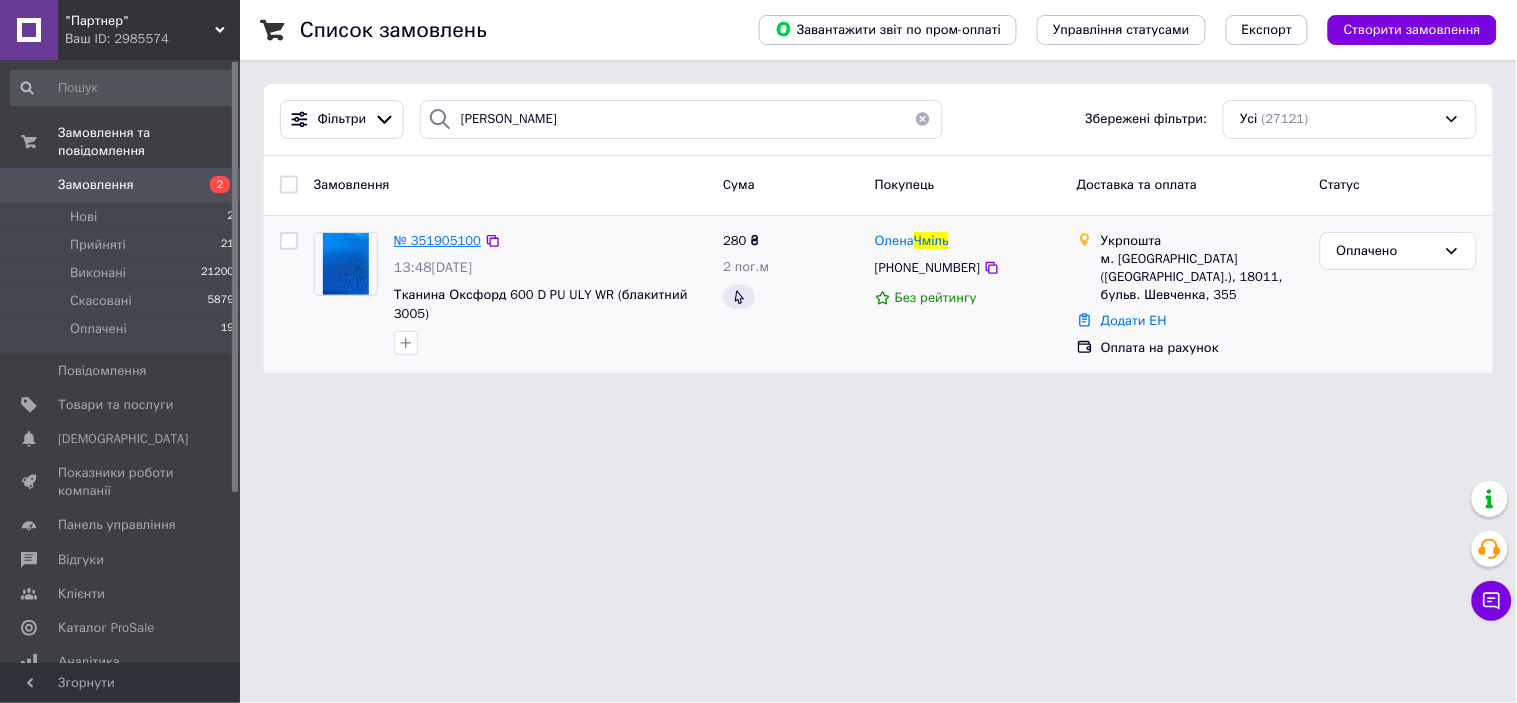 click on "№ 351905100" at bounding box center (437, 240) 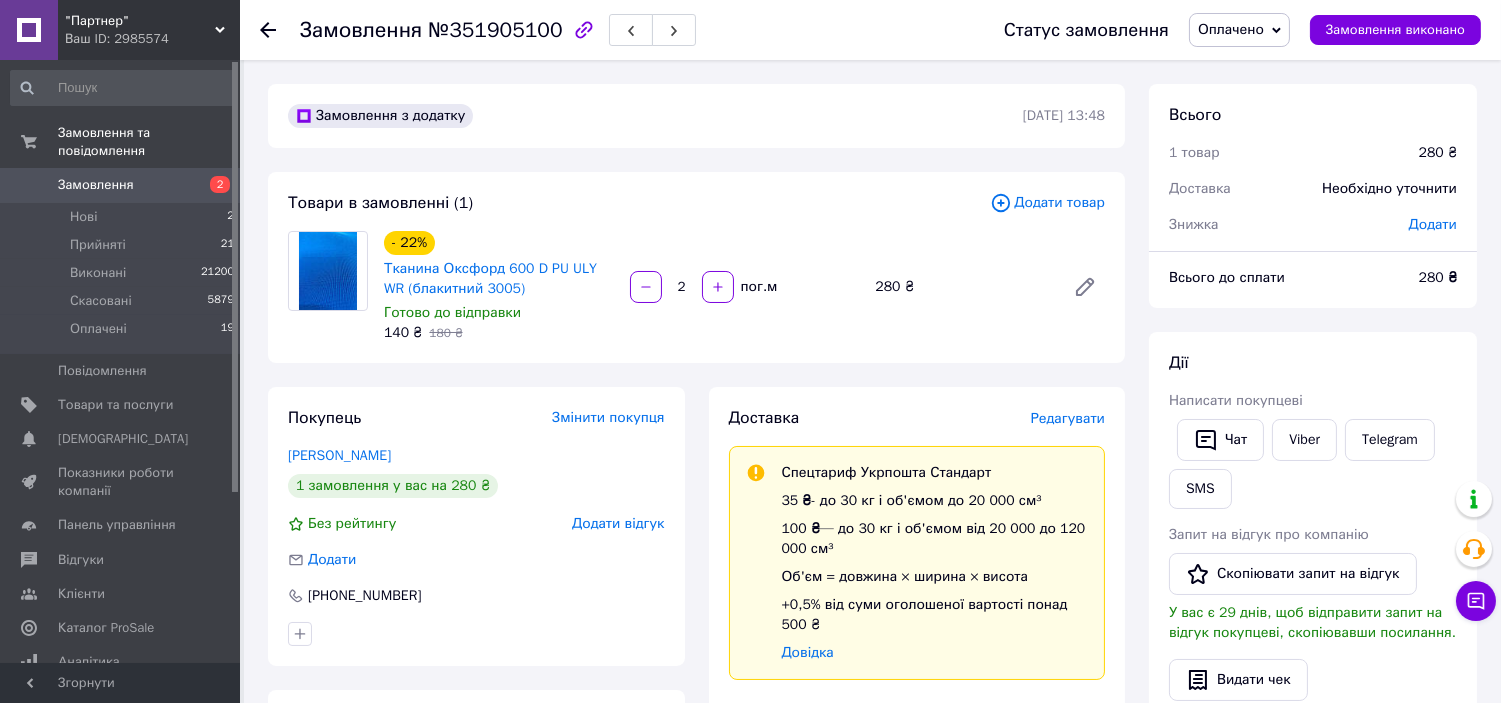 click on "Редагувати" at bounding box center [1068, 418] 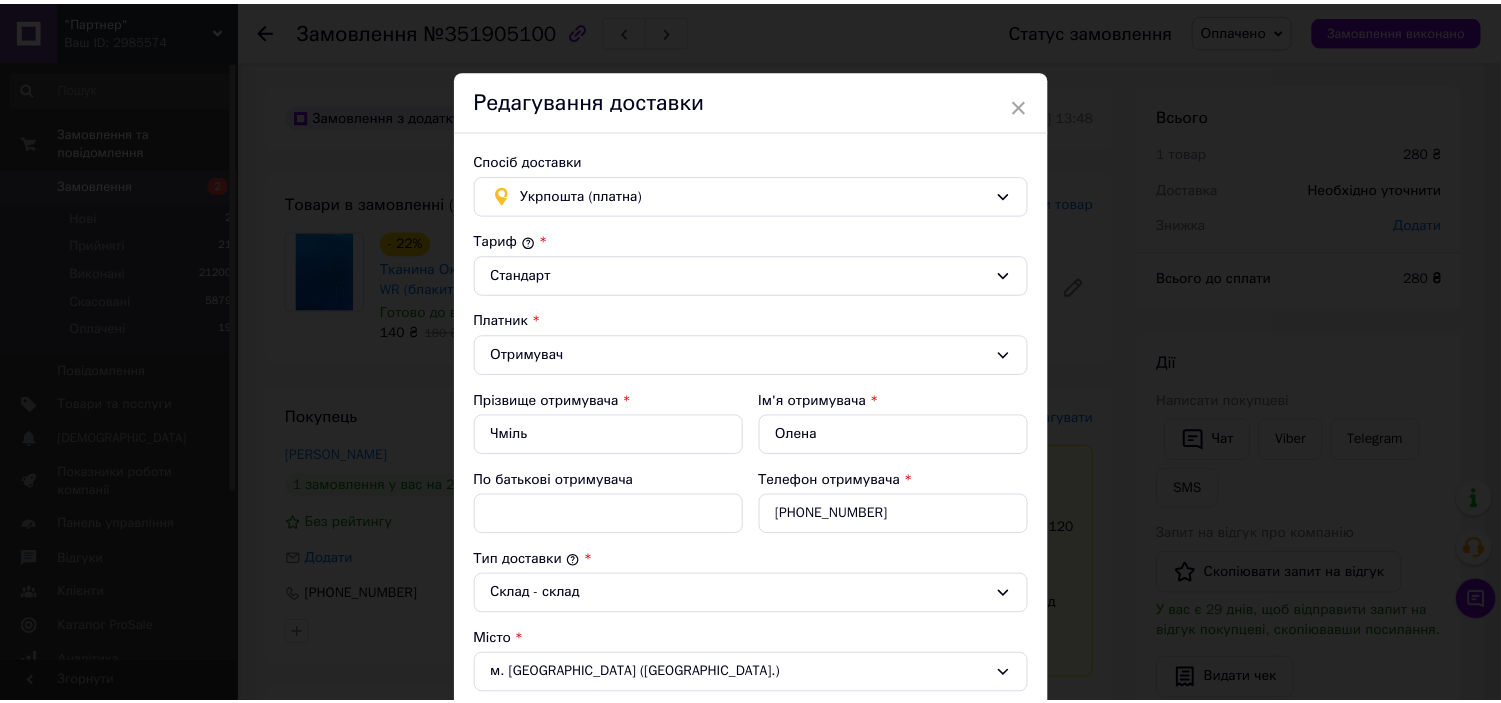 scroll, scrollTop: 622, scrollLeft: 0, axis: vertical 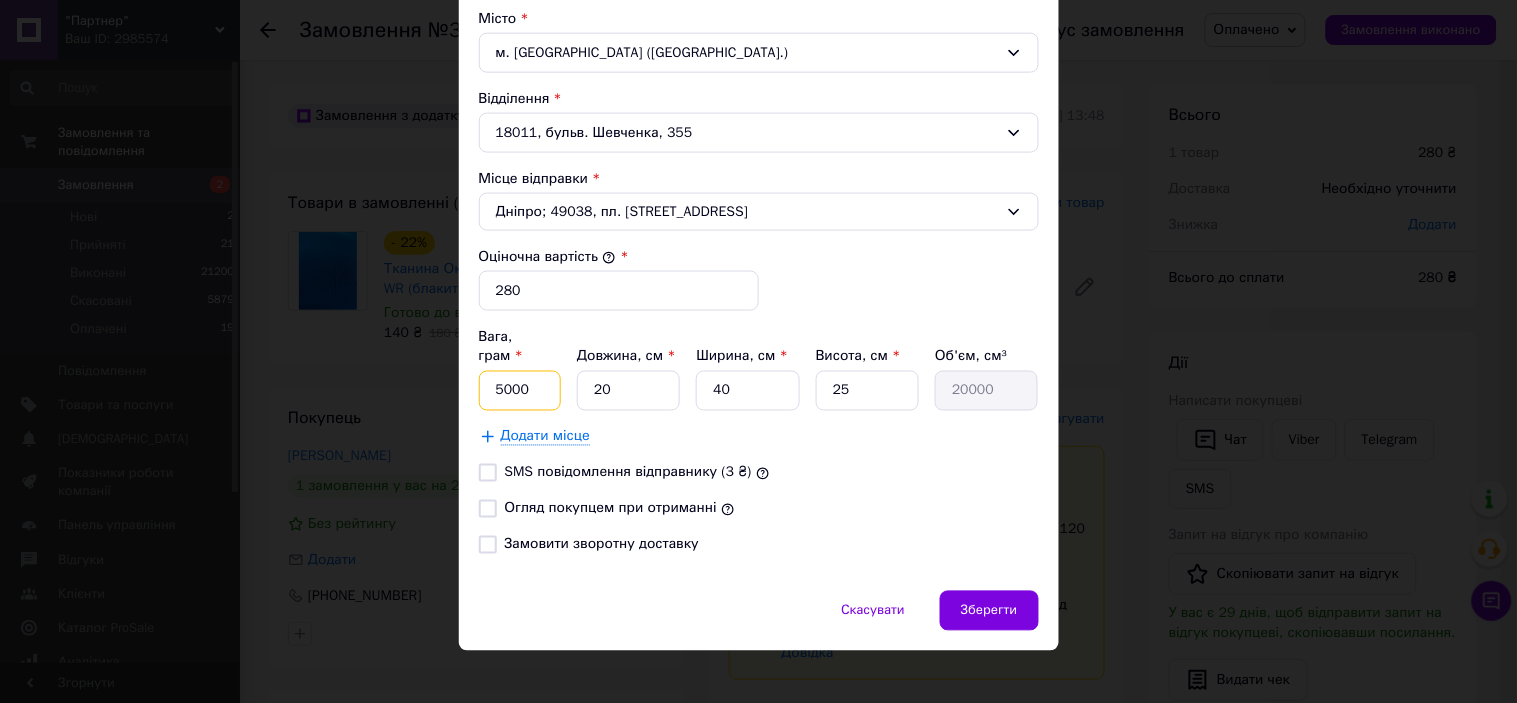 drag, startPoint x: 532, startPoint y: 380, endPoint x: 480, endPoint y: 375, distance: 52.23983 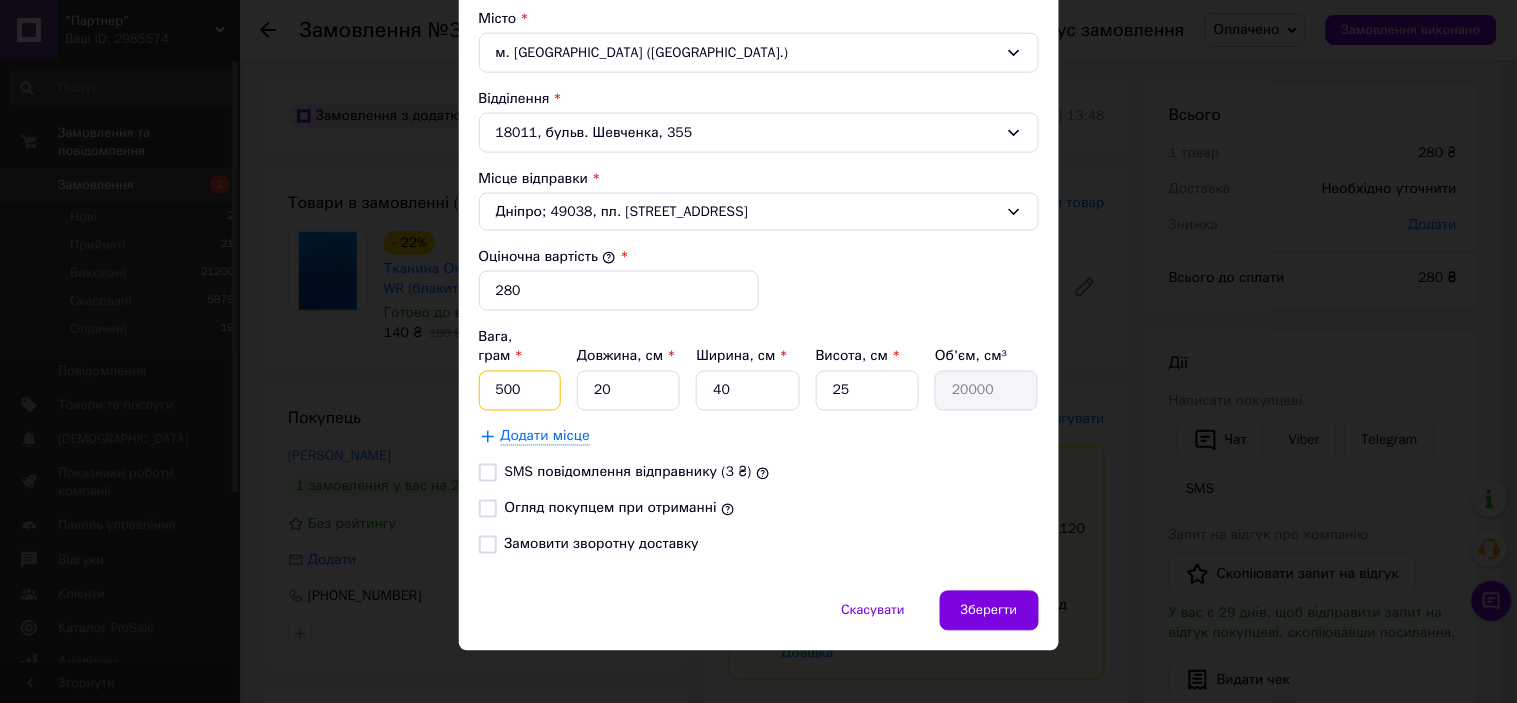 type on "500" 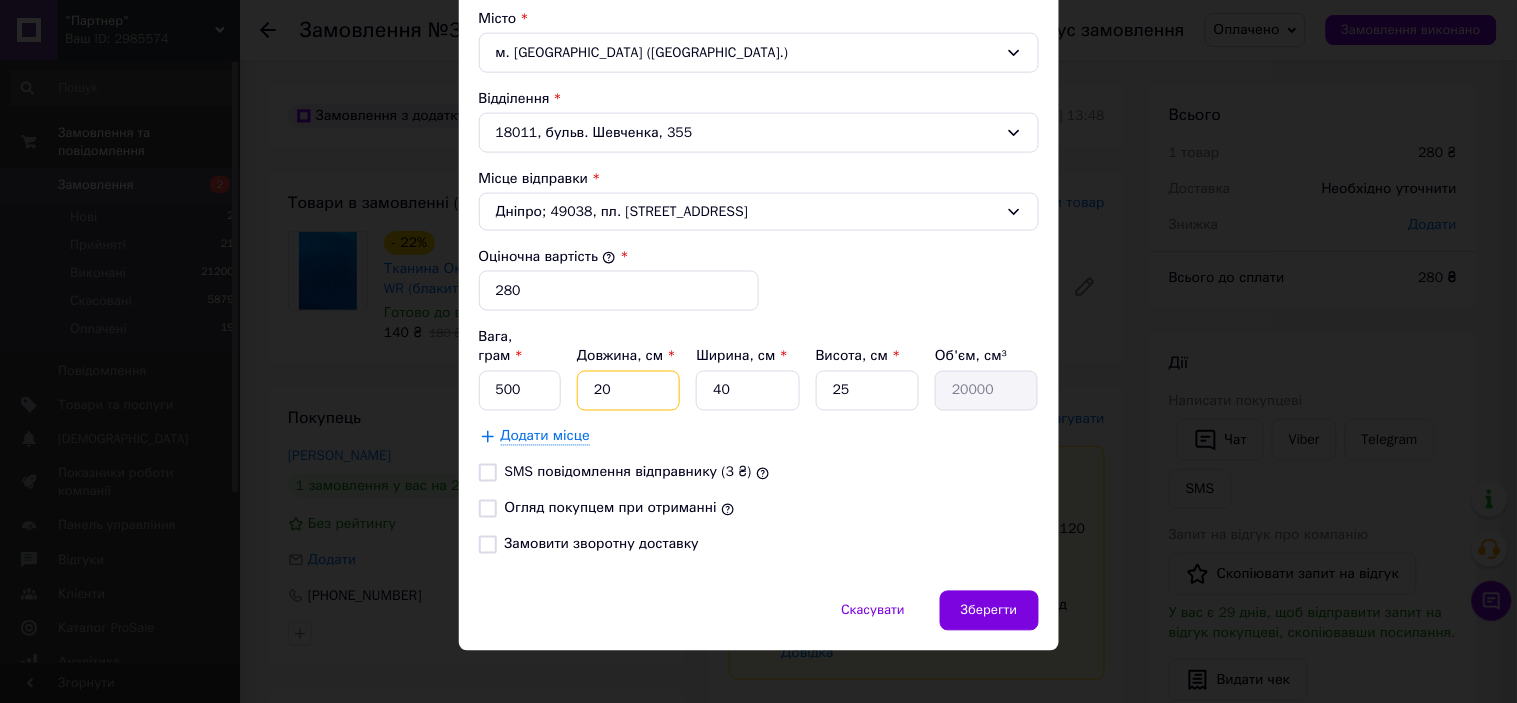 type on "3" 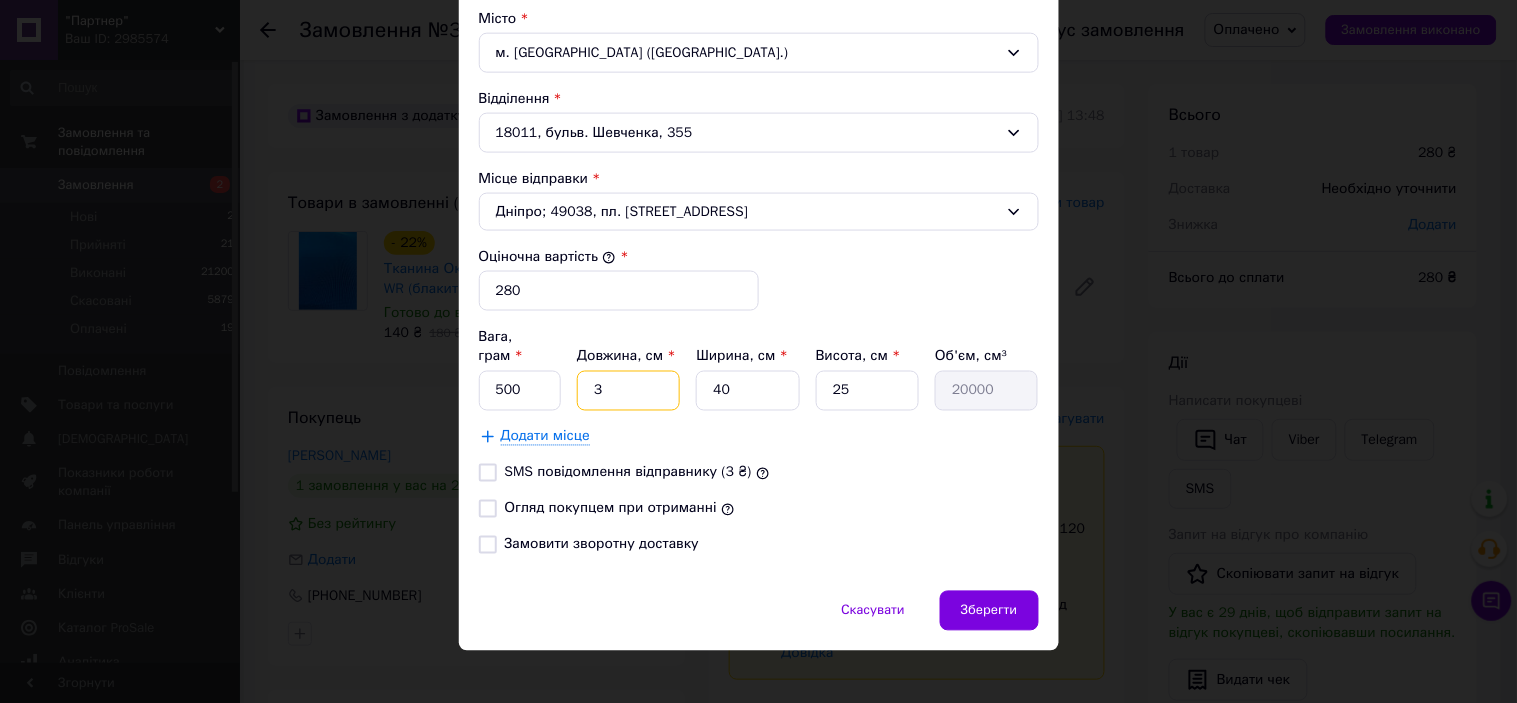 type on "3000" 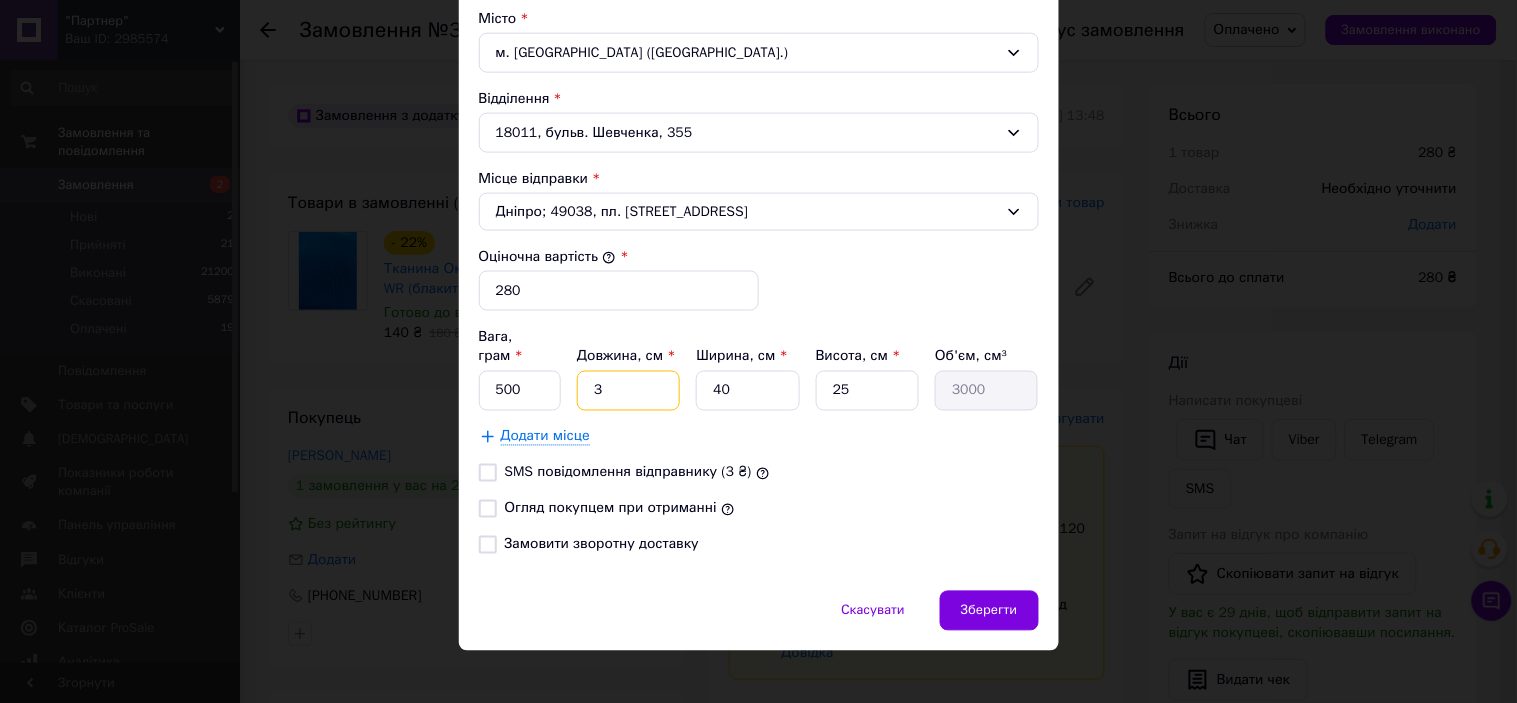 type on "33" 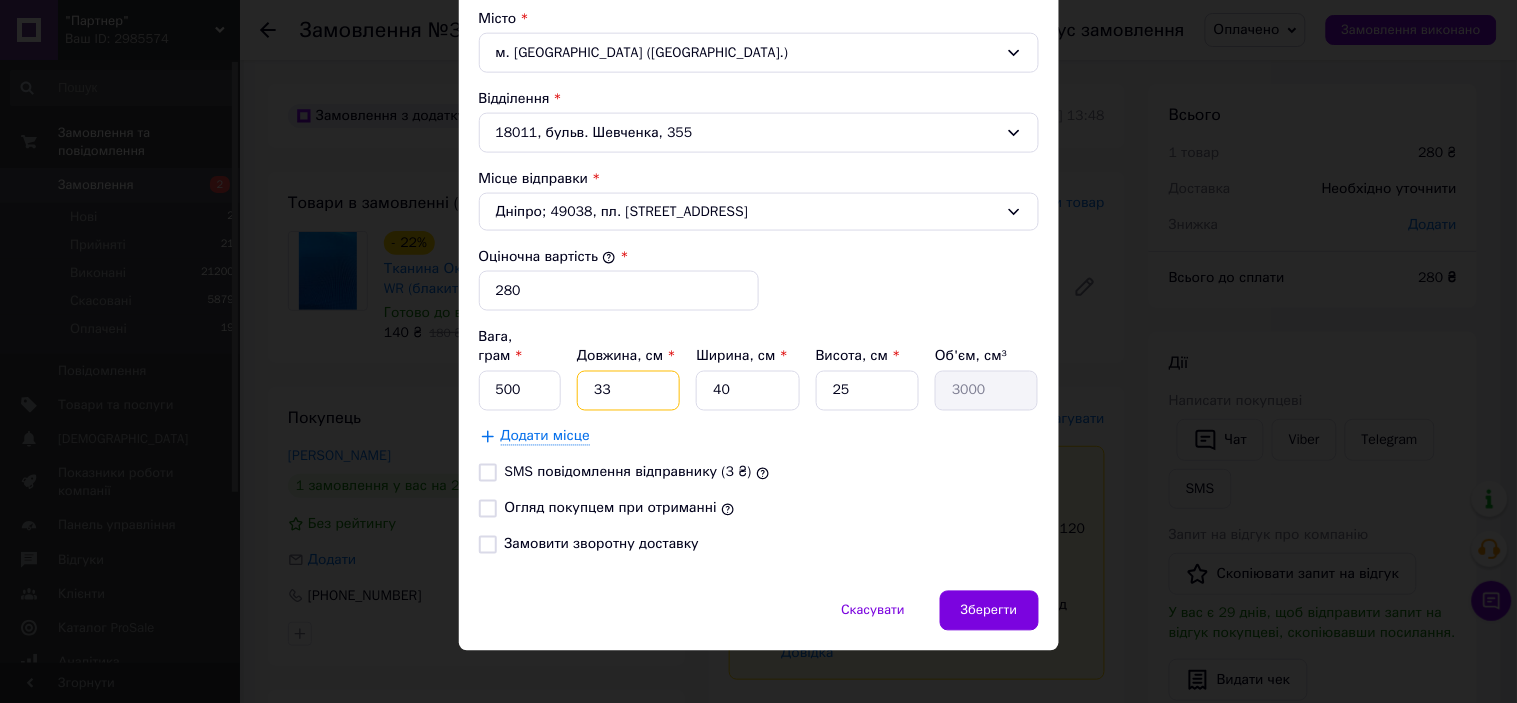 type on "33000" 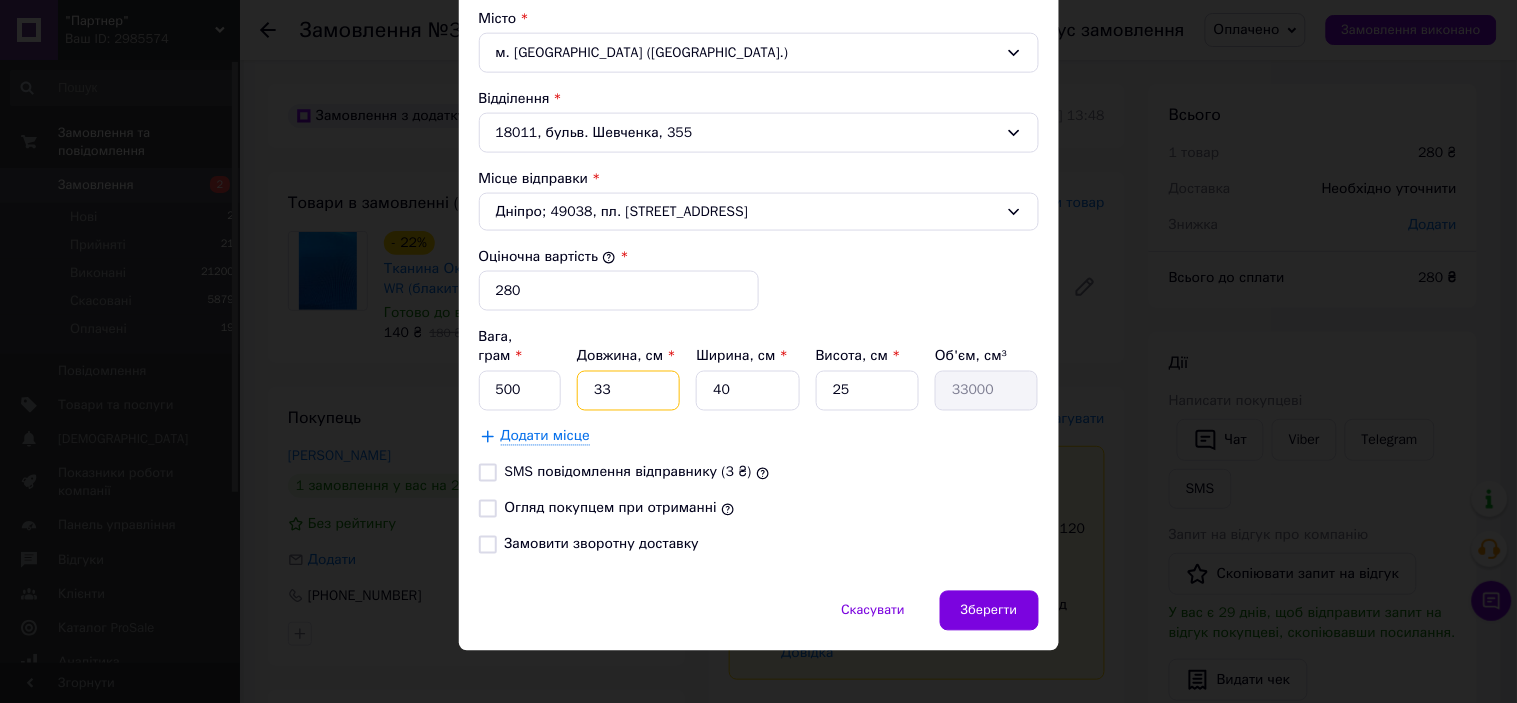 type on "33" 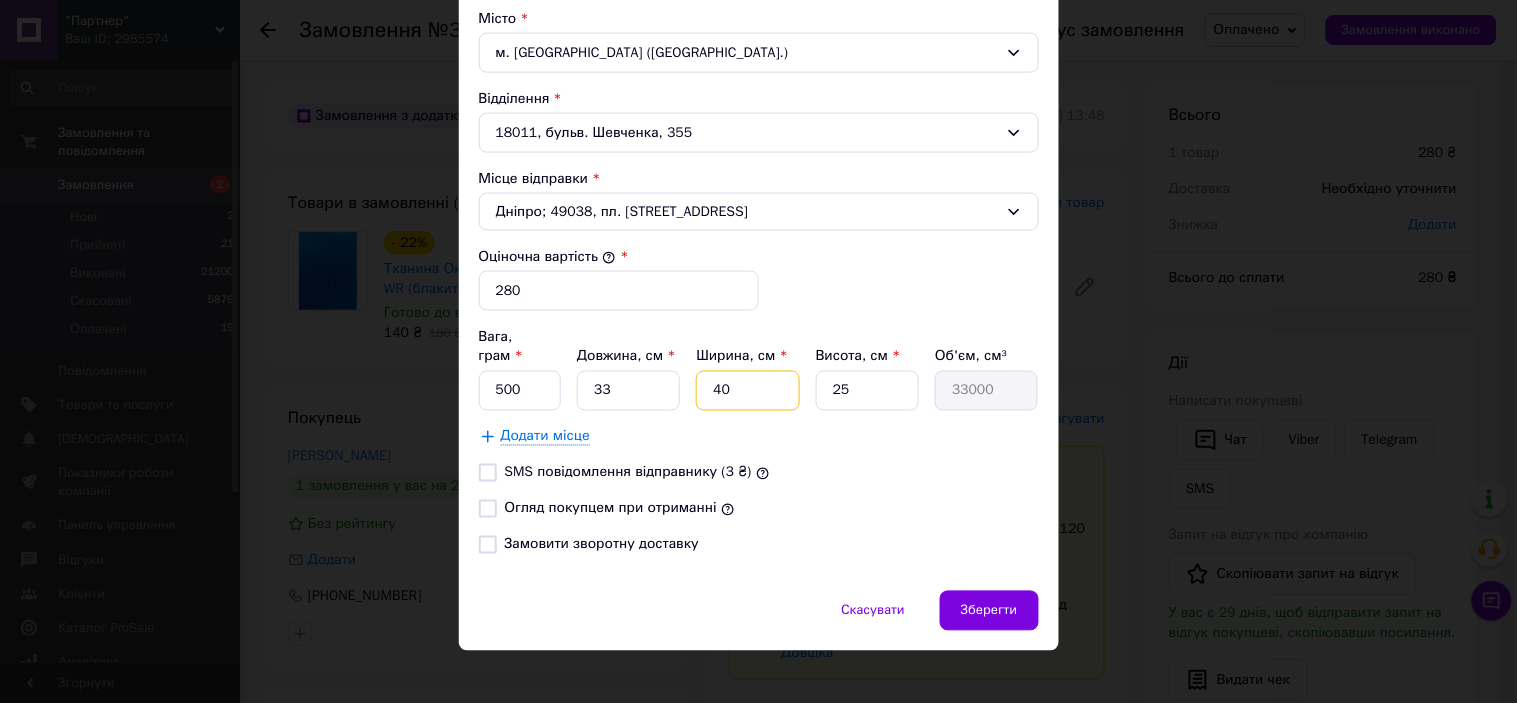 type on "2" 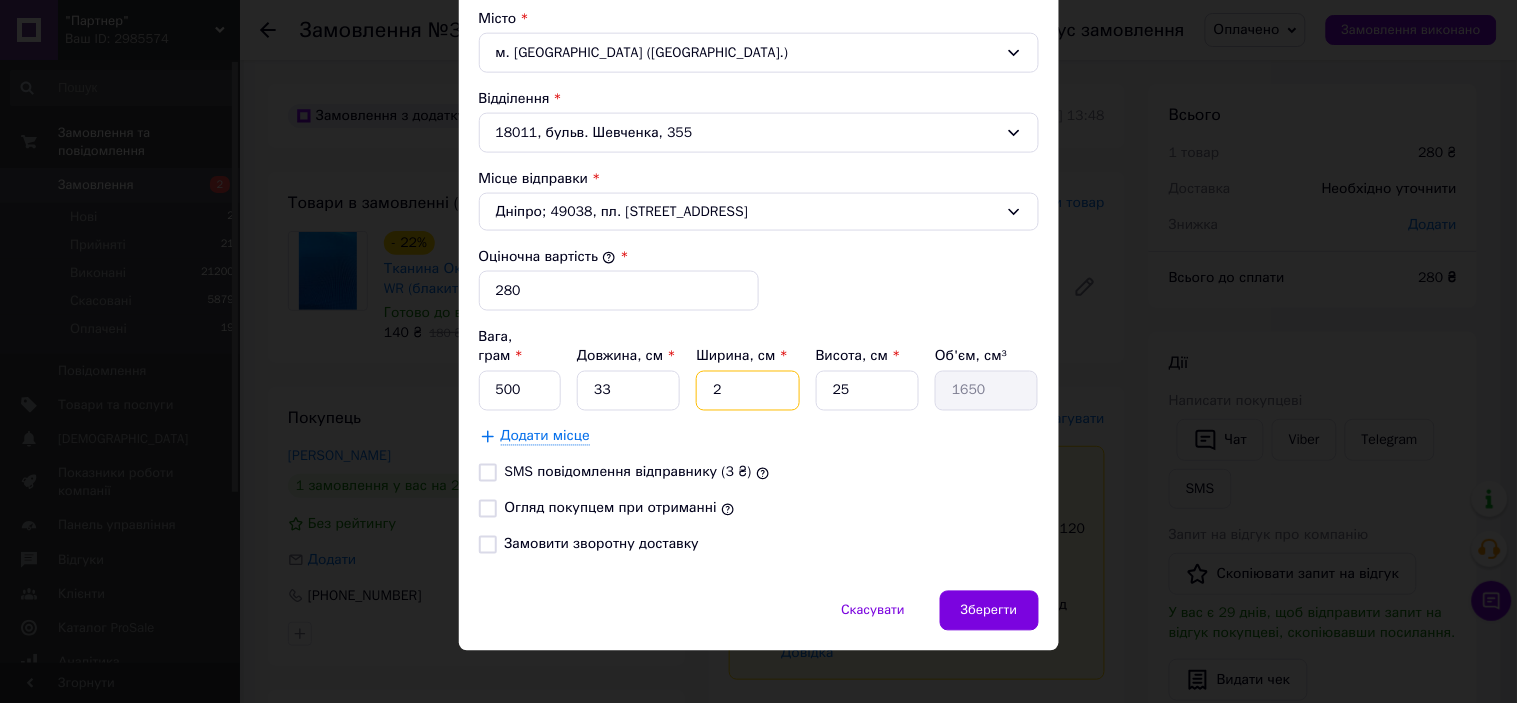 type on "27" 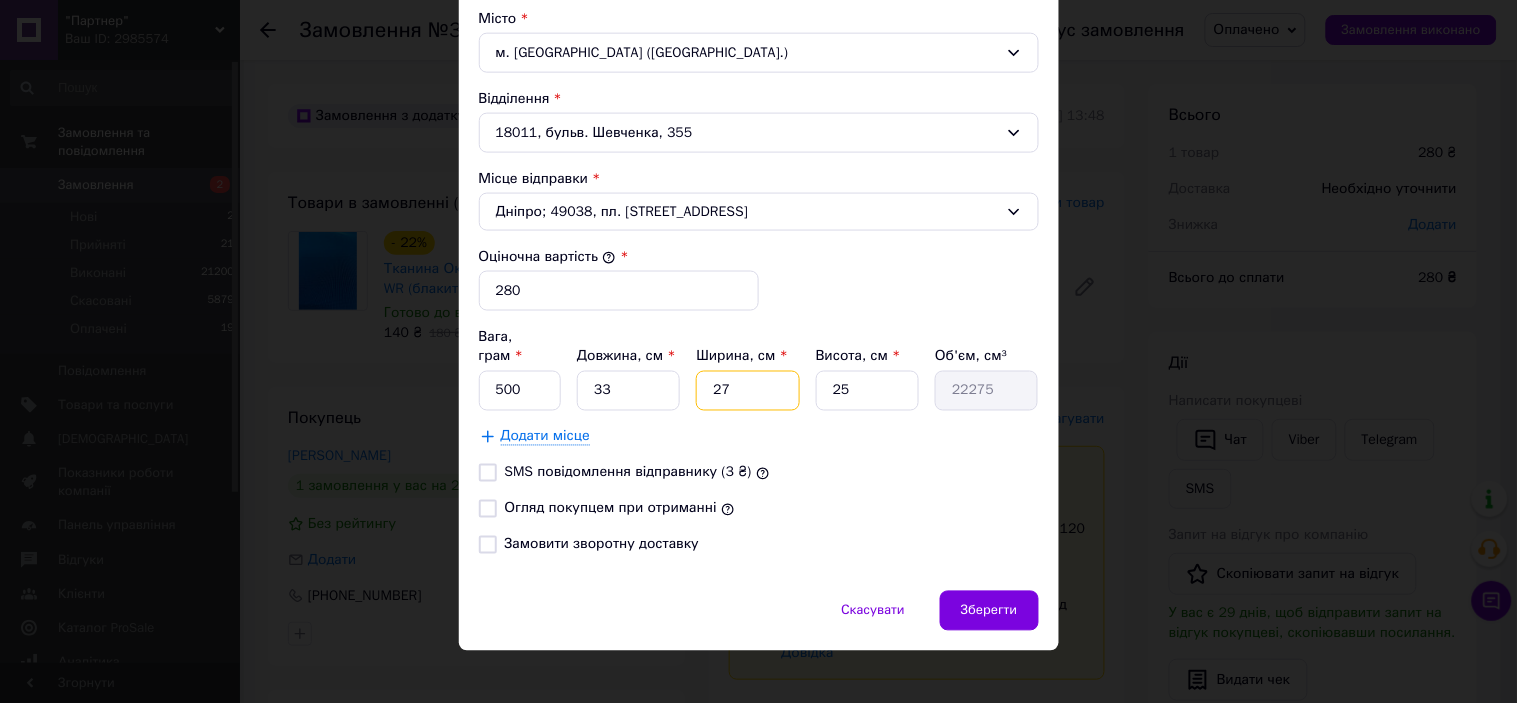 type on "27" 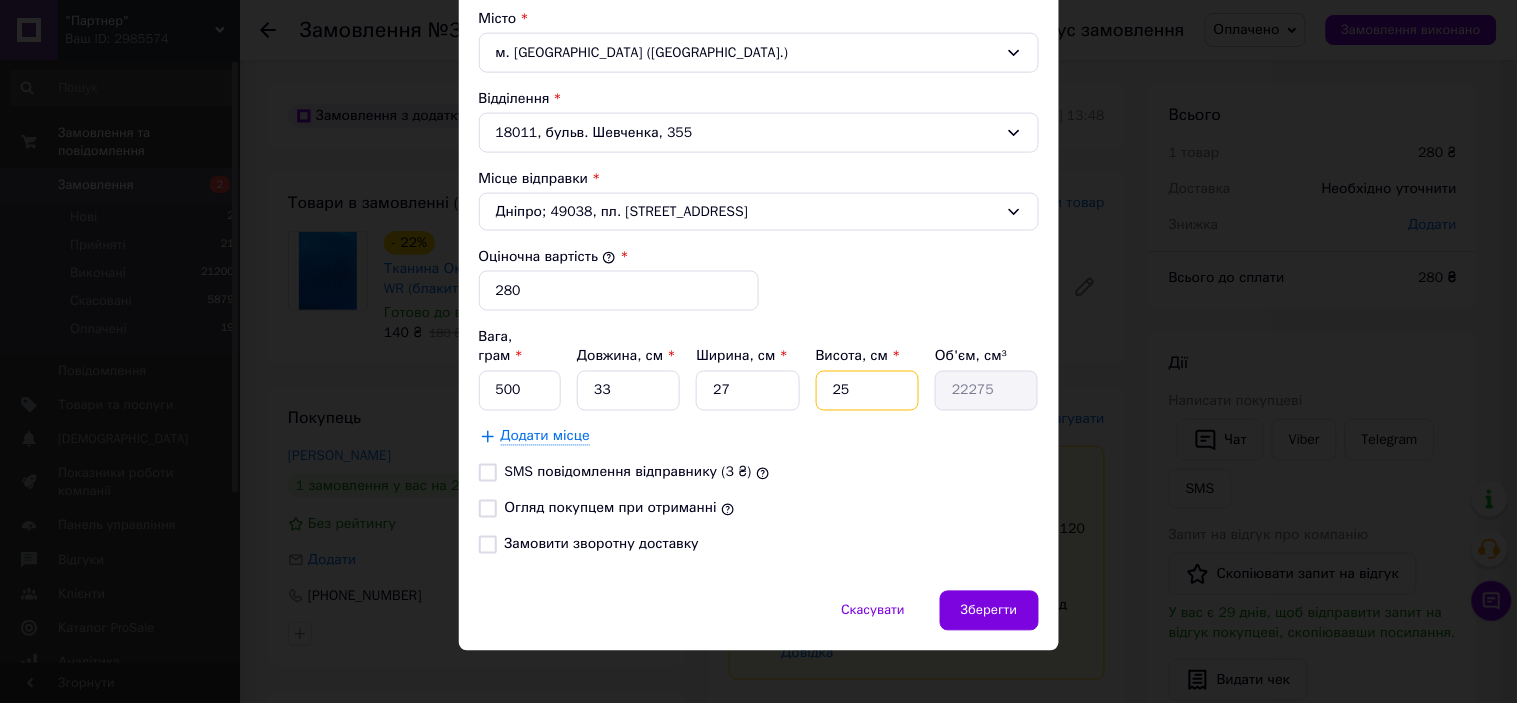 type on "5" 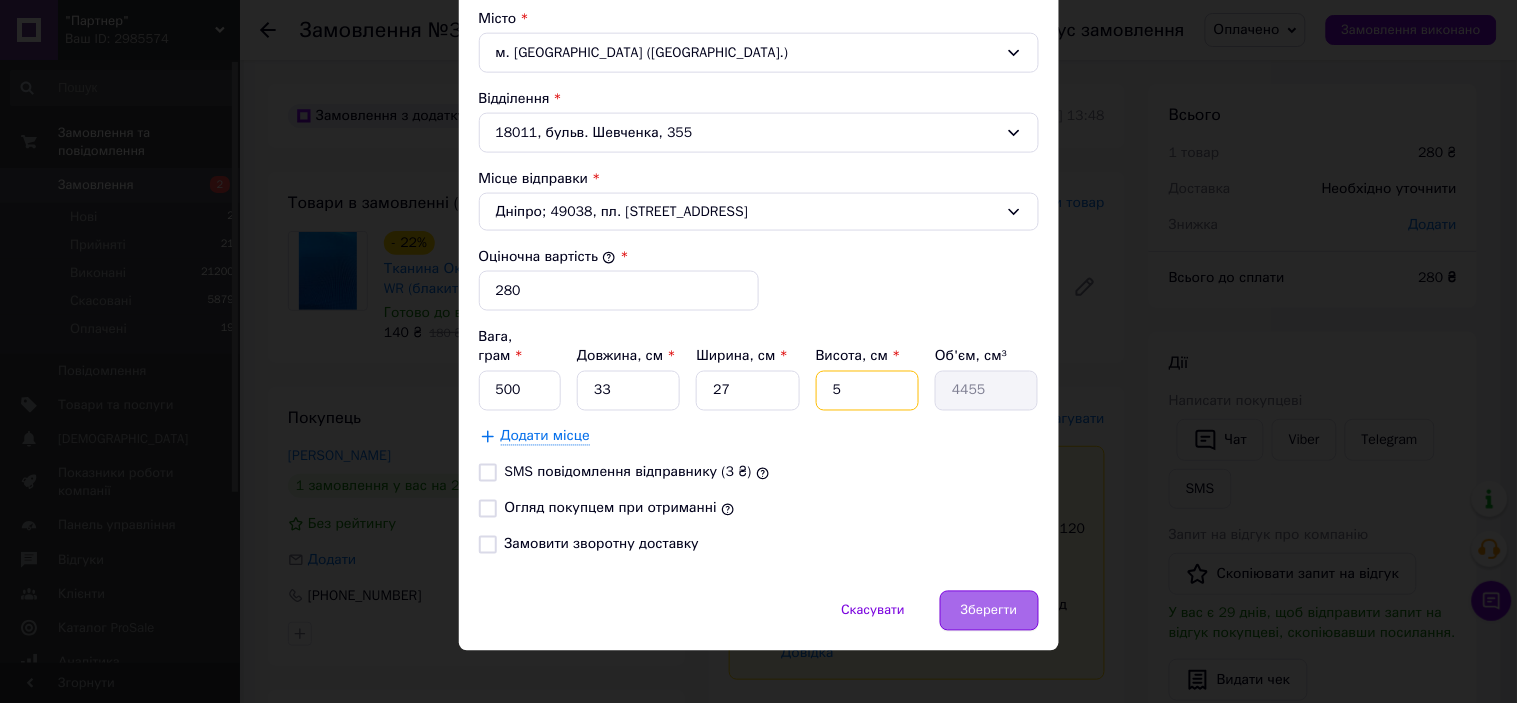 type on "5" 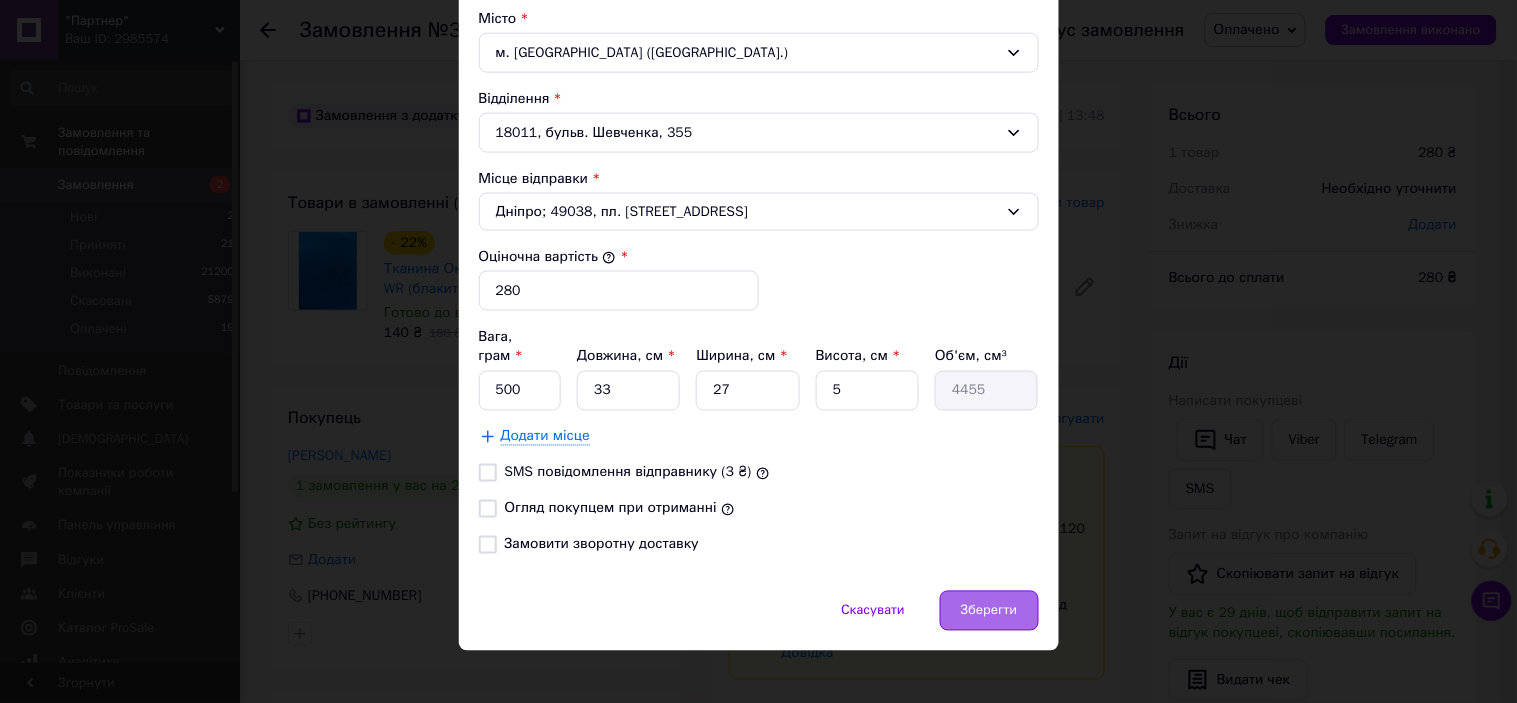 click on "Зберегти" at bounding box center (989, 611) 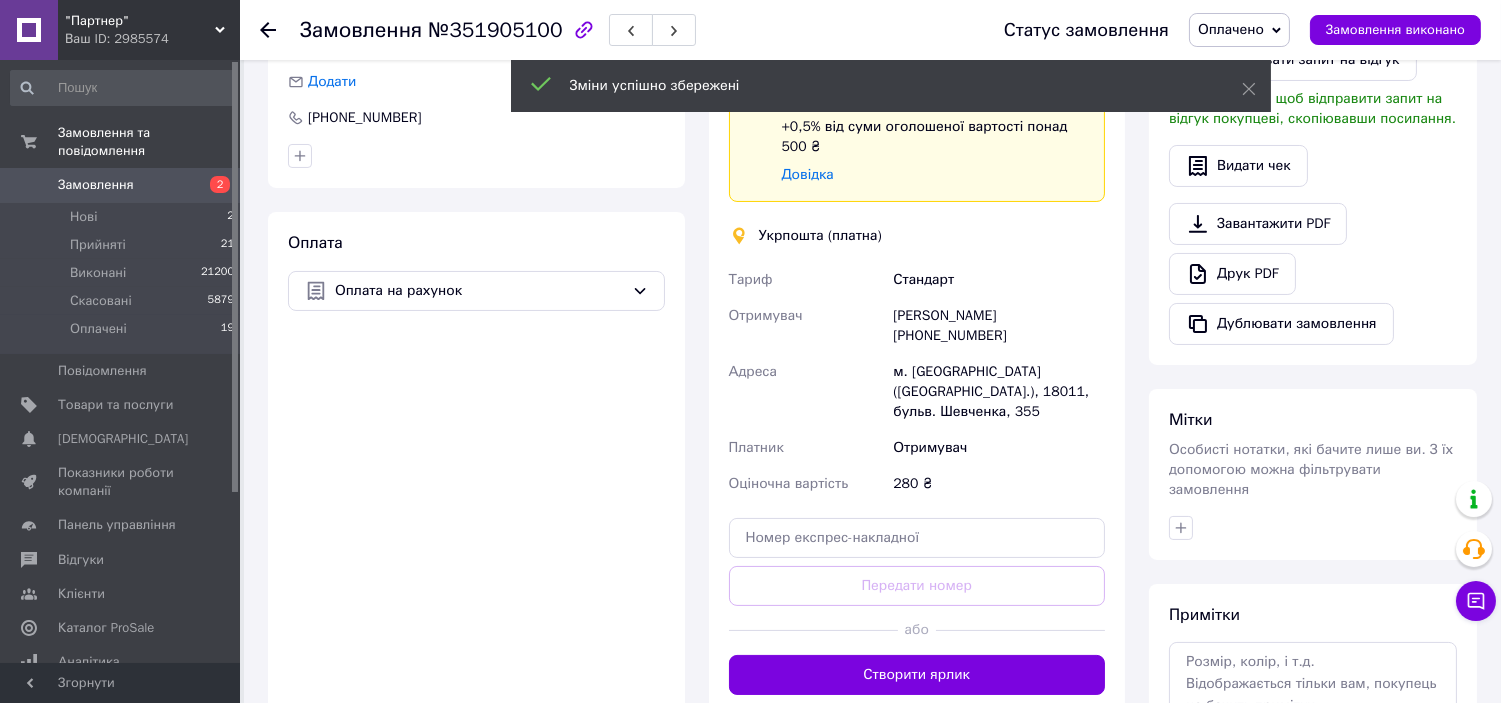 scroll, scrollTop: 555, scrollLeft: 0, axis: vertical 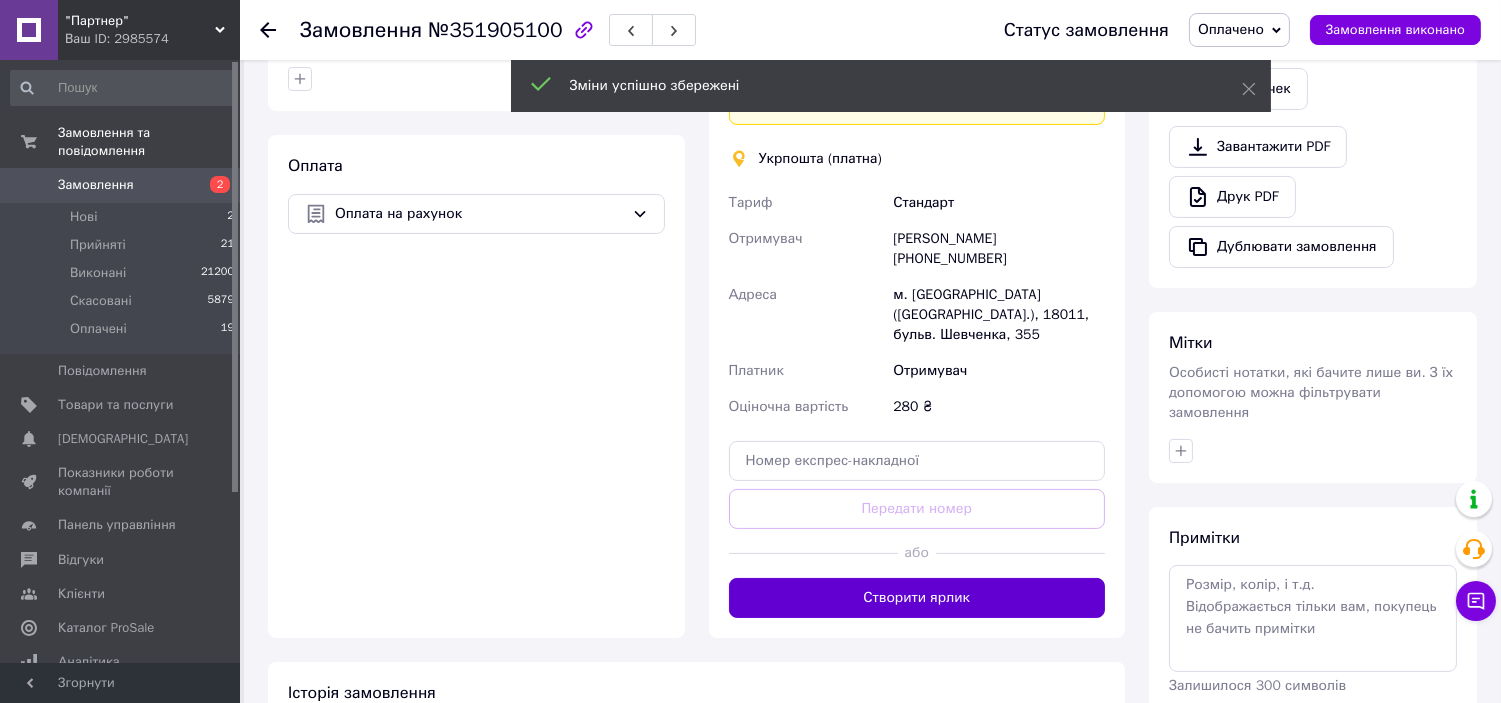 click on "Створити ярлик" at bounding box center (917, 598) 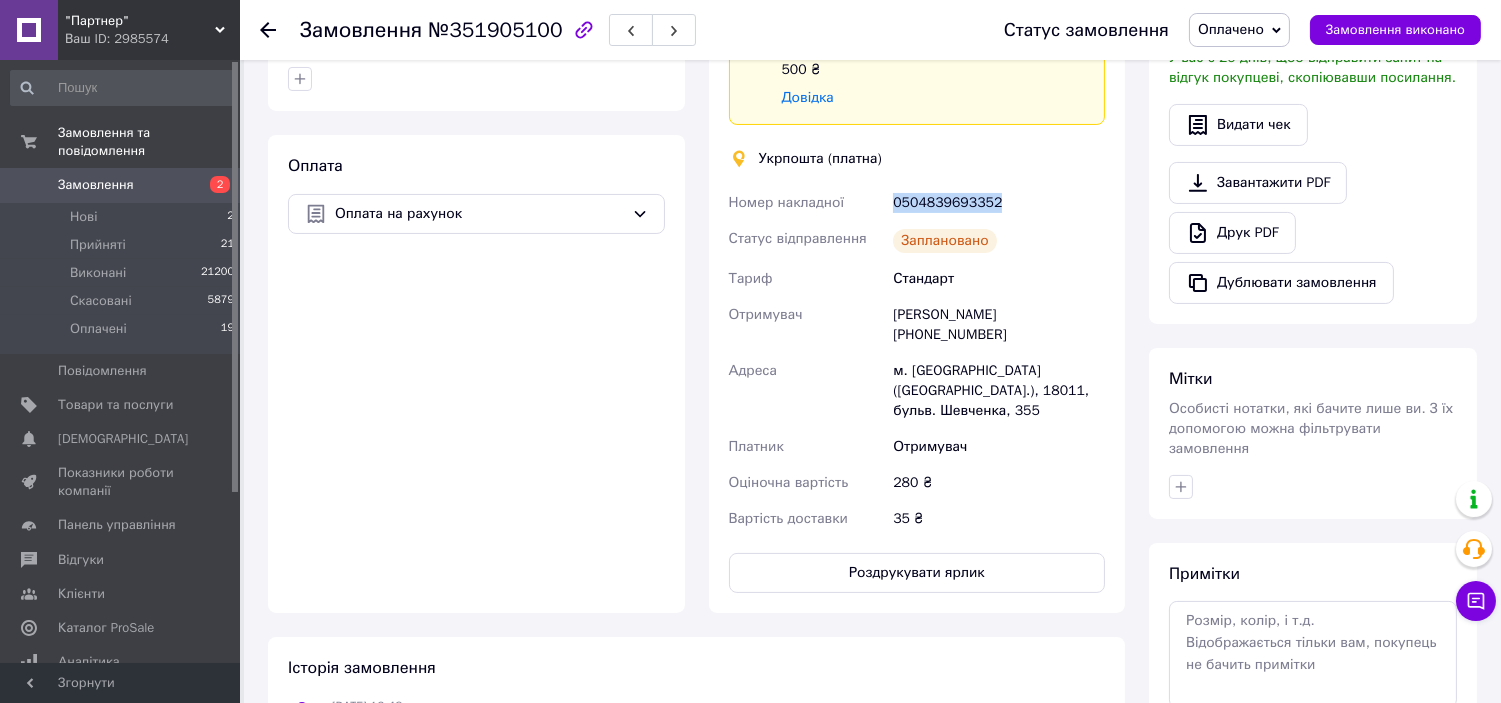 drag, startPoint x: 998, startPoint y: 200, endPoint x: 871, endPoint y: 200, distance: 127 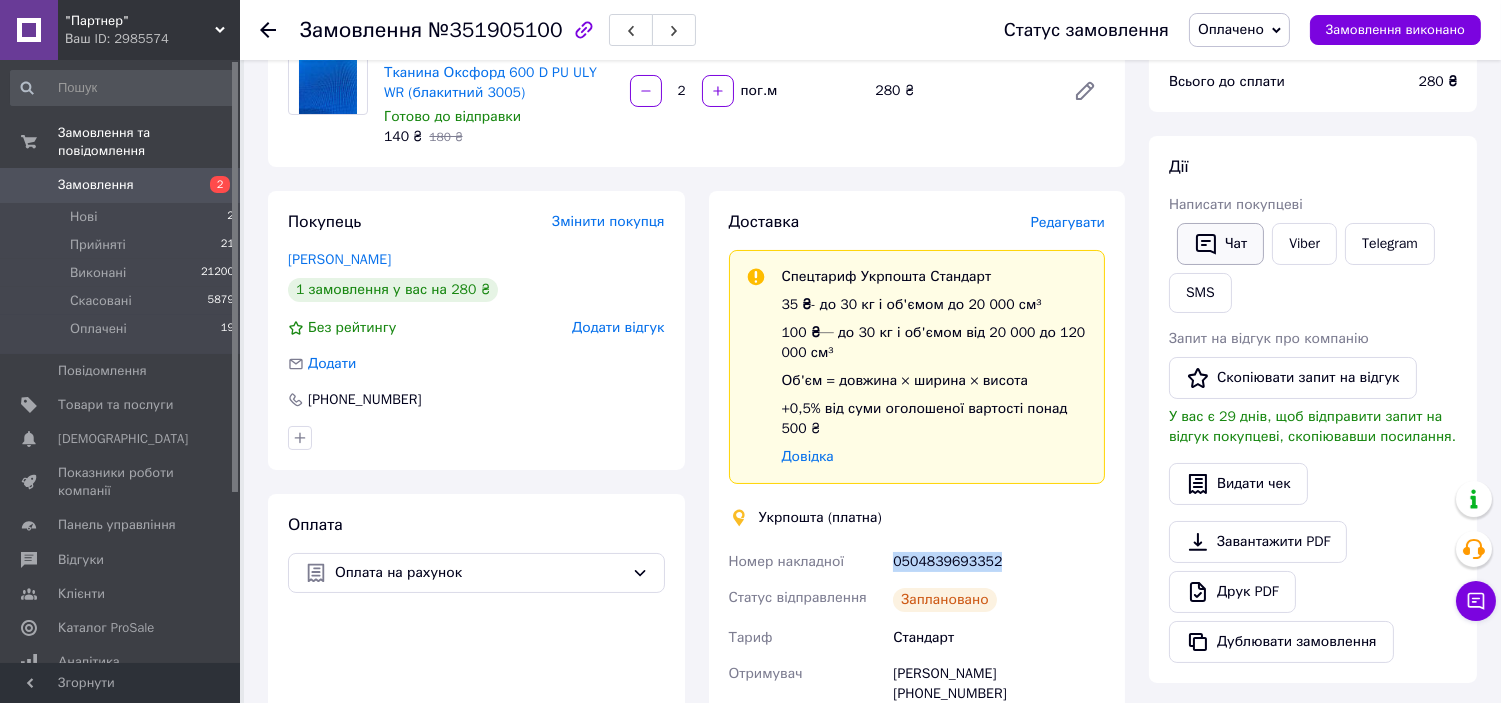 scroll, scrollTop: 111, scrollLeft: 0, axis: vertical 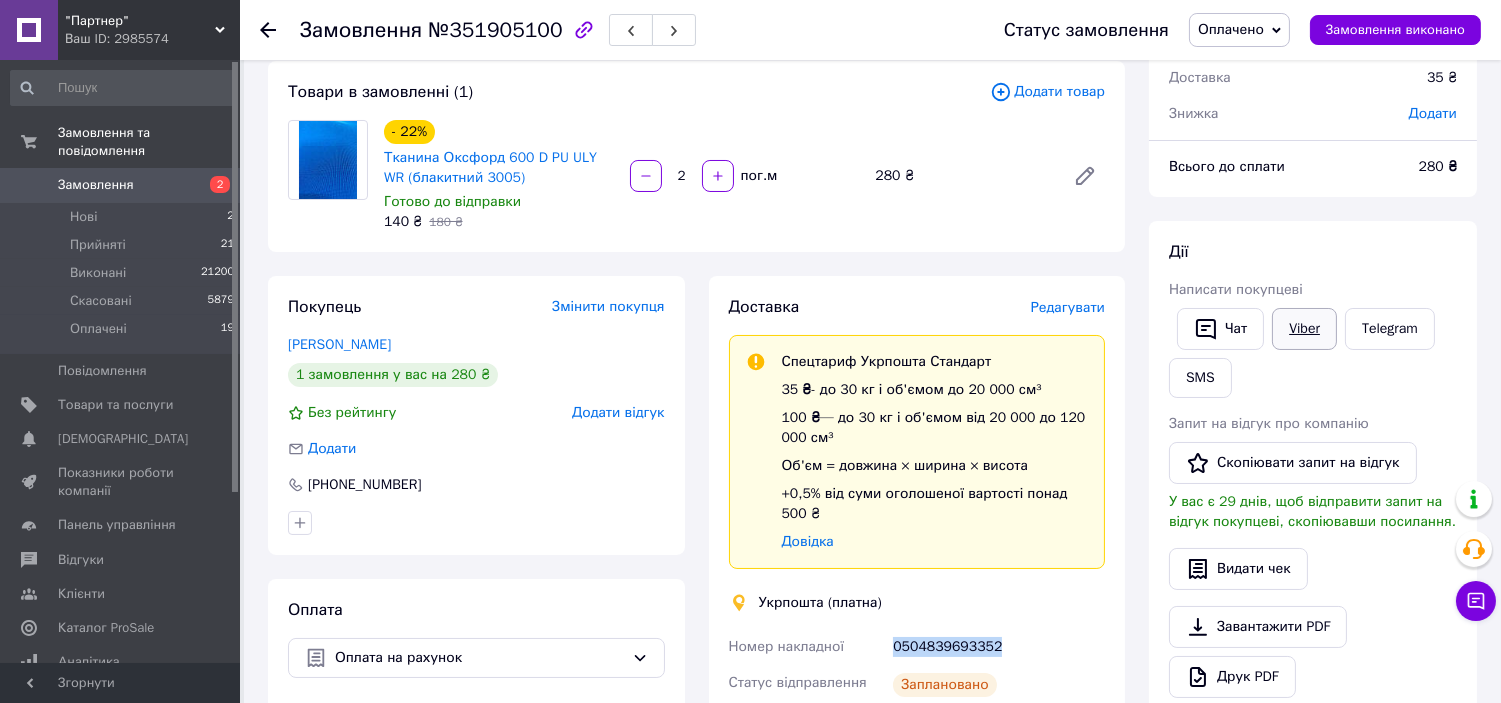 click on "Viber" at bounding box center (1304, 329) 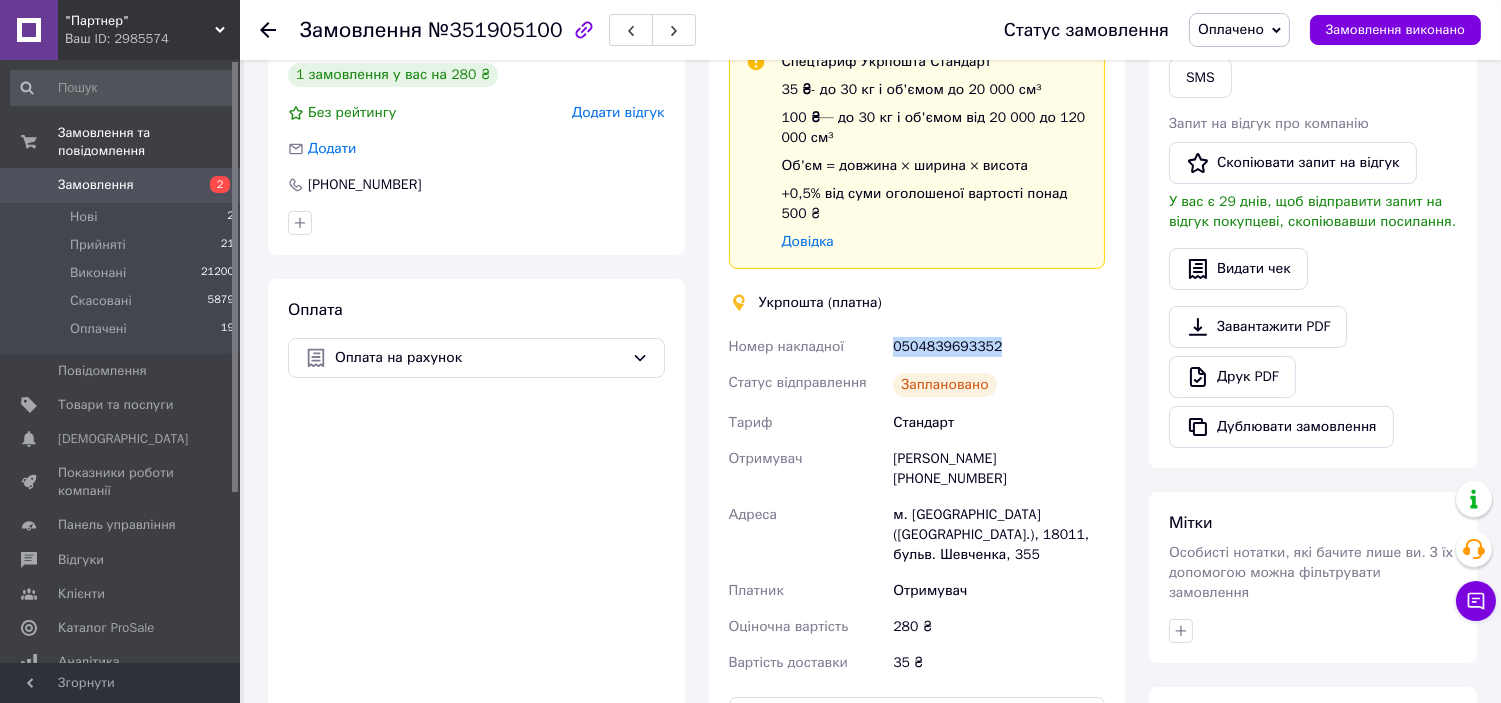 scroll, scrollTop: 444, scrollLeft: 0, axis: vertical 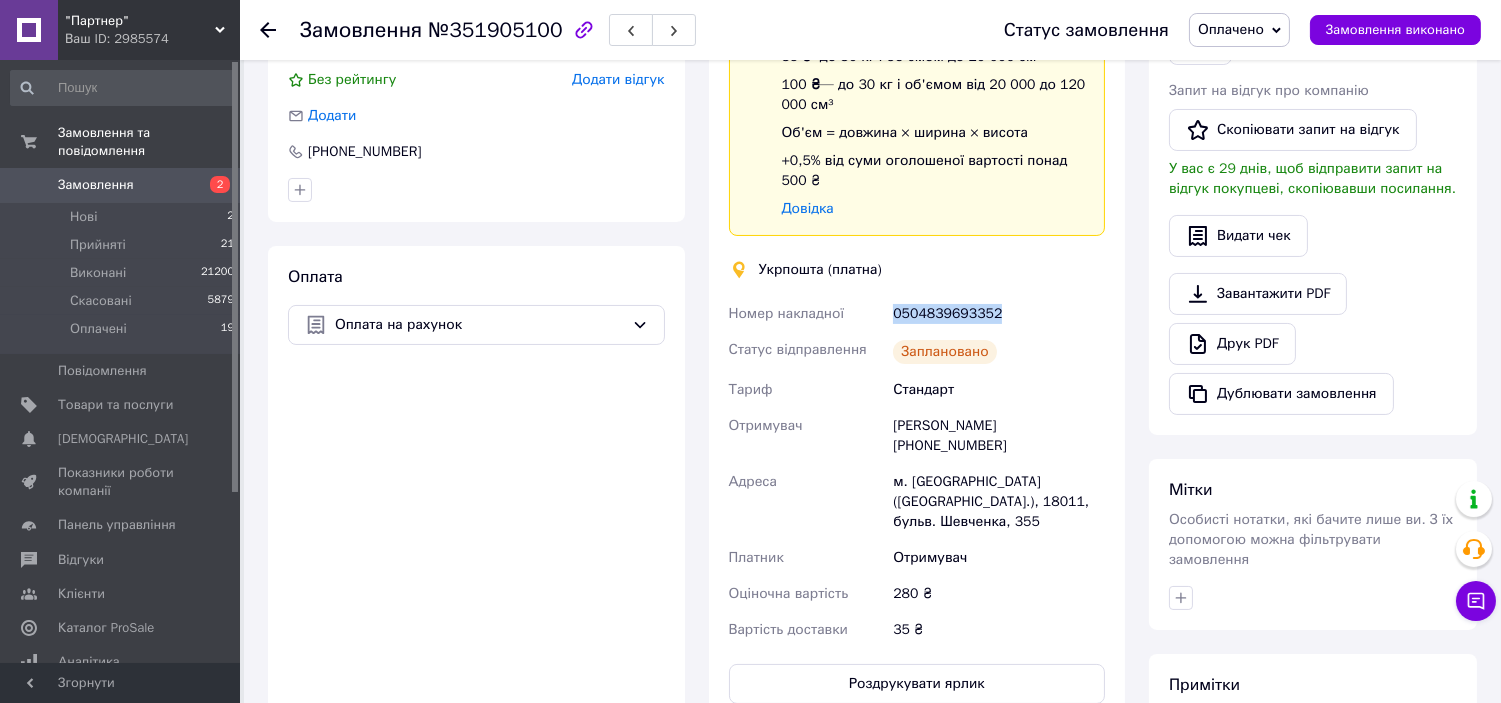 click on "Оплачено" at bounding box center [1239, 30] 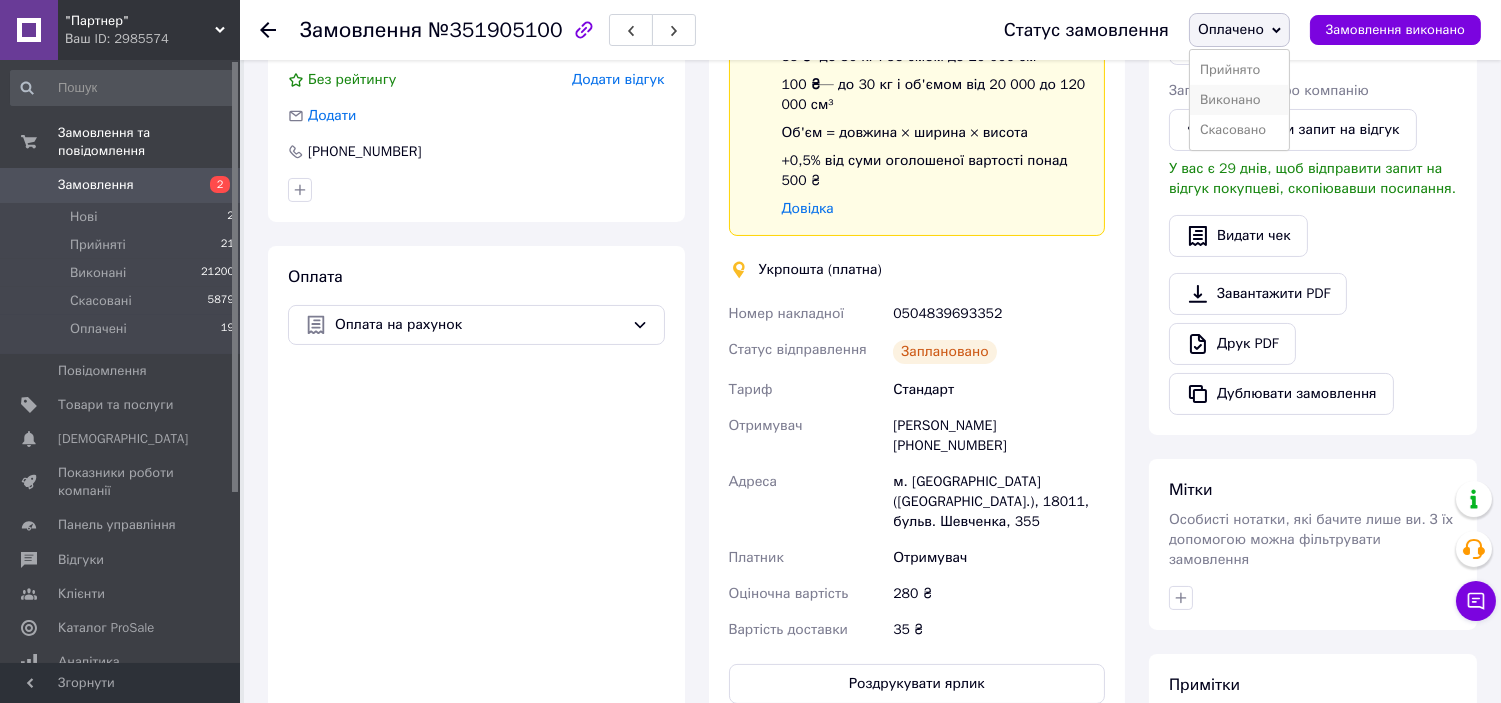 click on "Виконано" at bounding box center (1239, 100) 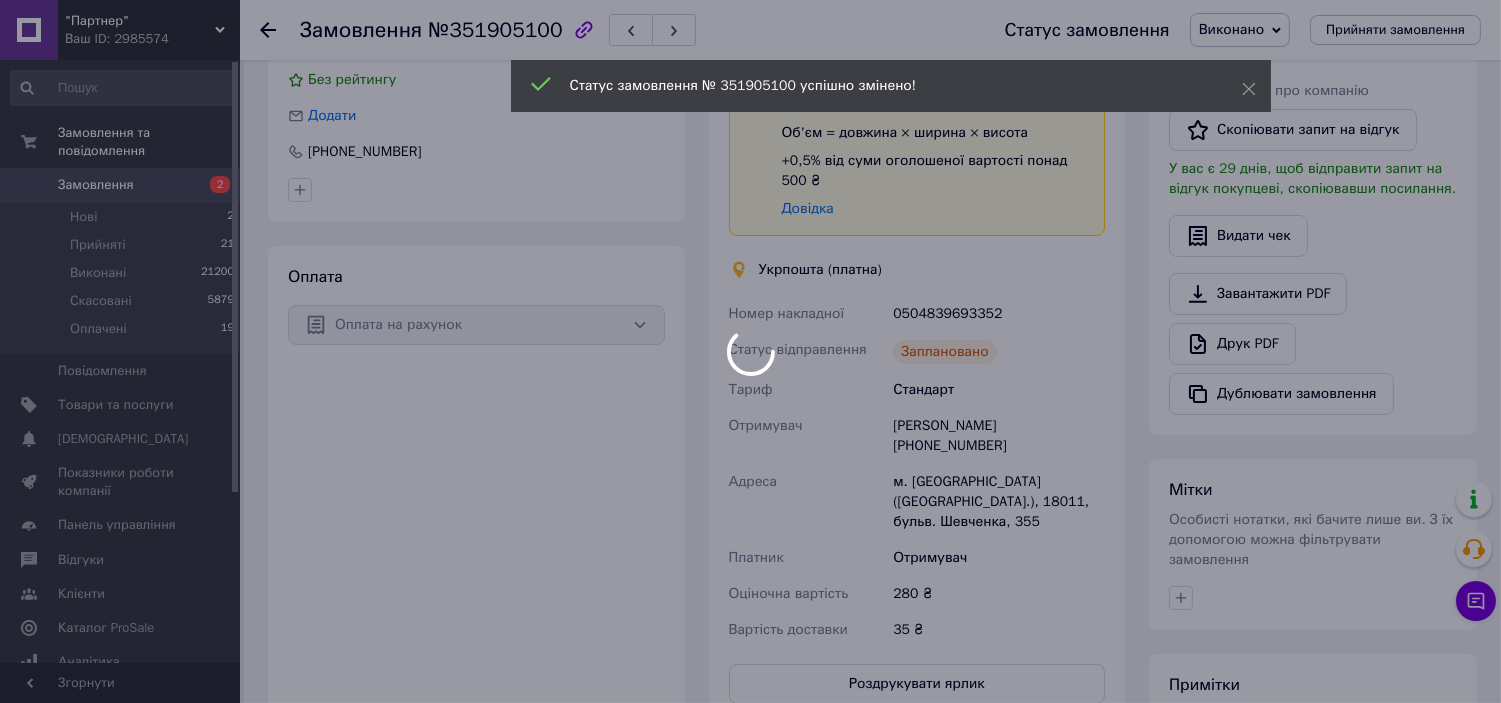 click at bounding box center (750, 351) 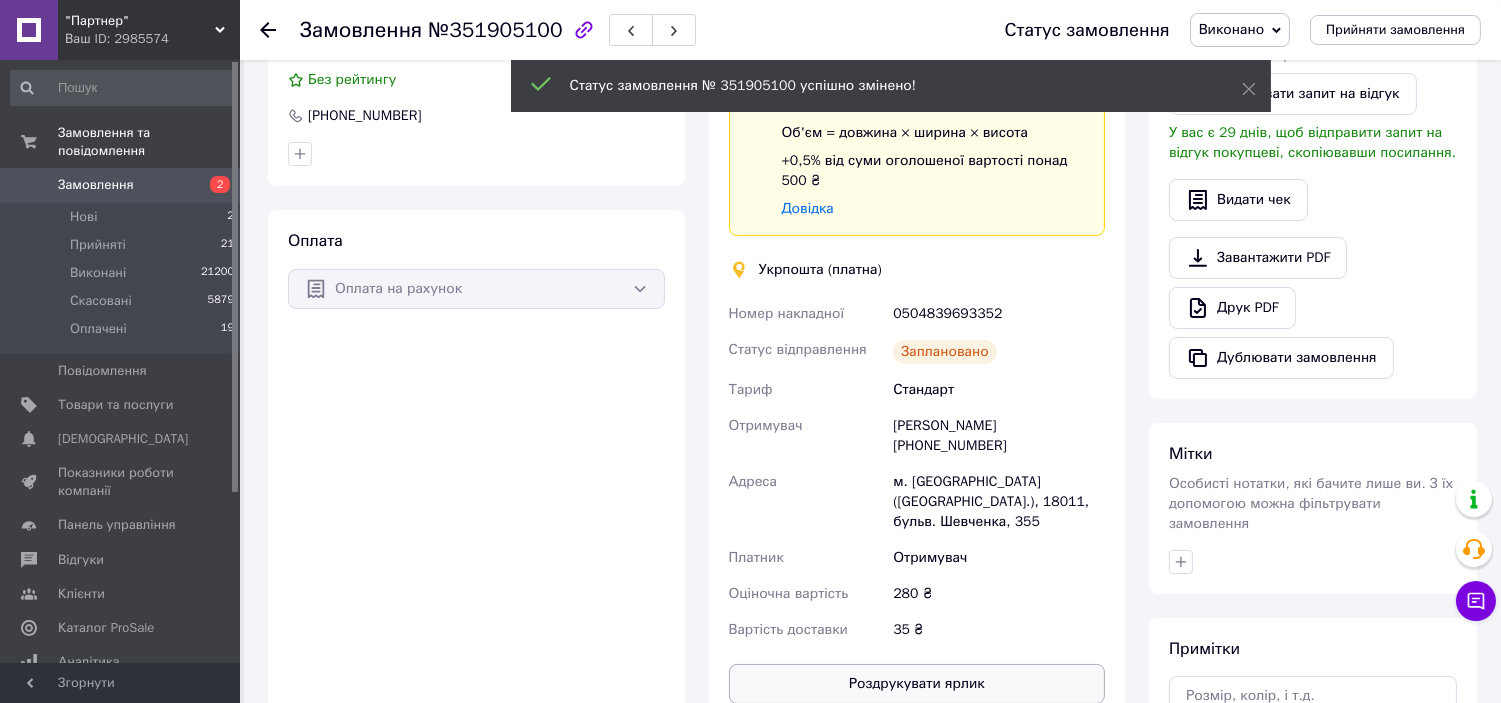click on "Роздрукувати ярлик" at bounding box center (917, 684) 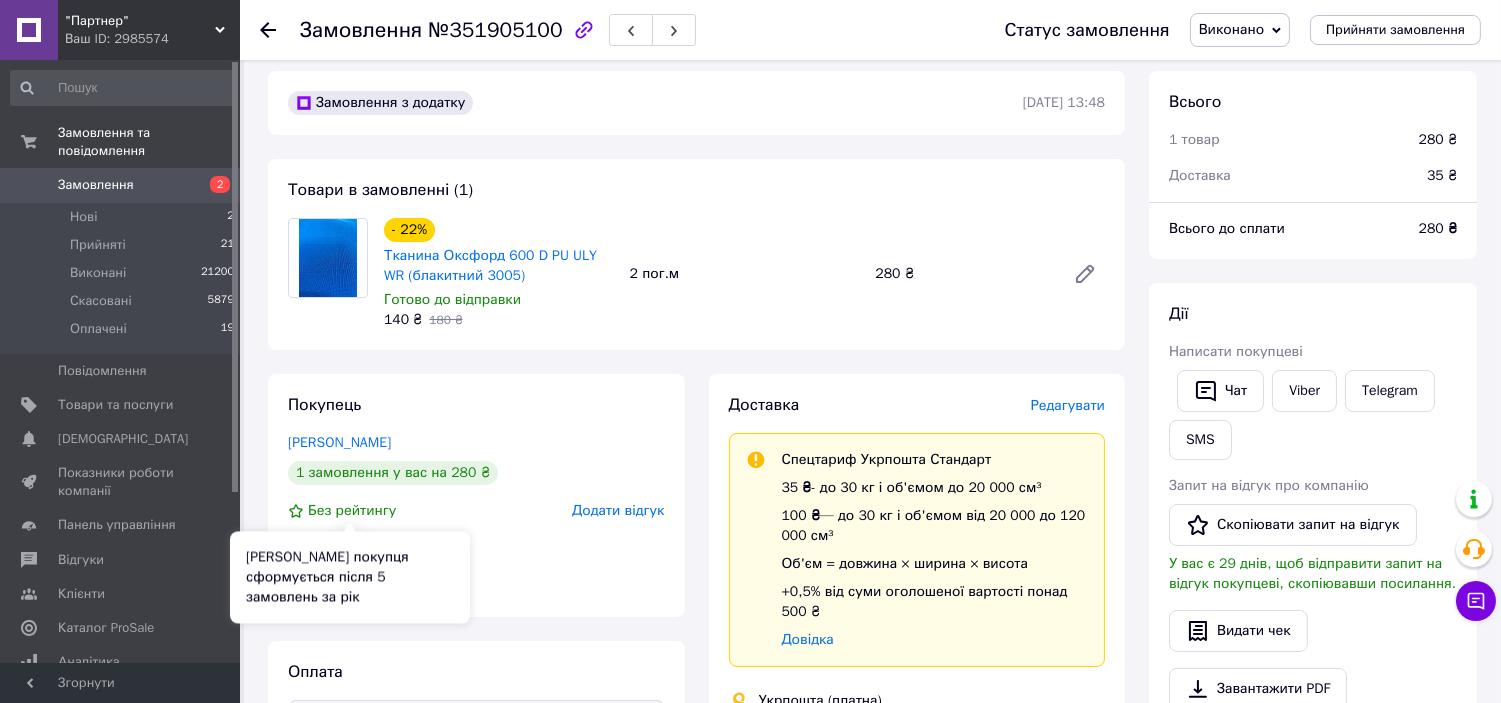 scroll, scrollTop: 0, scrollLeft: 0, axis: both 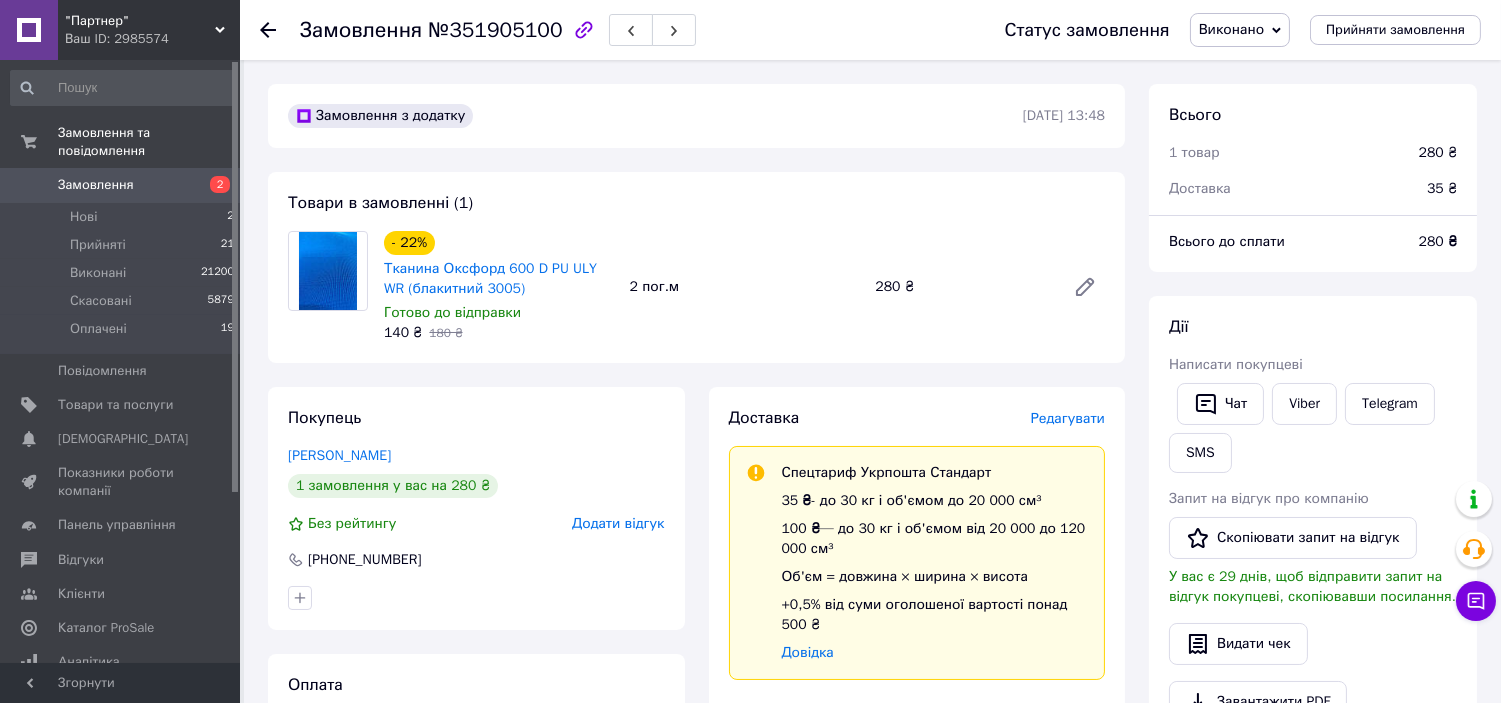 click on "Замовлення 2" at bounding box center (123, 185) 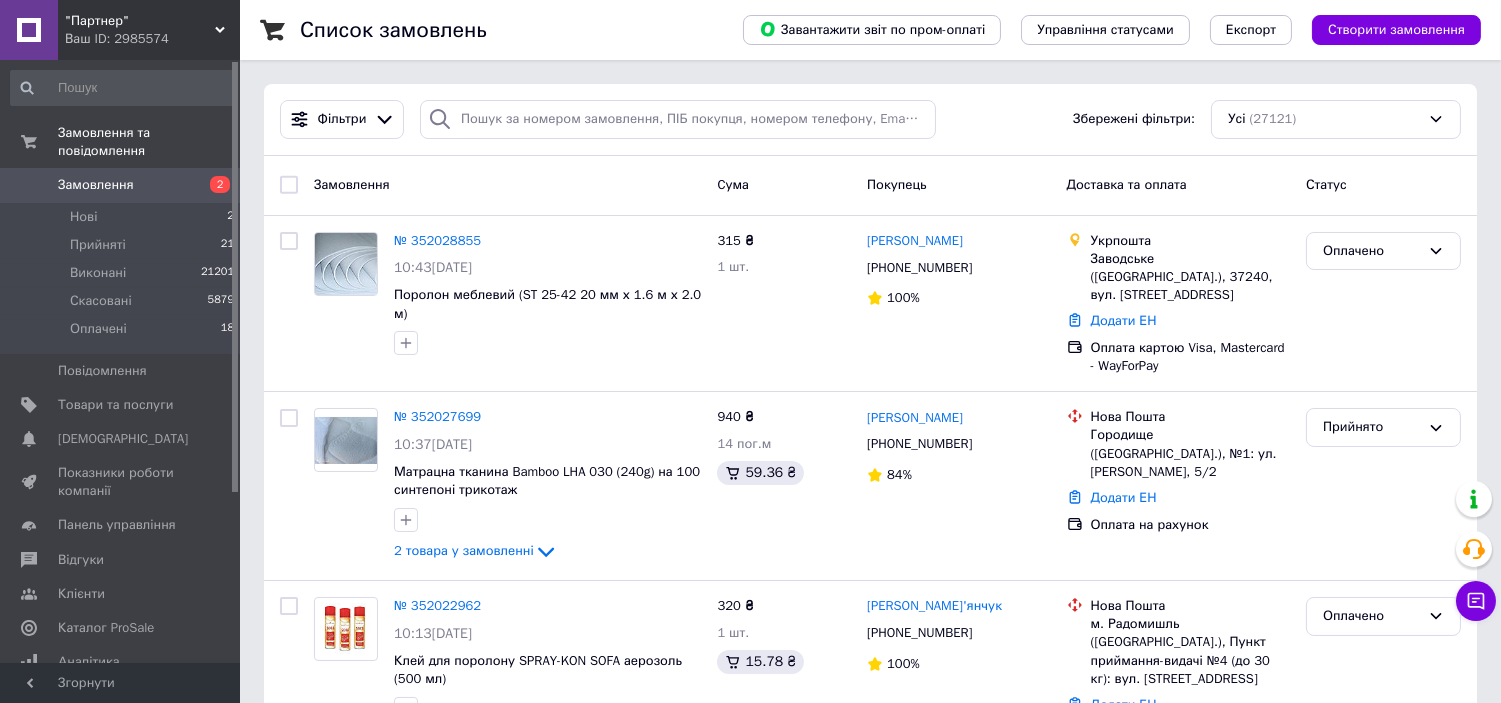 click on "Замовлення" at bounding box center (96, 185) 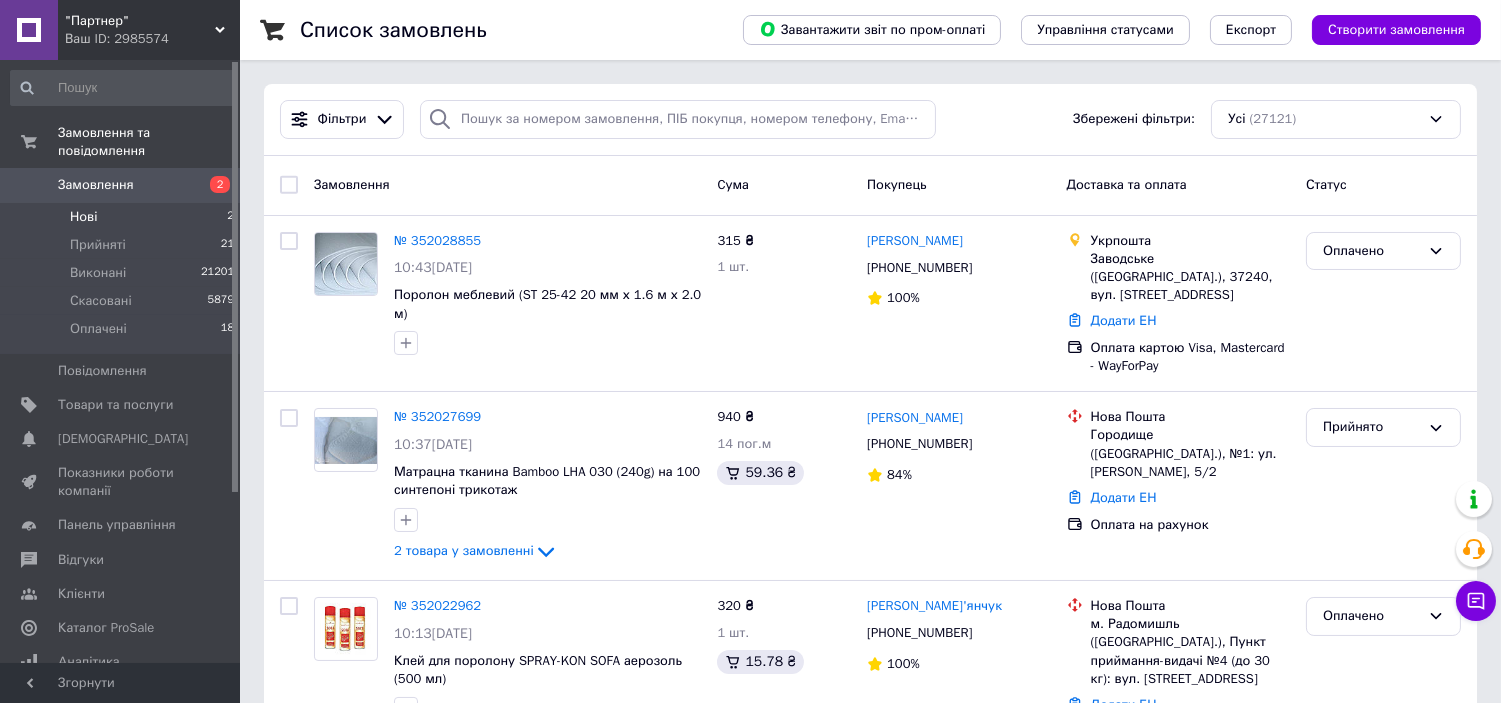click on "Нові 2" at bounding box center (123, 217) 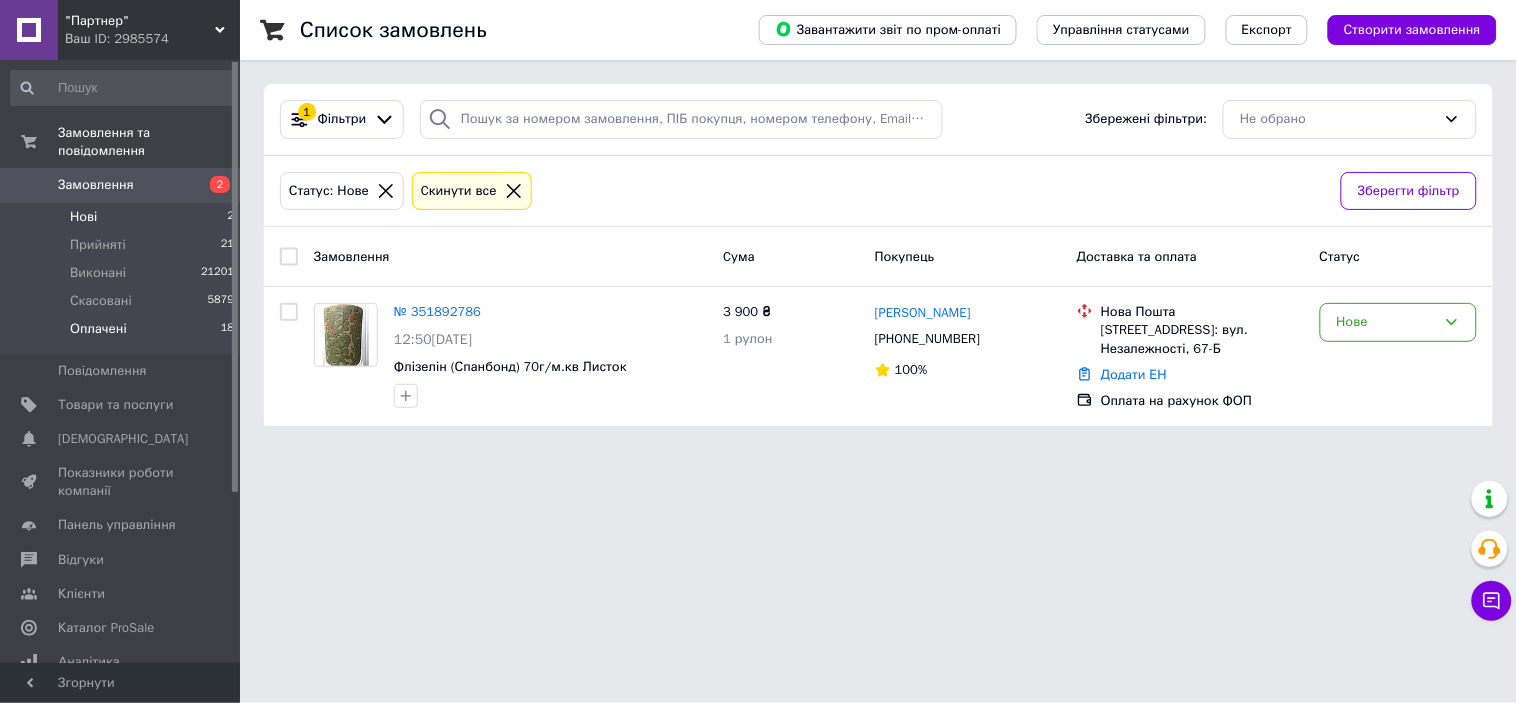 click on "Оплачені 18" at bounding box center (123, 334) 